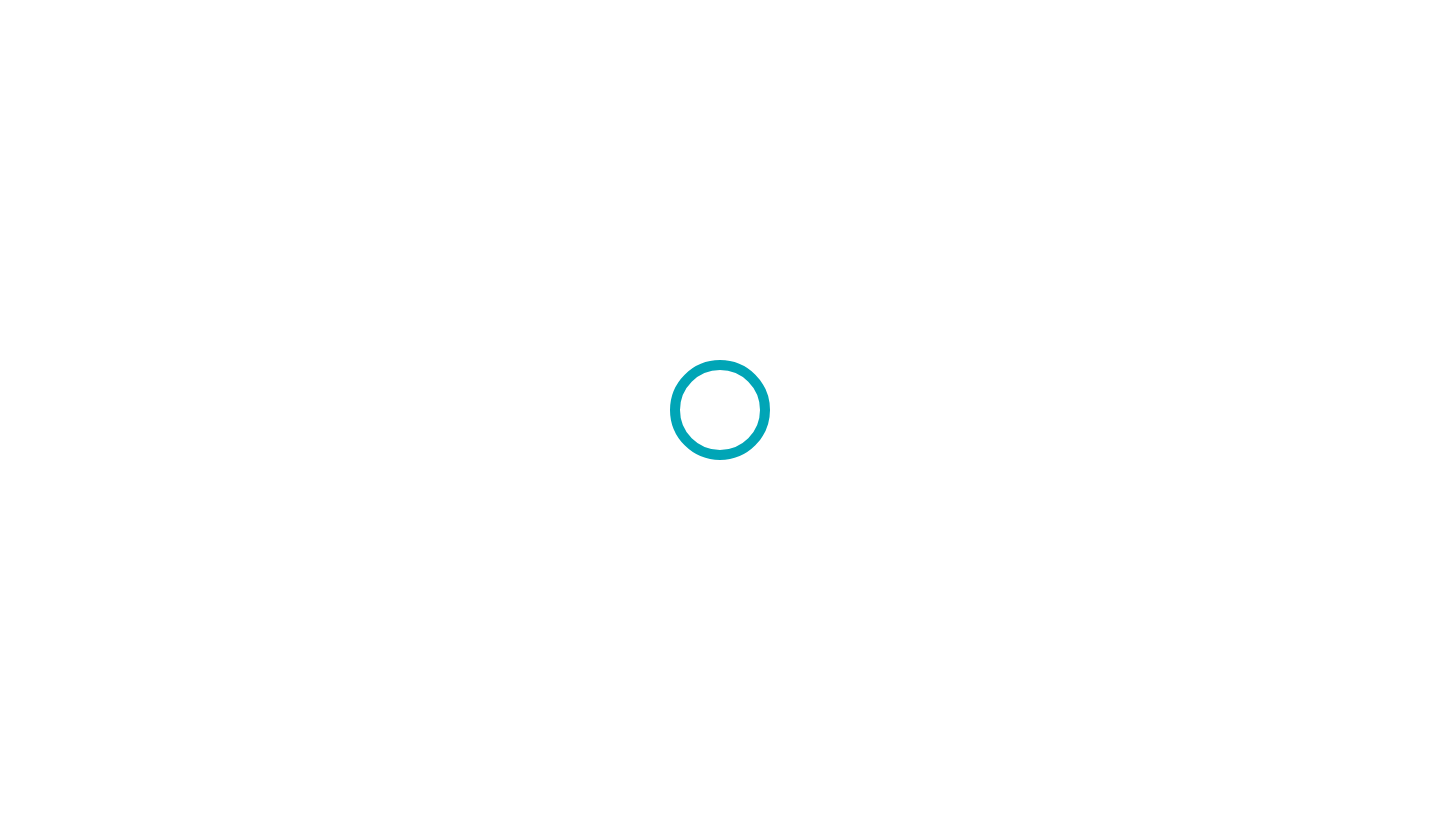 scroll, scrollTop: 0, scrollLeft: 0, axis: both 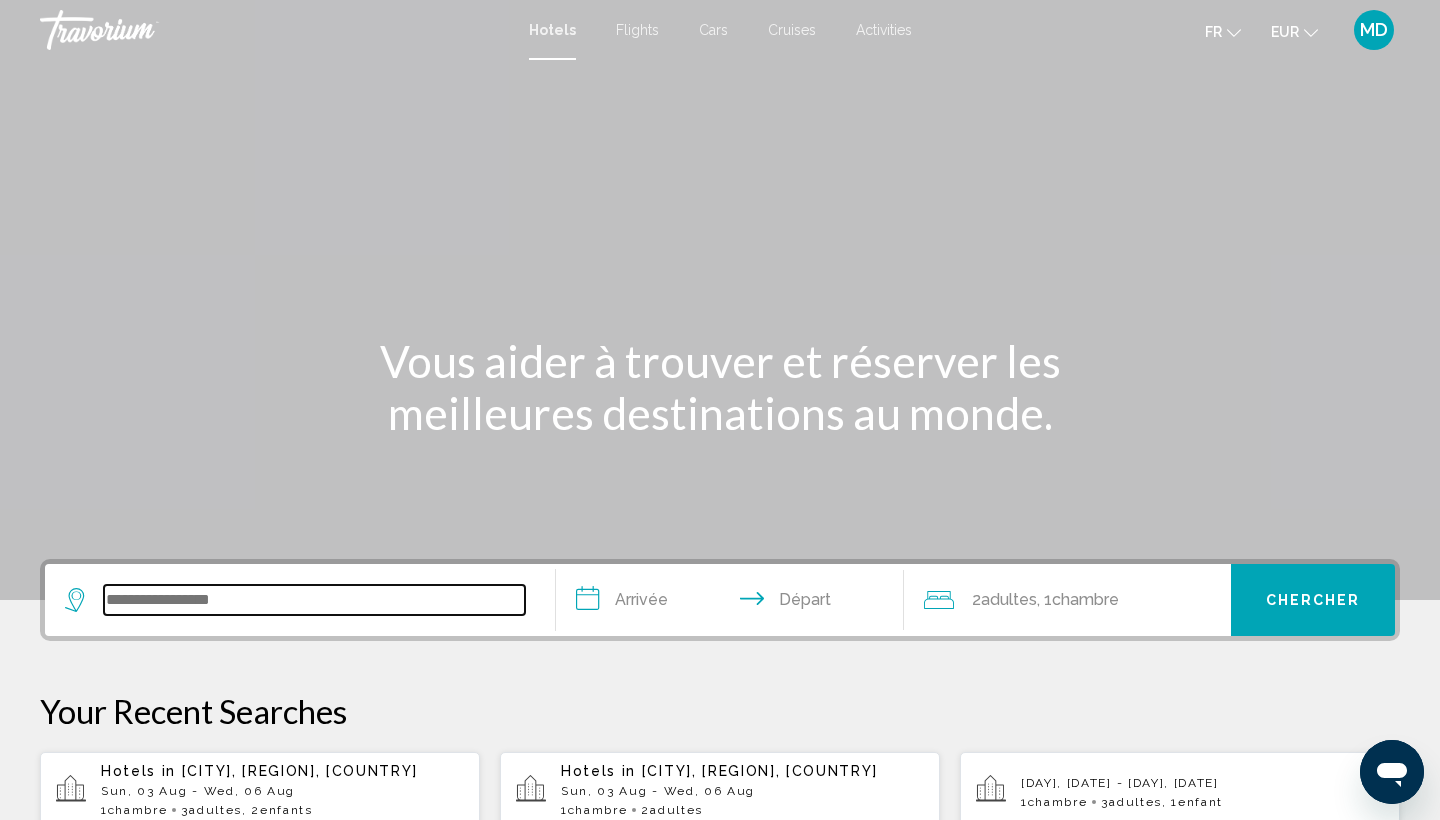 click at bounding box center [314, 600] 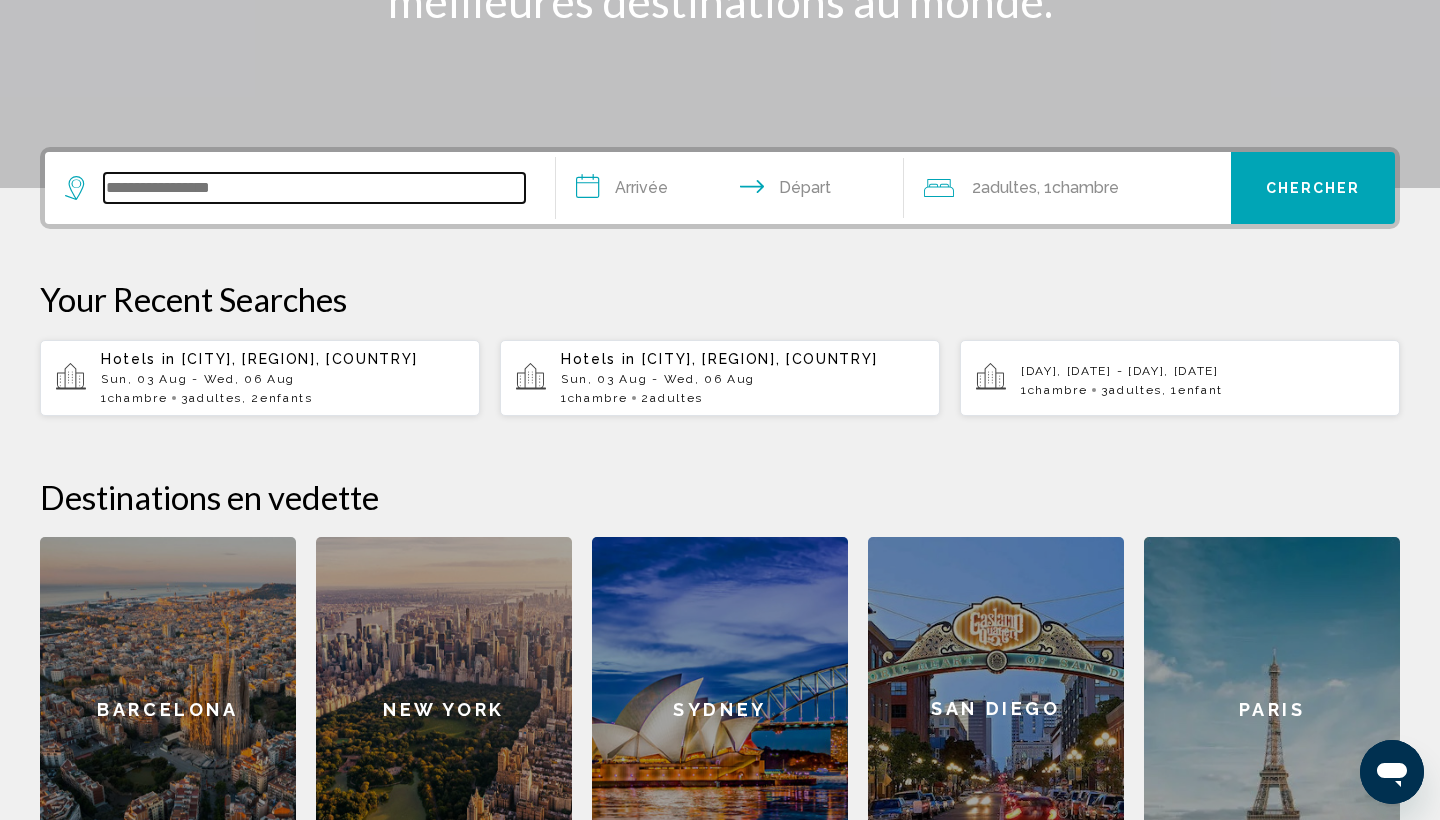 scroll, scrollTop: 494, scrollLeft: 0, axis: vertical 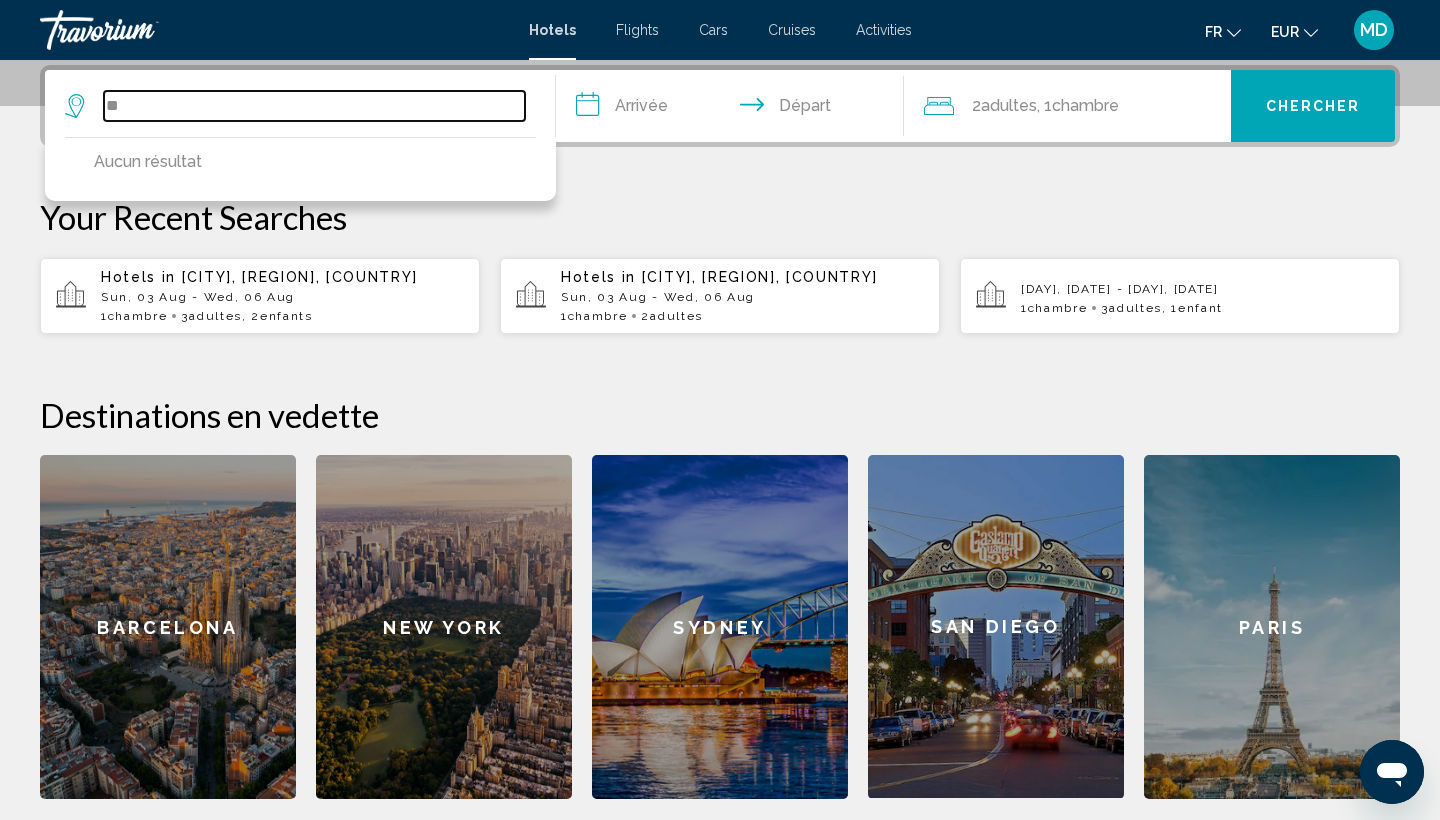 type on "*" 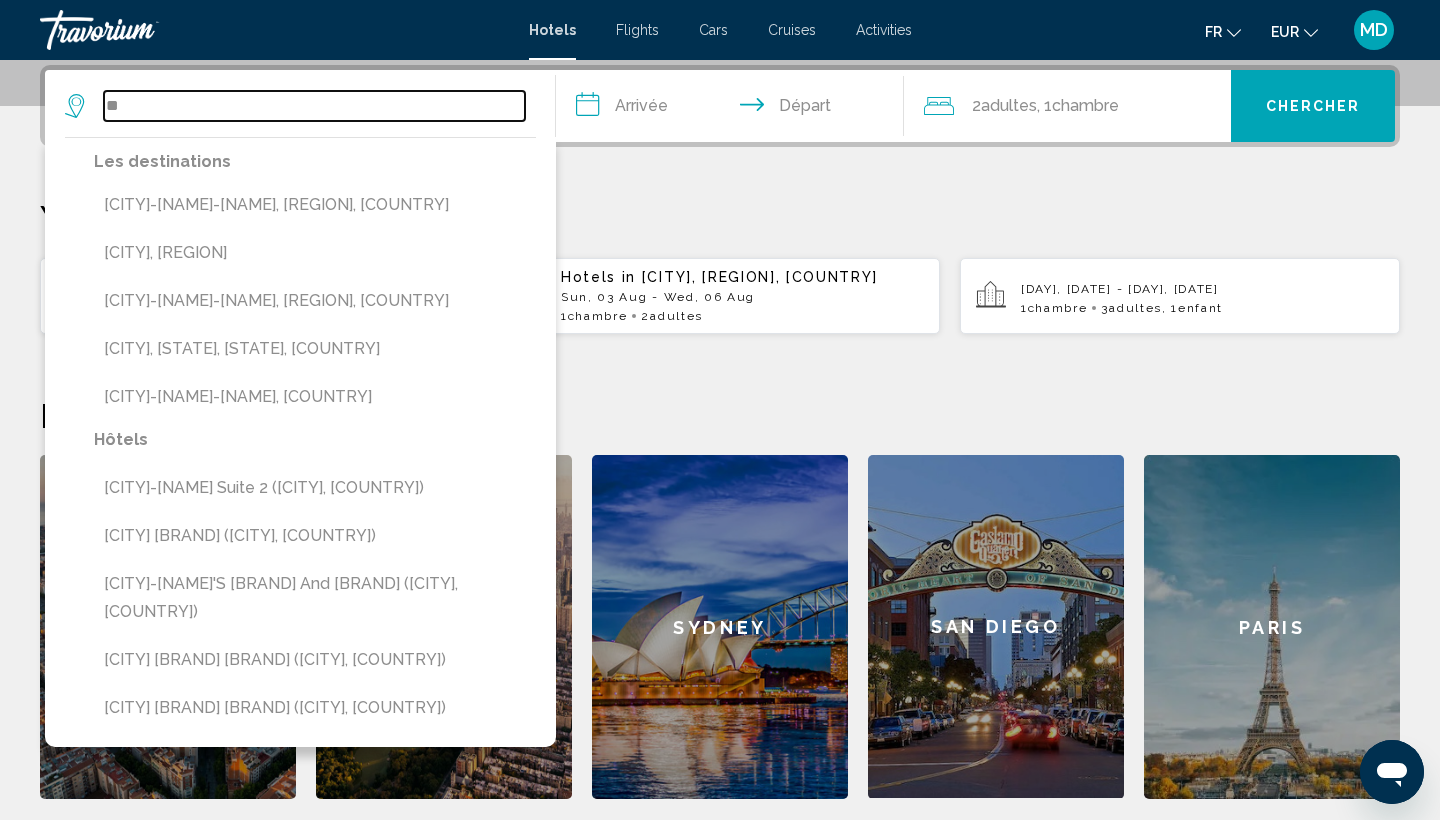 type on "*" 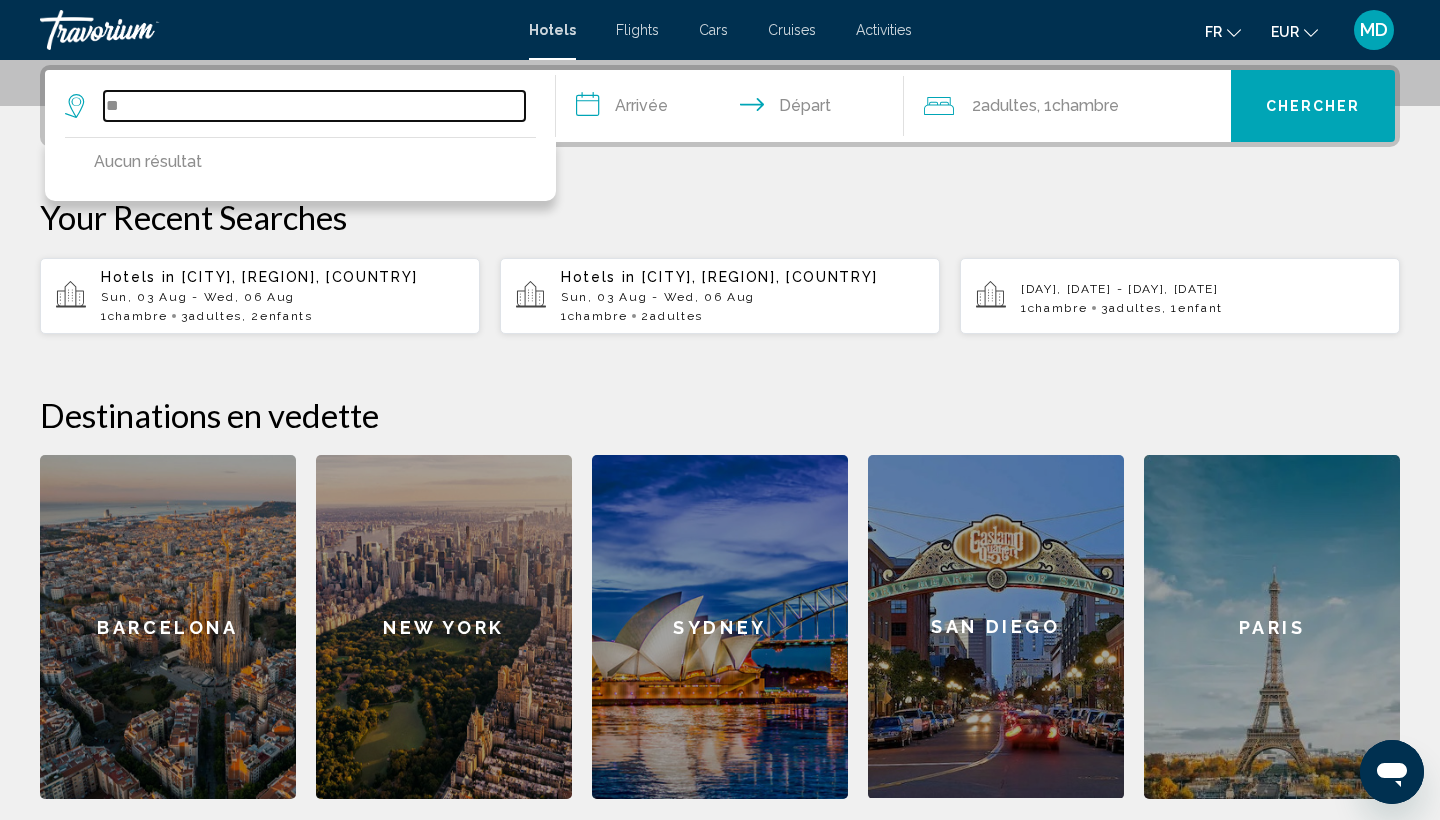 type on "*" 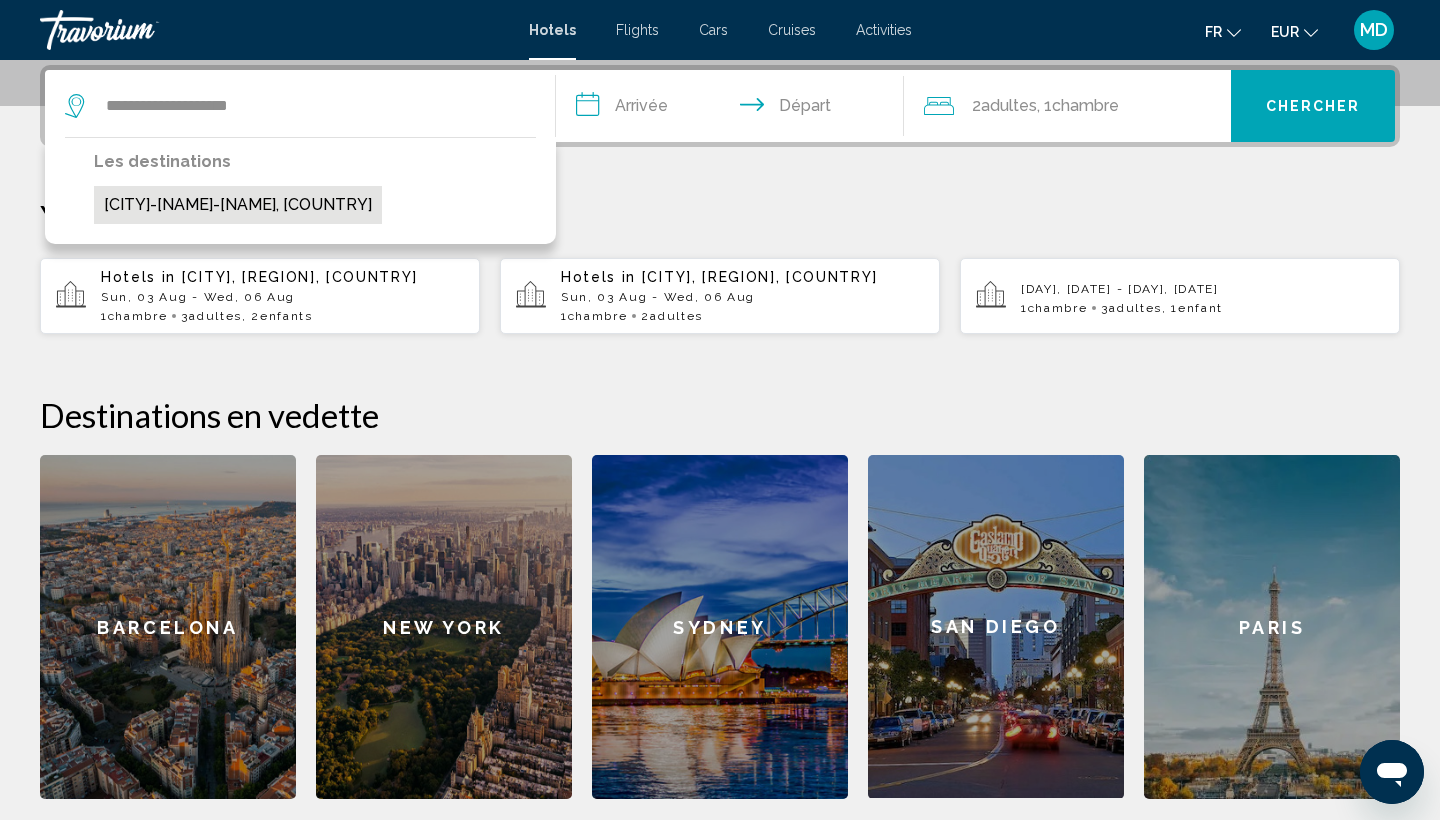 click on "[CITY], [COUNTRY]" at bounding box center (238, 205) 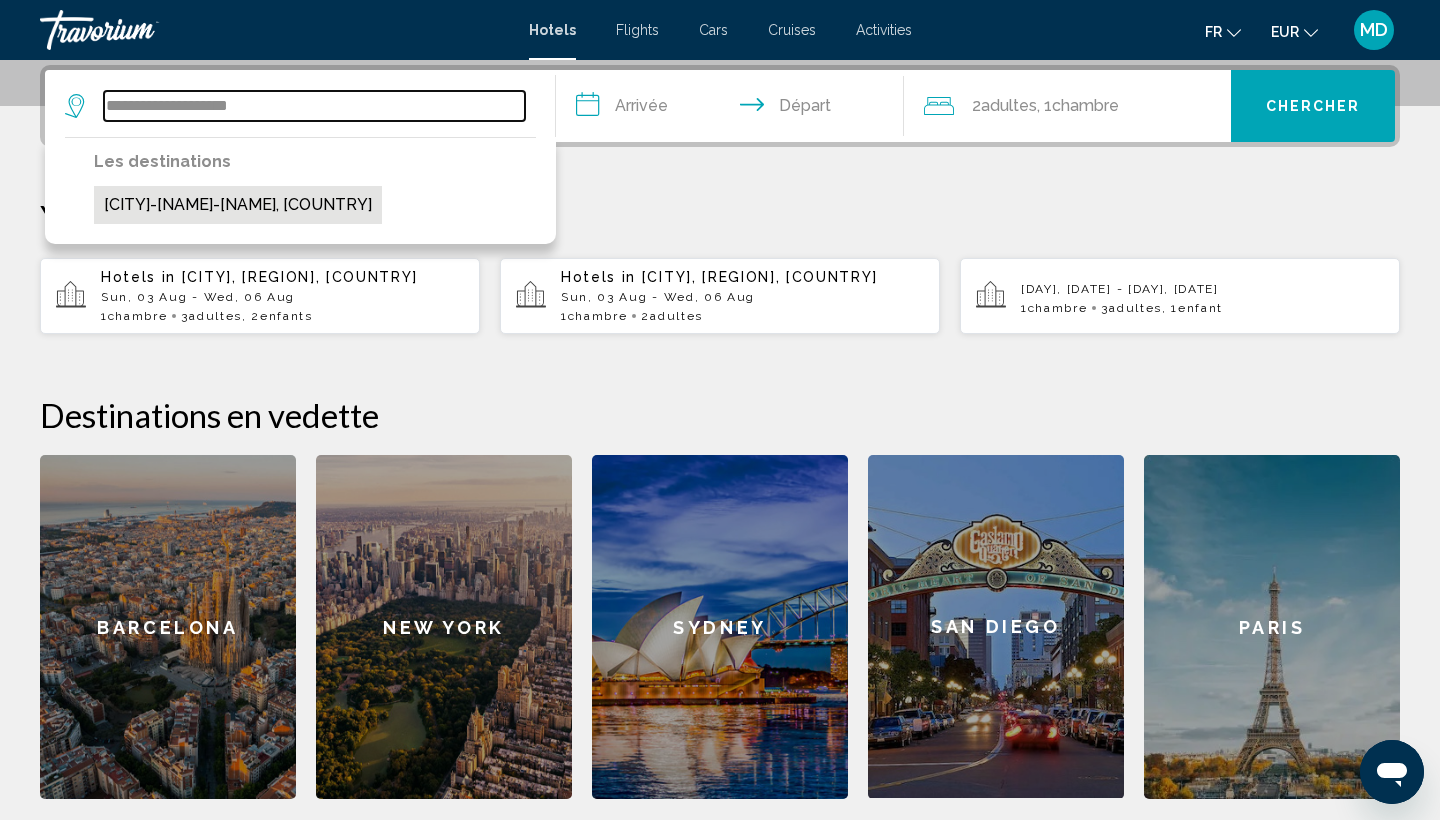 type on "**********" 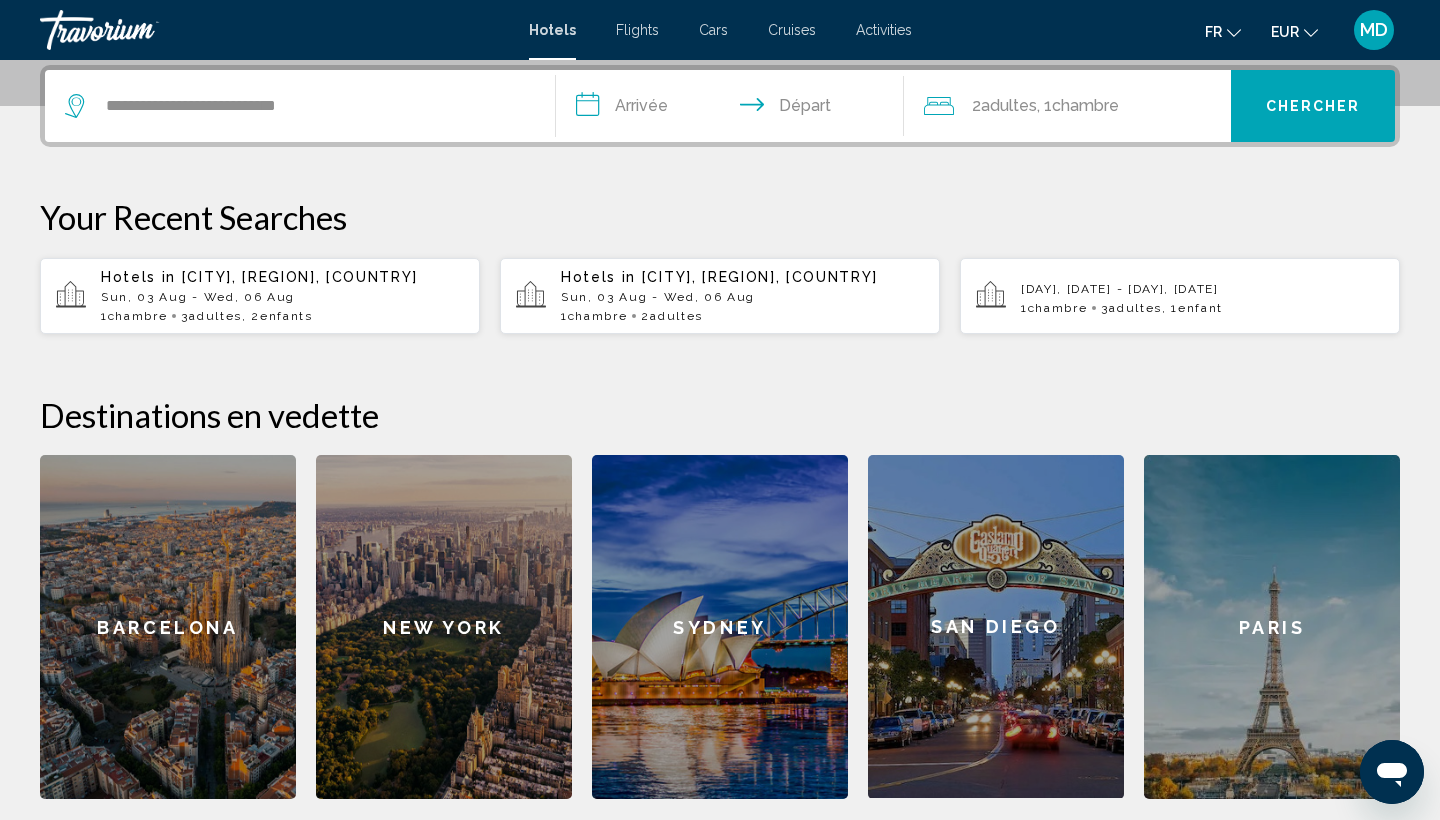 click on "**********" at bounding box center [734, 109] 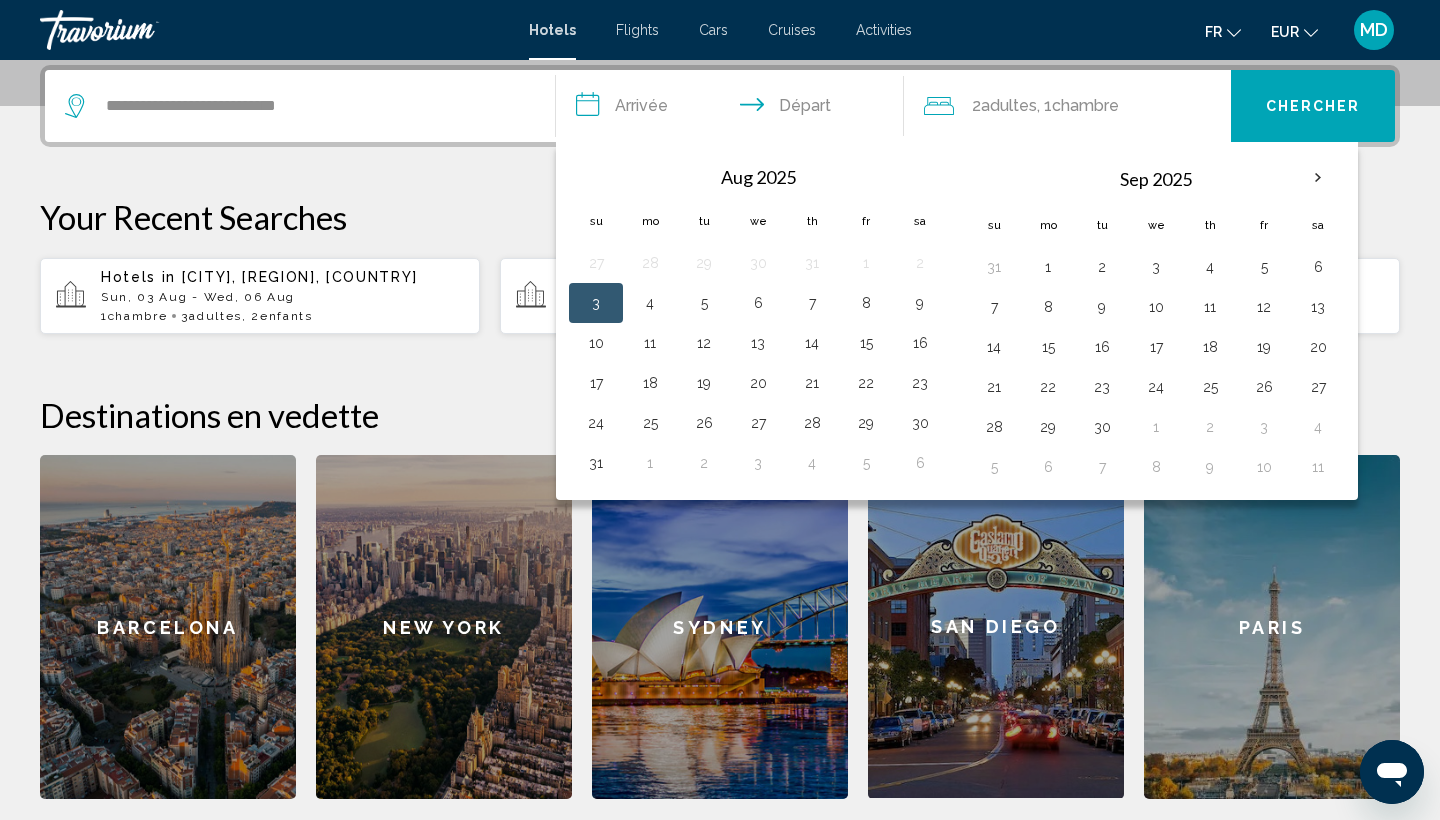 click on "3" at bounding box center (596, 303) 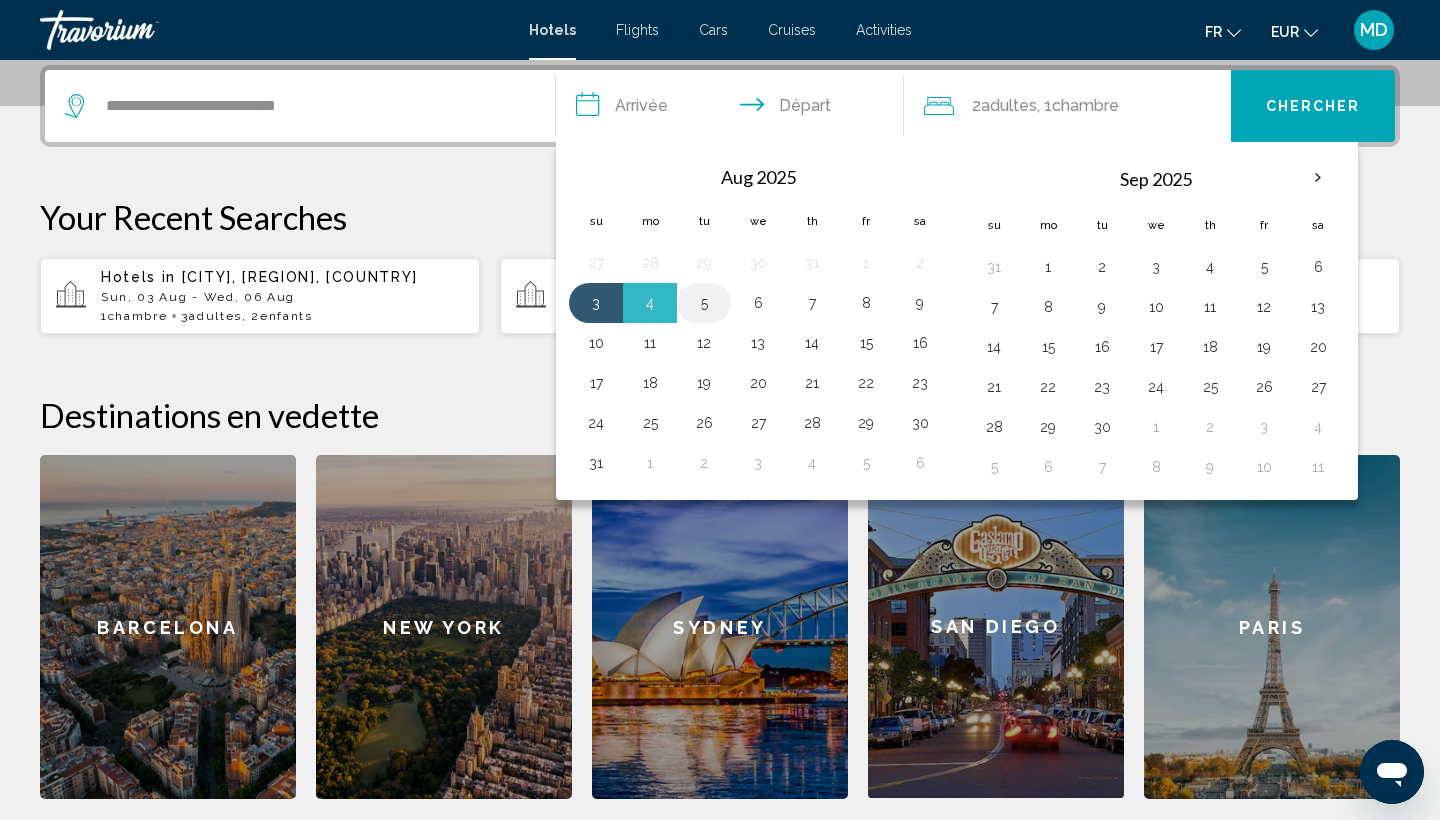 click on "5" at bounding box center (704, 303) 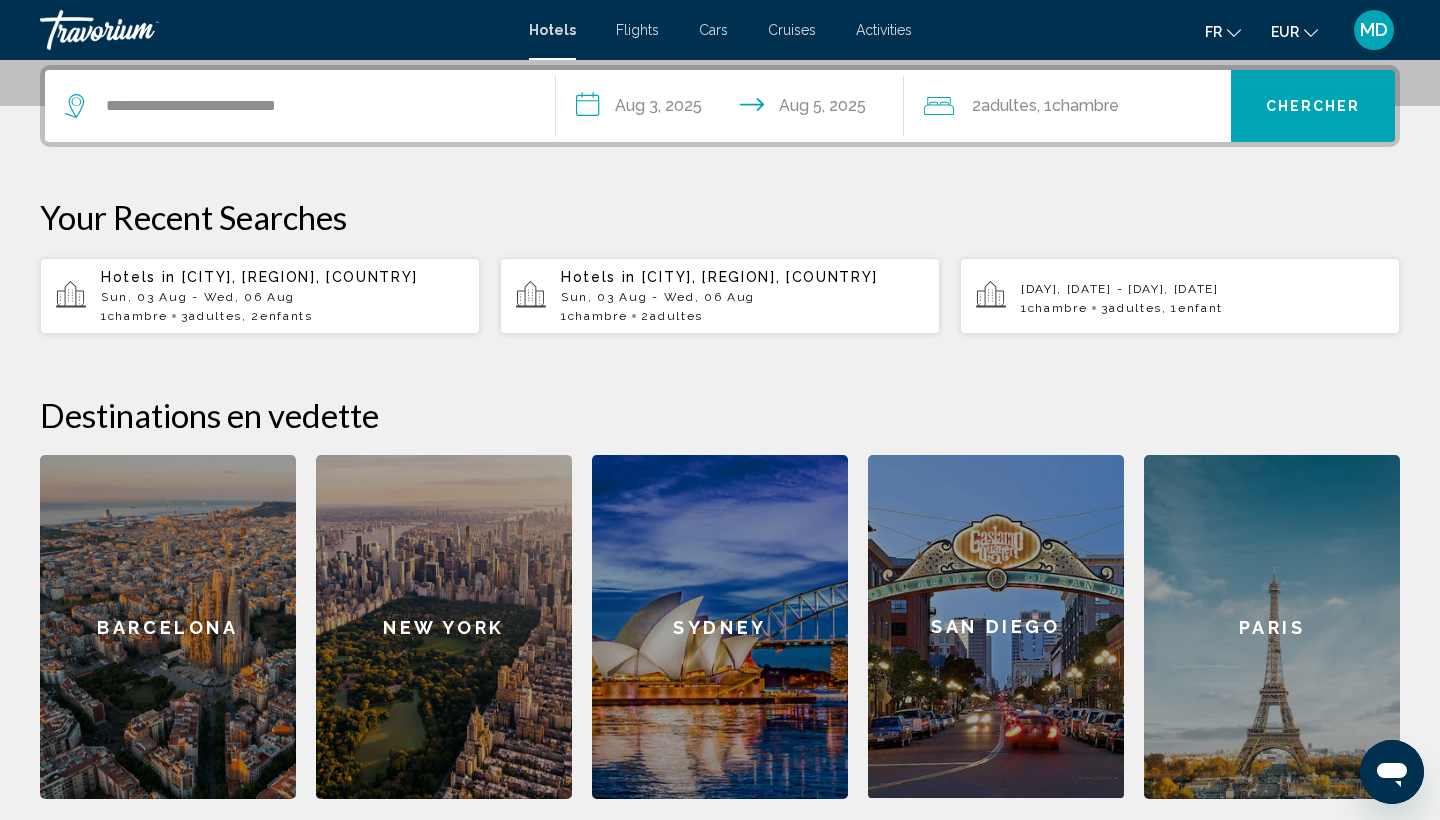 click on ", 1  Chambre pièces" 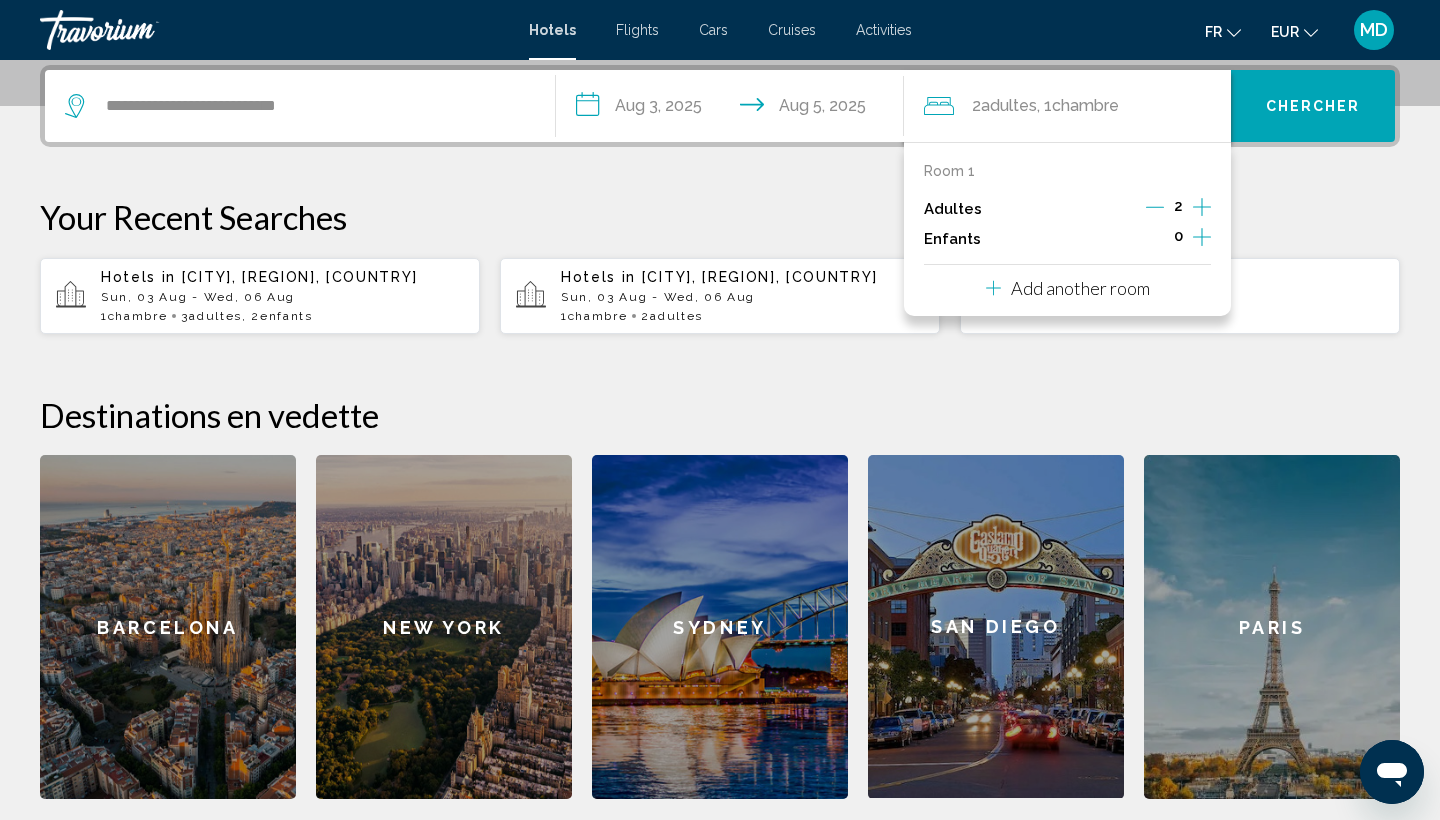 click 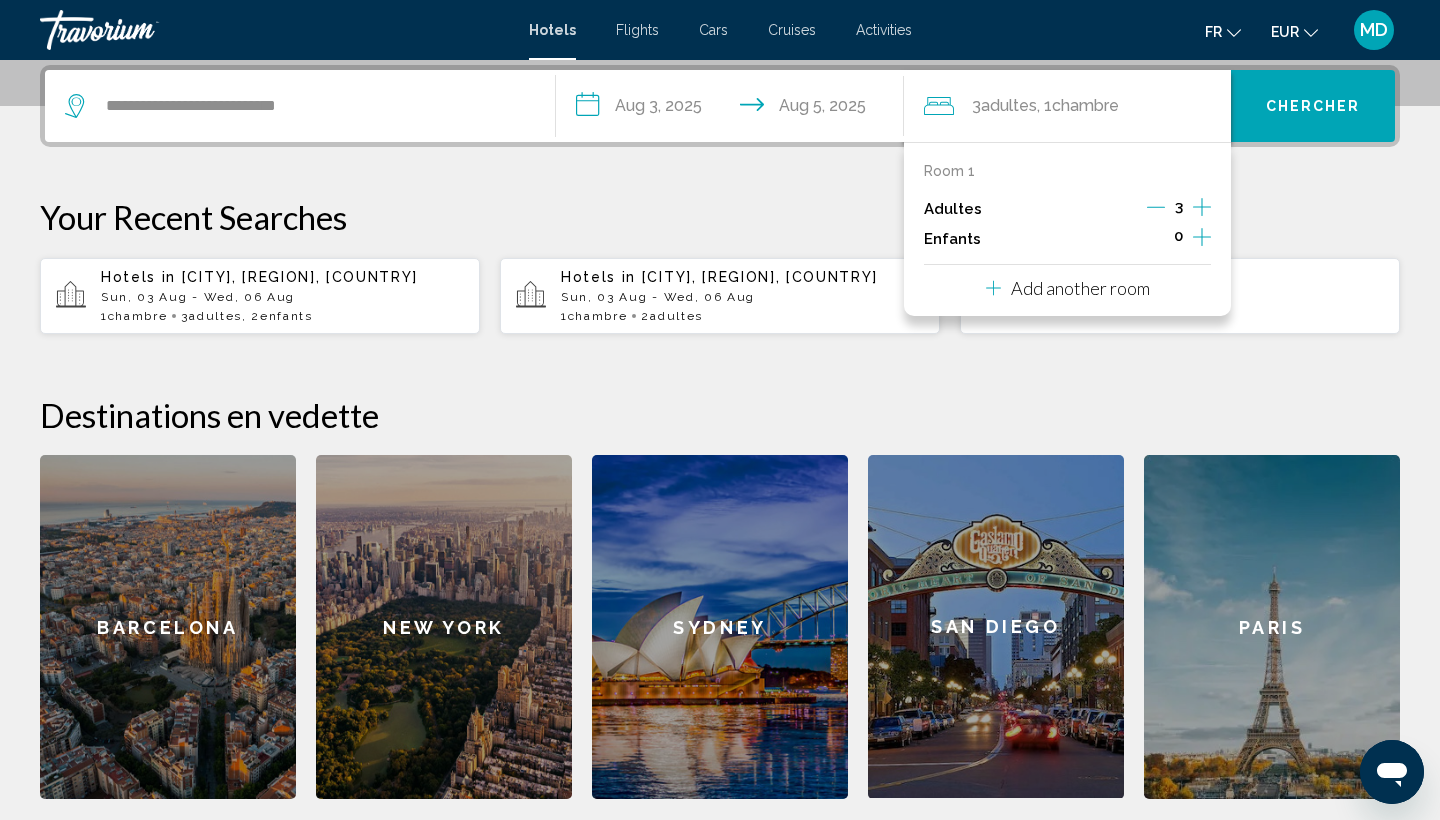 click 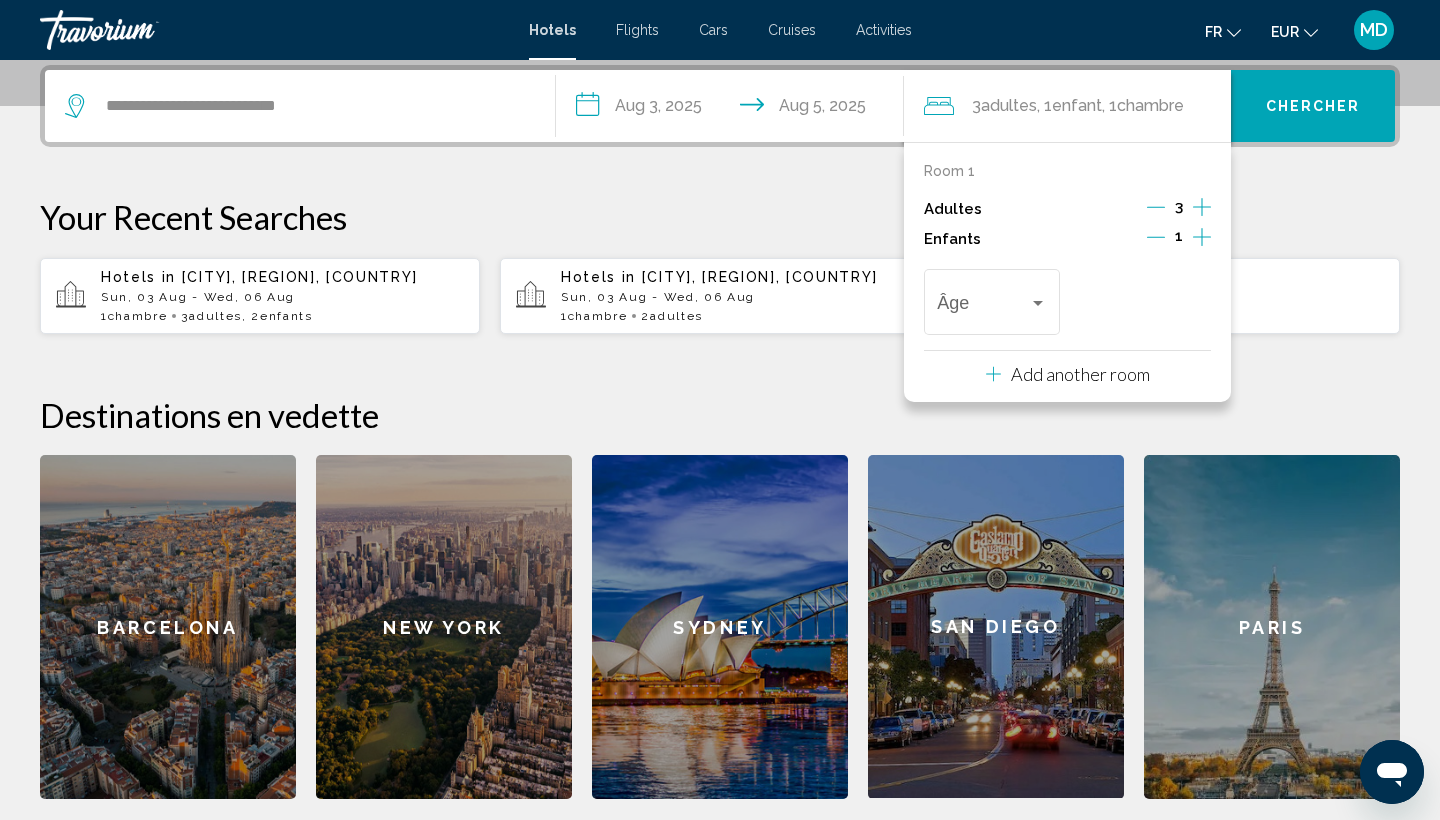 click 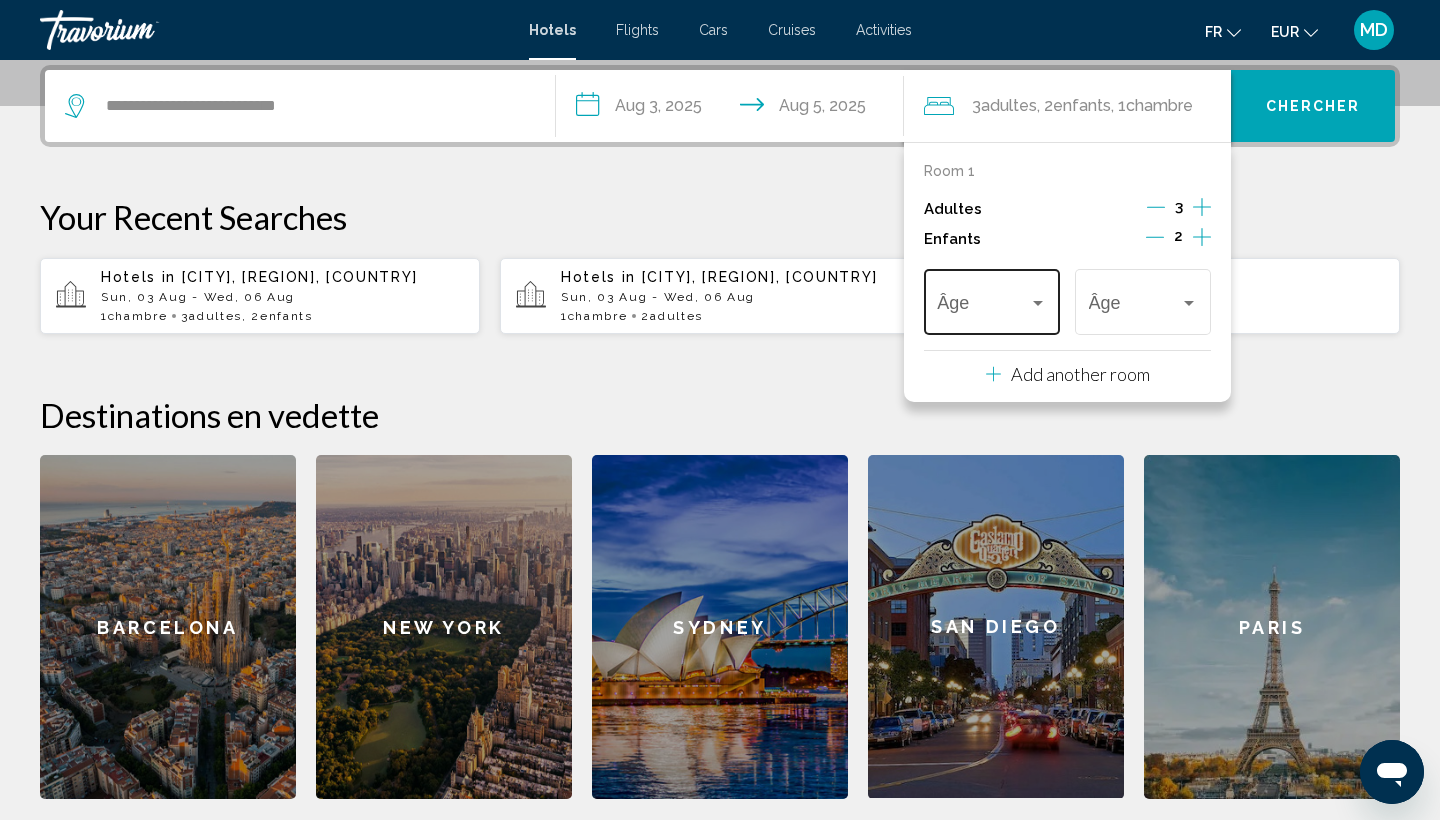 click at bounding box center [1038, 303] 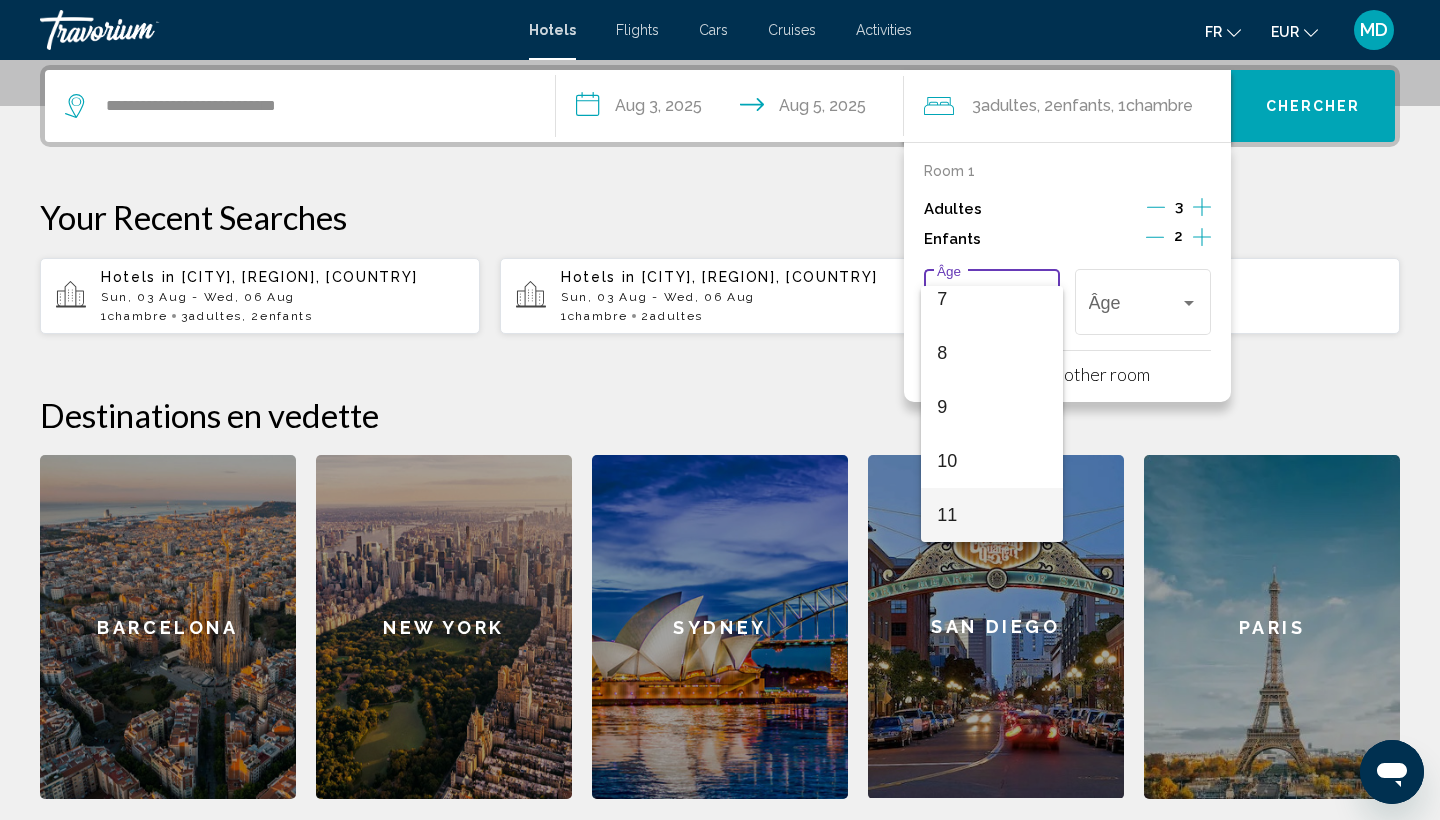 scroll, scrollTop: 446, scrollLeft: 0, axis: vertical 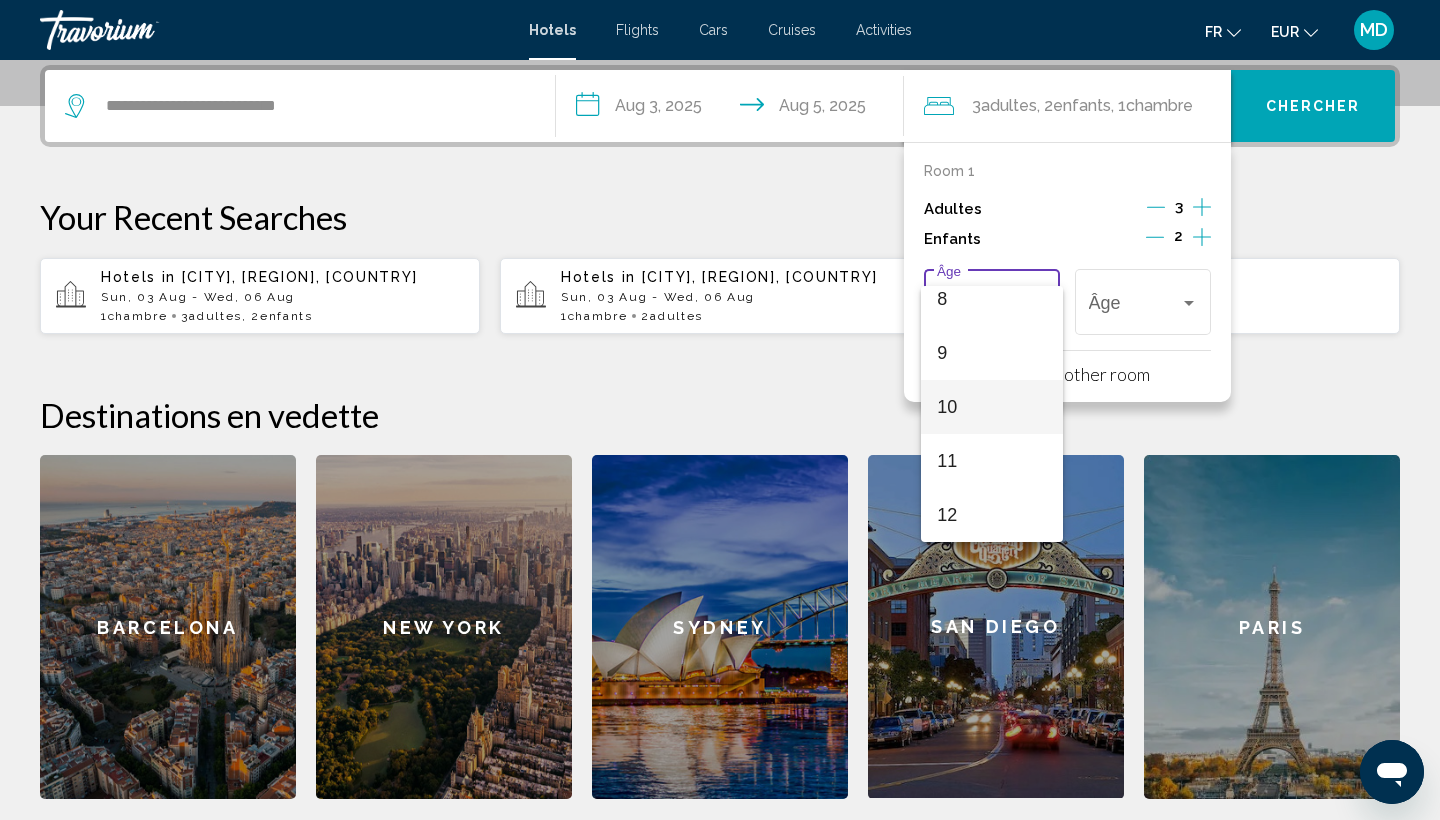 click on "10" at bounding box center [991, 407] 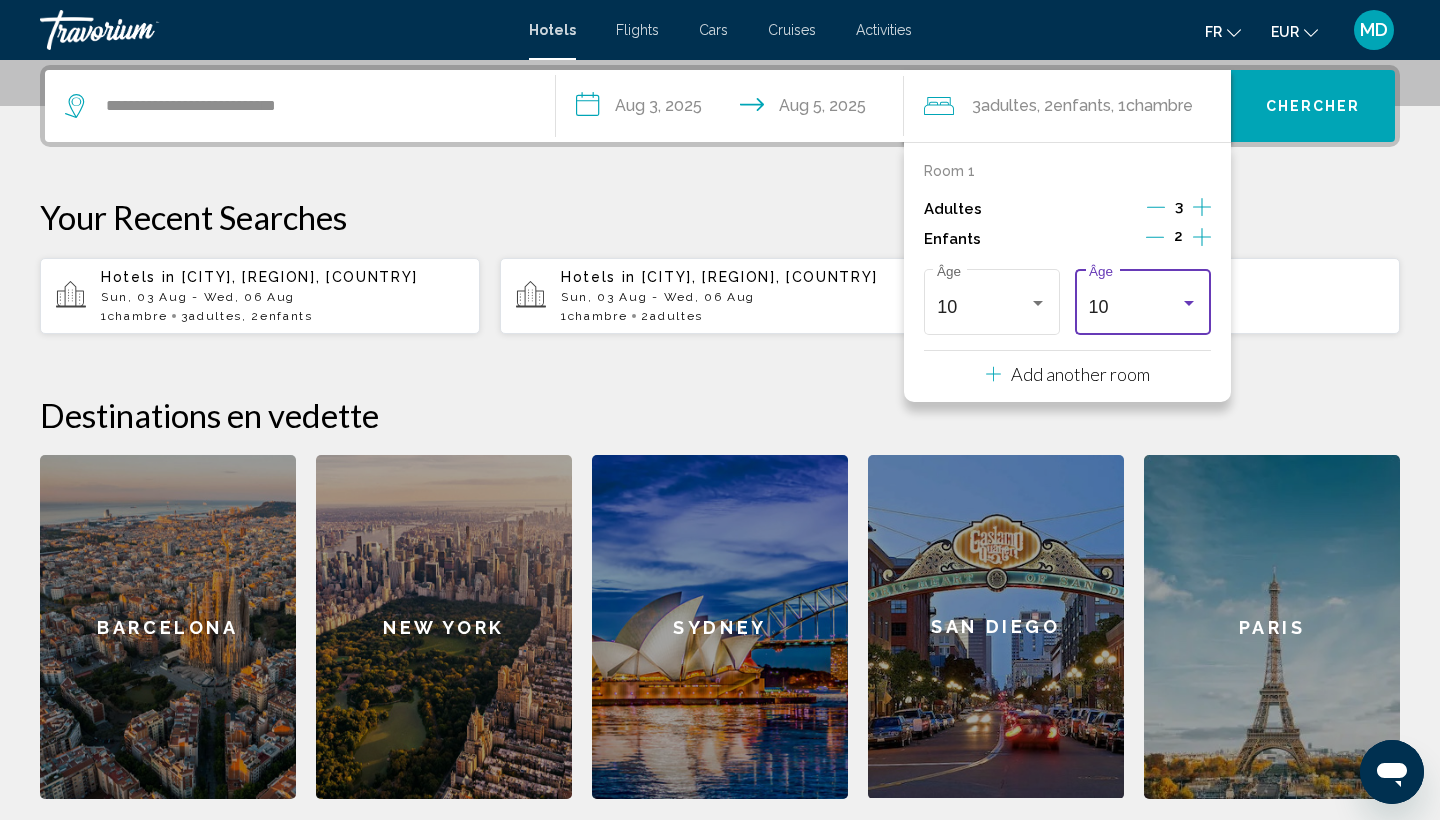 click at bounding box center (1189, 303) 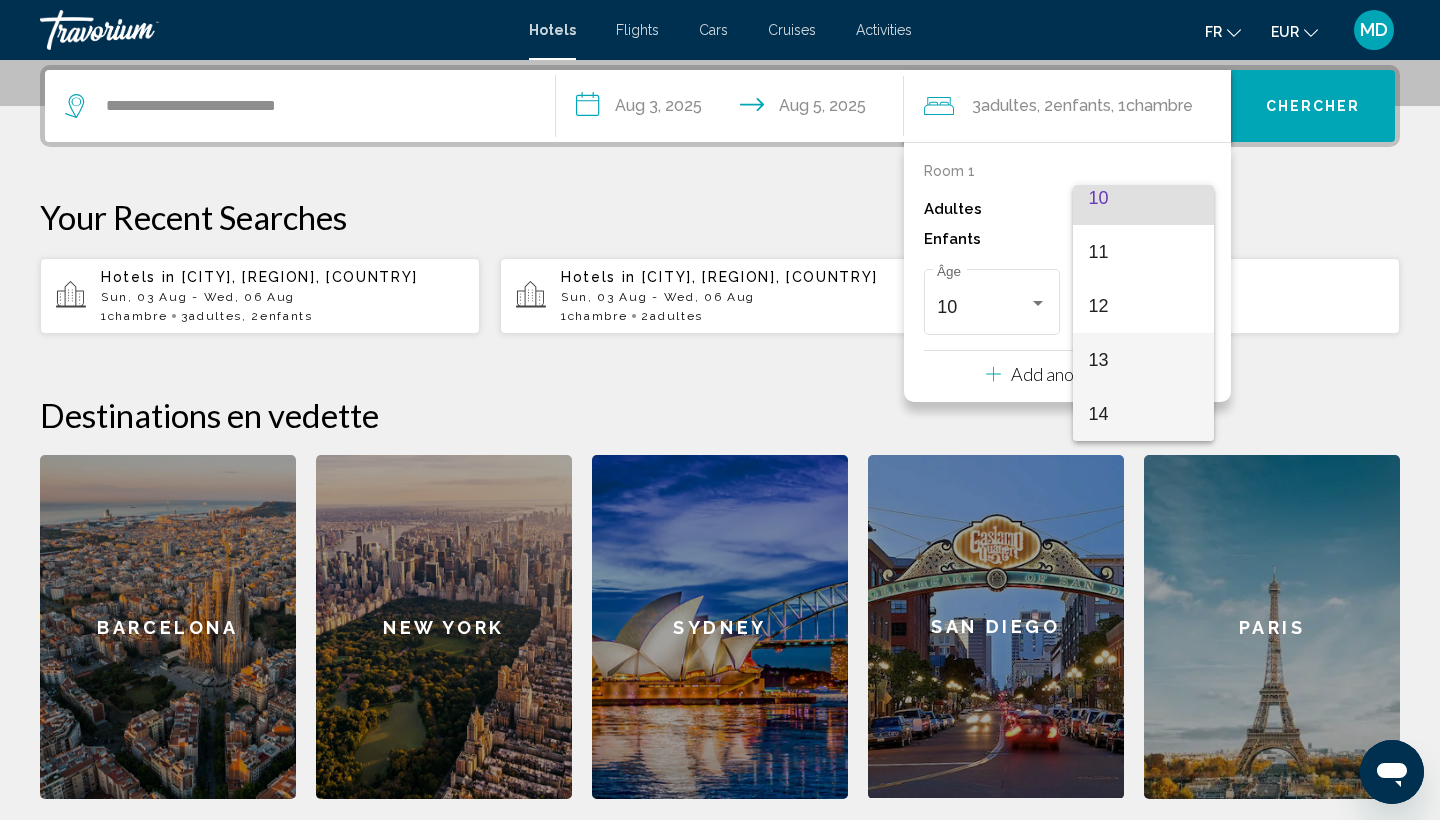scroll, scrollTop: 608, scrollLeft: 0, axis: vertical 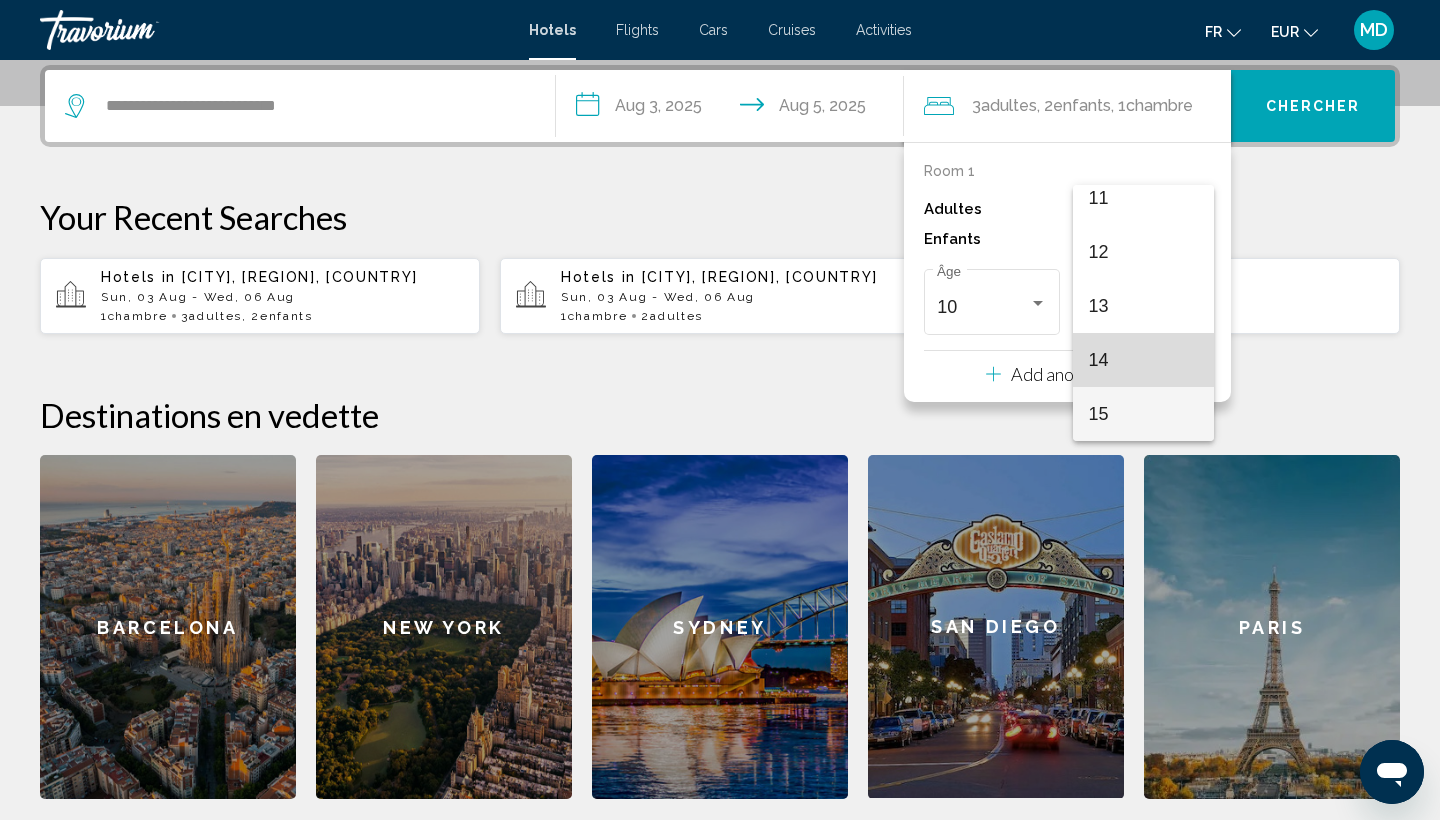 click on "14" at bounding box center [1143, 360] 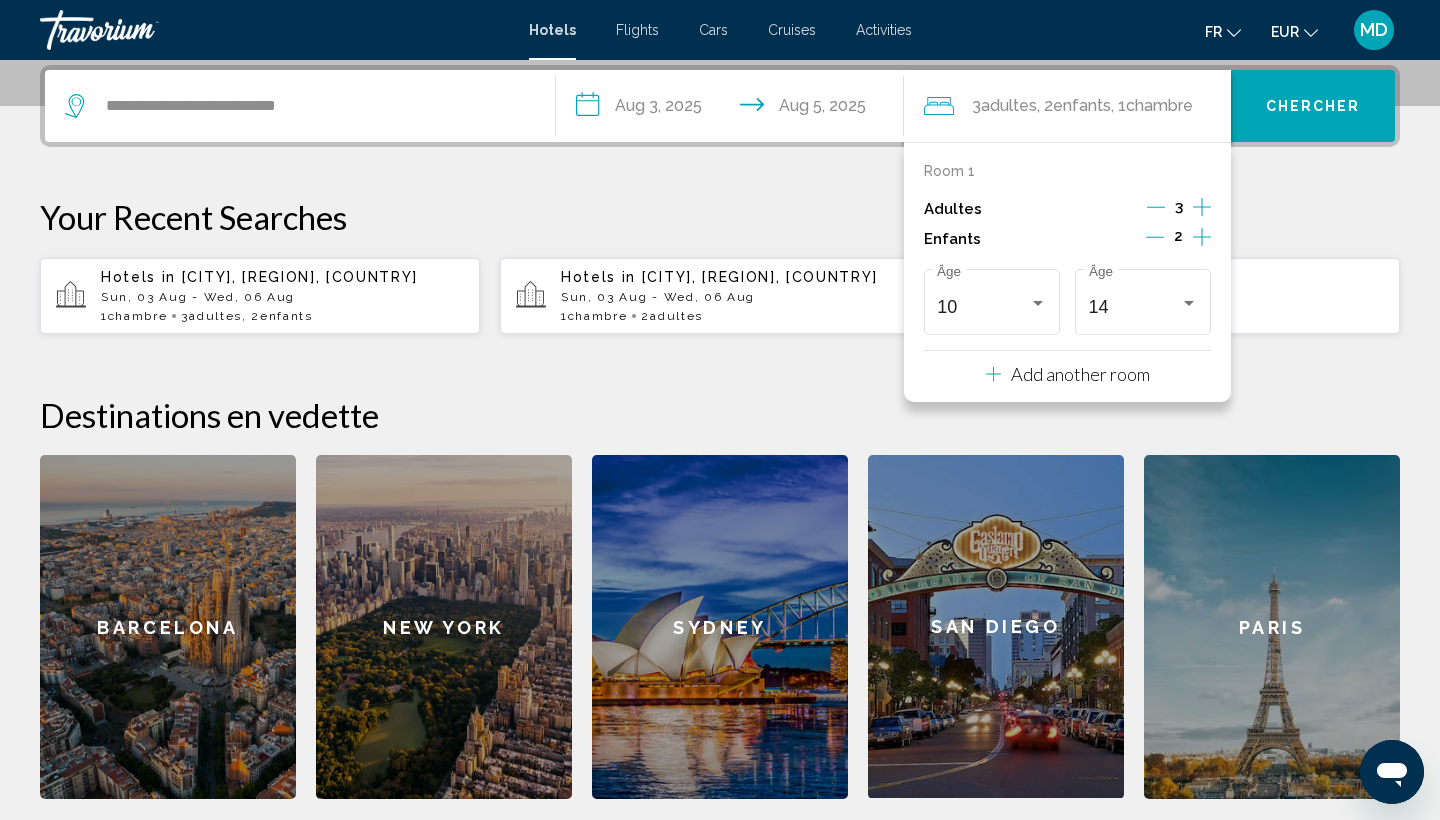 click on "Chercher" at bounding box center [1313, 107] 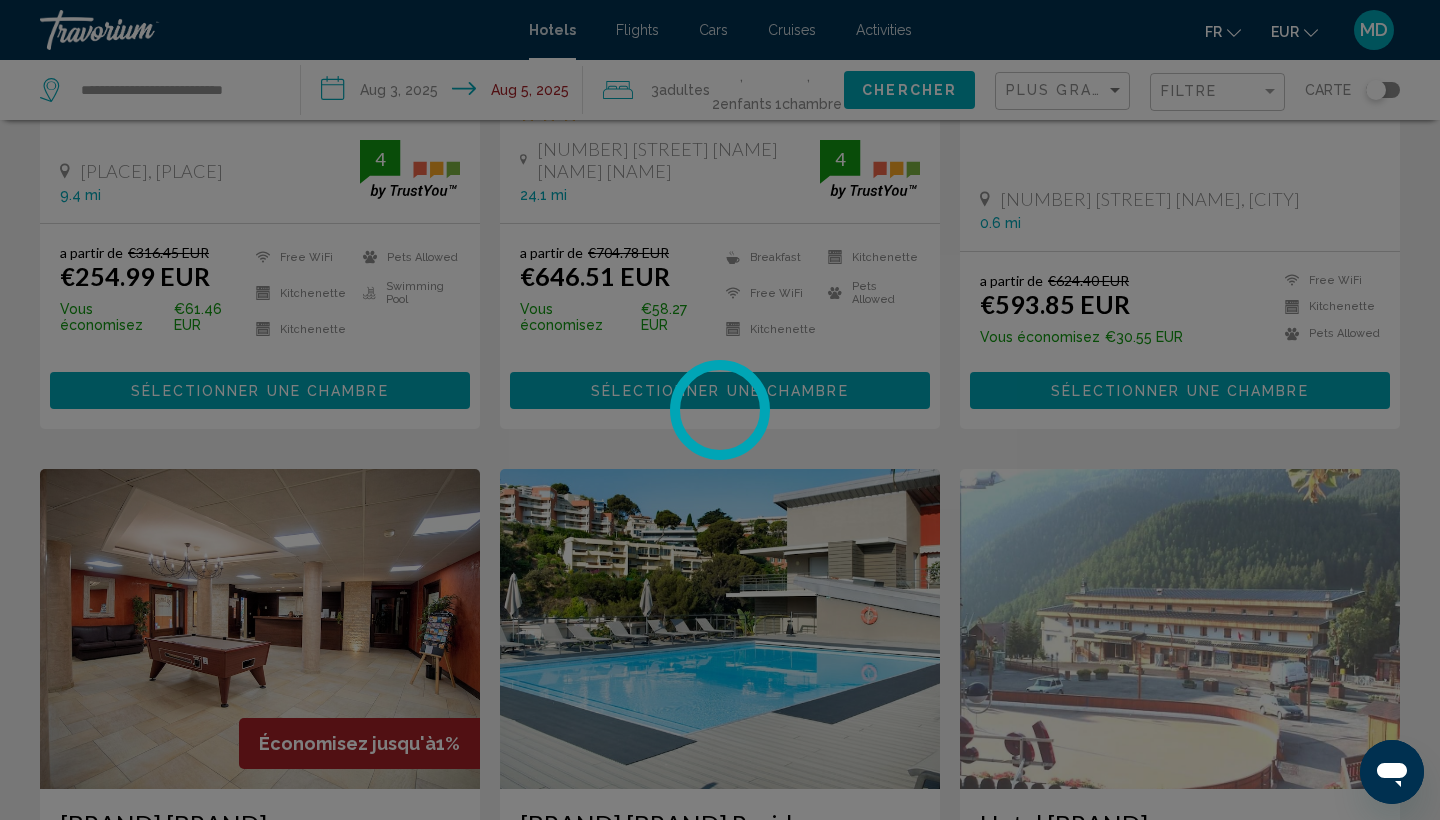 scroll, scrollTop: 0, scrollLeft: 0, axis: both 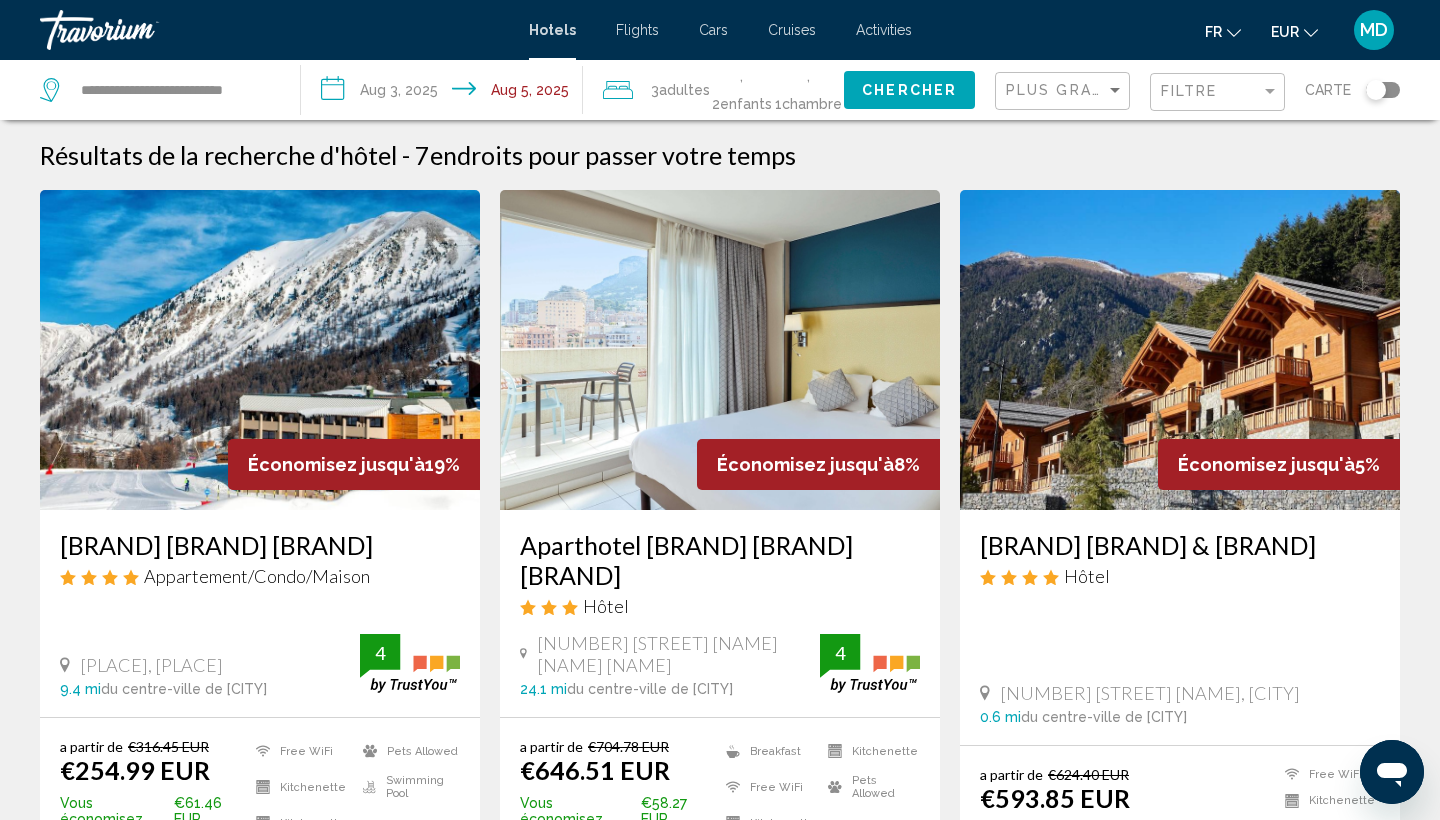 click on "Résultats de la recherche d'hôtel  -   7  endroits pour passer votre temps Économisez jusqu'à  19%   Sowell Résidences New Chastillon
Appartement/Condo/Maison
Centre Station, Isola 9.4 mi  du centre-ville de Saint de l'hôtel 4 a partir de €316.45 EUR €254.99 EUR  Vous économisez  €61.46 EUR
Free WiFi
Kitchenette
Kitchenette
Pets Allowed
Swimming Pool  4 Sélectionner une chambre Économisez jusqu'à  8%   Aparthotel Adagio Monaco Monte Cristo
Hôtel
4" at bounding box center (720, 1316) 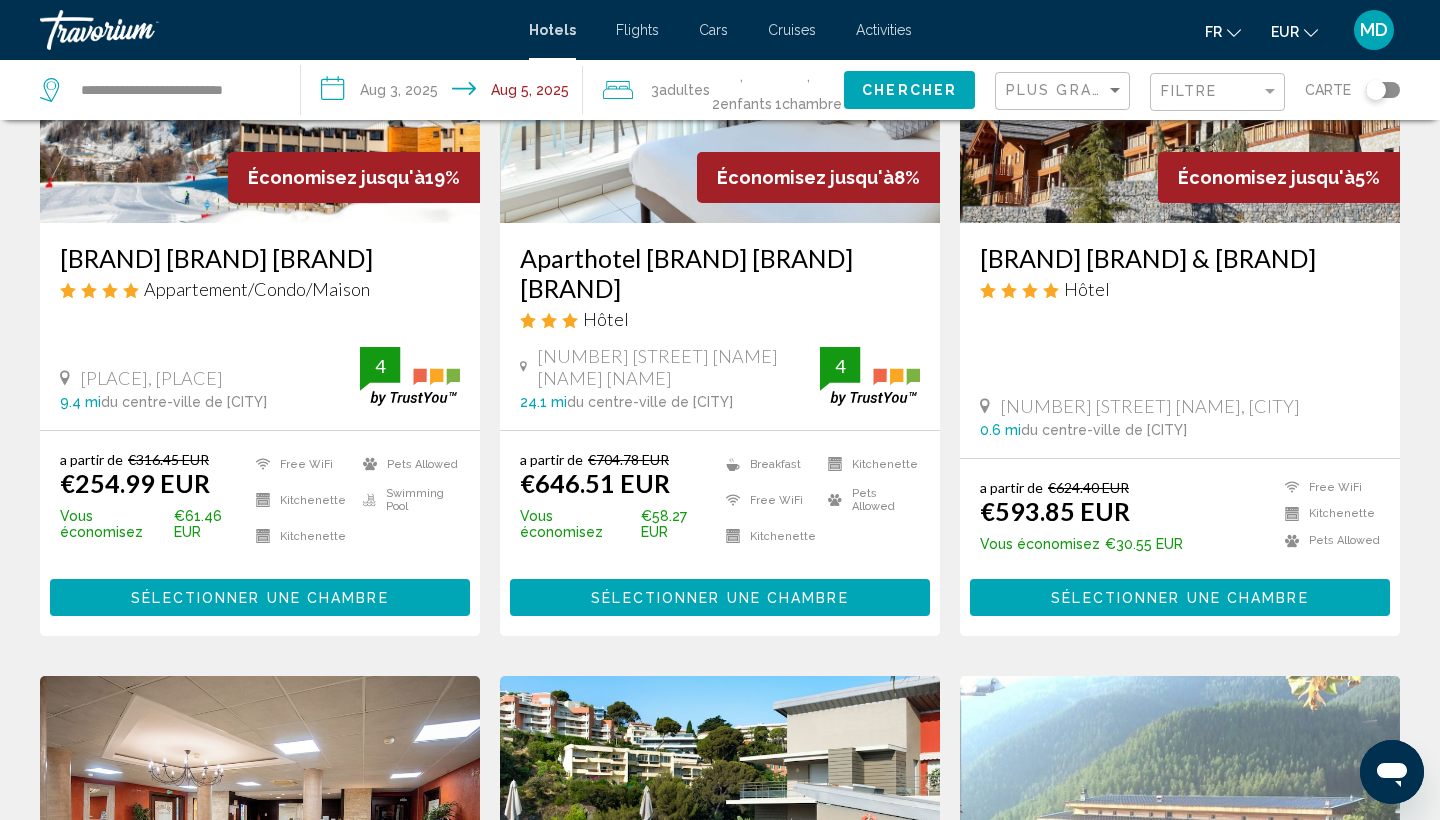 scroll, scrollTop: 270, scrollLeft: 0, axis: vertical 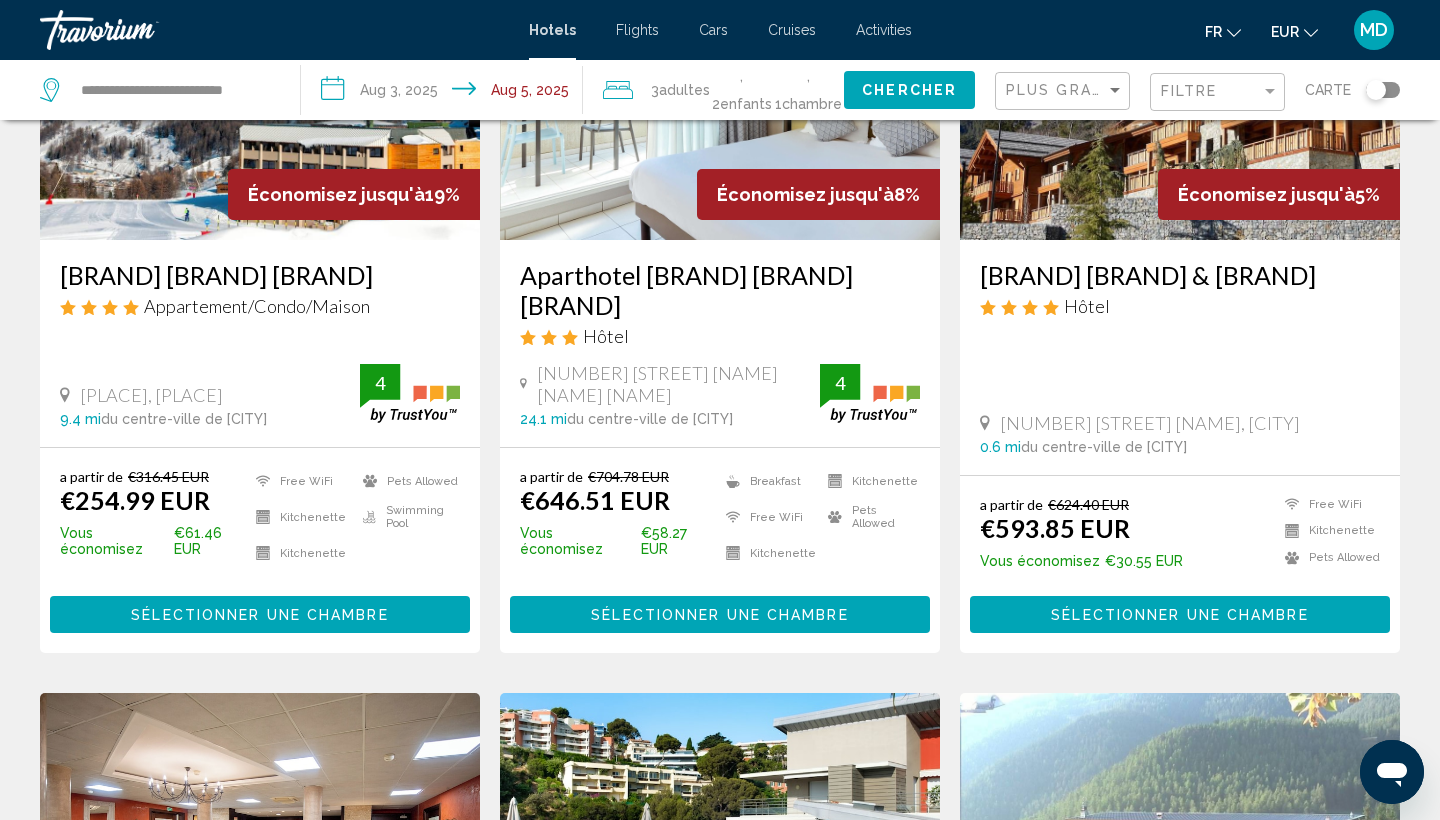 click on "Pure Montagne Resort & Spa" at bounding box center [1180, 275] 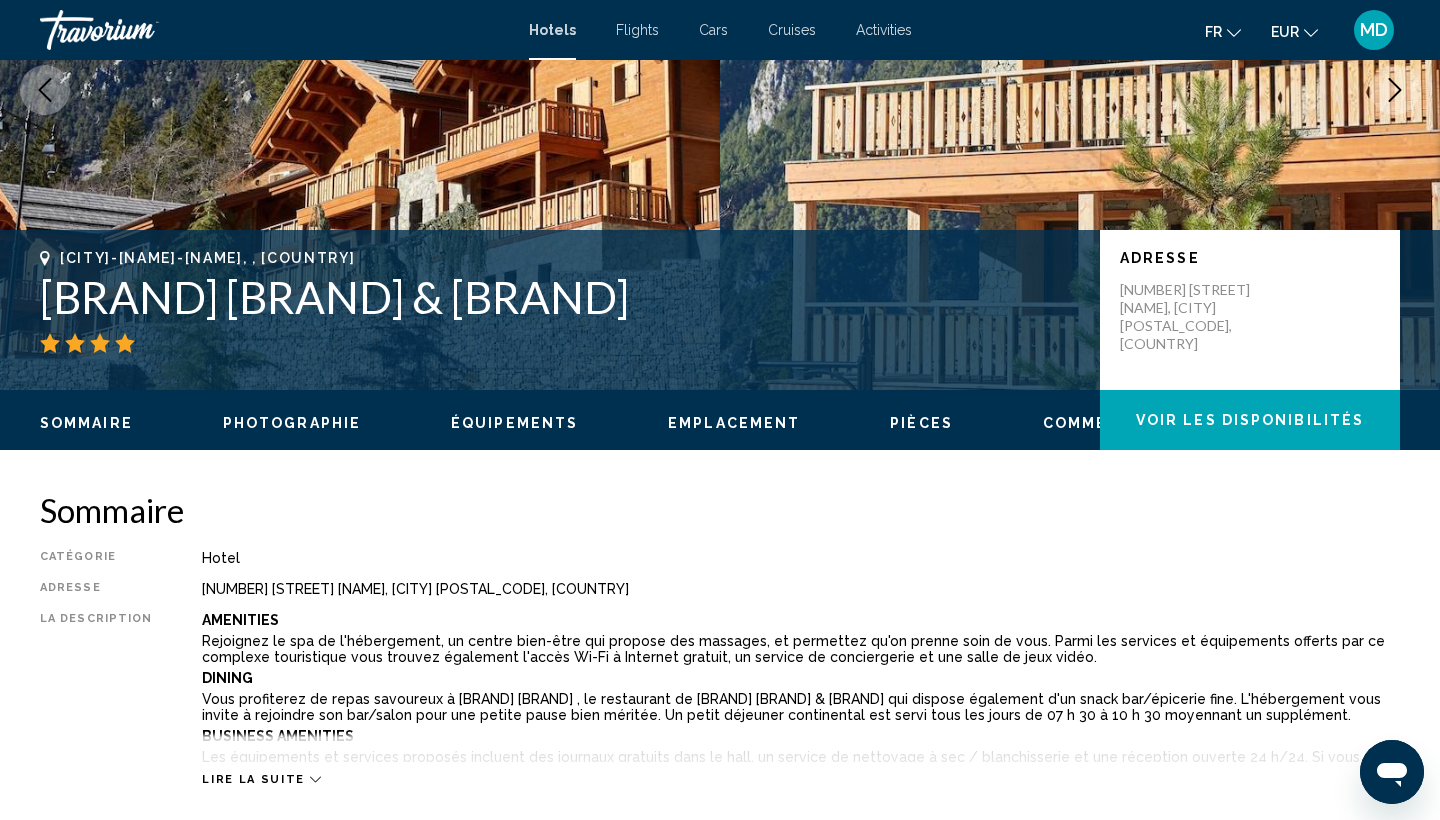 scroll, scrollTop: 0, scrollLeft: 0, axis: both 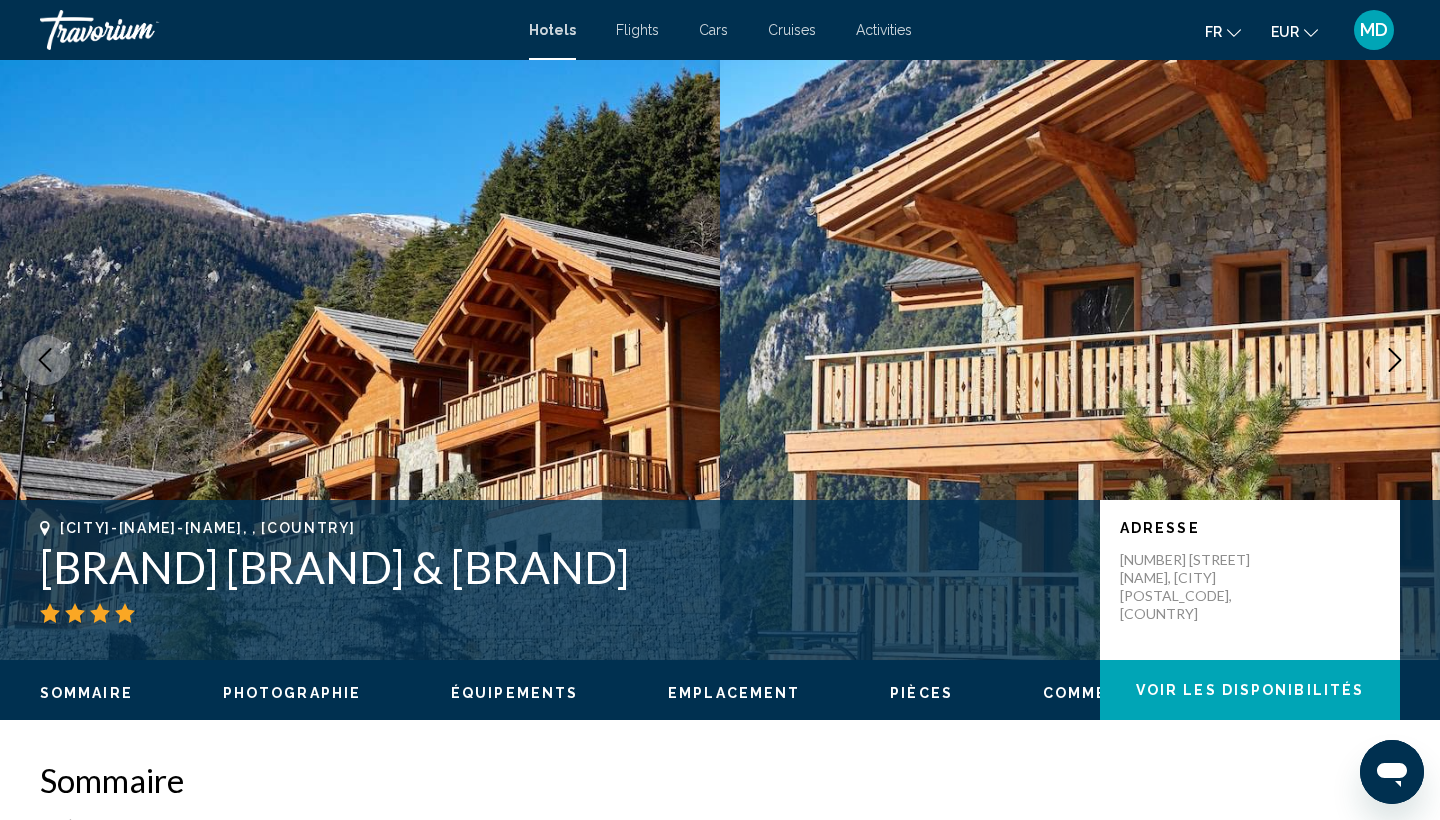 type 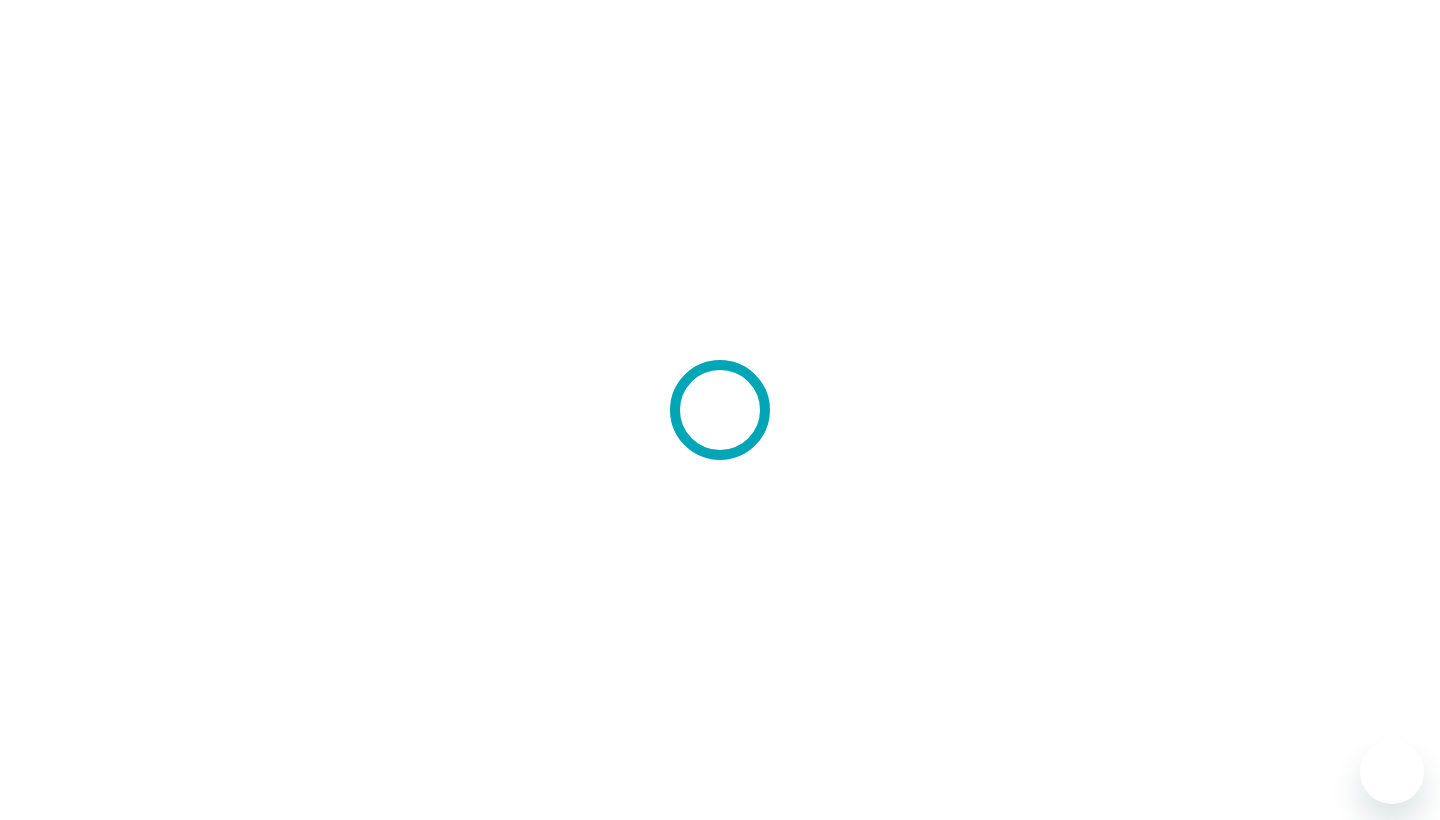 scroll, scrollTop: 0, scrollLeft: 0, axis: both 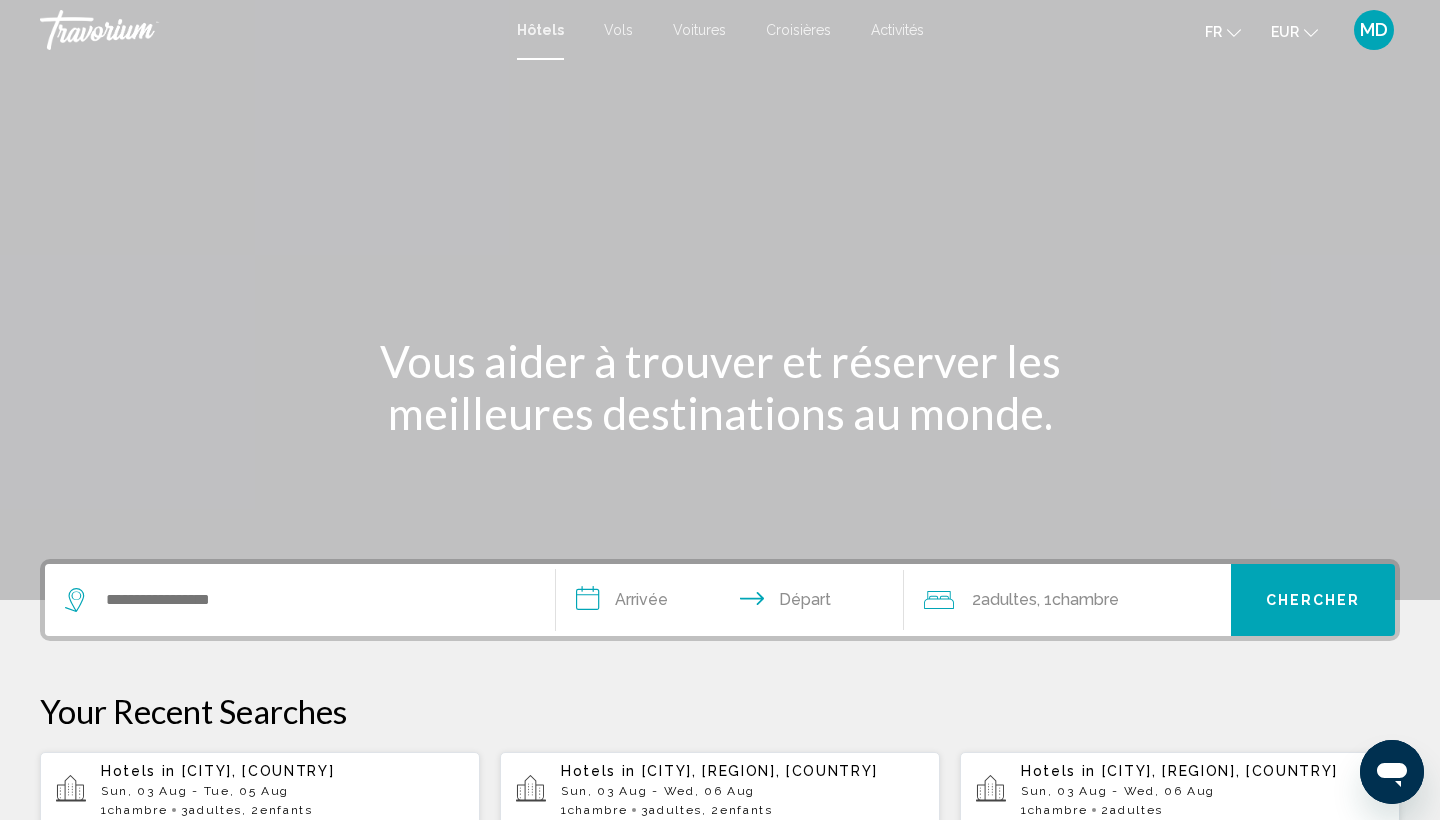 click at bounding box center [300, 600] 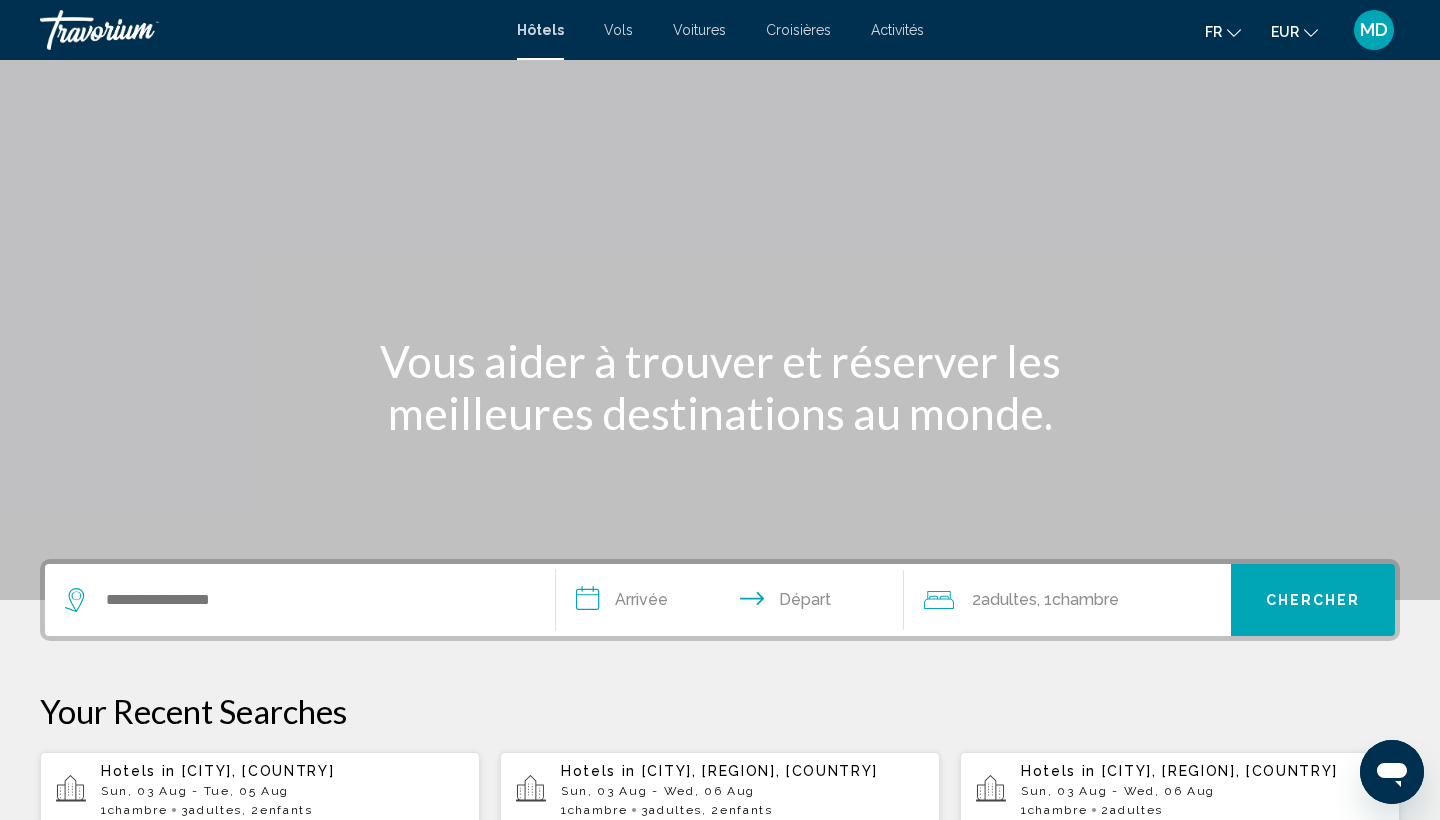 scroll, scrollTop: 494, scrollLeft: 0, axis: vertical 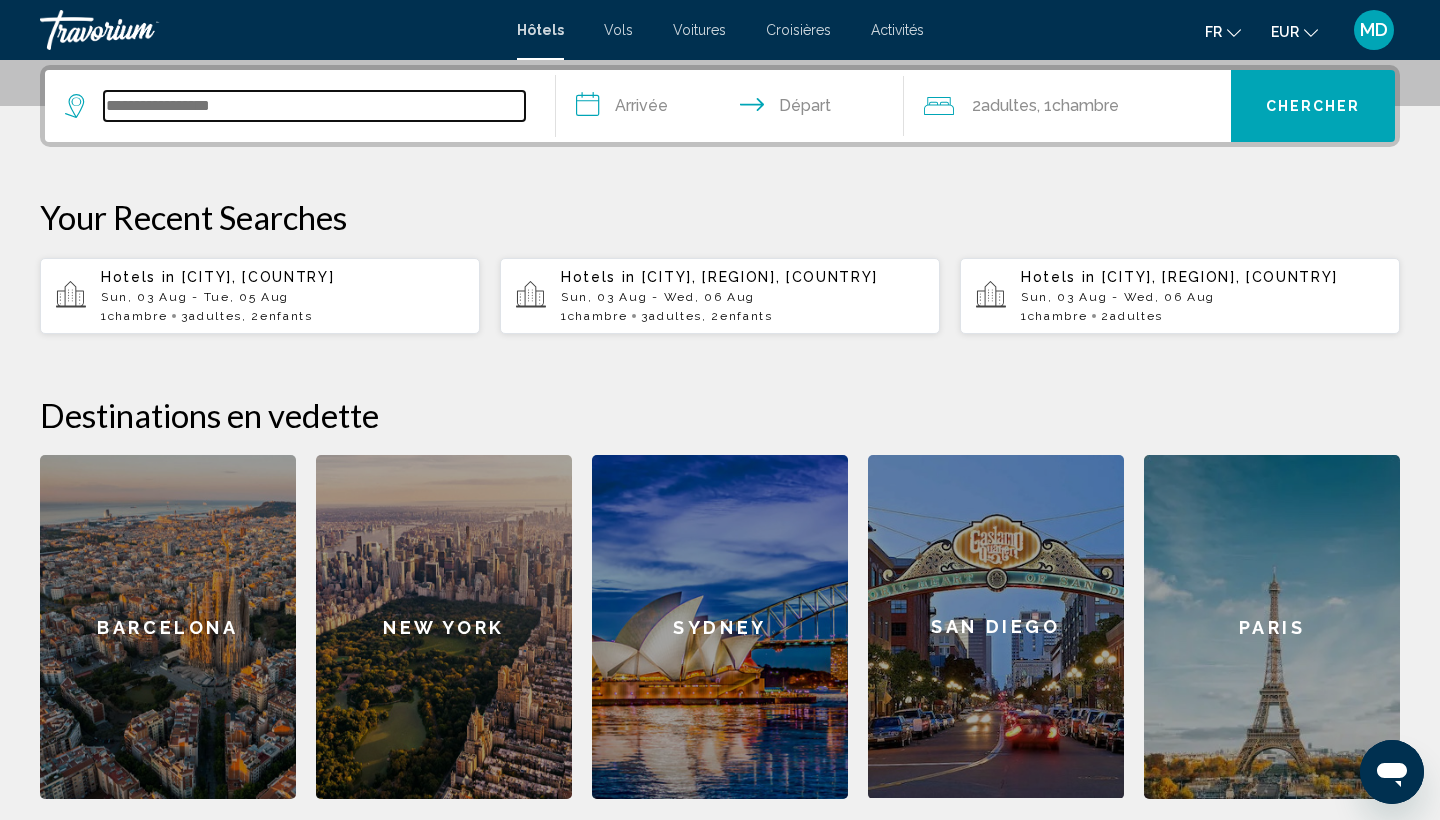 click at bounding box center [314, 106] 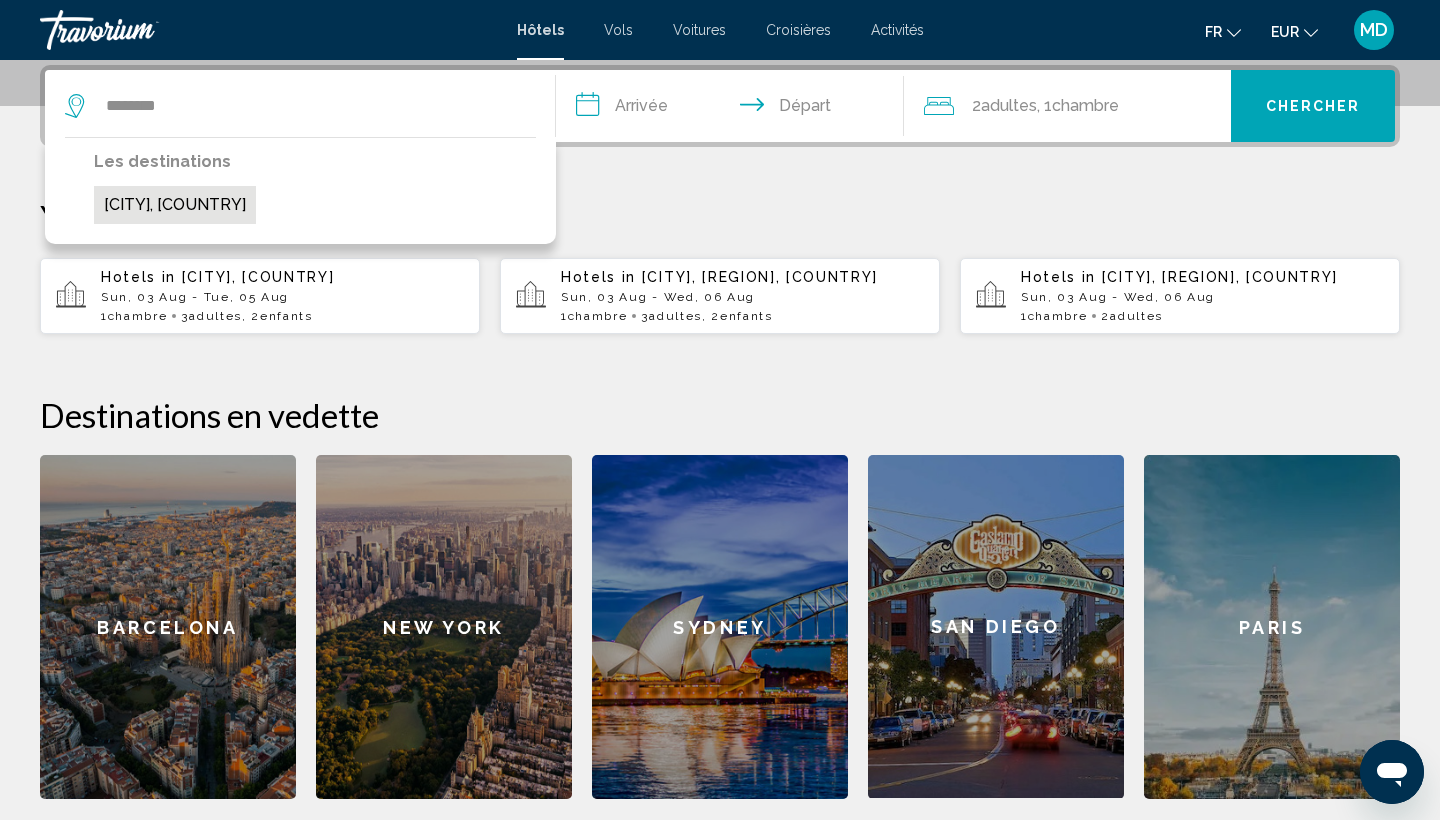 click on "[CITY], [COUNTRY]" at bounding box center (175, 205) 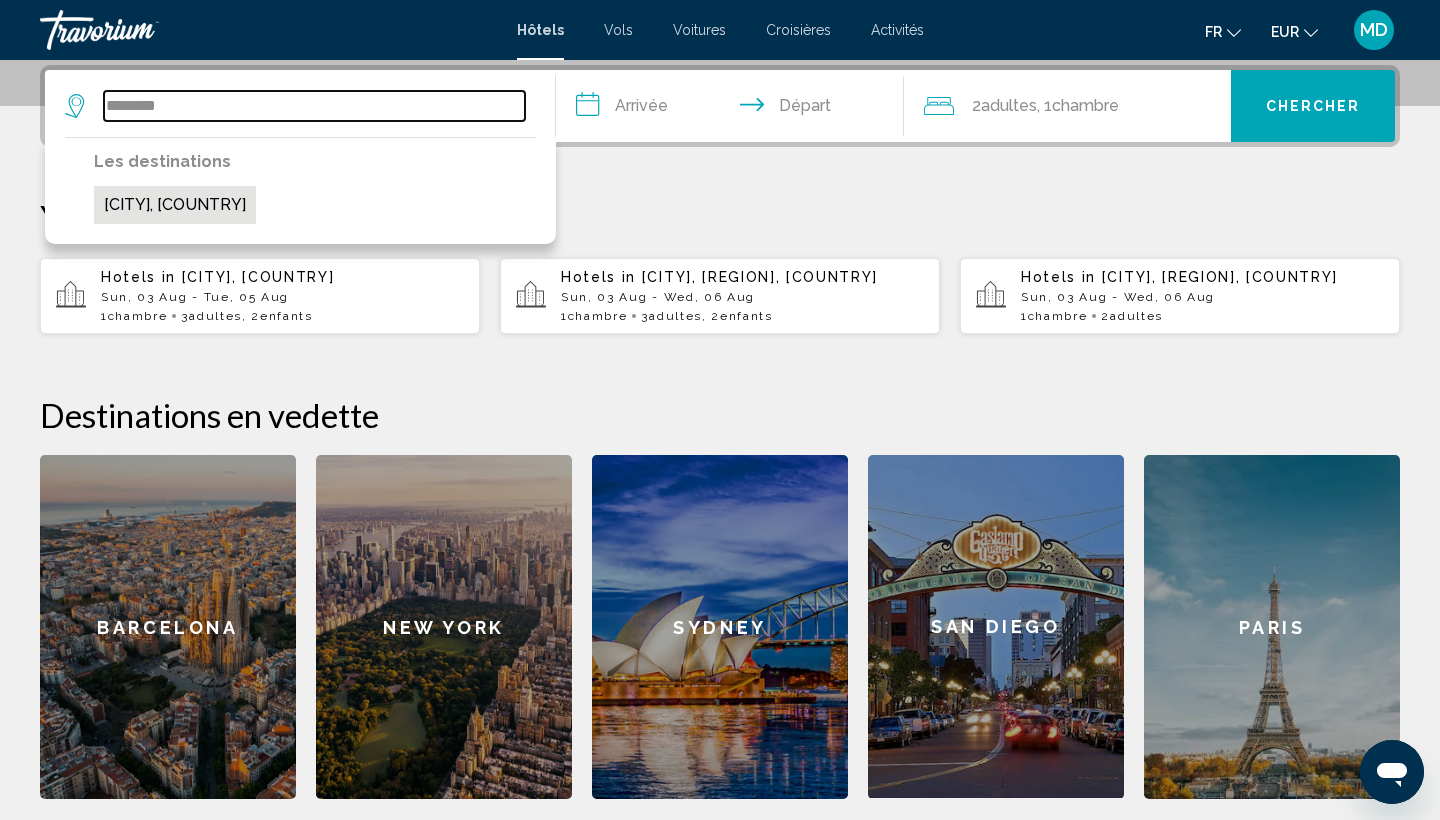 type on "**********" 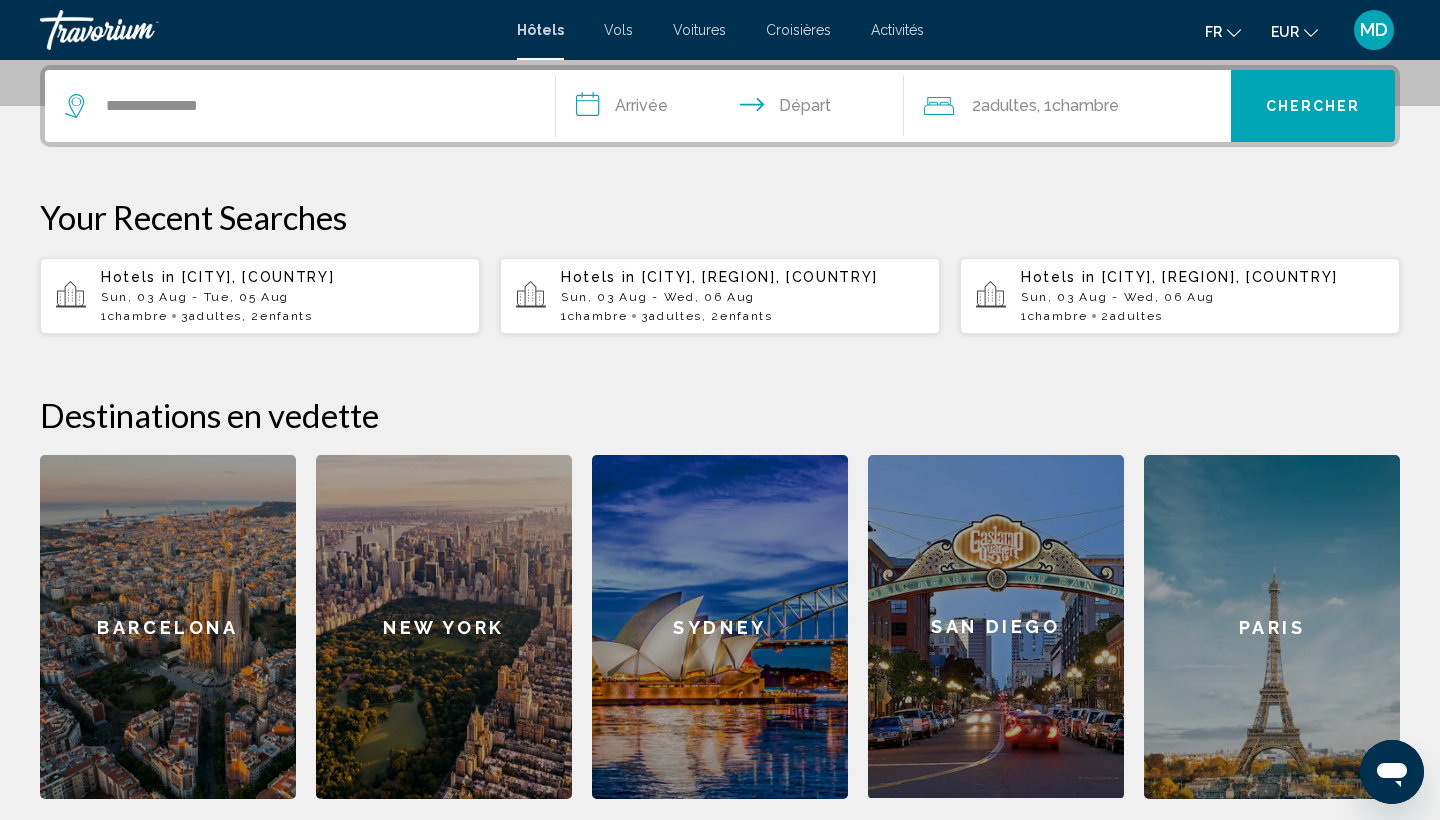click on "**********" at bounding box center [734, 109] 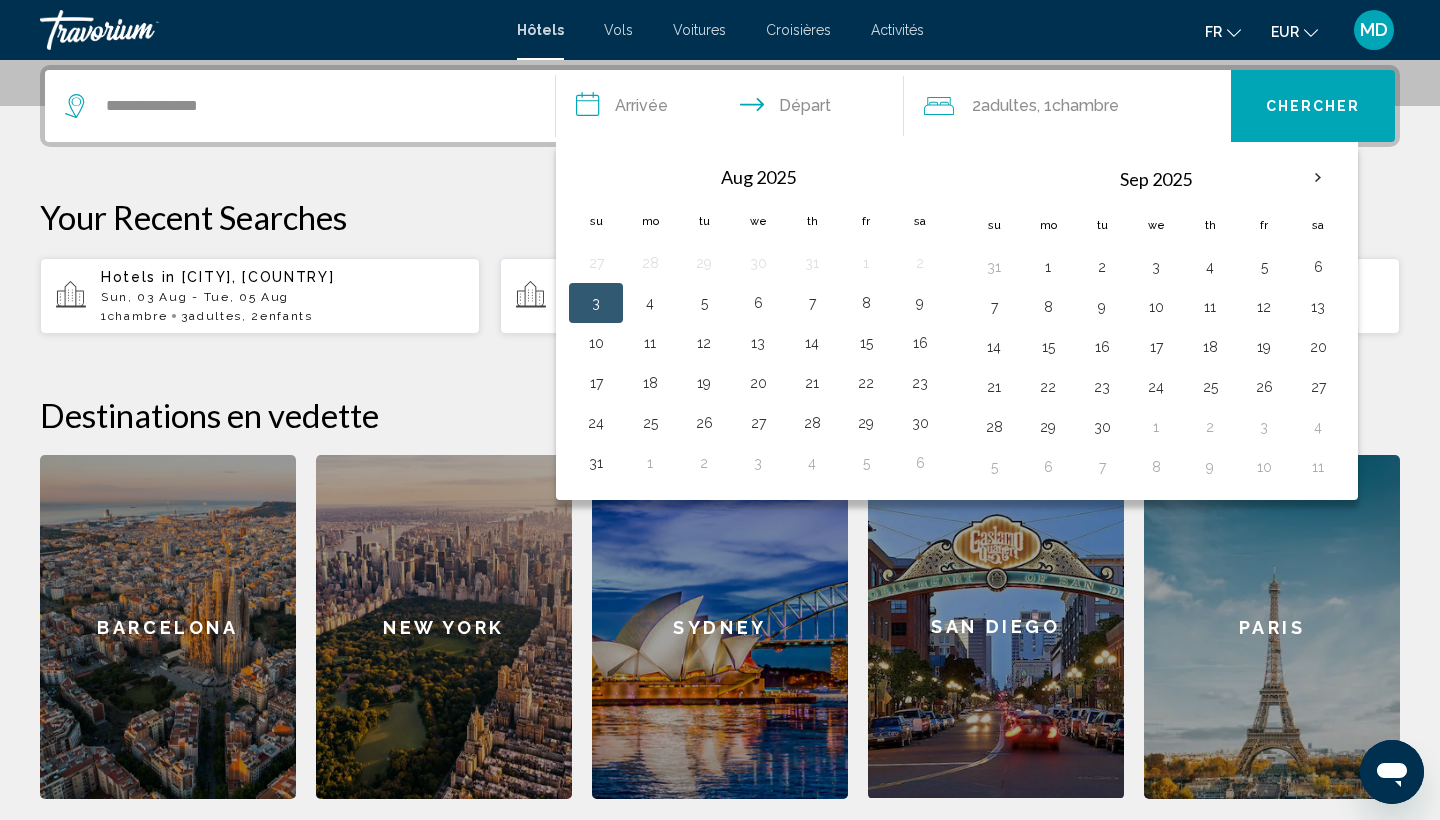 click on "3" at bounding box center (596, 303) 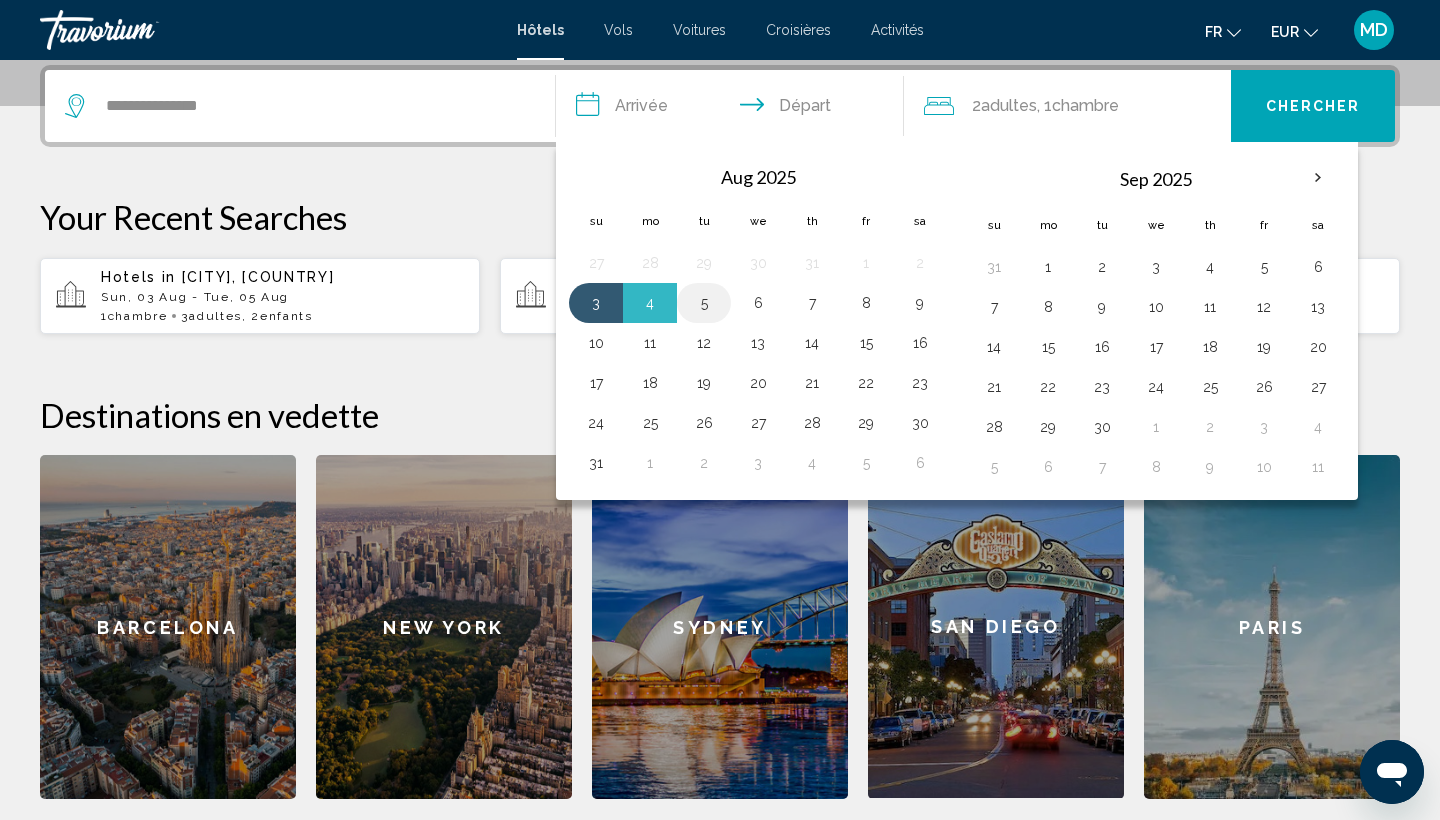 click on "5" at bounding box center (704, 303) 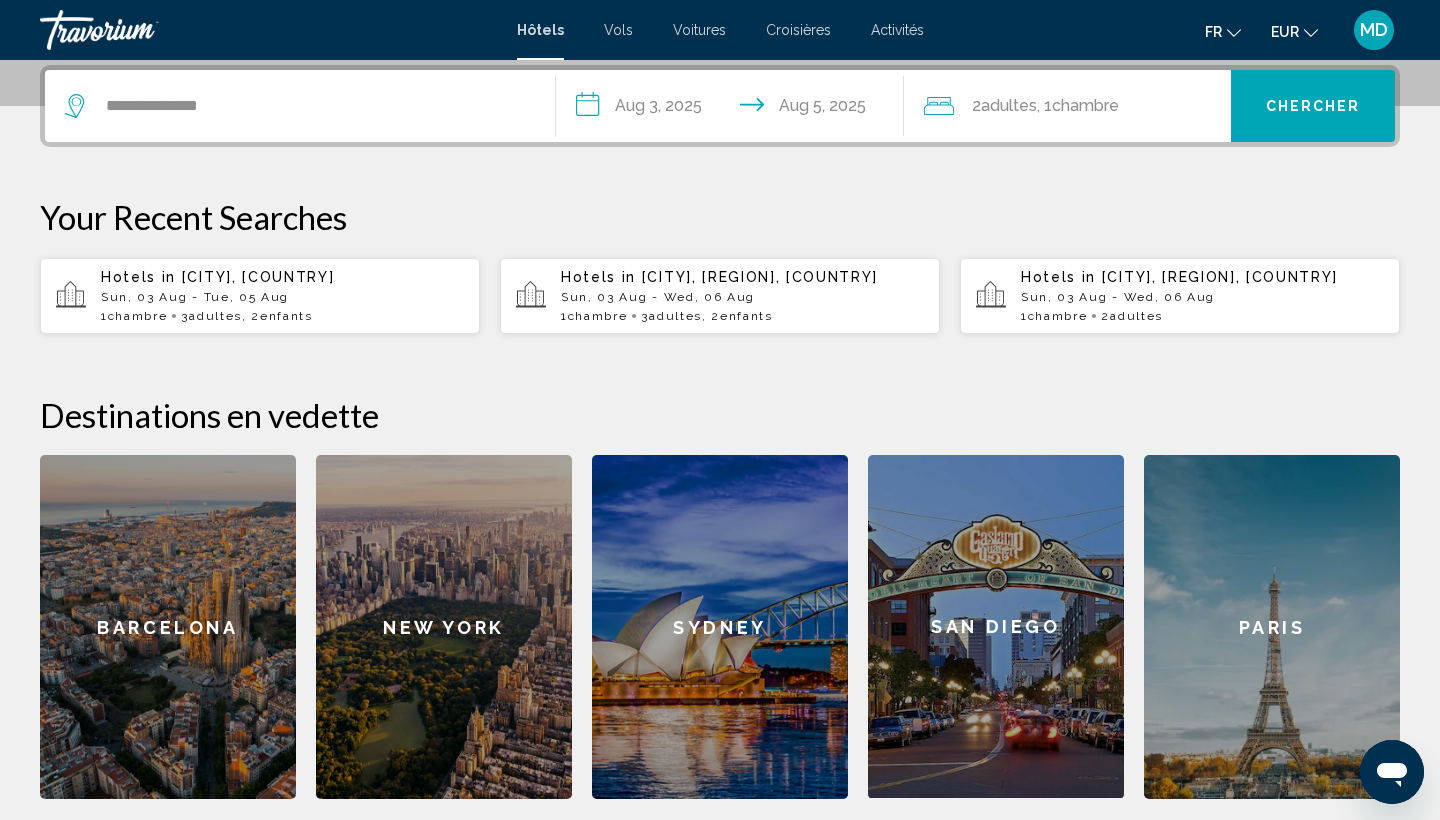 click on "Chambre" 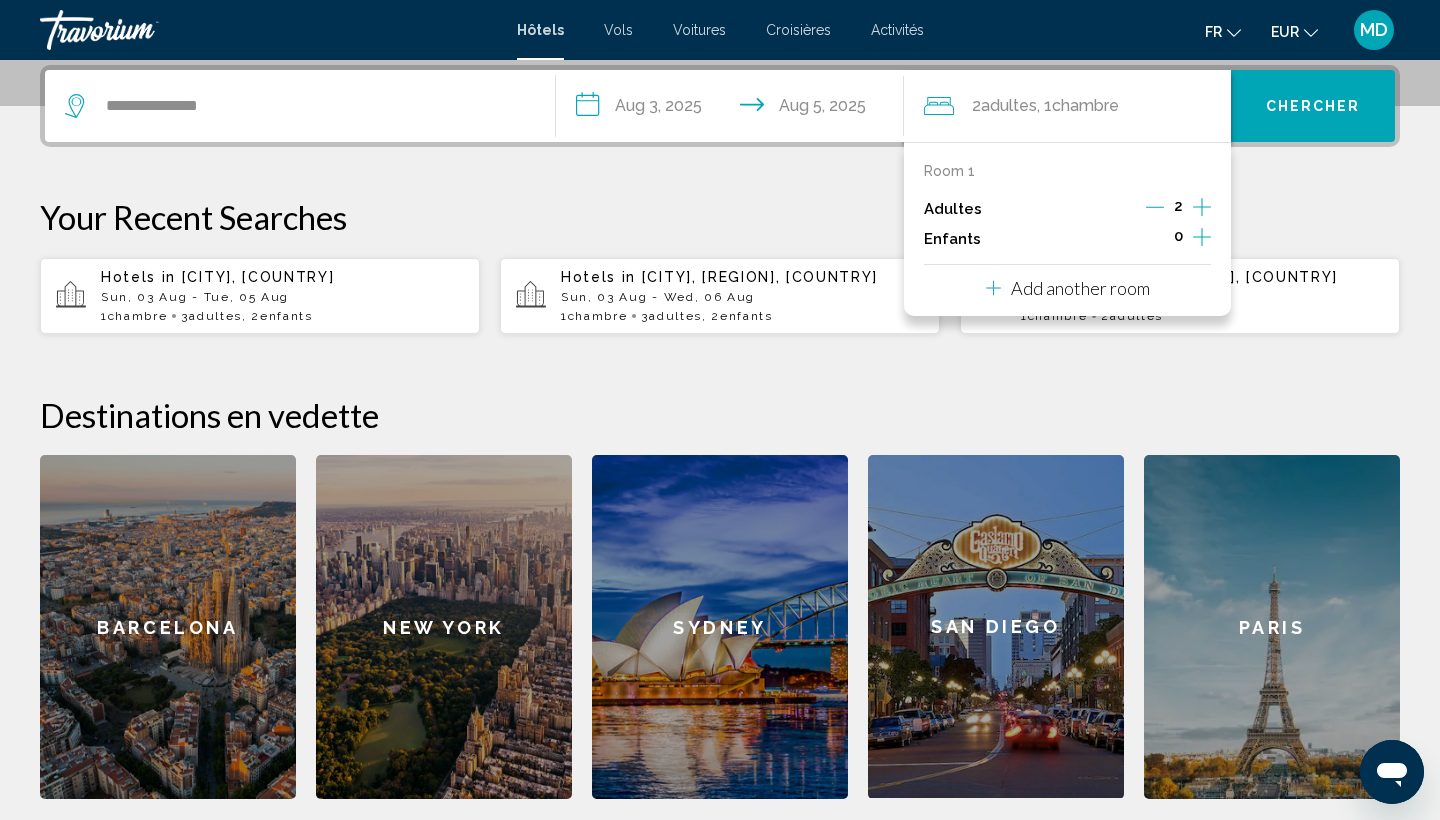 click 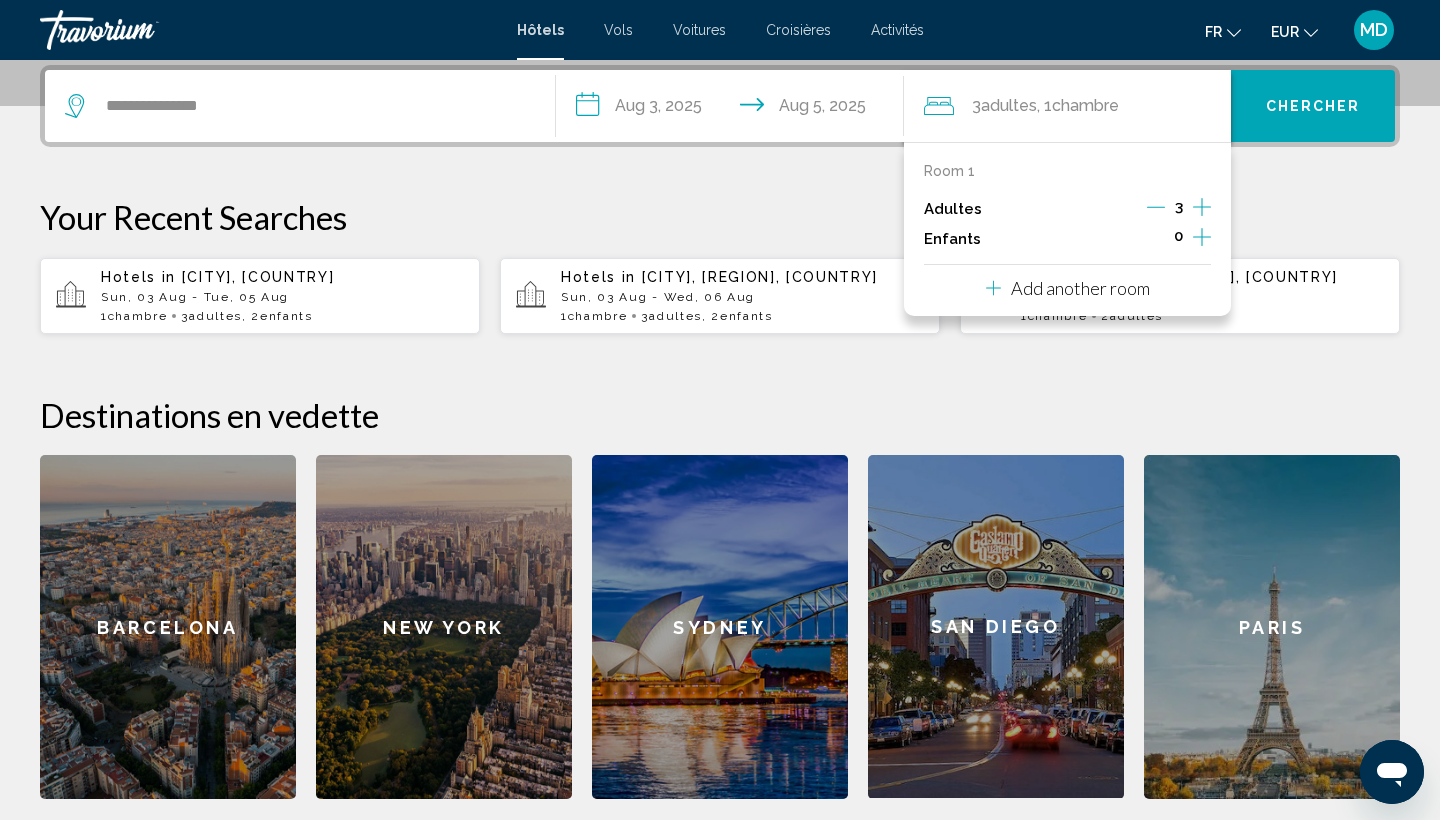 click 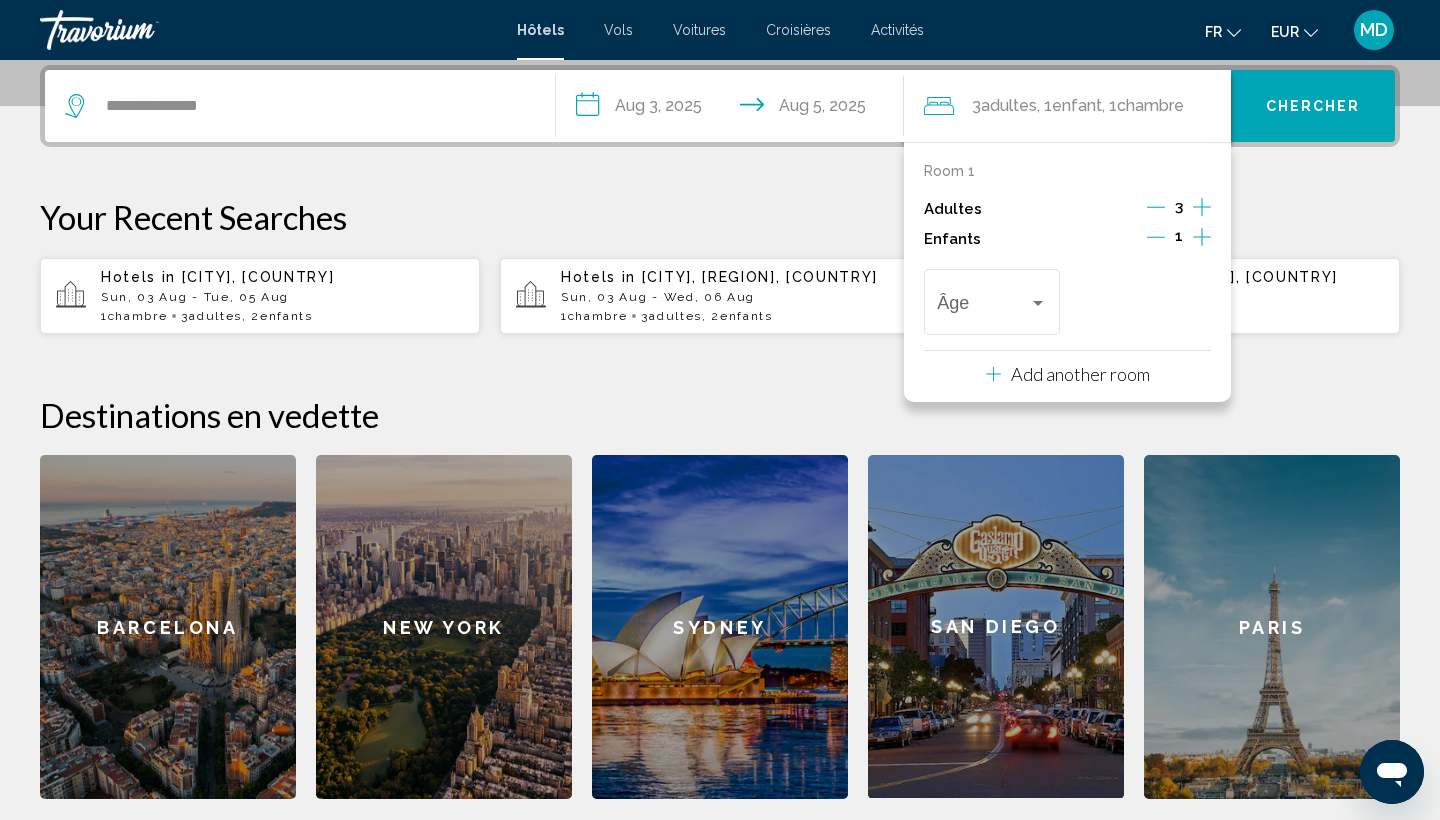 click 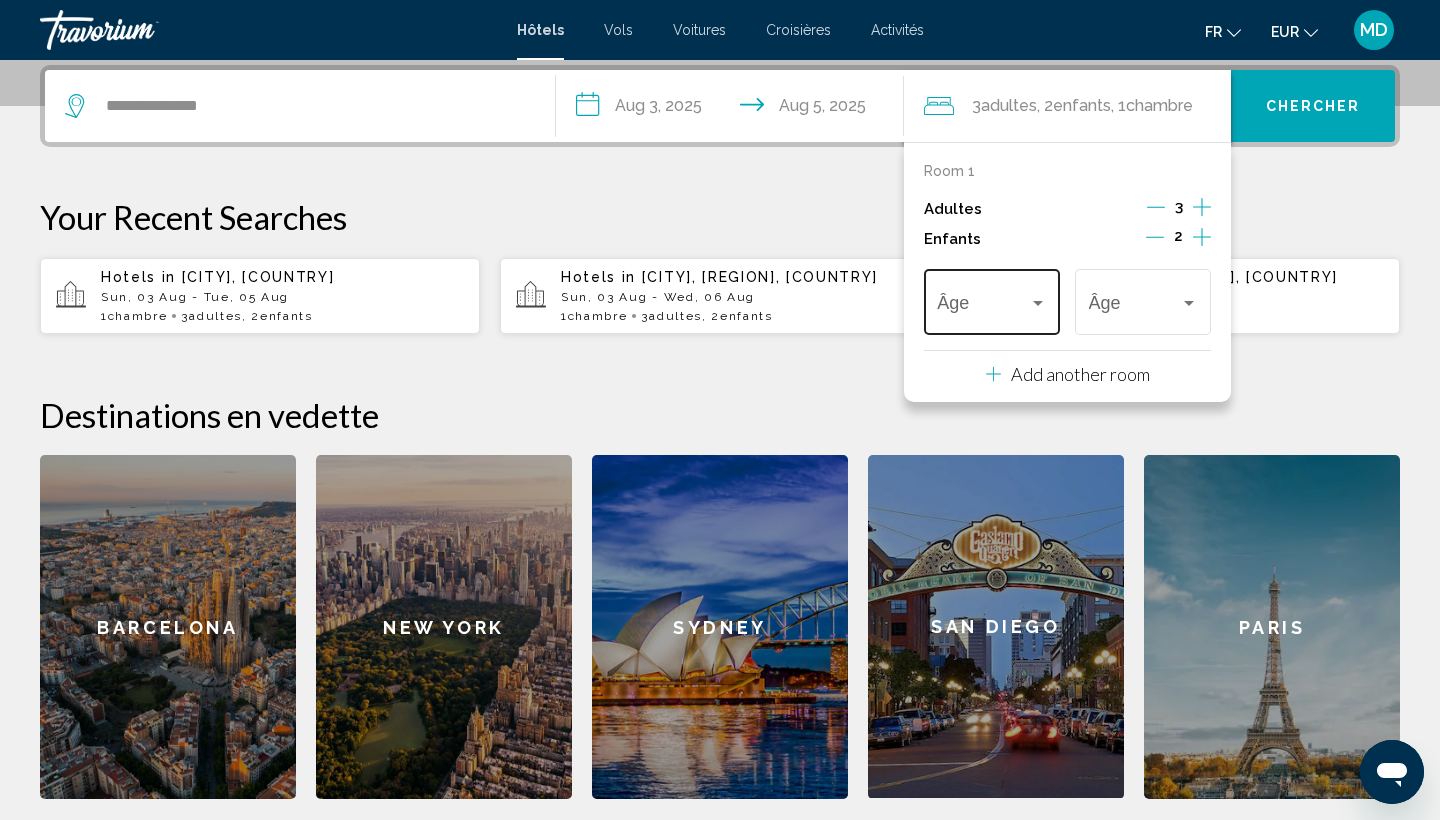 click at bounding box center [1038, 303] 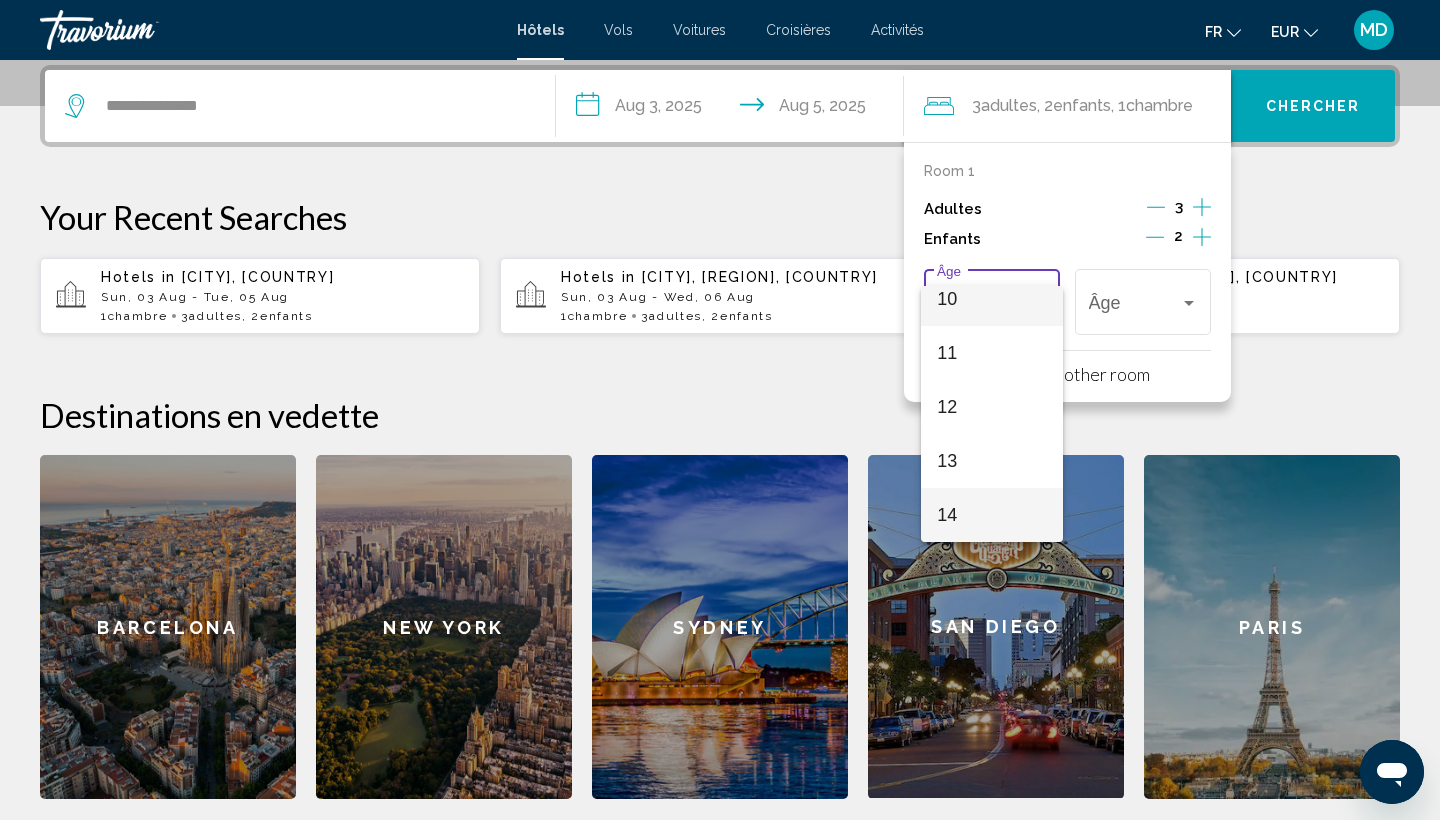 scroll, scrollTop: 486, scrollLeft: 0, axis: vertical 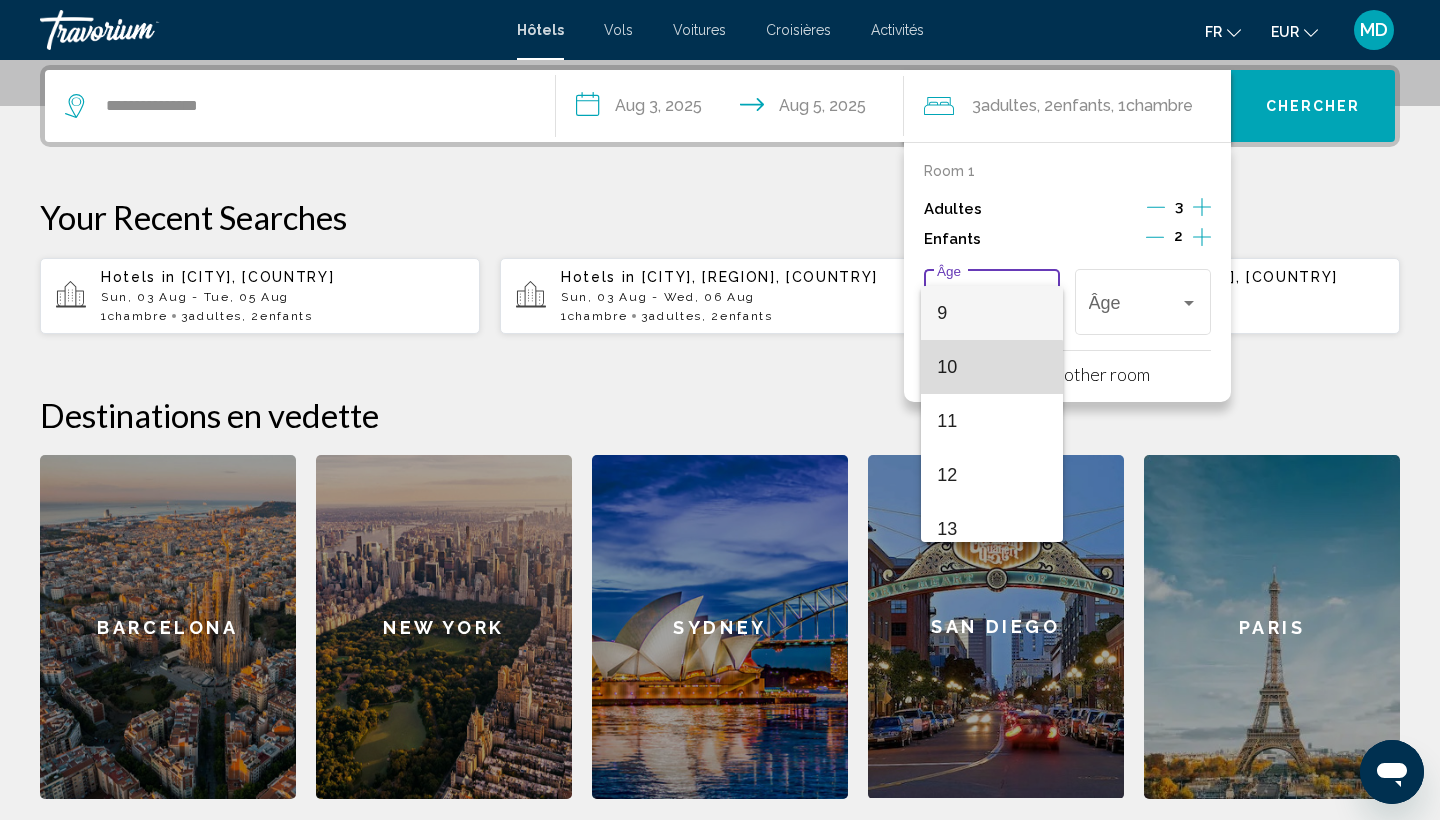 click on "10" at bounding box center [991, 367] 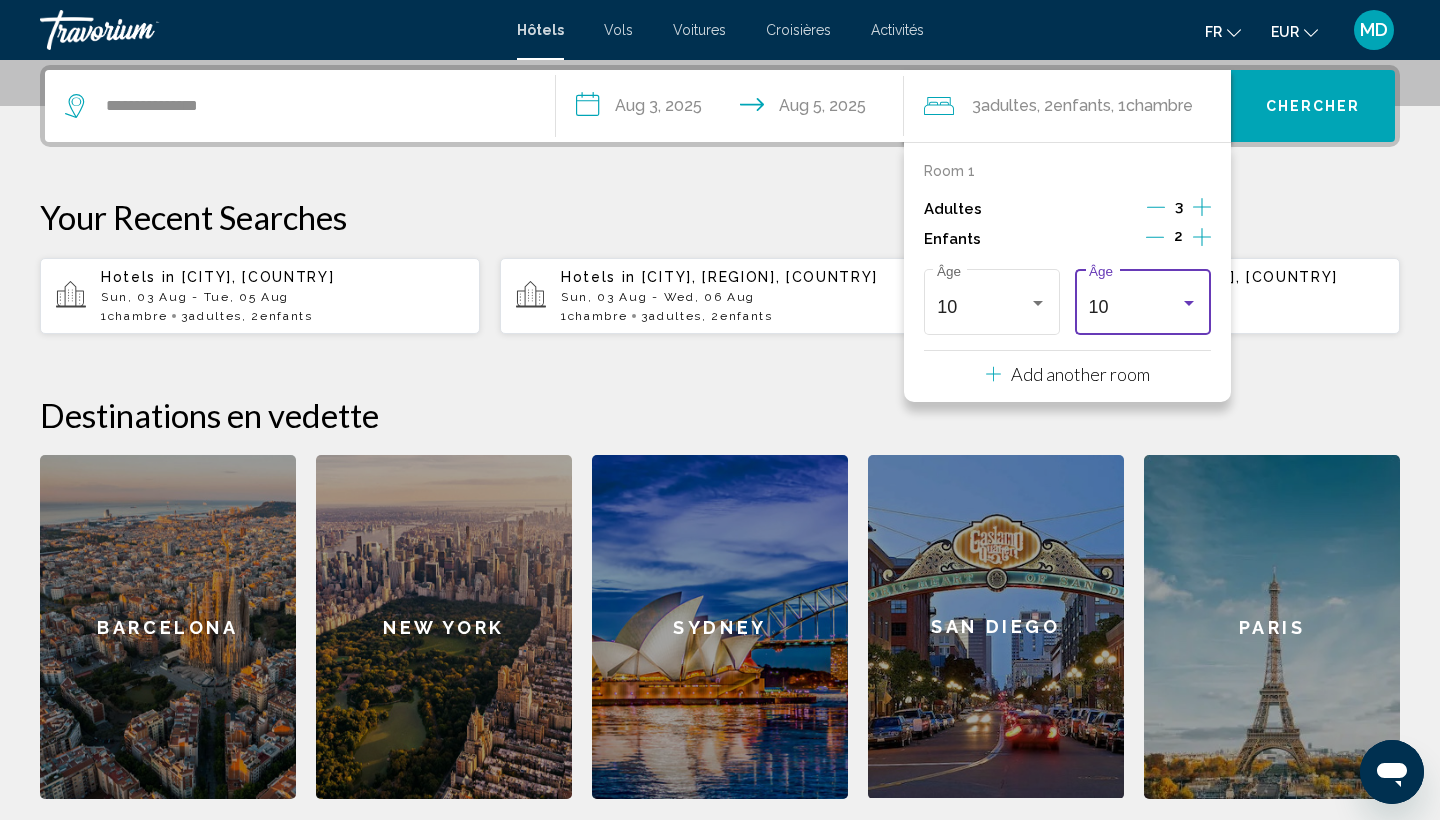 click at bounding box center [1189, 303] 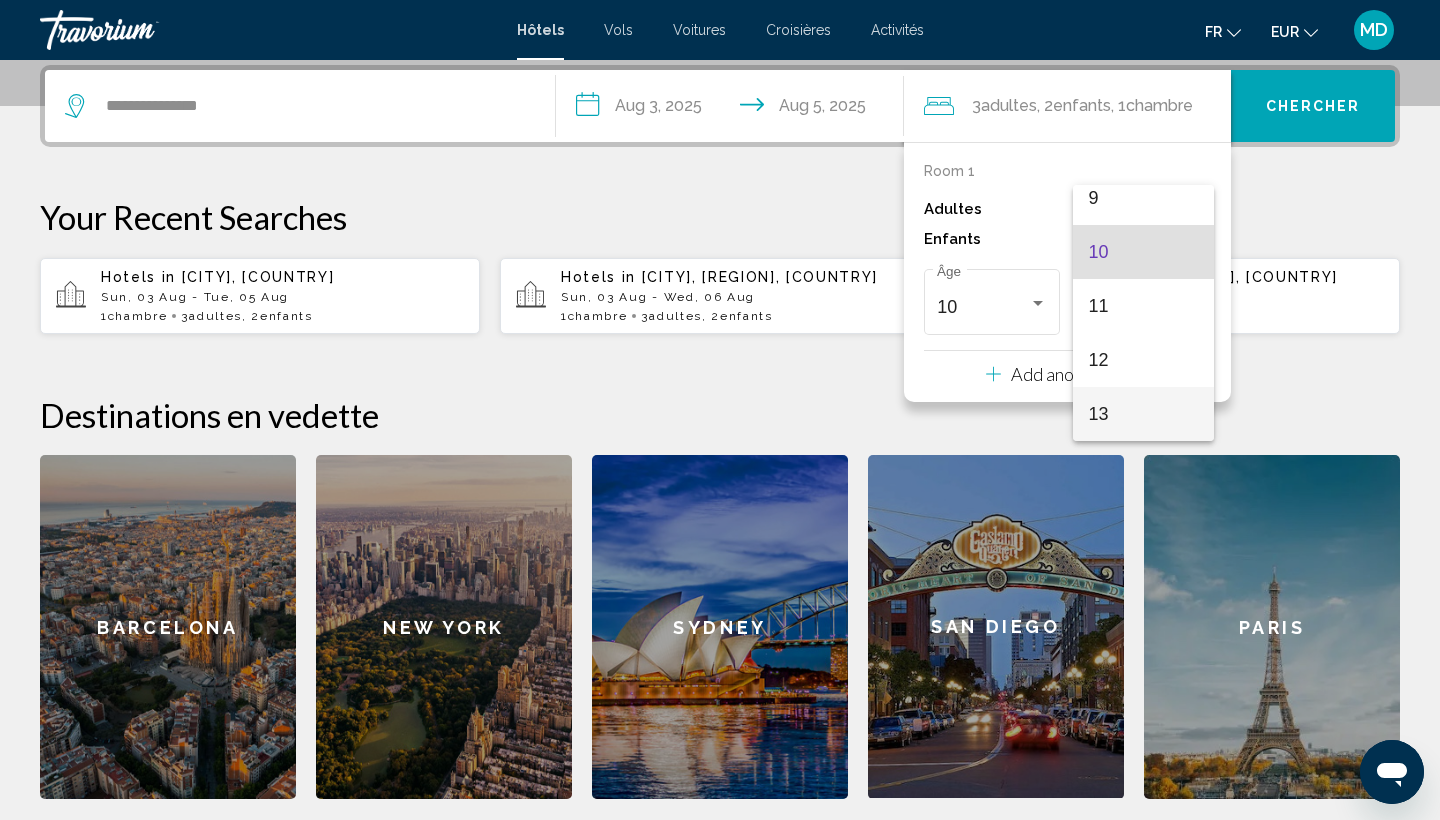 scroll, scrollTop: 554, scrollLeft: 0, axis: vertical 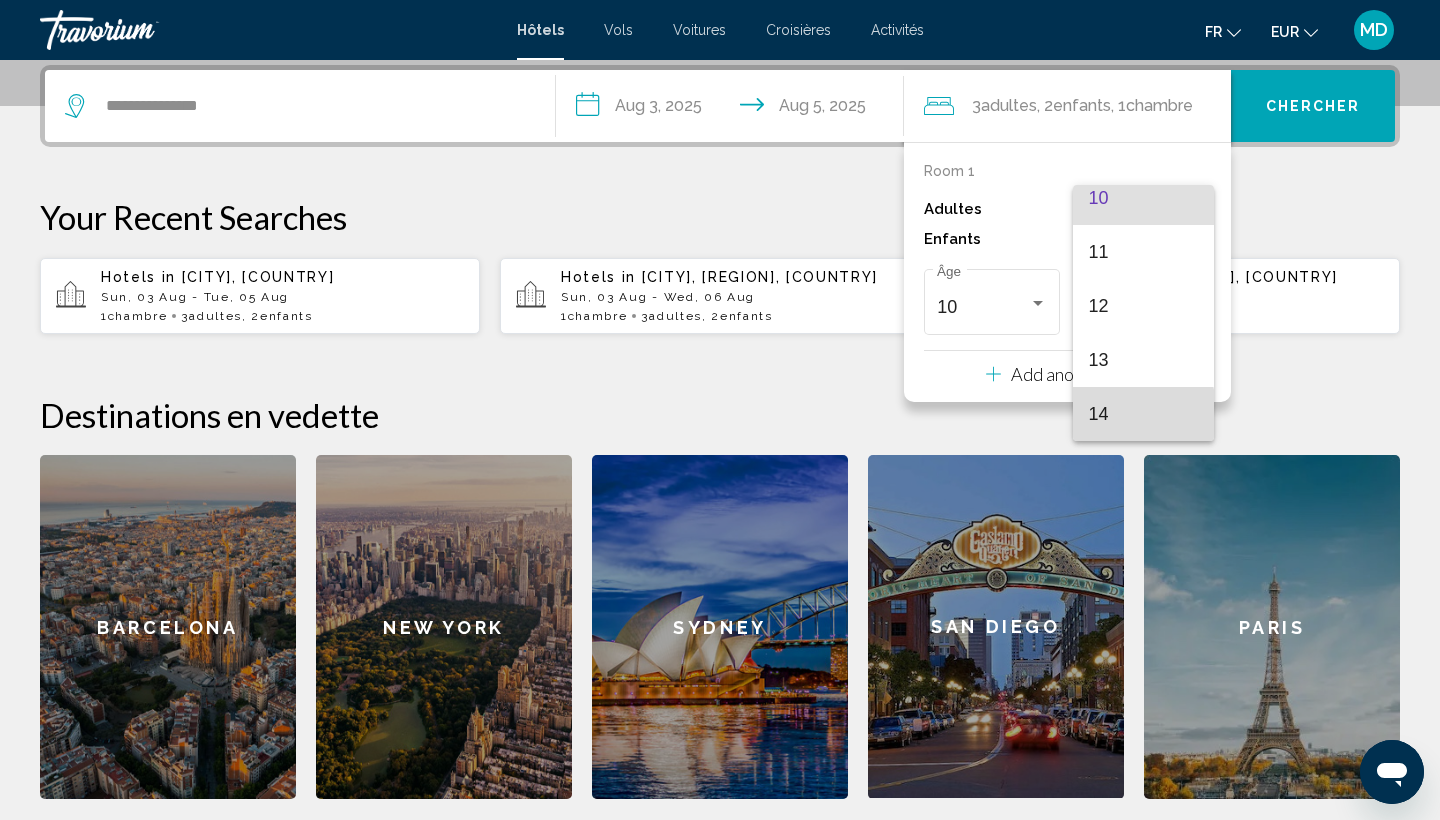 click on "14" at bounding box center [1143, 414] 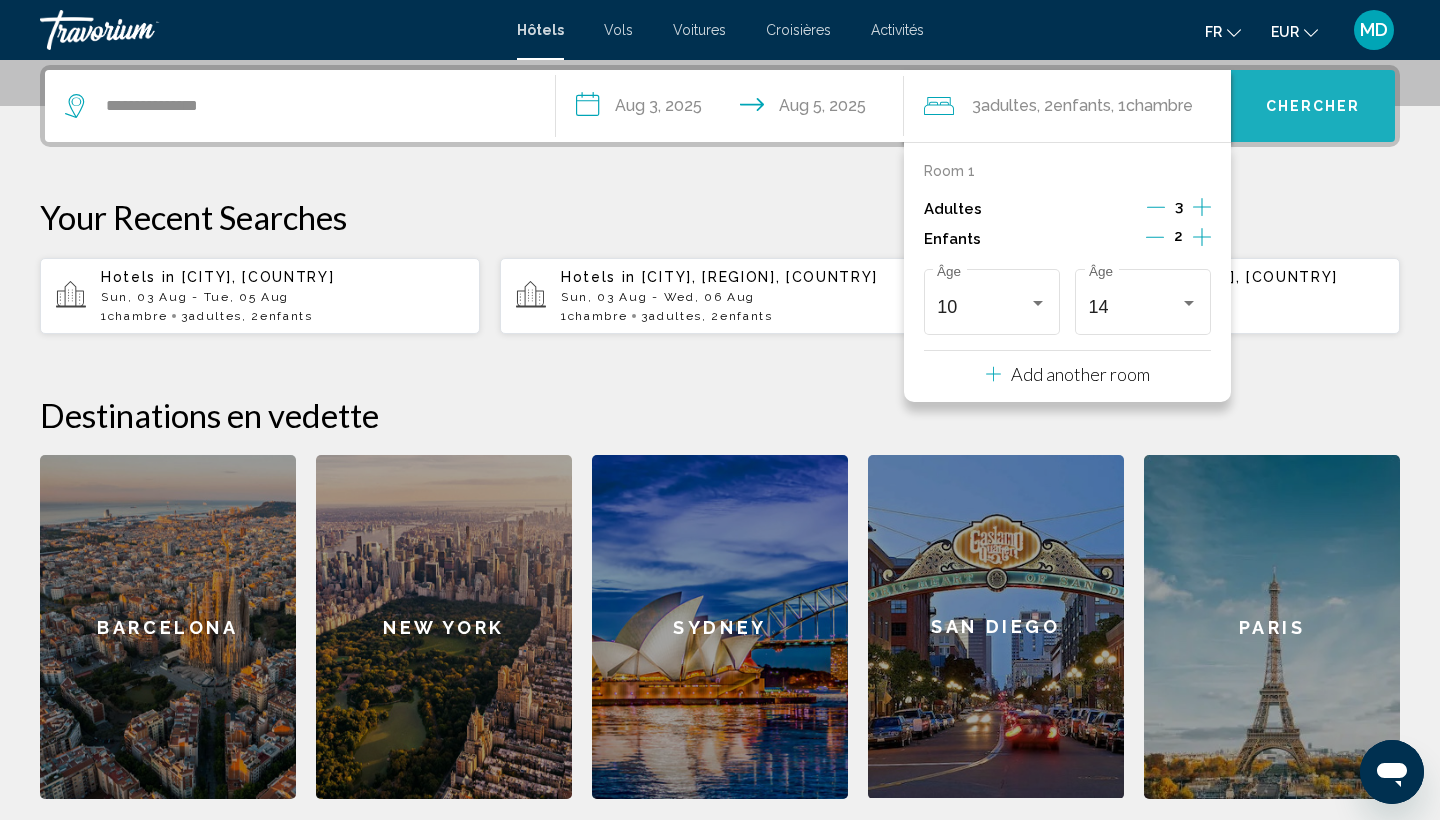 click on "Chercher" at bounding box center [1313, 106] 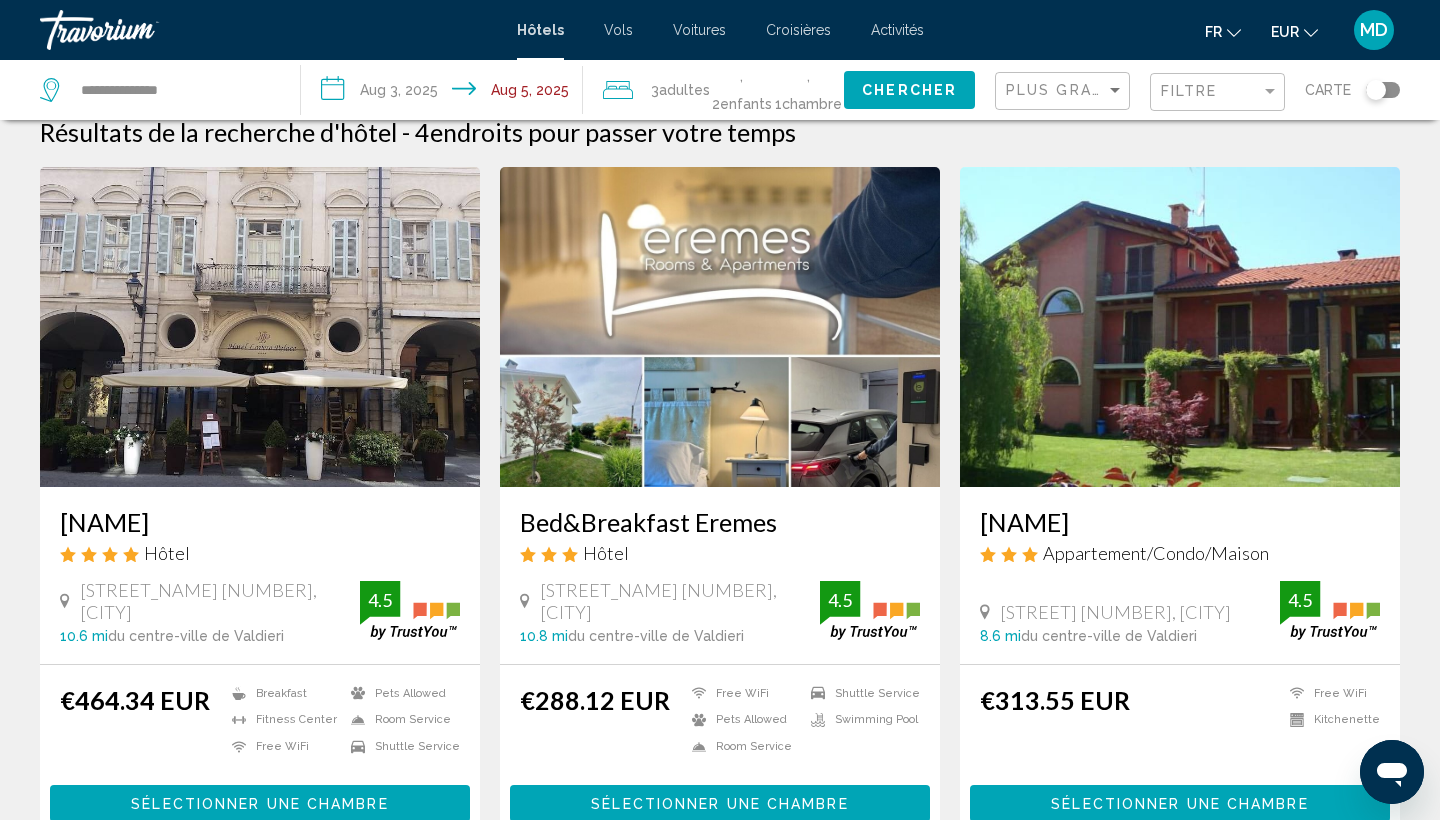 scroll, scrollTop: -1, scrollLeft: 0, axis: vertical 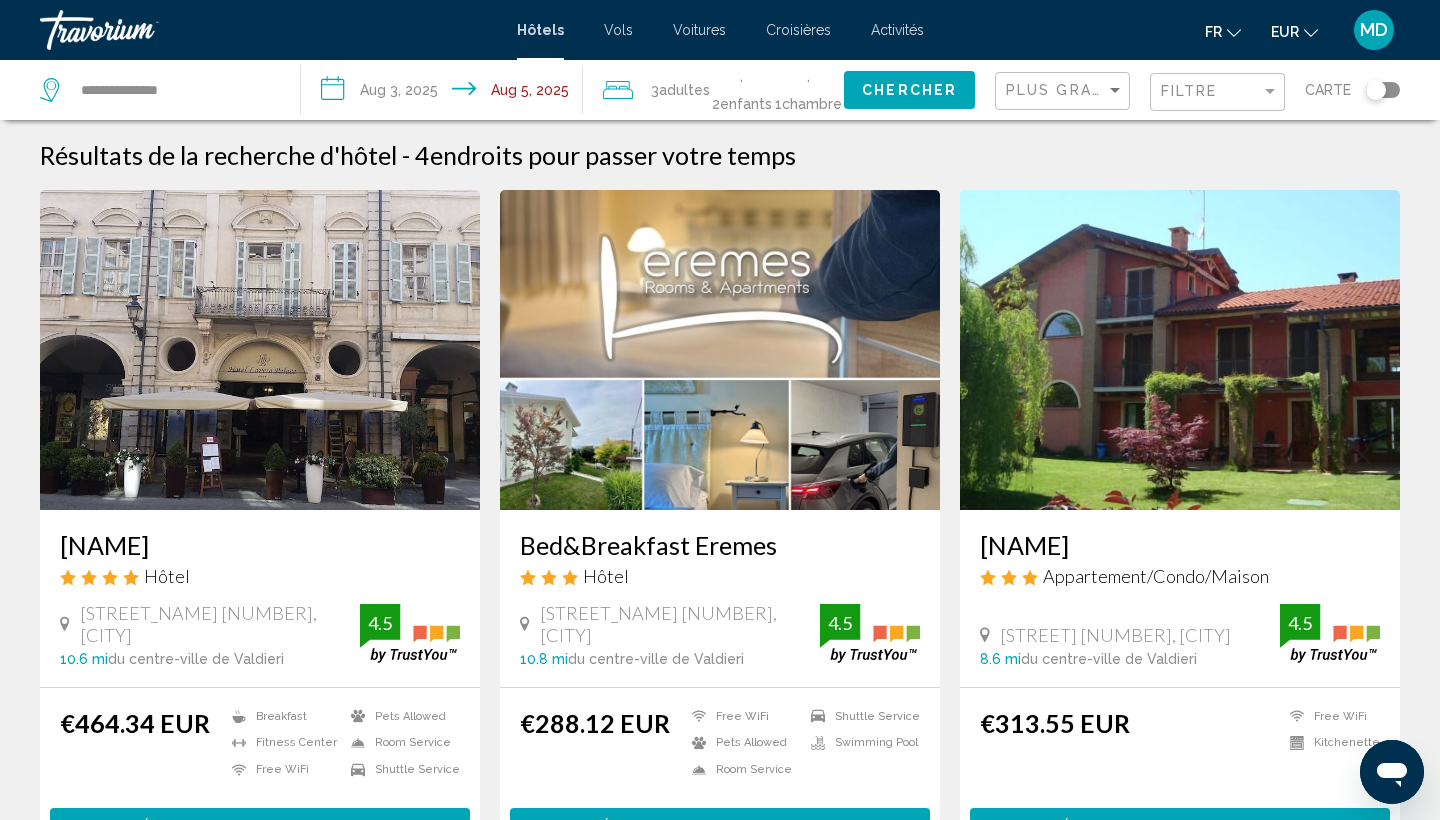 click at bounding box center (720, 350) 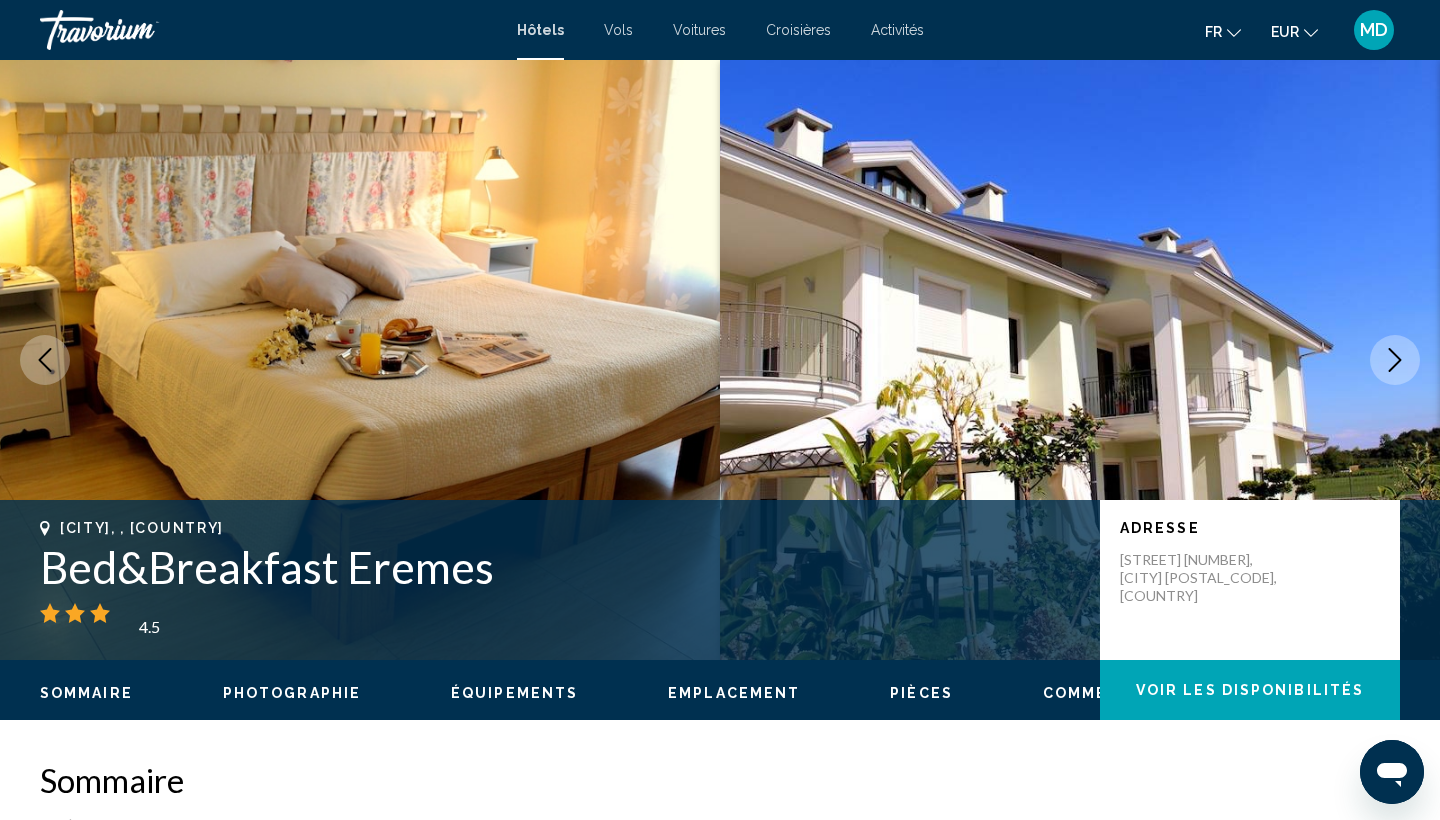 scroll, scrollTop: 0, scrollLeft: 0, axis: both 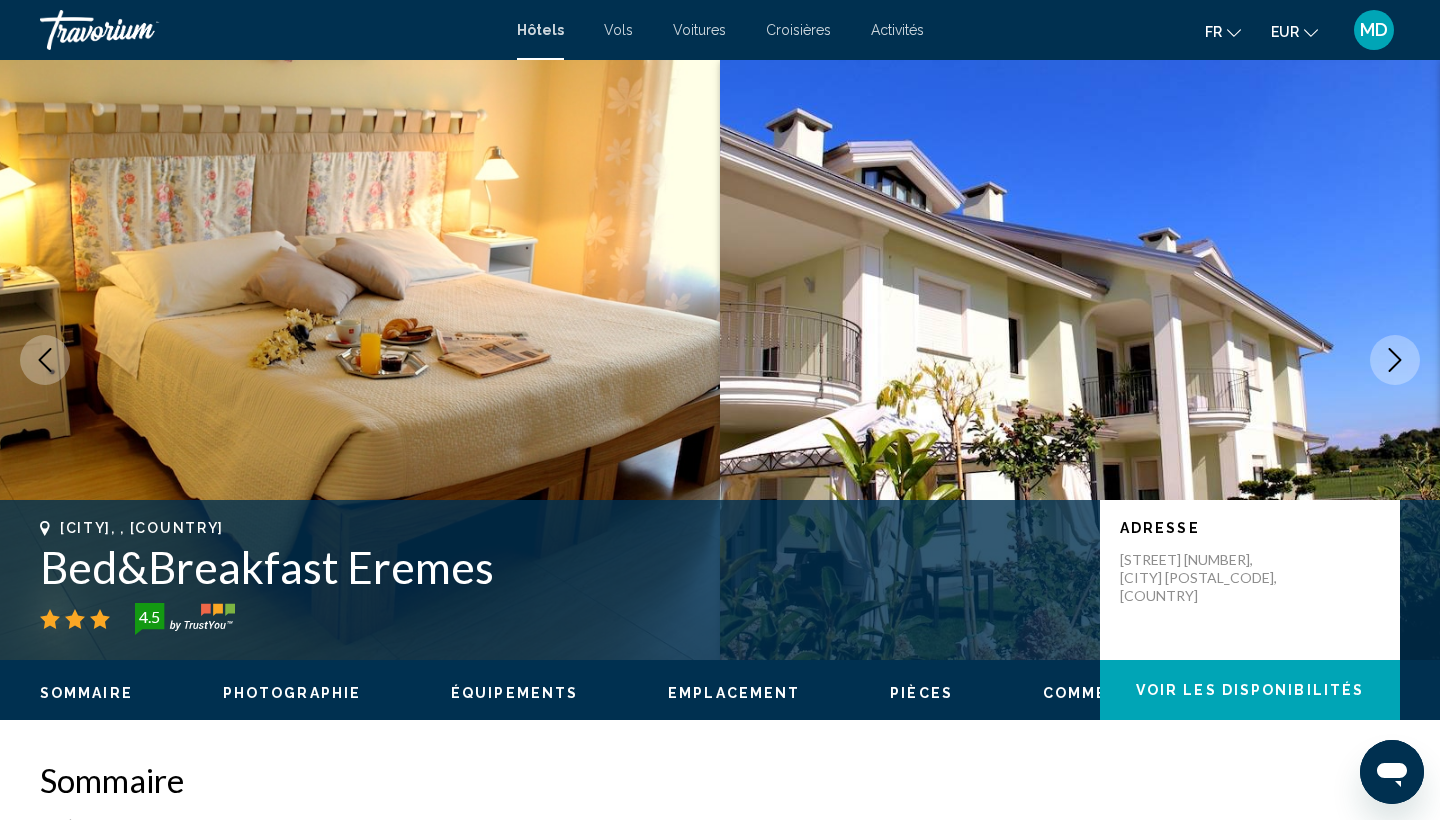 type 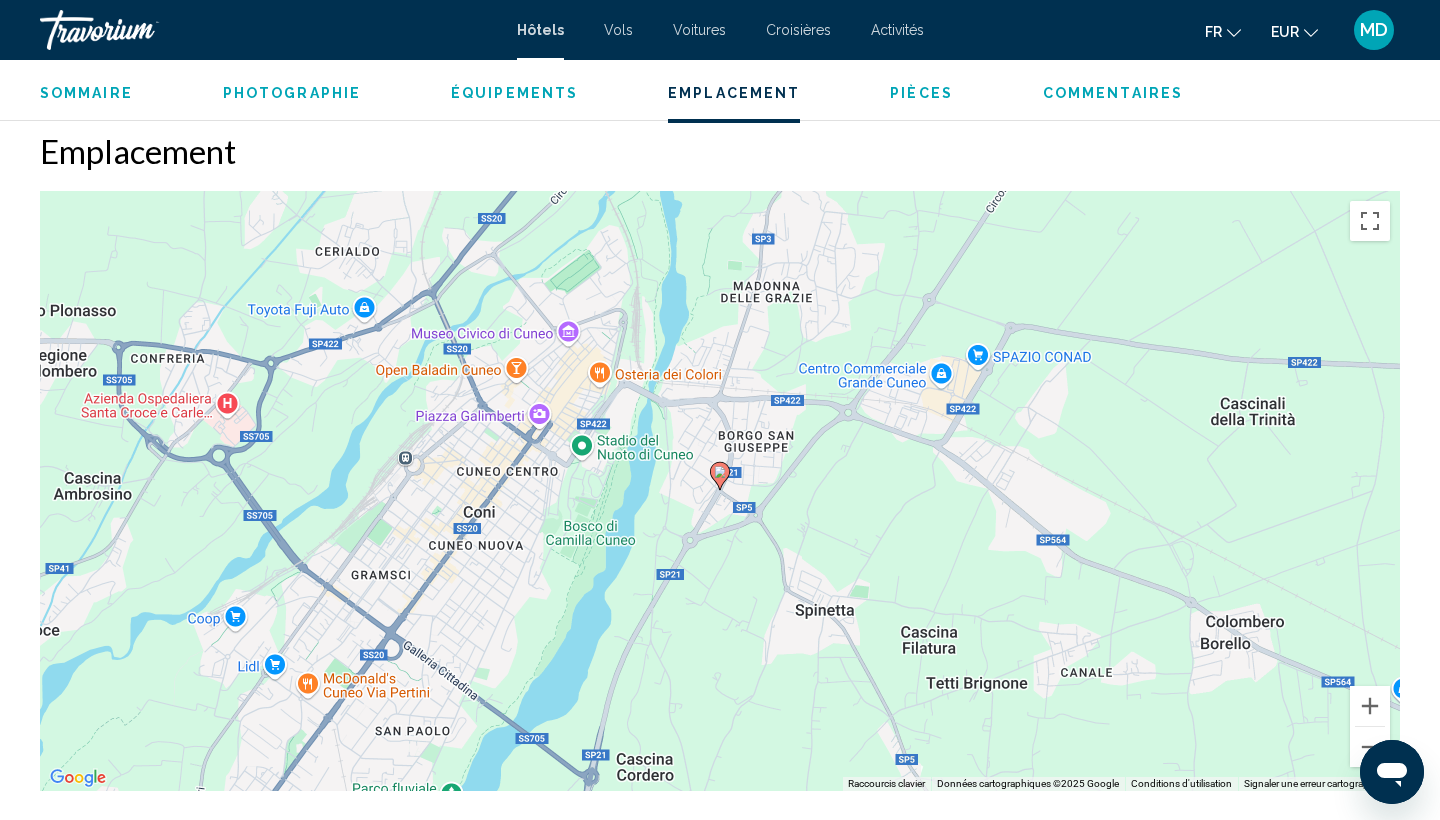 scroll, scrollTop: 1844, scrollLeft: 0, axis: vertical 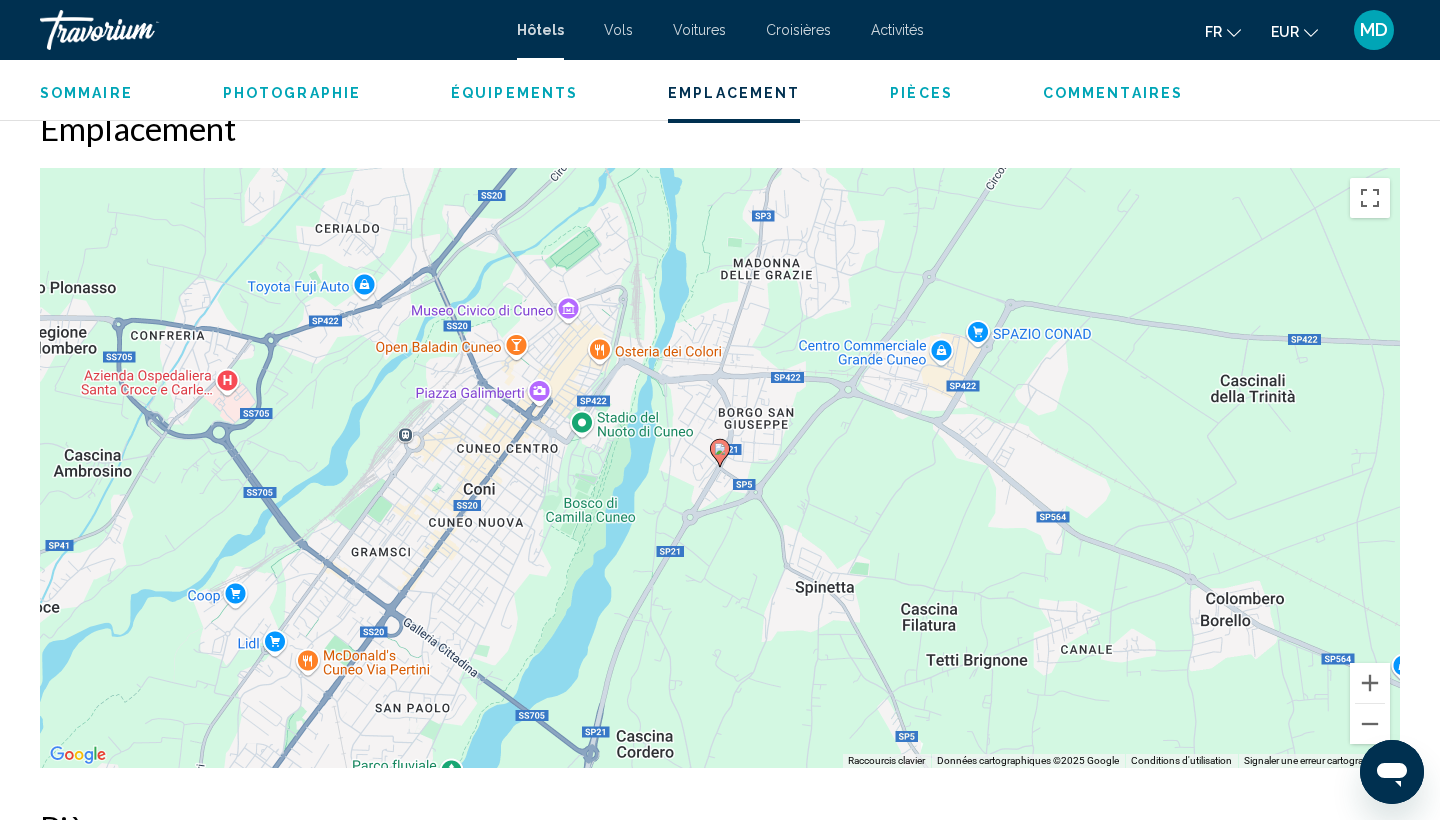 click on "Hôtels" at bounding box center (540, 30) 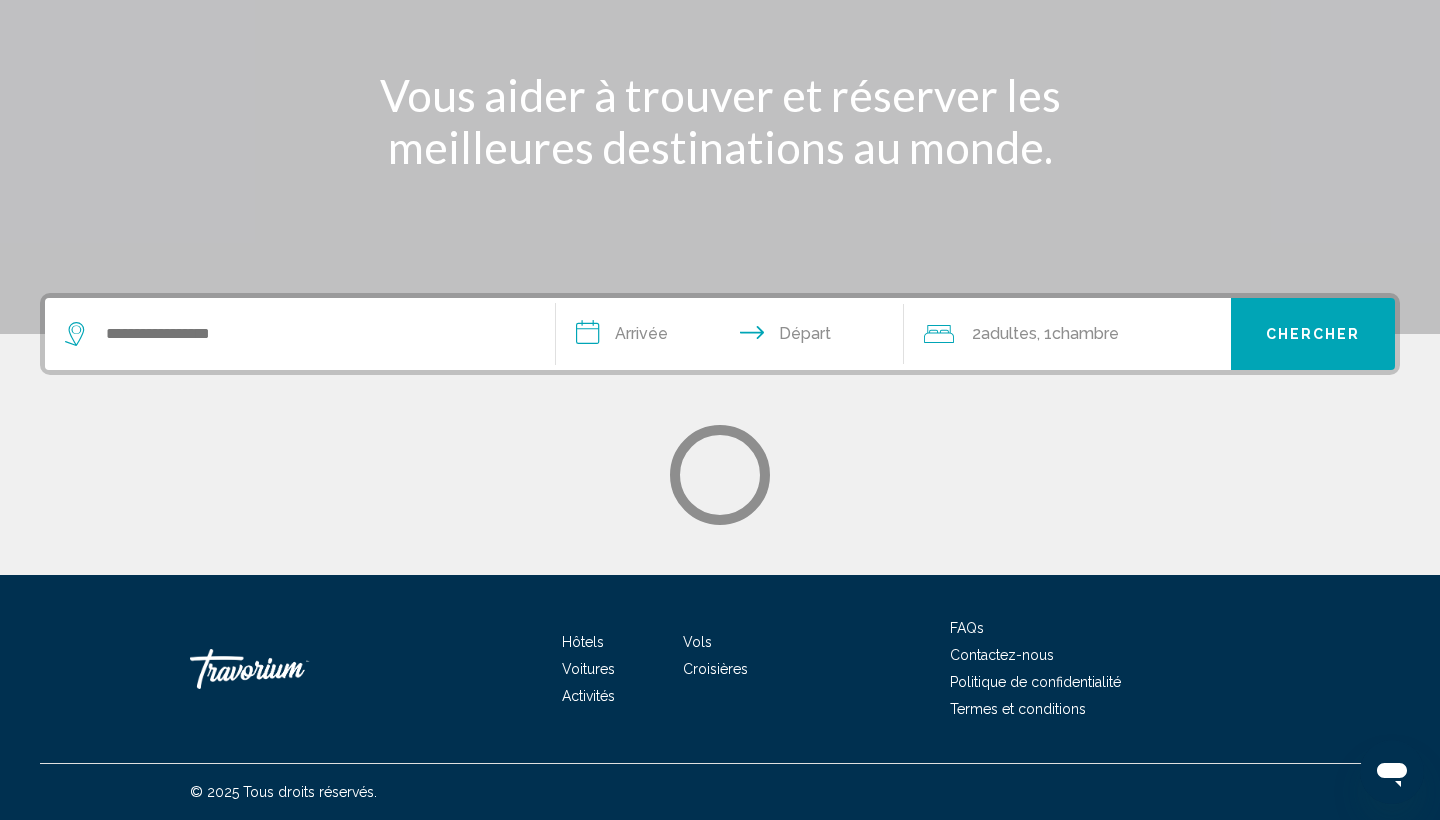 scroll, scrollTop: 0, scrollLeft: 0, axis: both 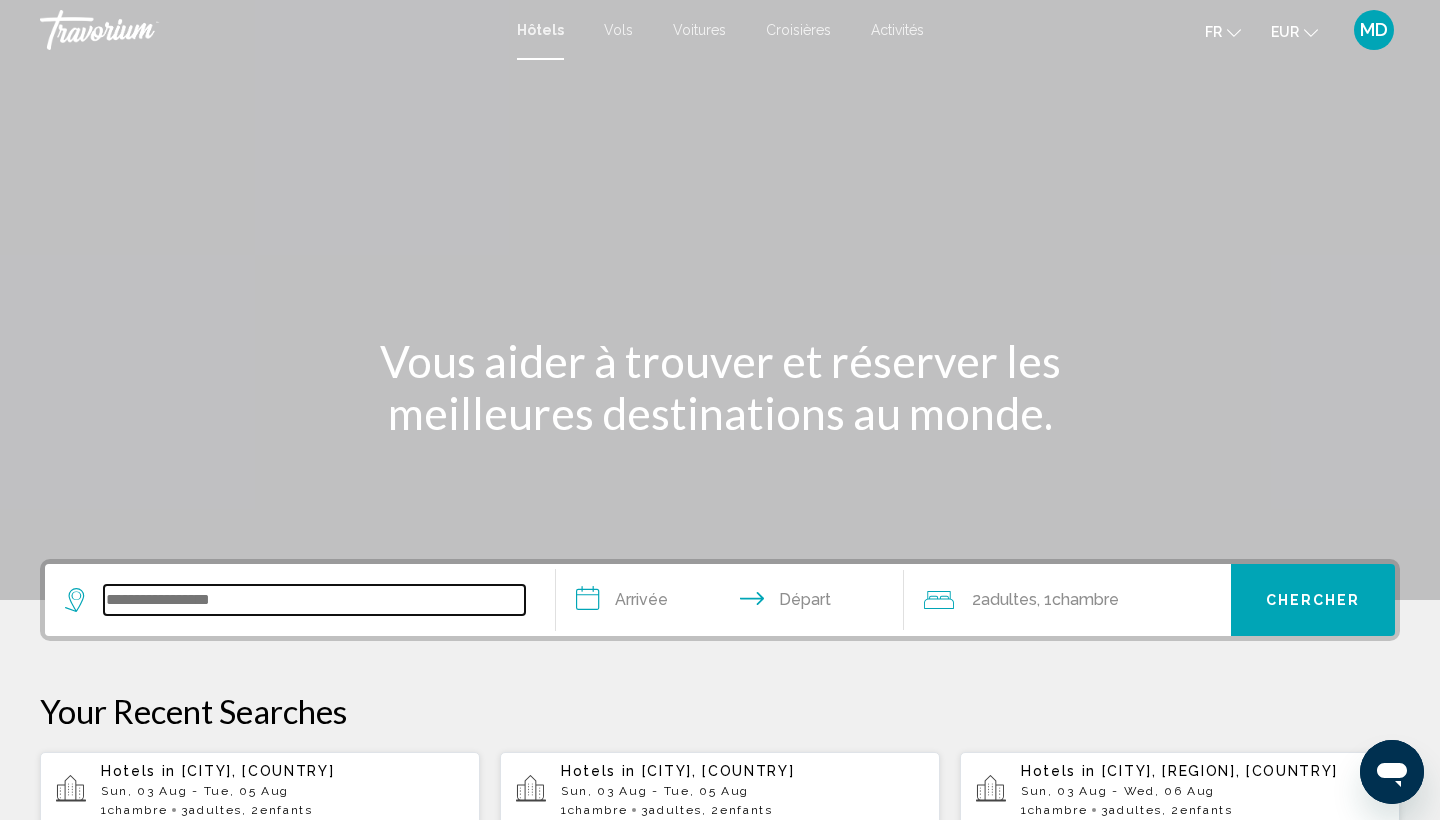 click at bounding box center (314, 600) 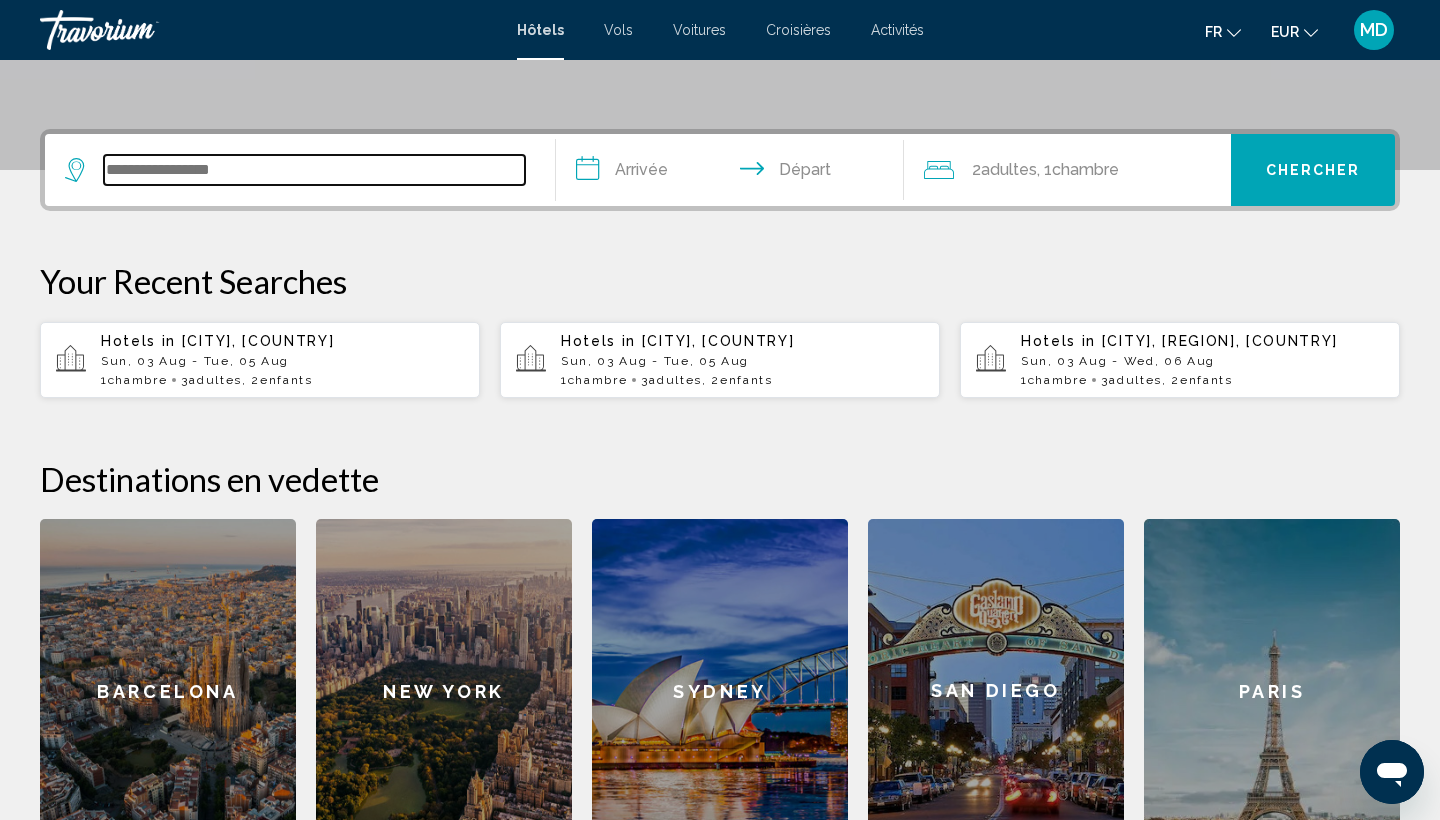 scroll, scrollTop: 494, scrollLeft: 0, axis: vertical 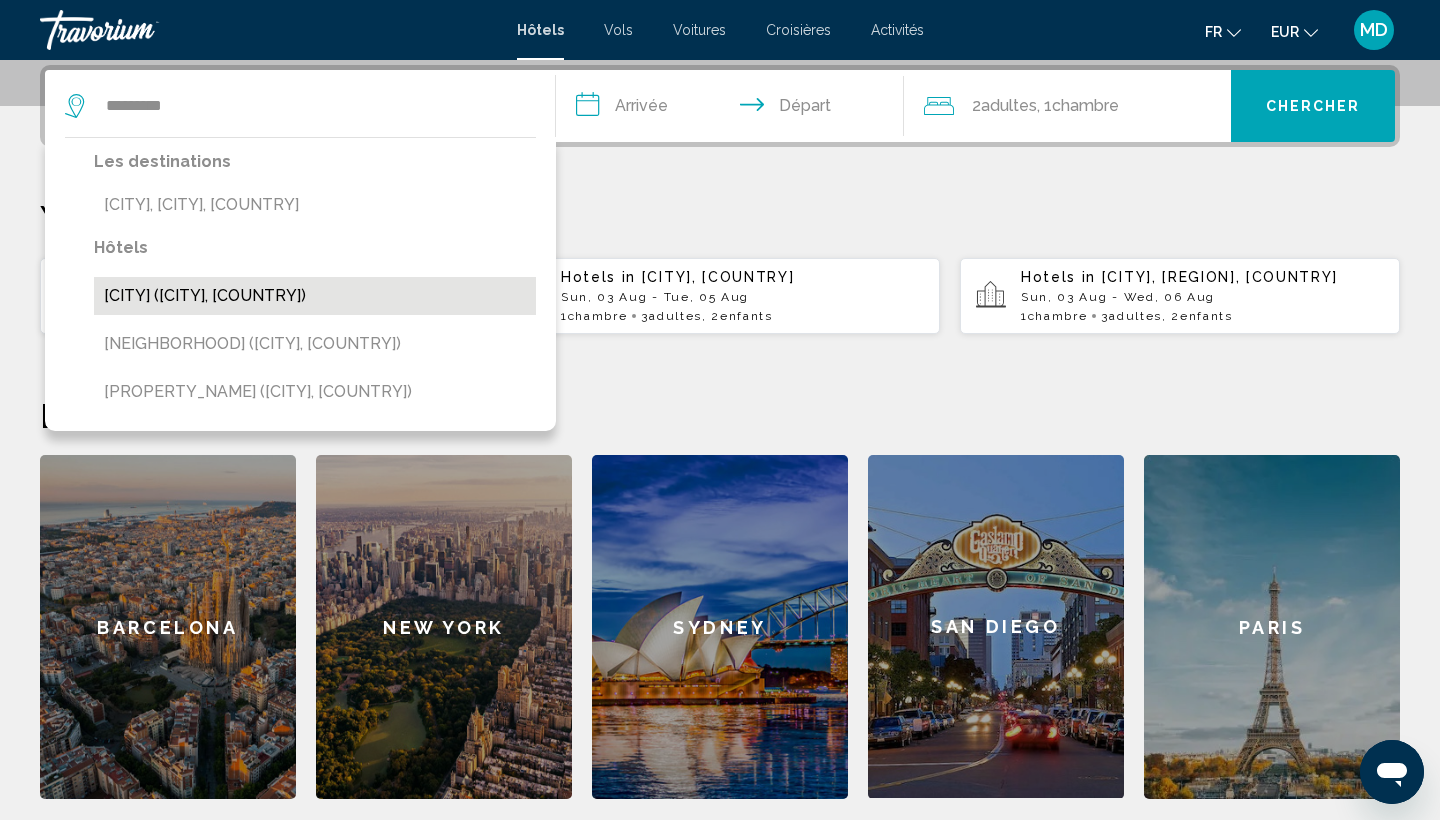 click on "Mandelieu la Napoule (Mandelieu-La-Napoule, FR)" at bounding box center [315, 296] 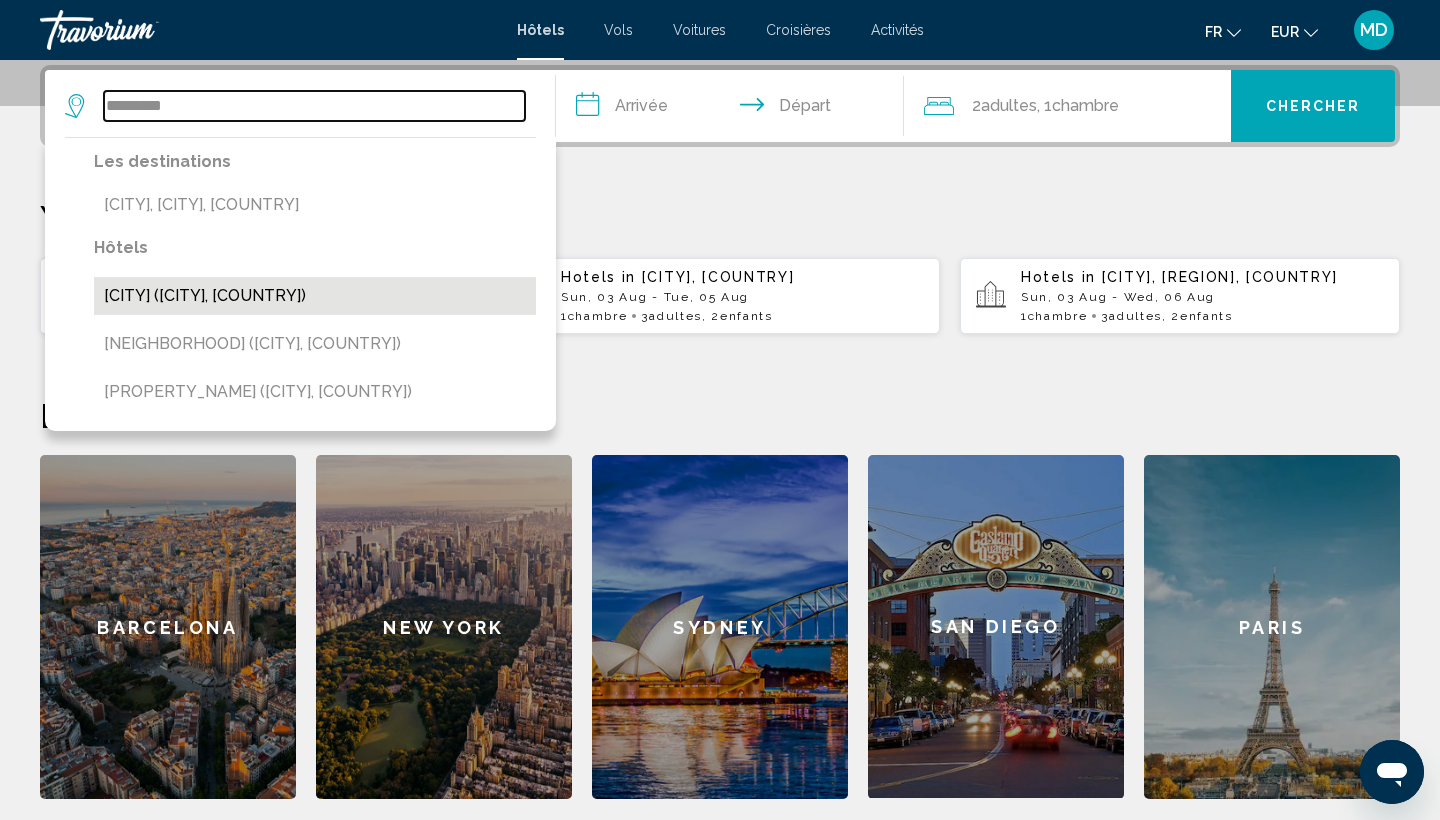 type on "**********" 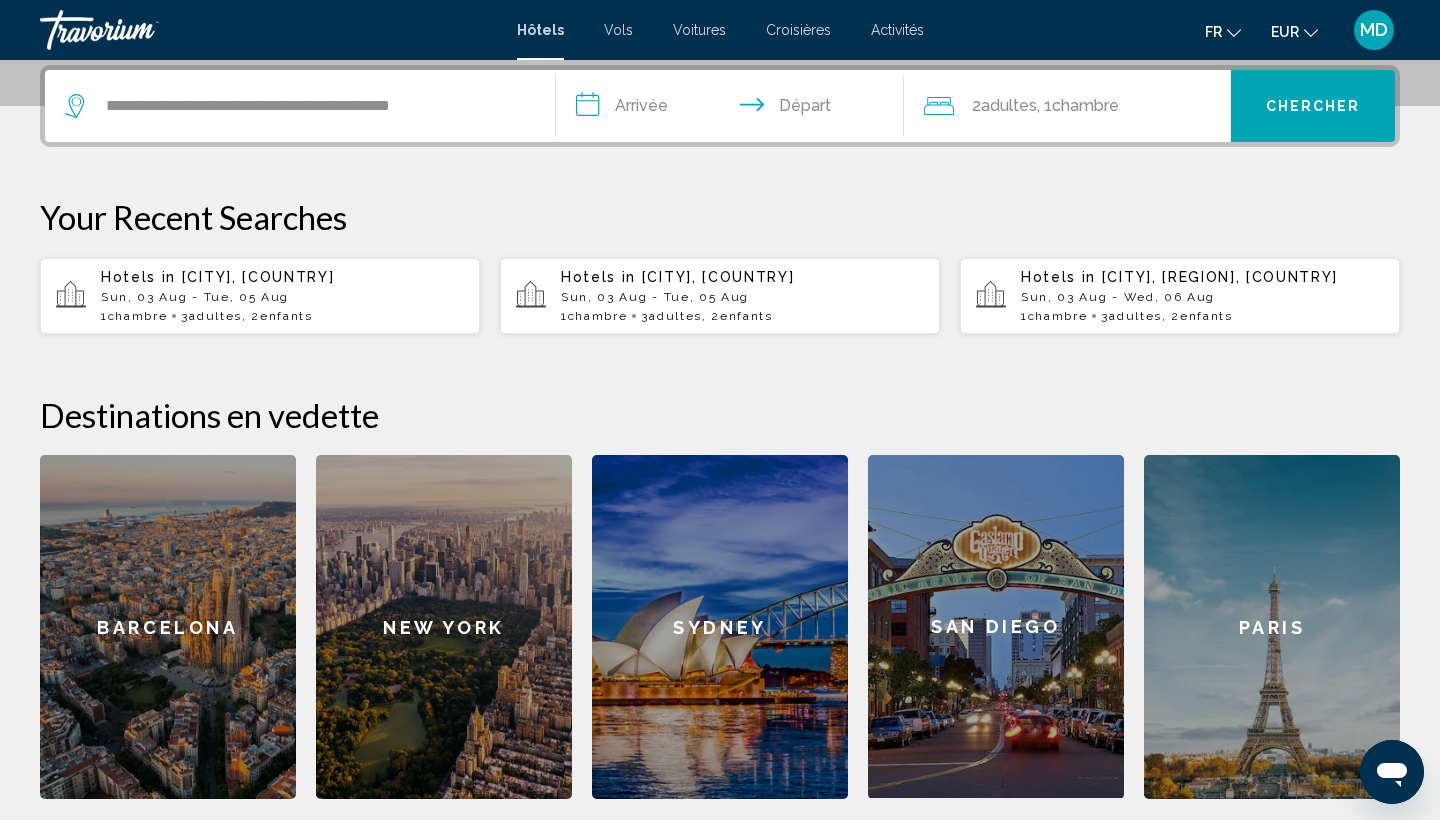 click on "**********" at bounding box center (734, 109) 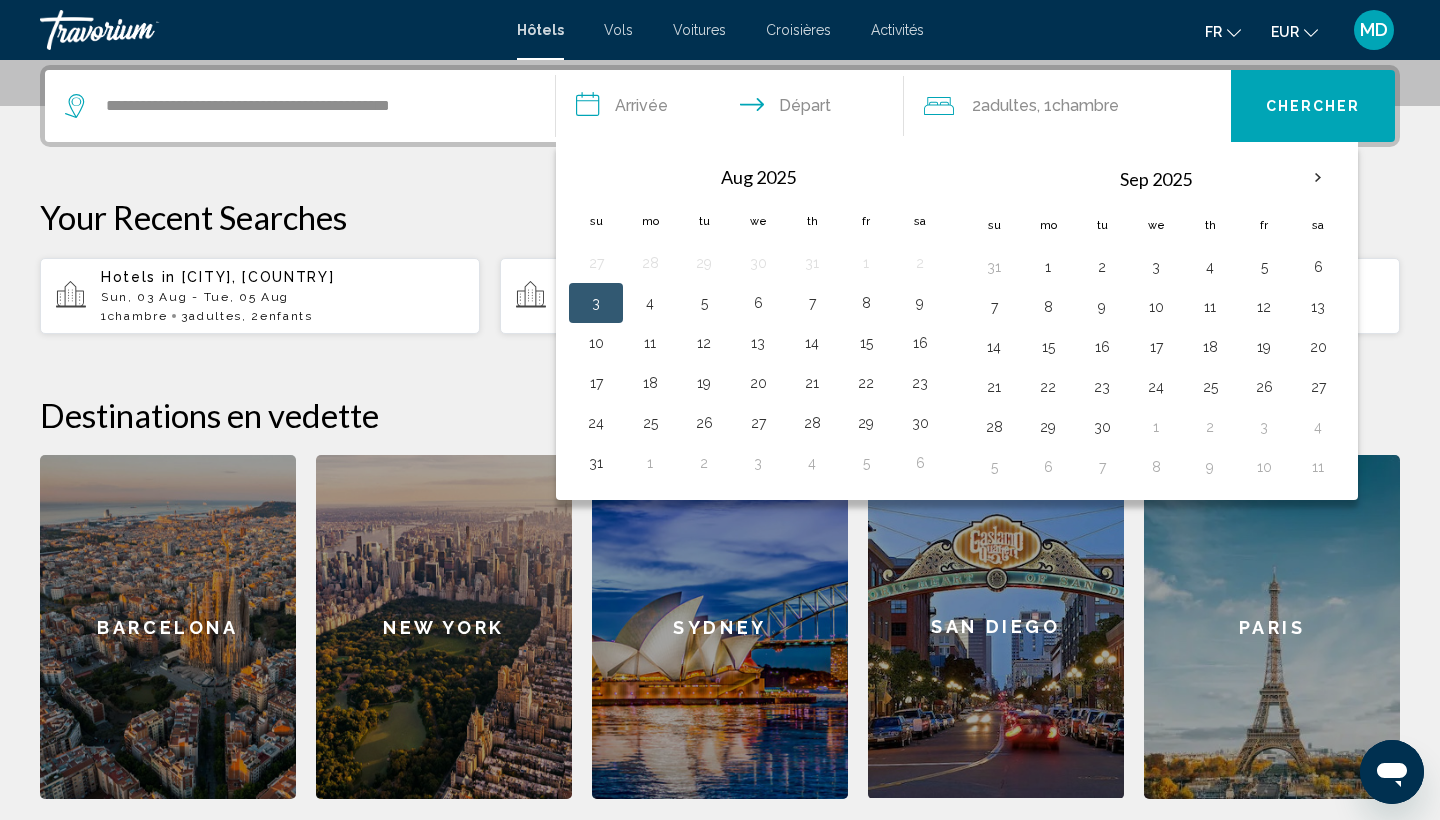 click on "3" at bounding box center (596, 303) 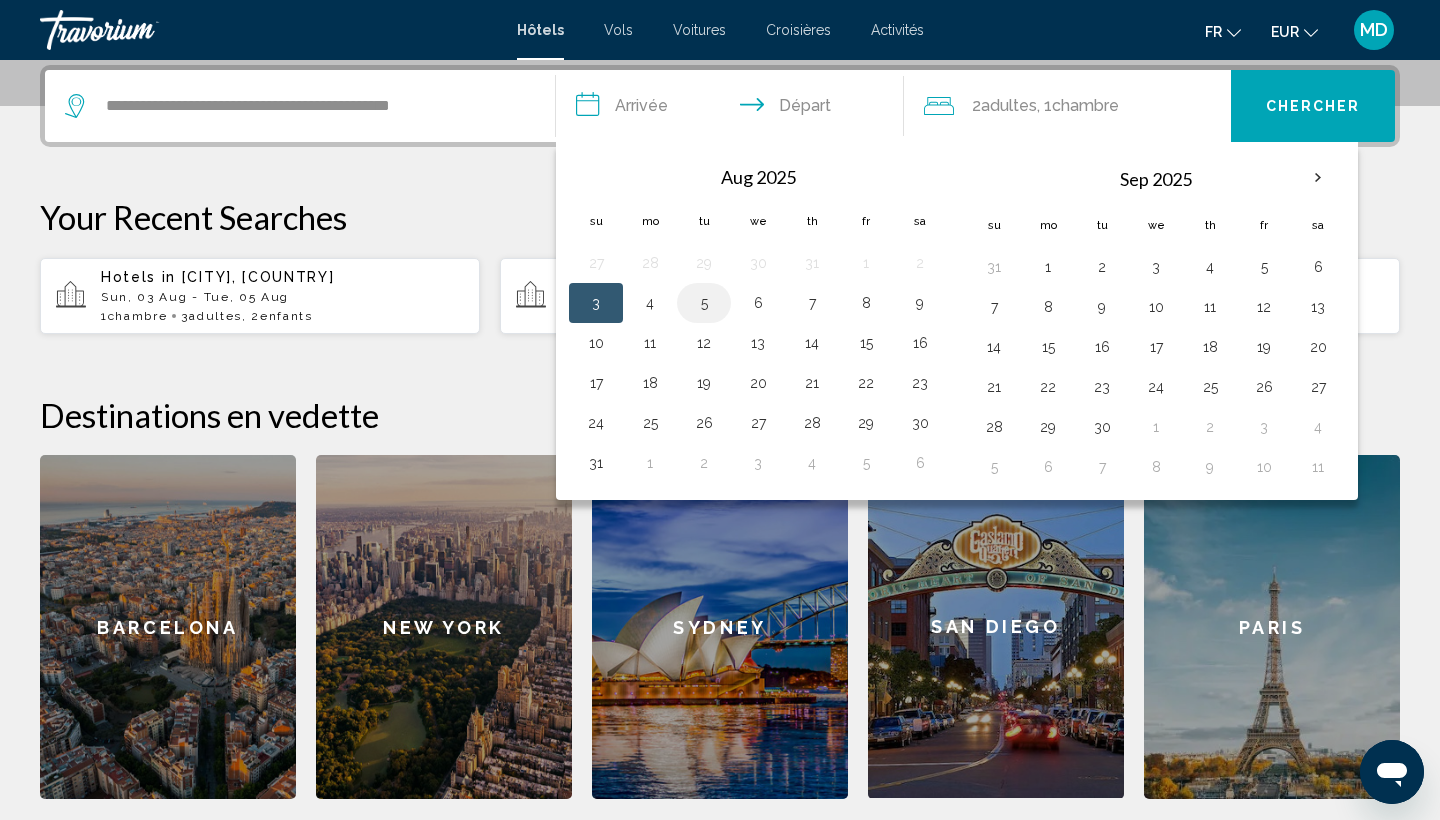 click on "5" at bounding box center [704, 303] 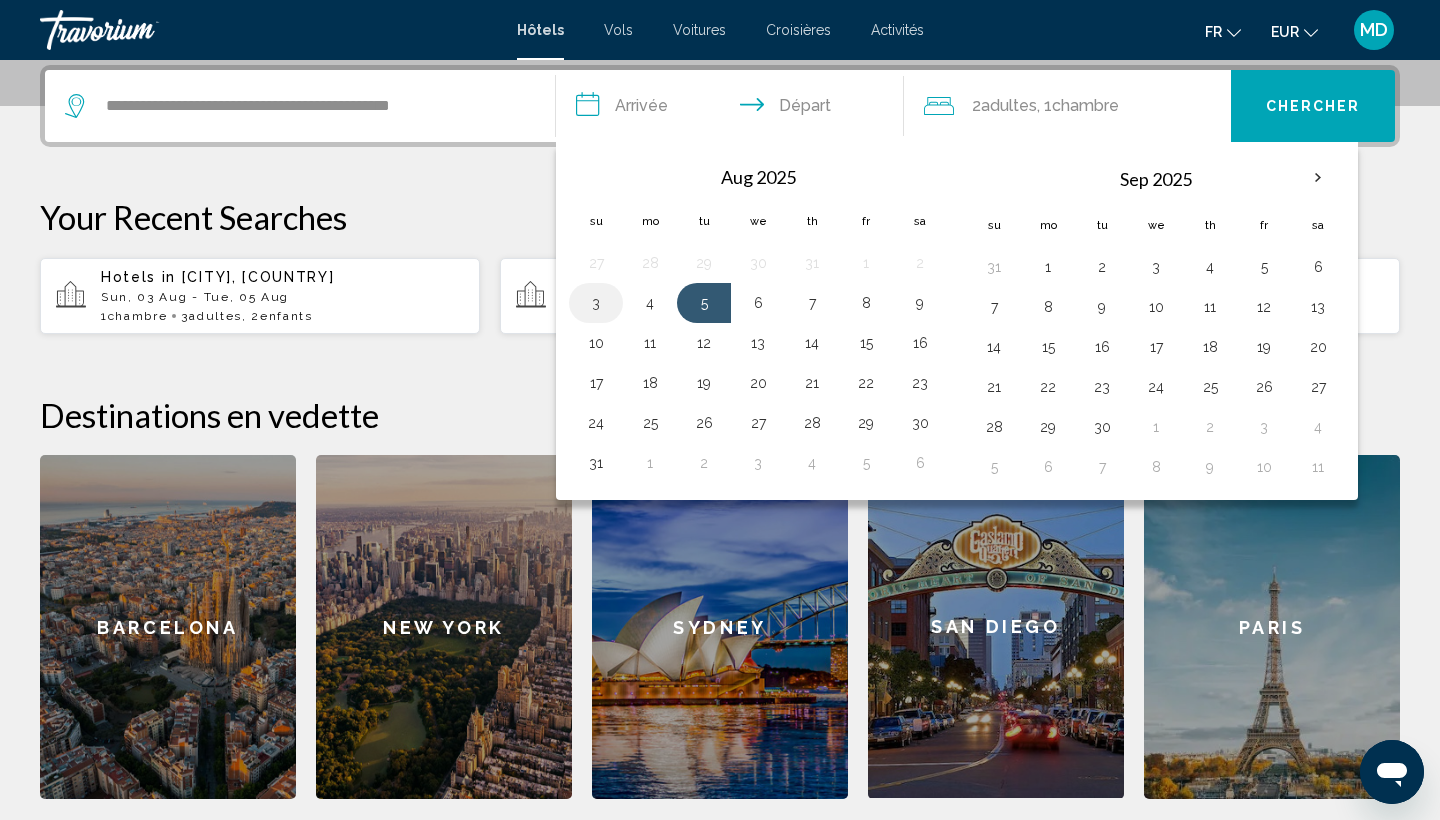 click on "3" at bounding box center [596, 303] 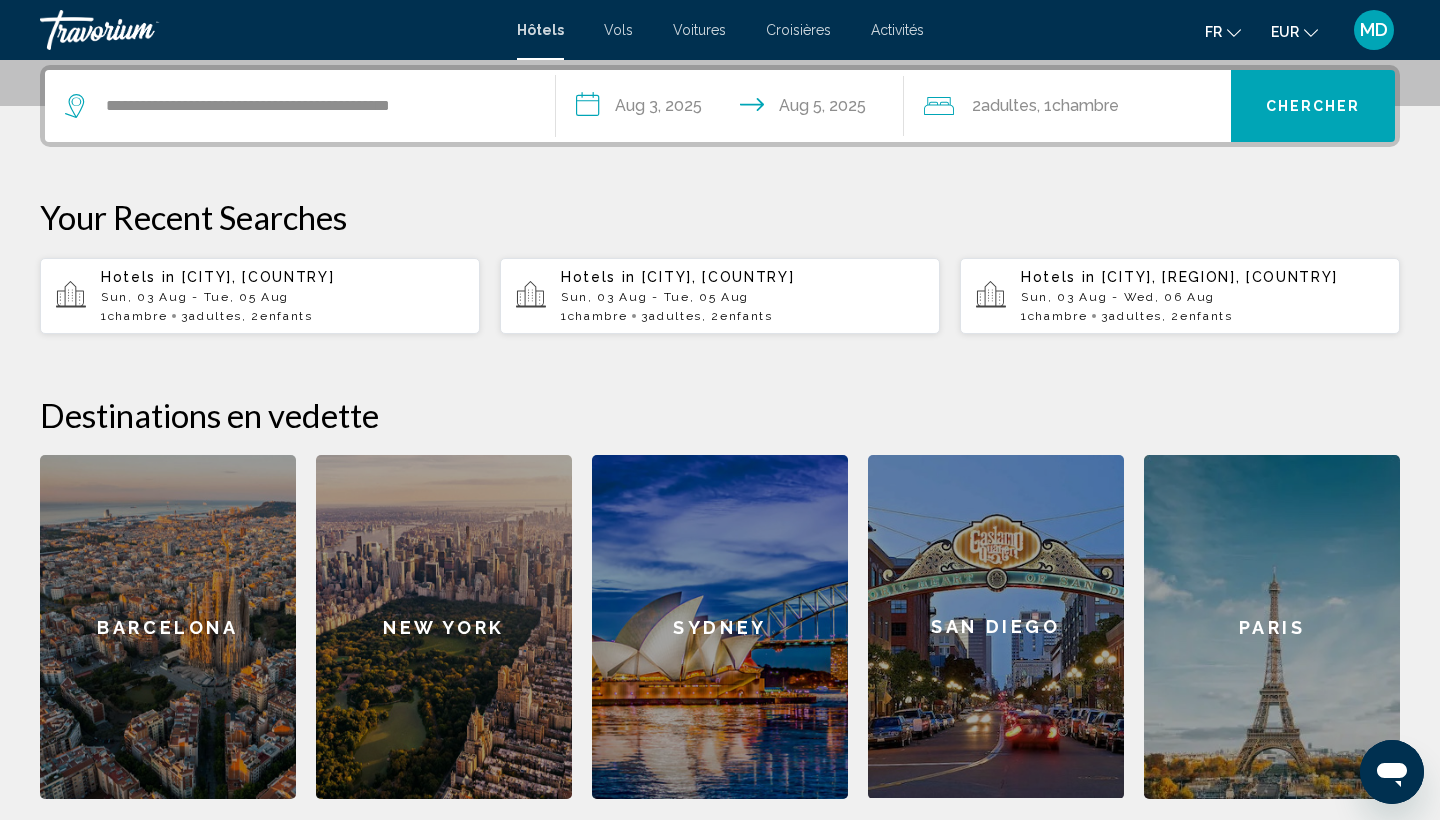 click on "2  Adulte Adultes" 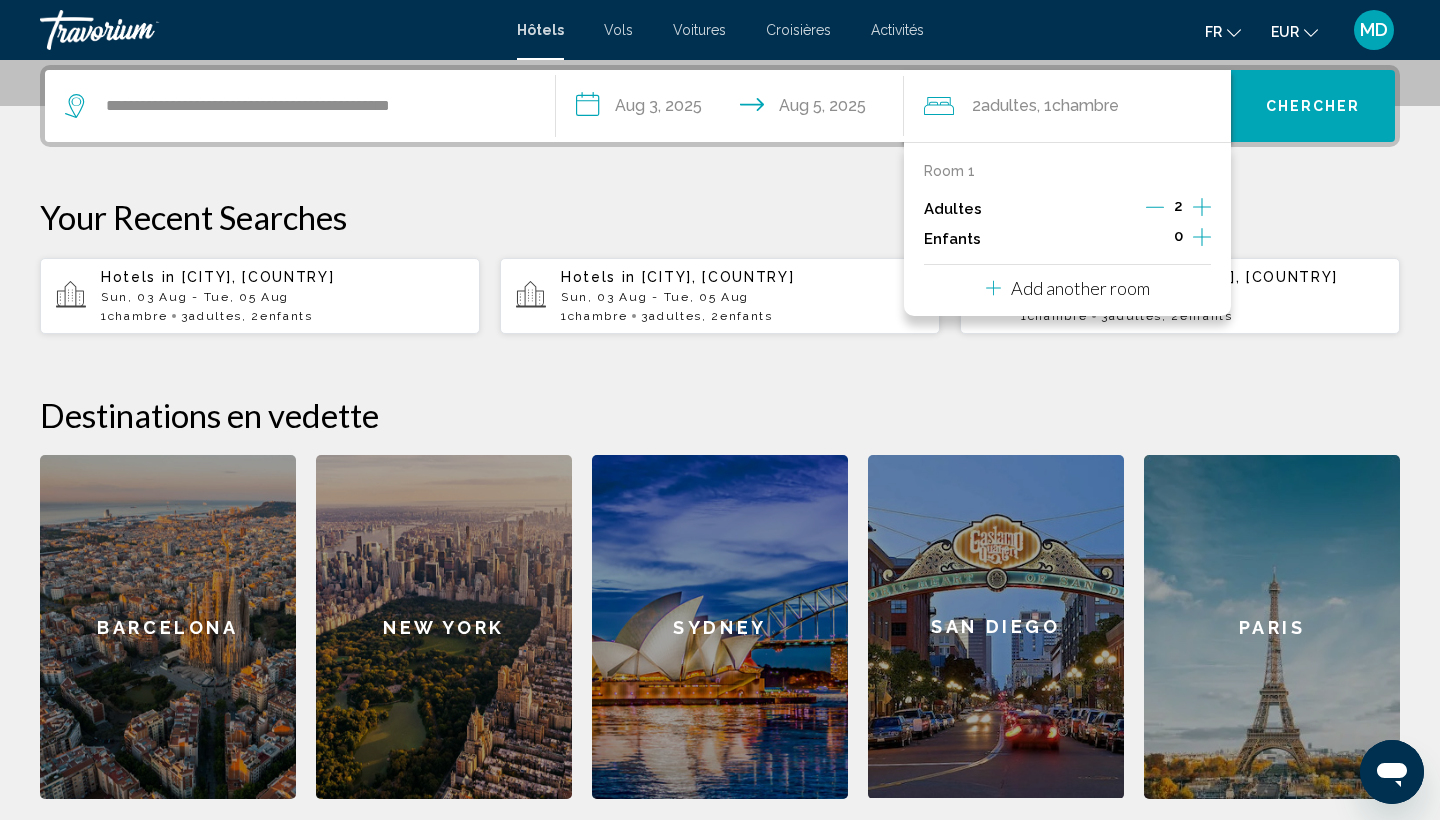 click 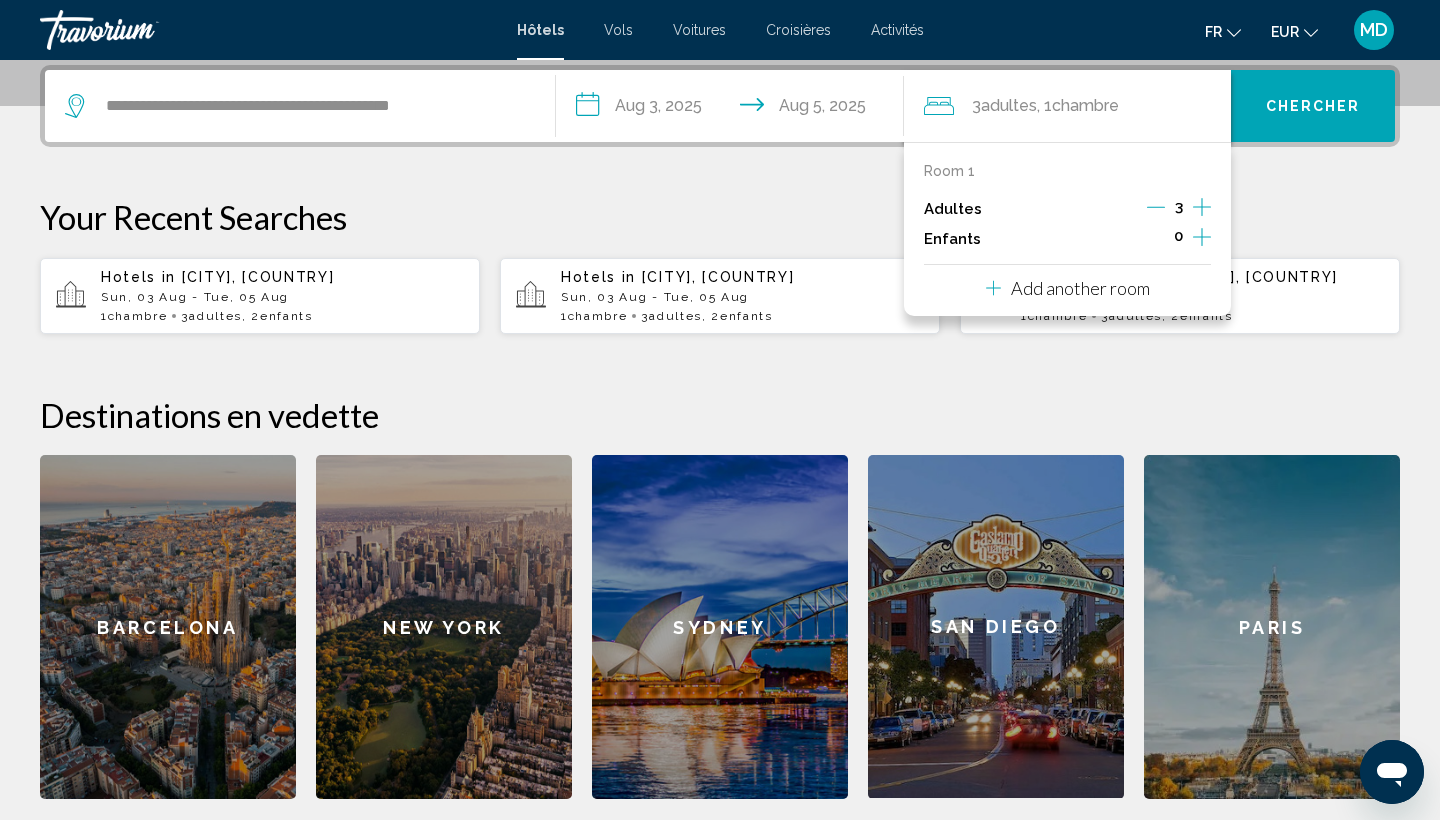 click 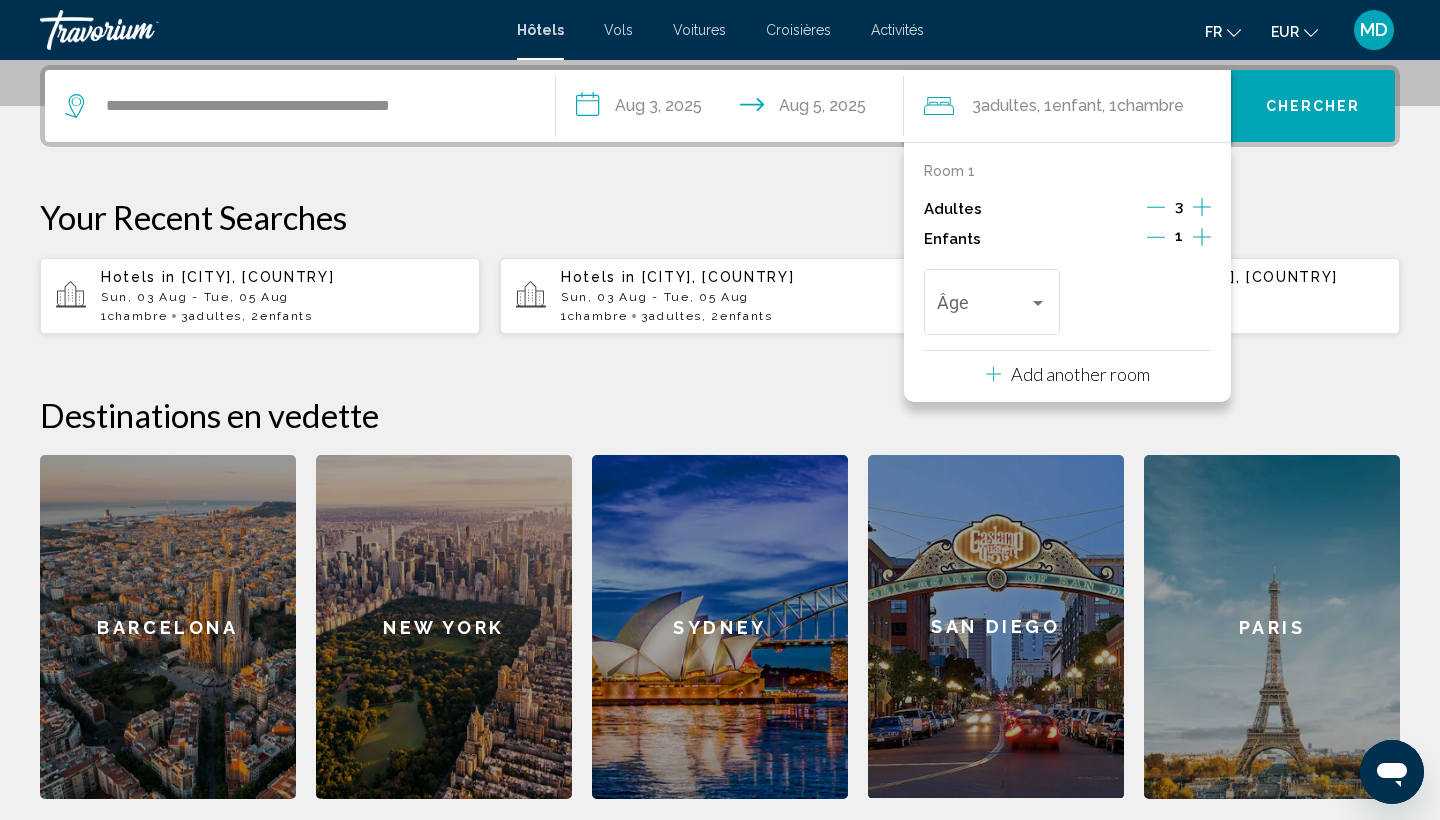 click 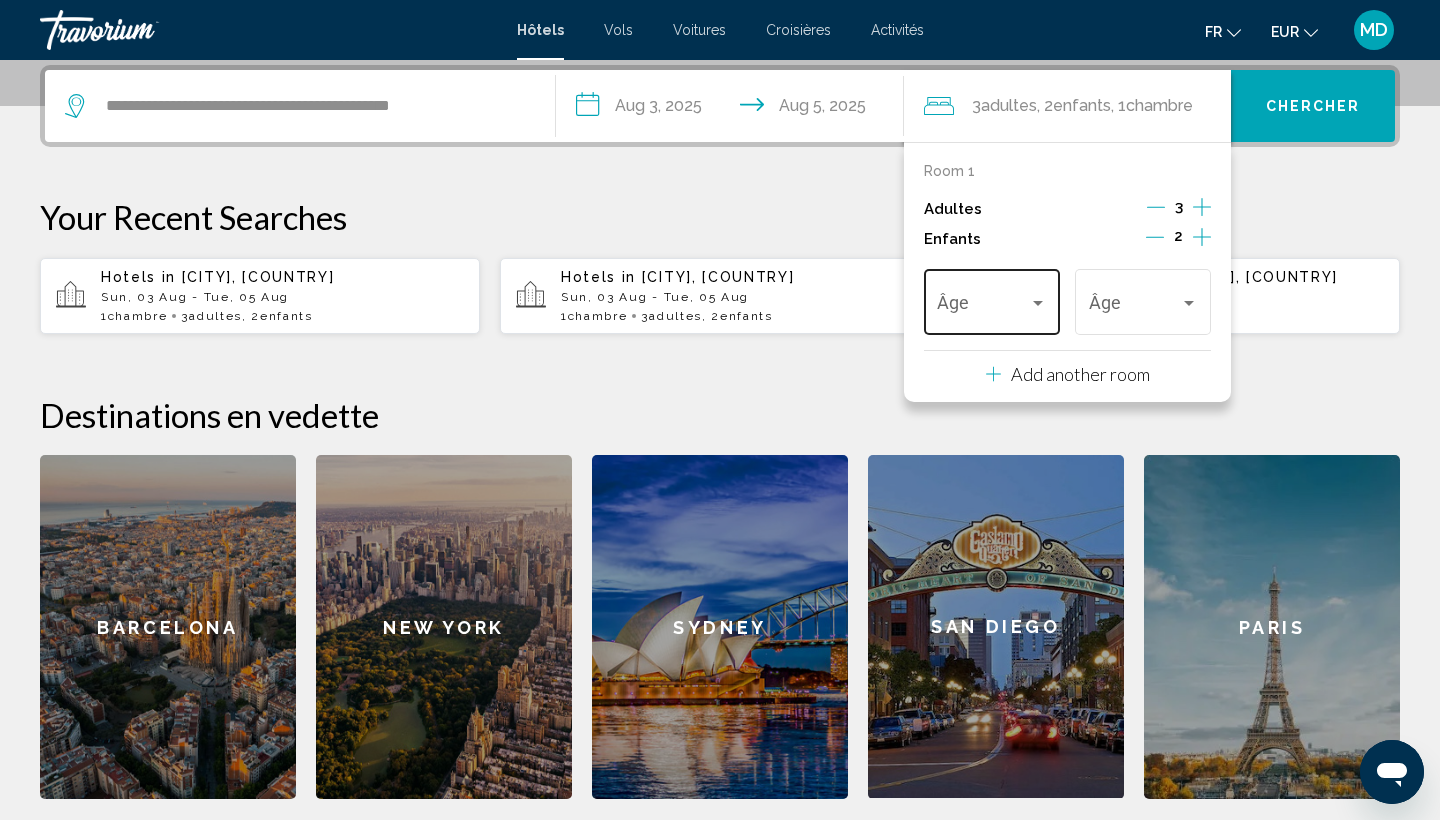click on "Âge" at bounding box center [991, 299] 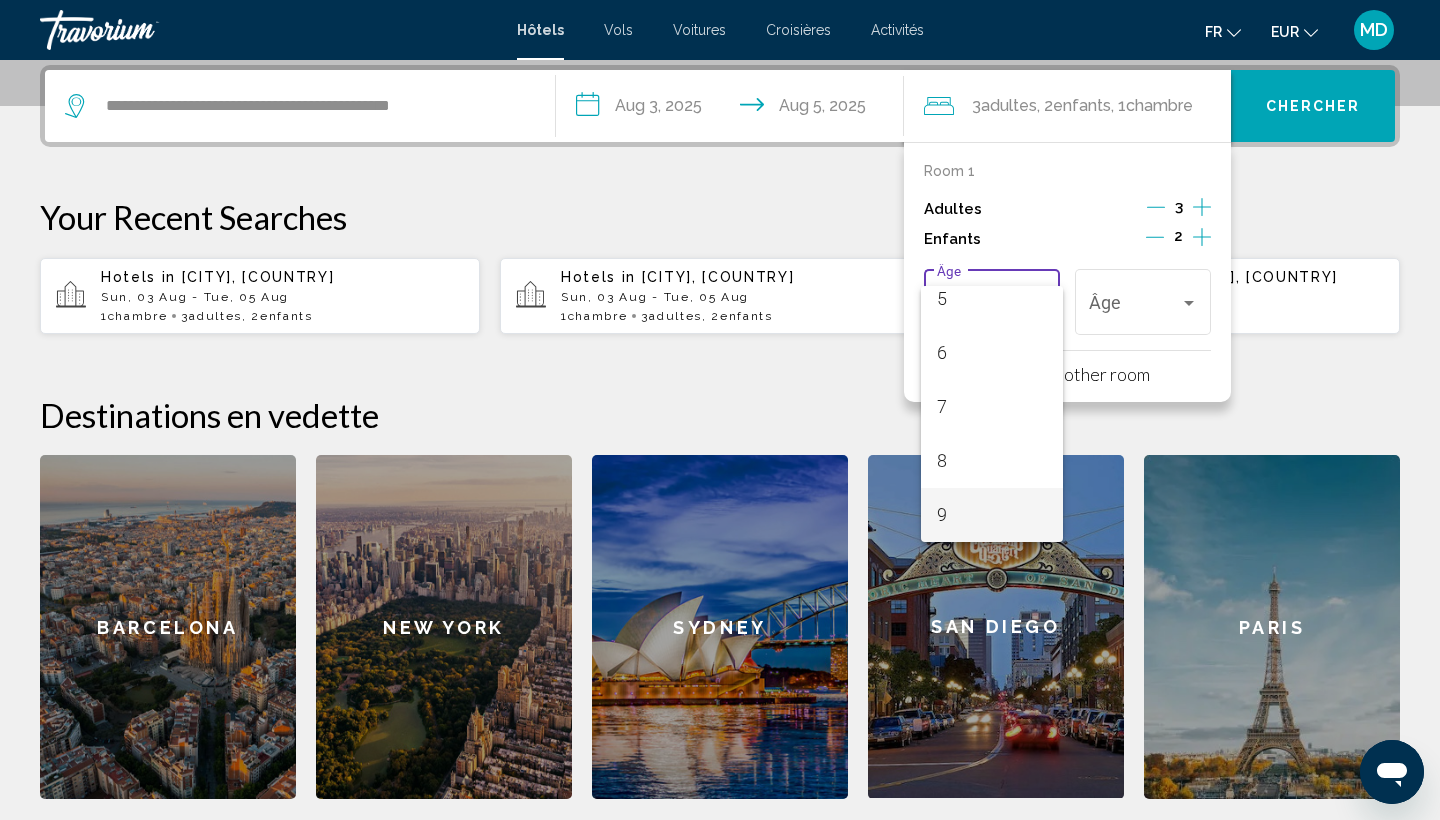 scroll, scrollTop: 338, scrollLeft: 0, axis: vertical 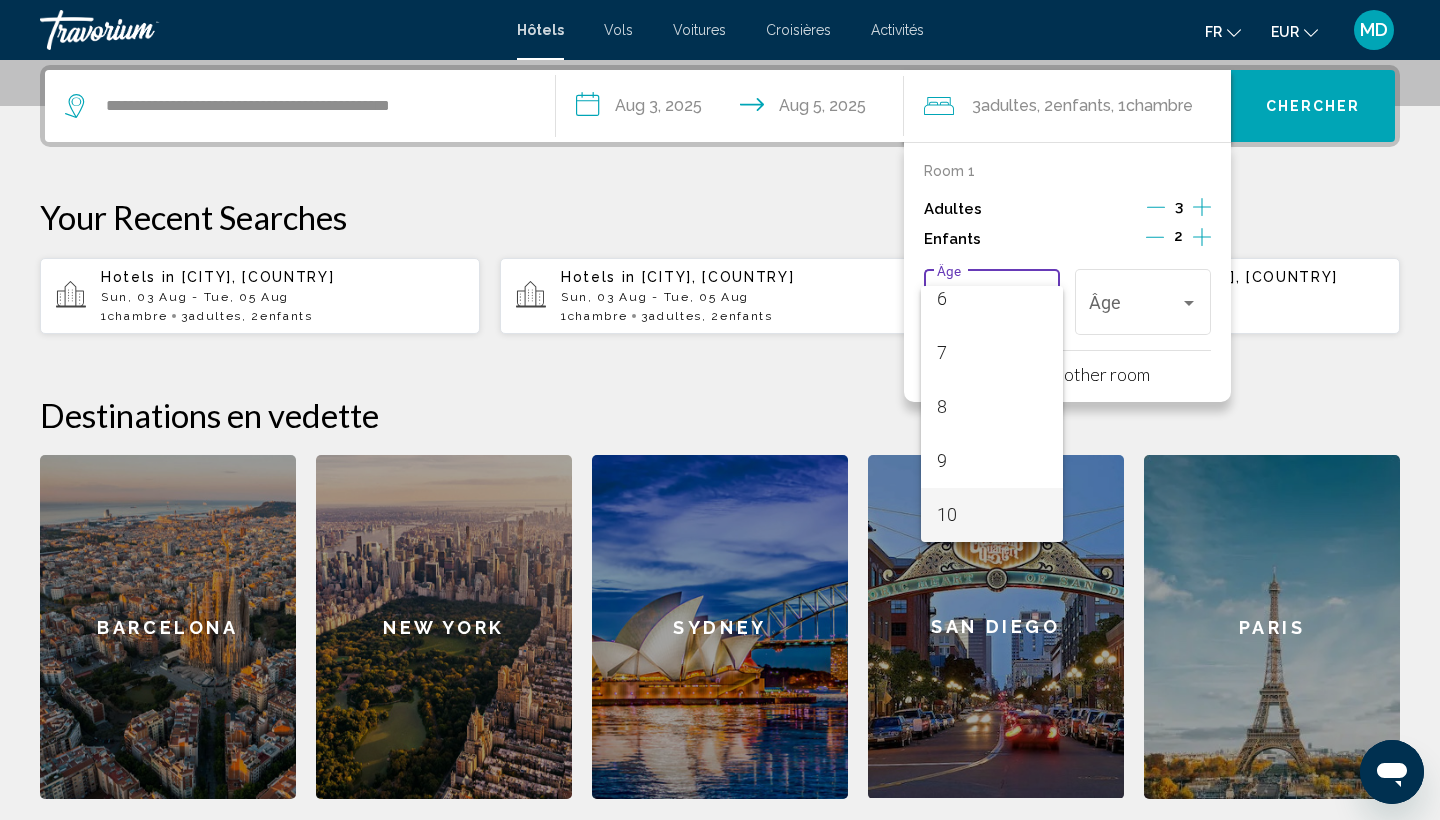 click on "10" at bounding box center [991, 515] 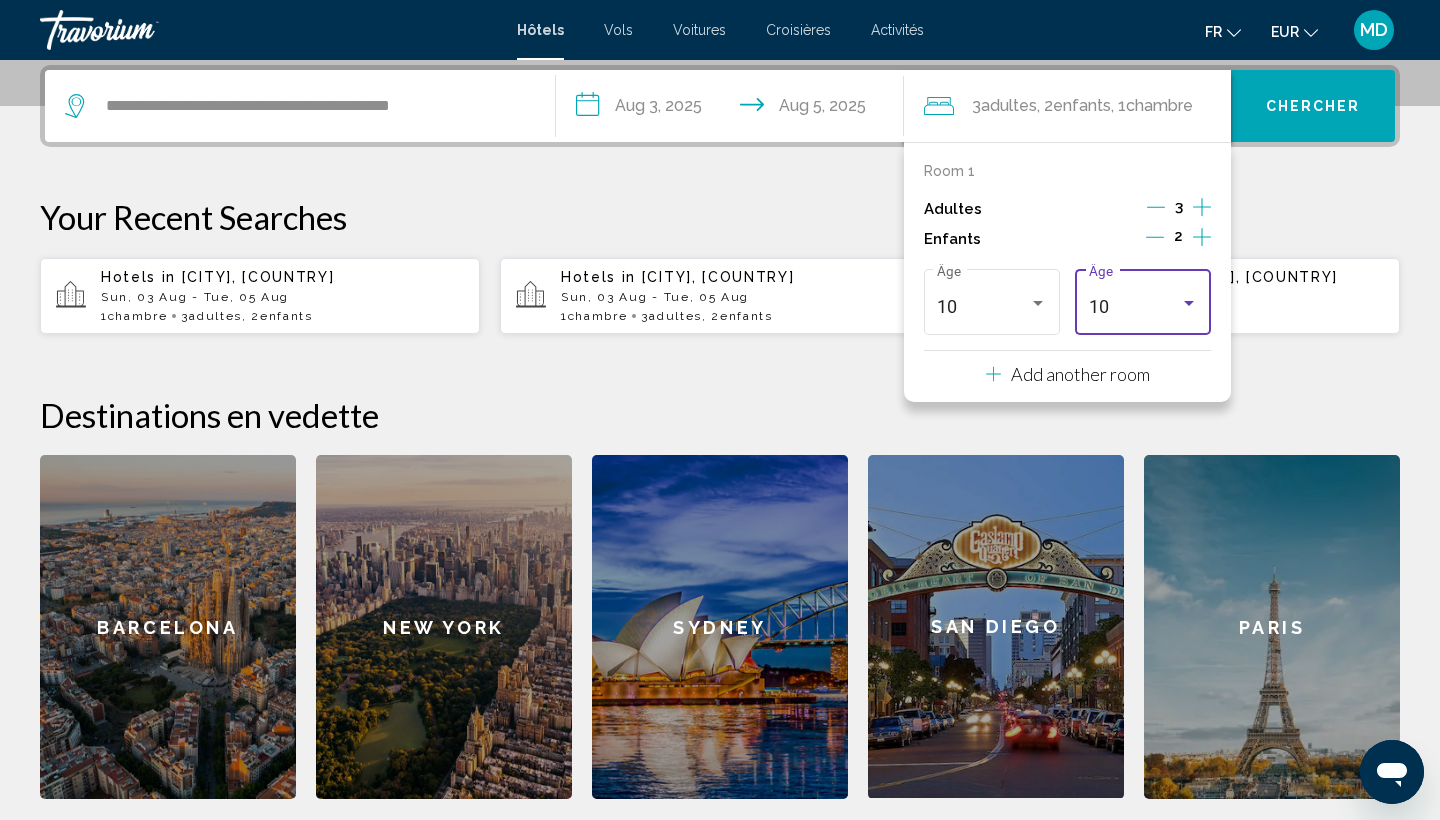 click at bounding box center [1189, 303] 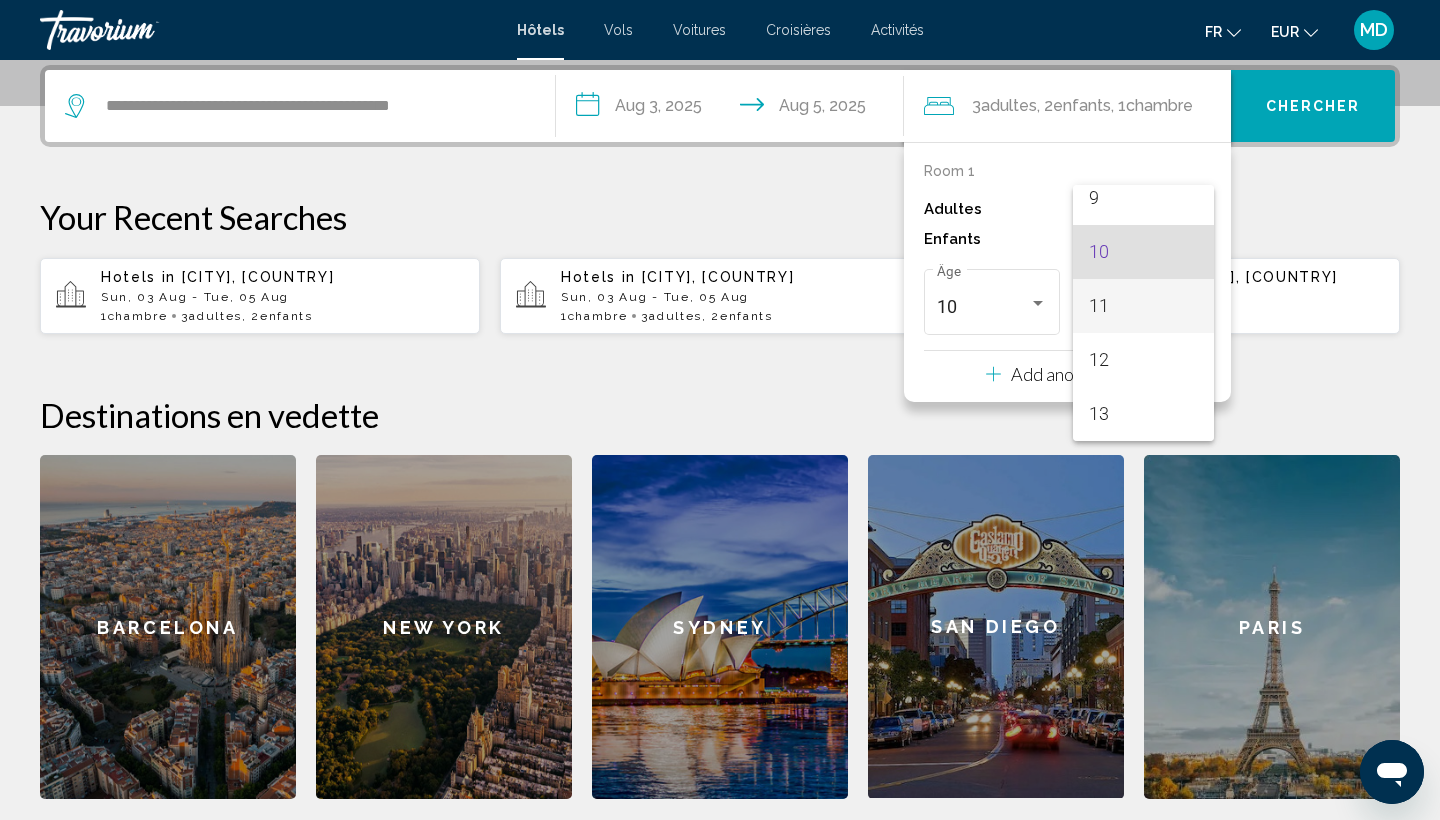 scroll, scrollTop: 554, scrollLeft: 0, axis: vertical 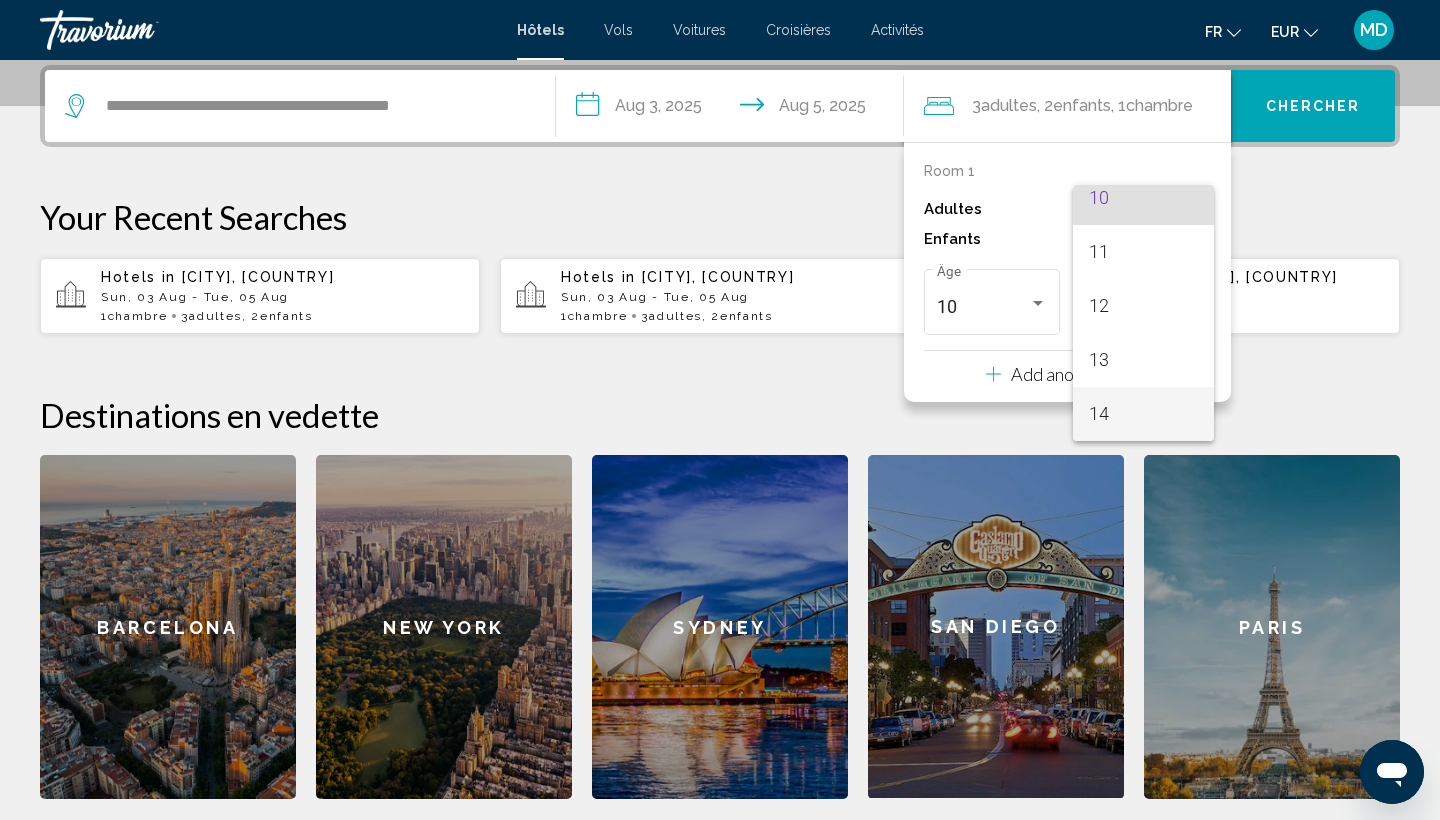 click on "14" at bounding box center (1143, 414) 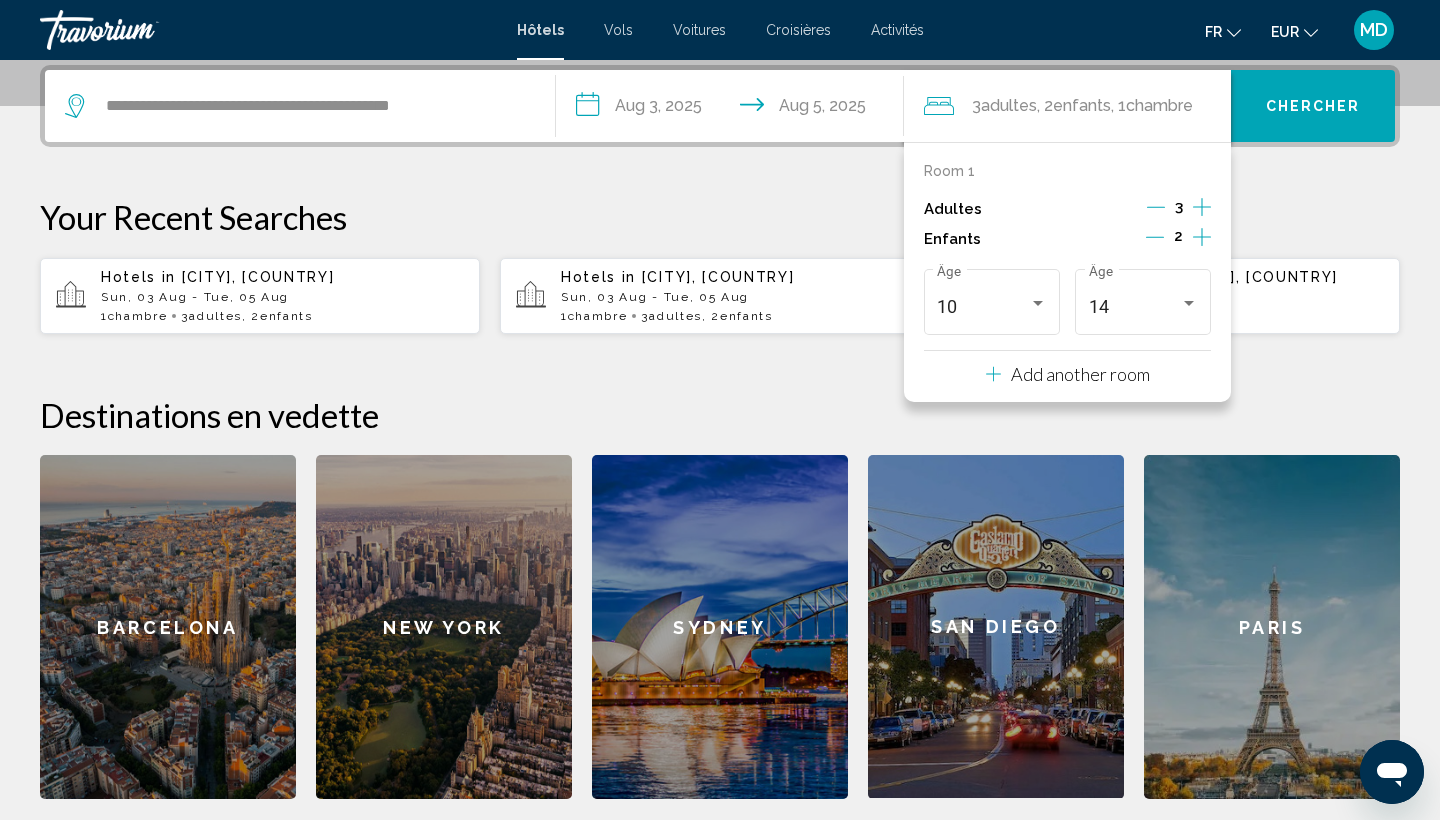 click on "Chercher" at bounding box center (1313, 107) 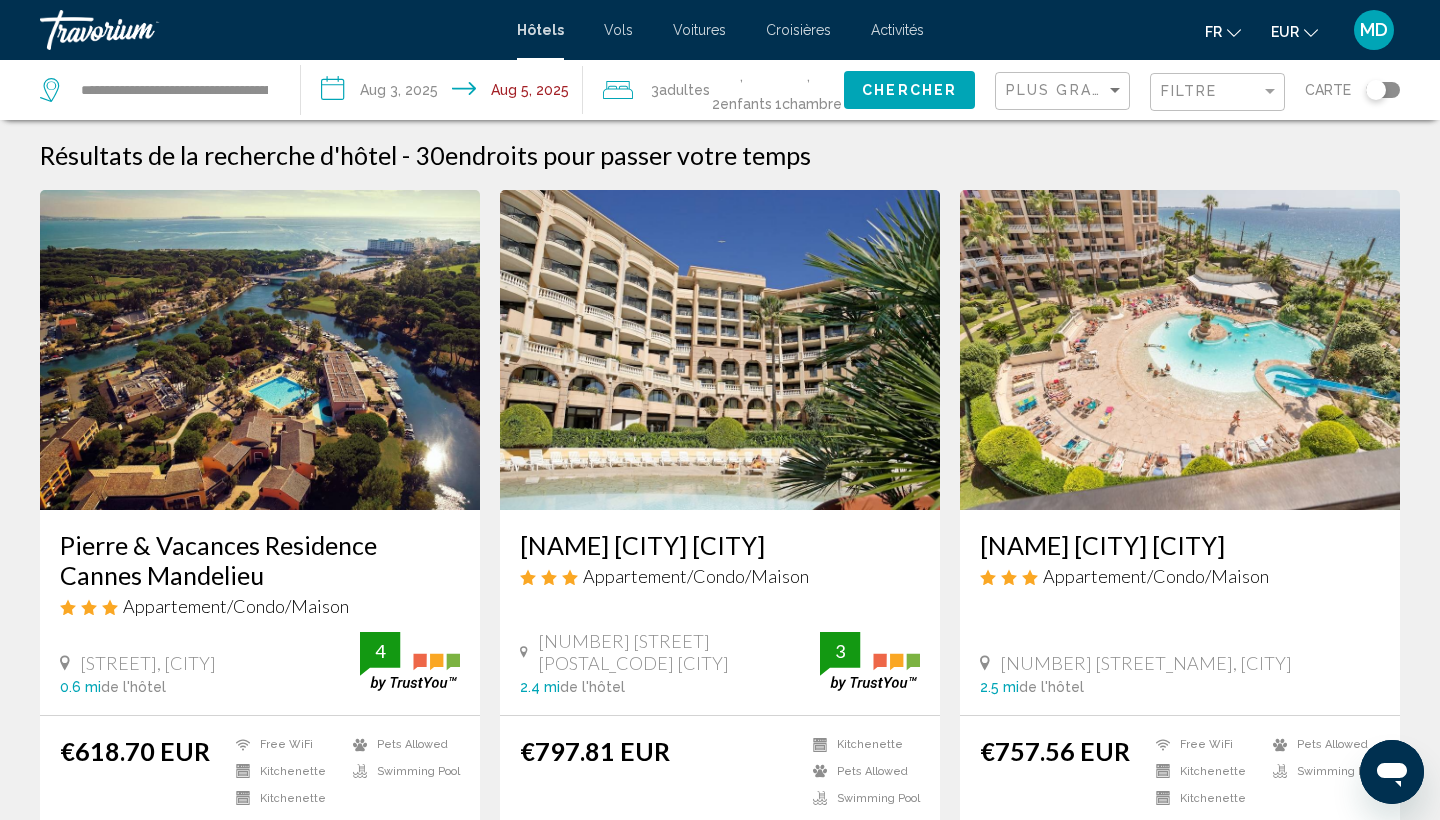 scroll, scrollTop: 0, scrollLeft: 0, axis: both 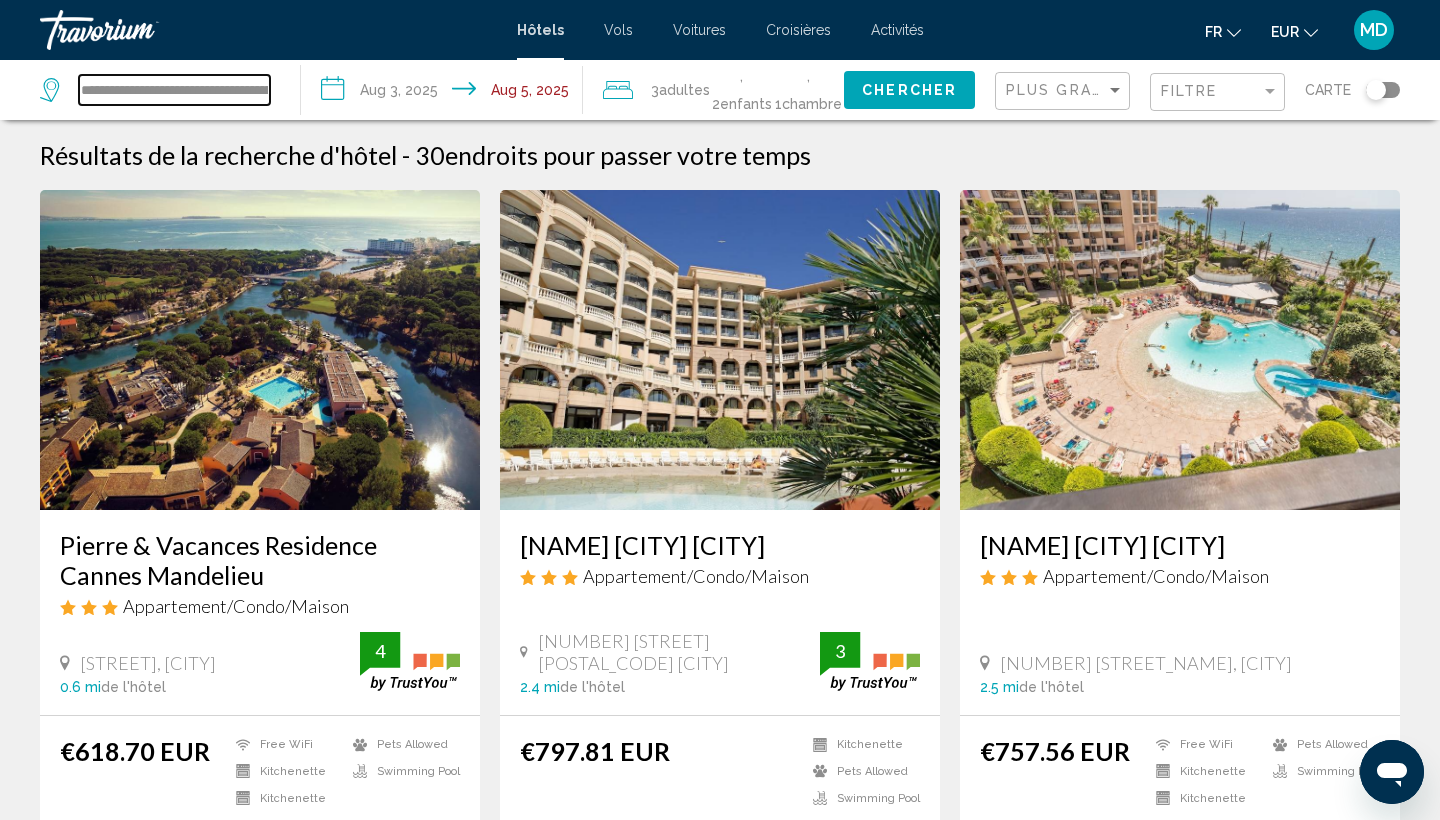 click on "**********" at bounding box center (174, 90) 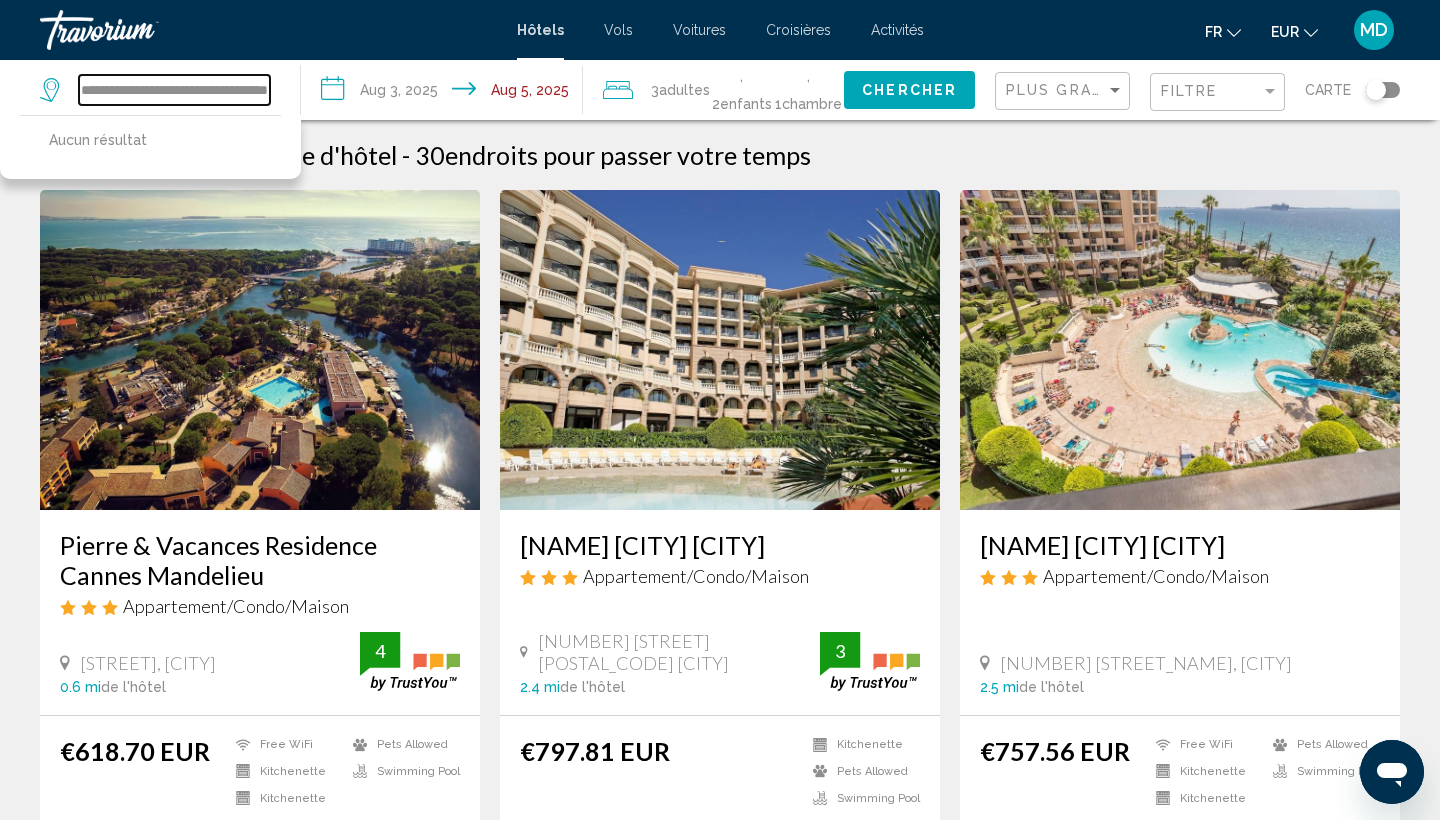 drag, startPoint x: 259, startPoint y: 88, endPoint x: 37, endPoint y: 81, distance: 222.11034 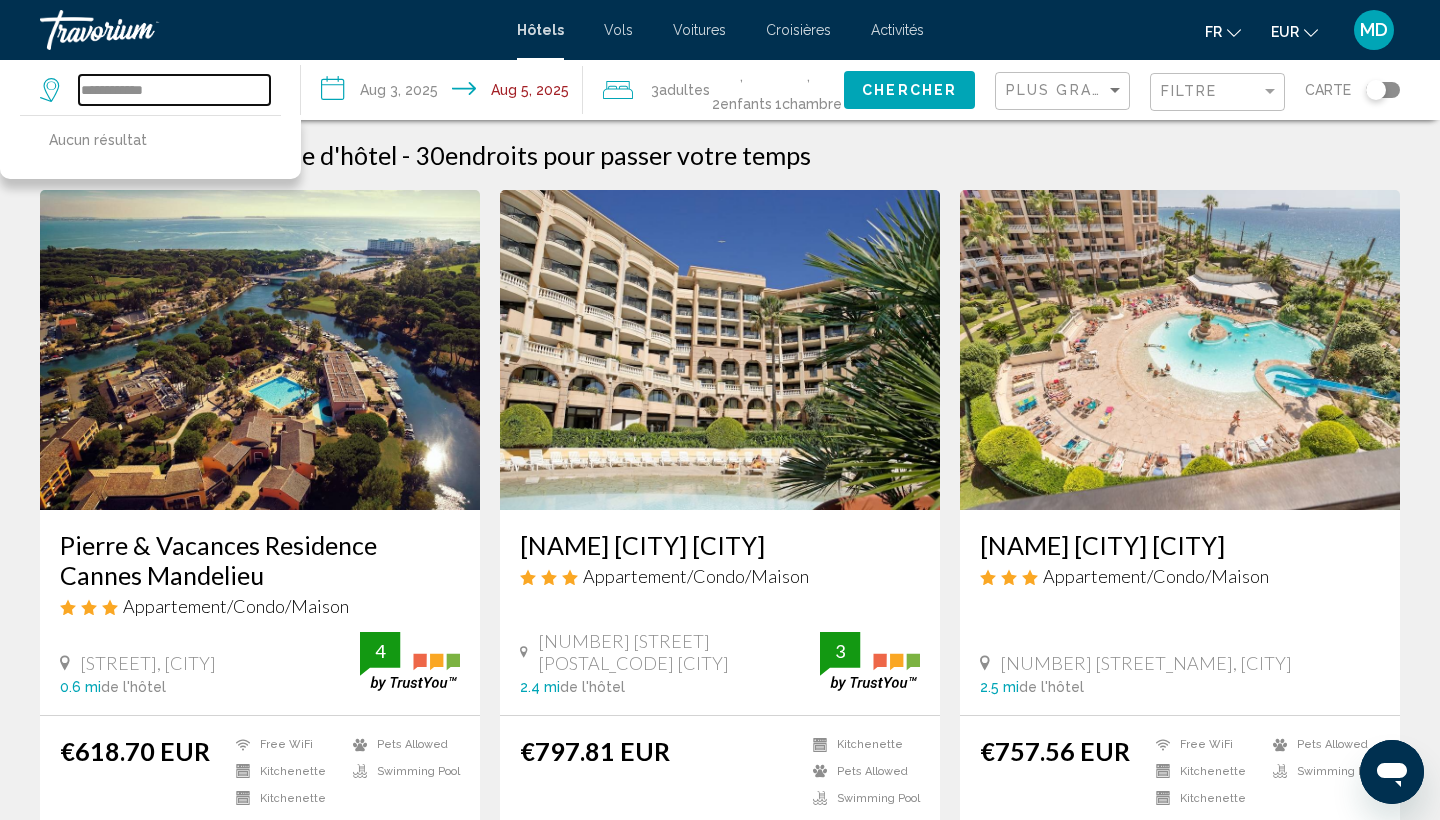 click on "**********" at bounding box center (174, 90) 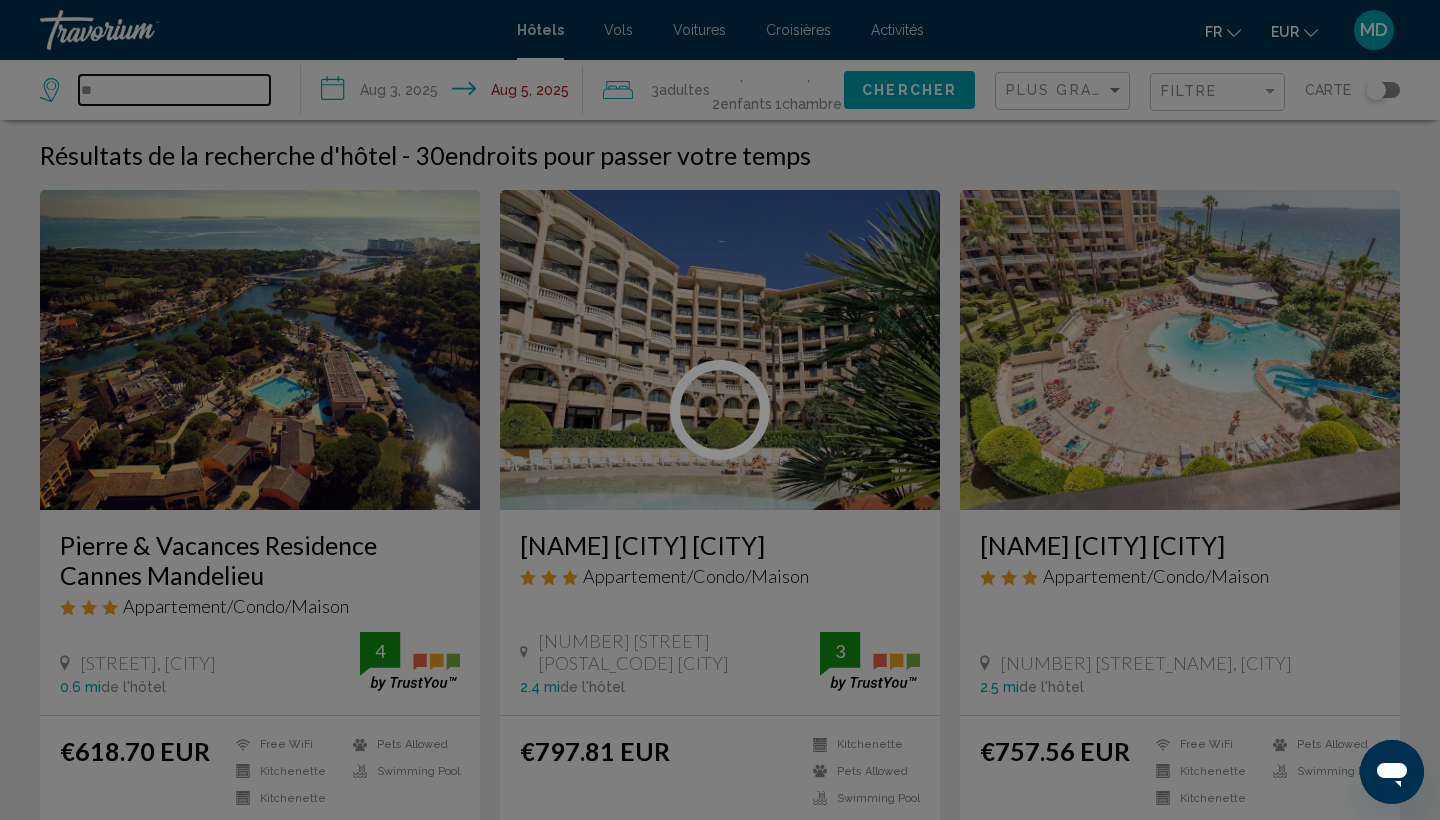 type on "*" 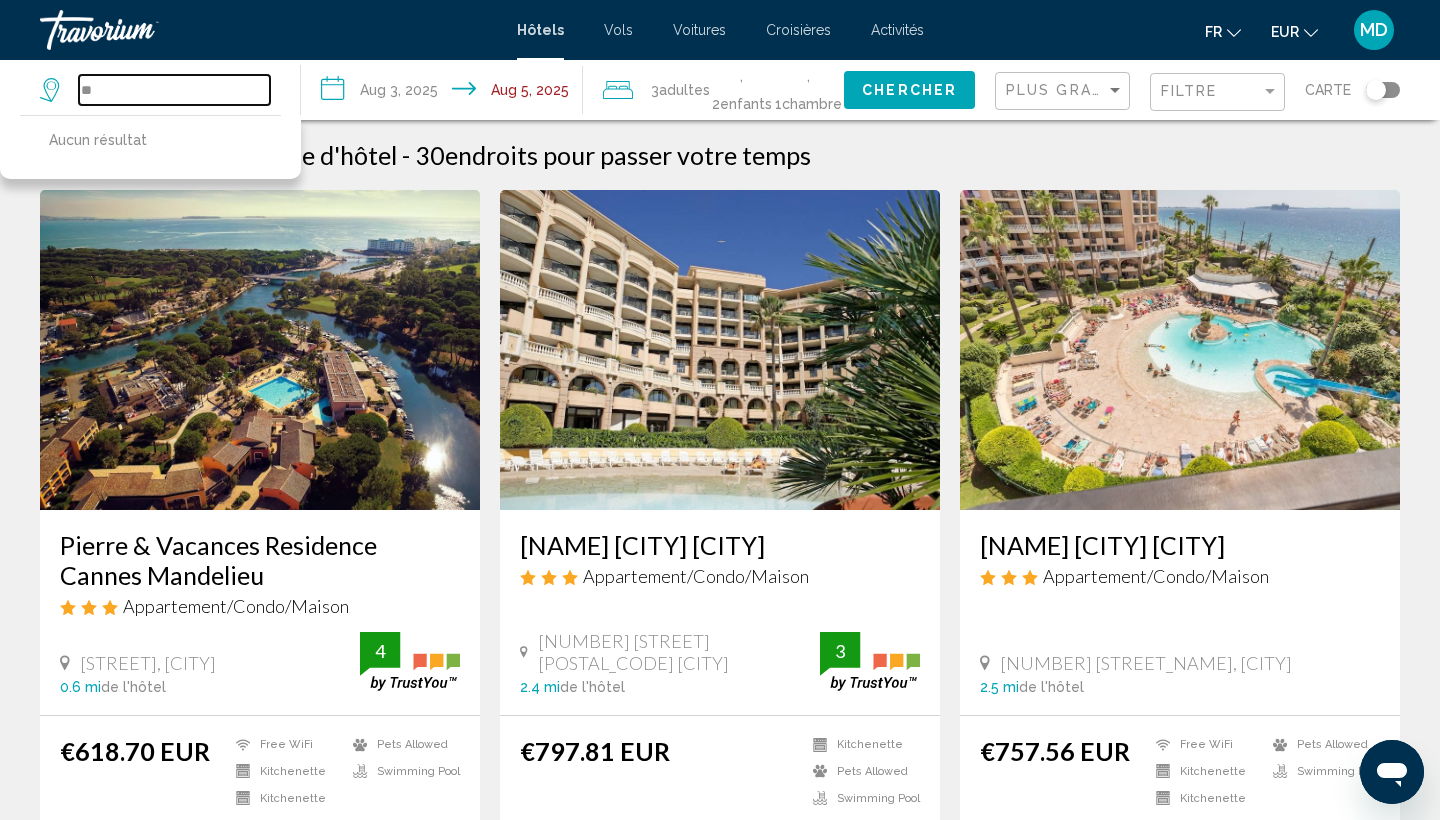 type on "*" 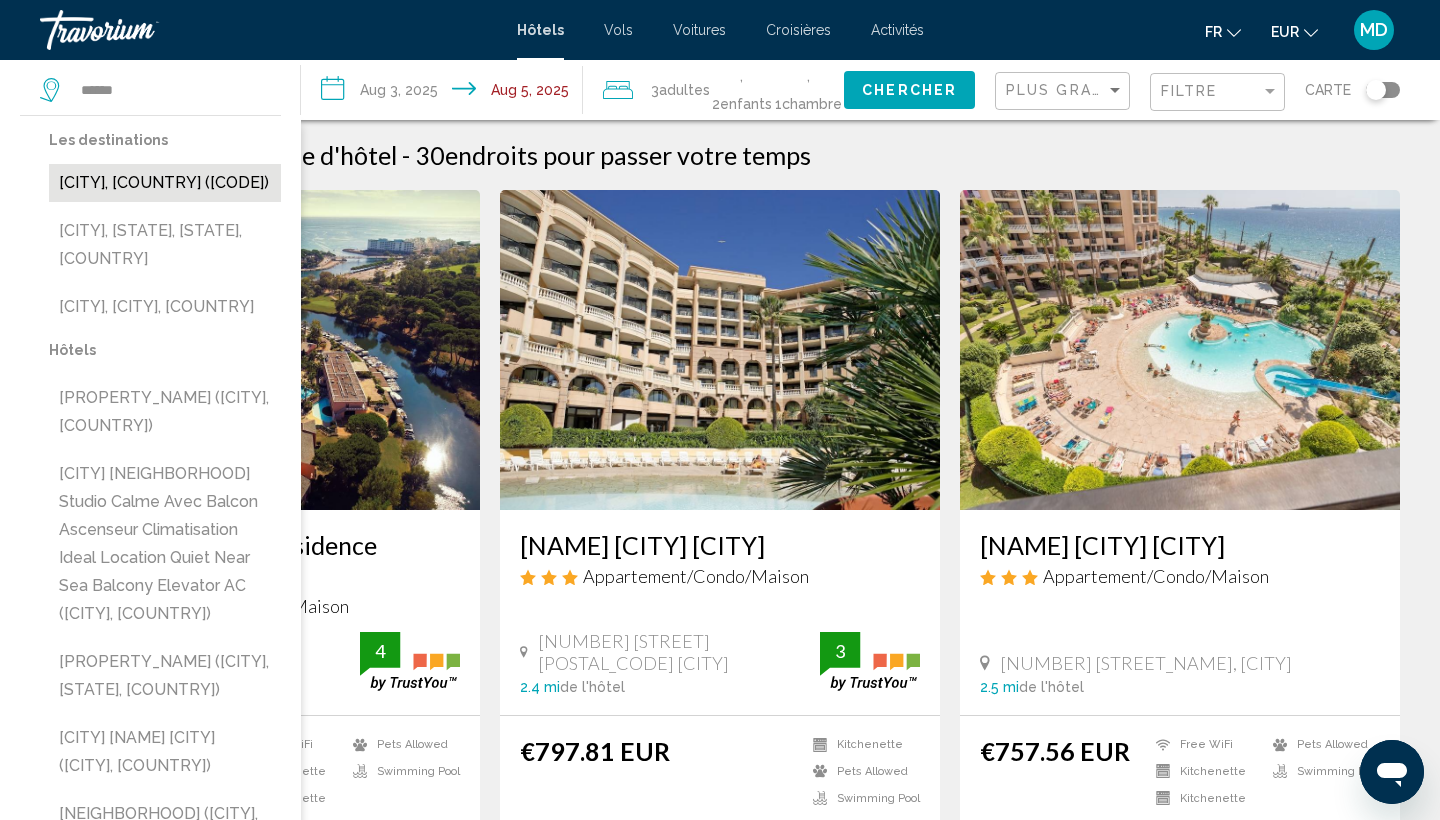click on "Menton, Monaco, France (XMT)" at bounding box center (165, 183) 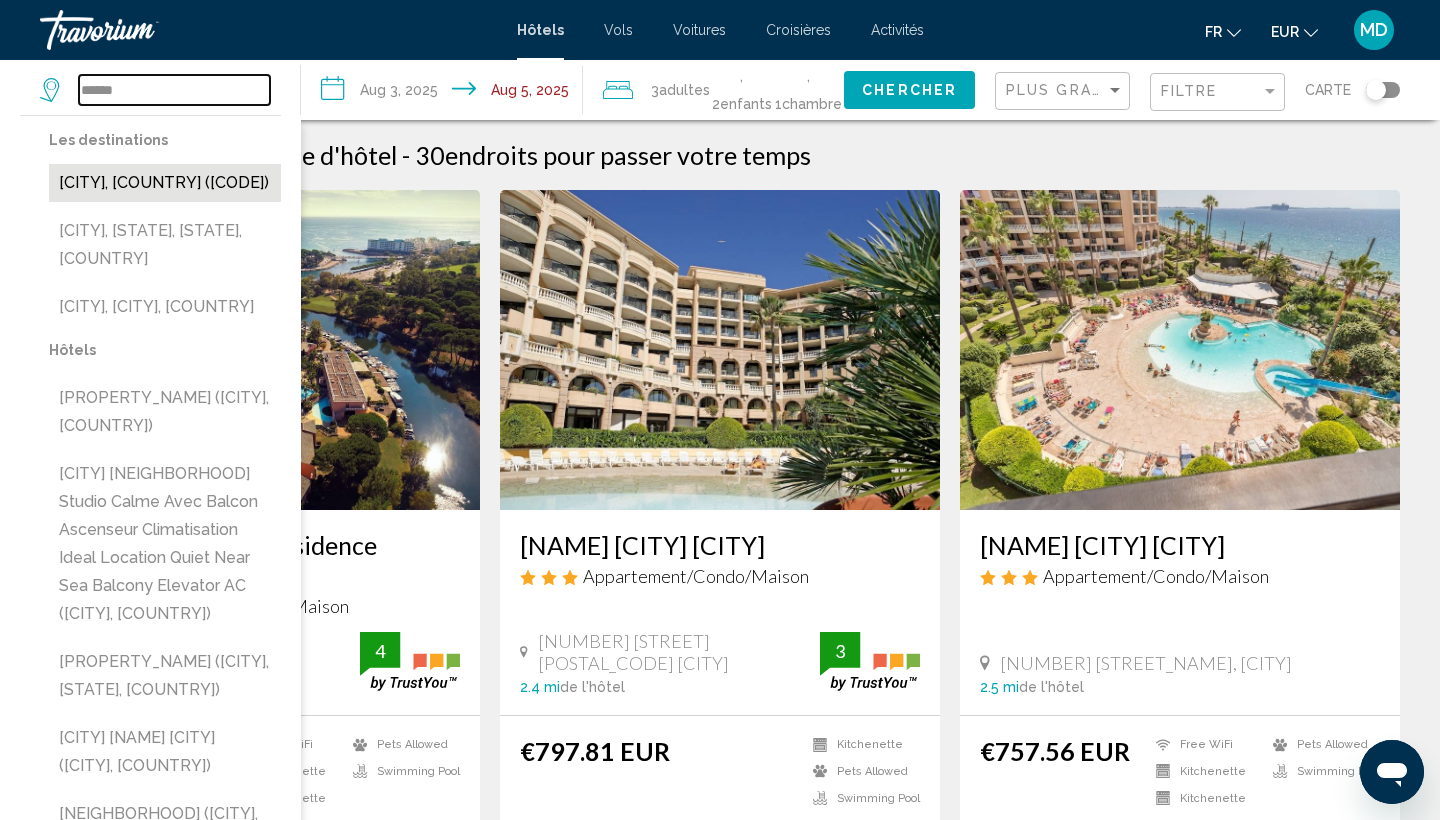 type on "**********" 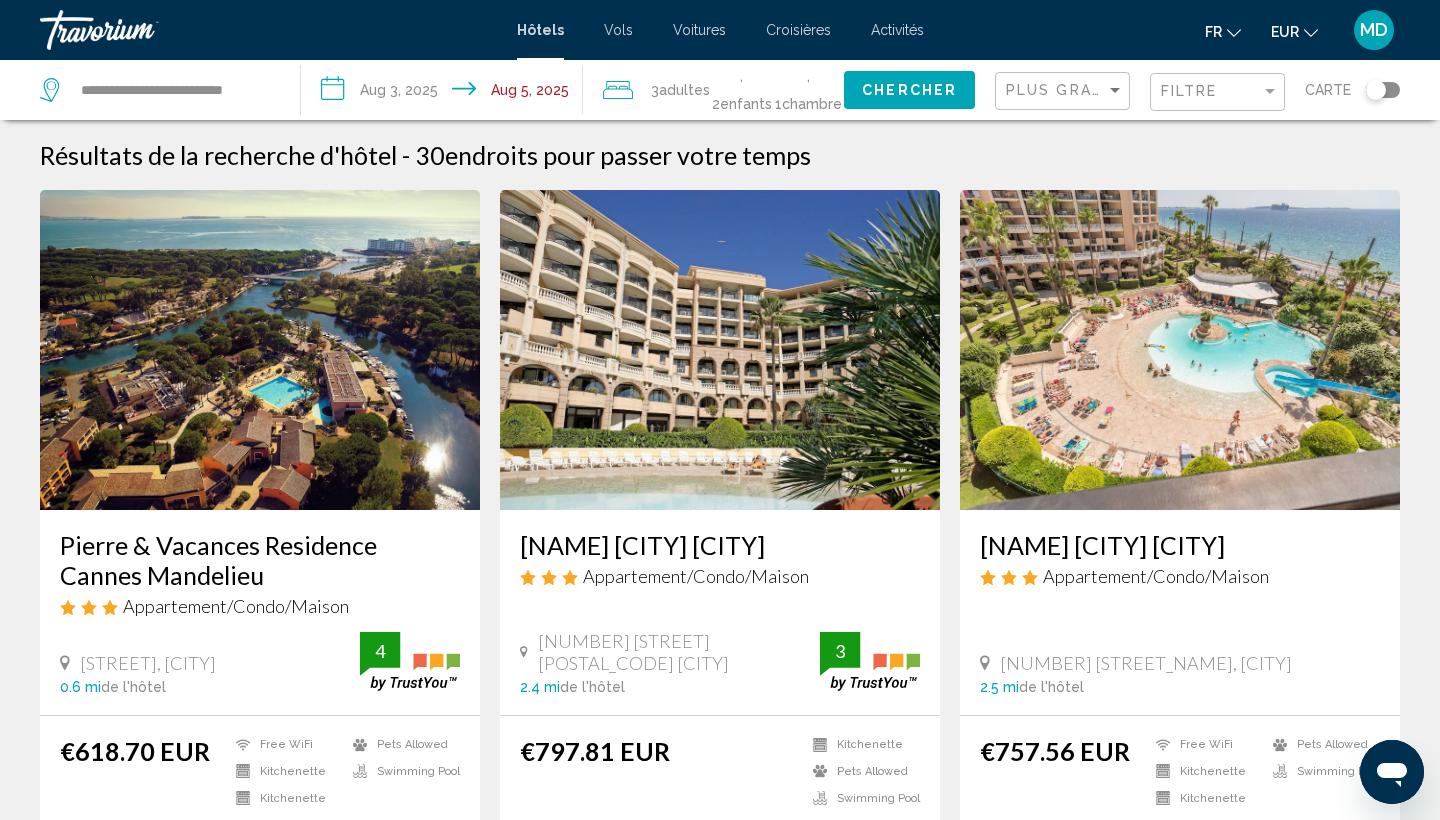 click on "Chercher" 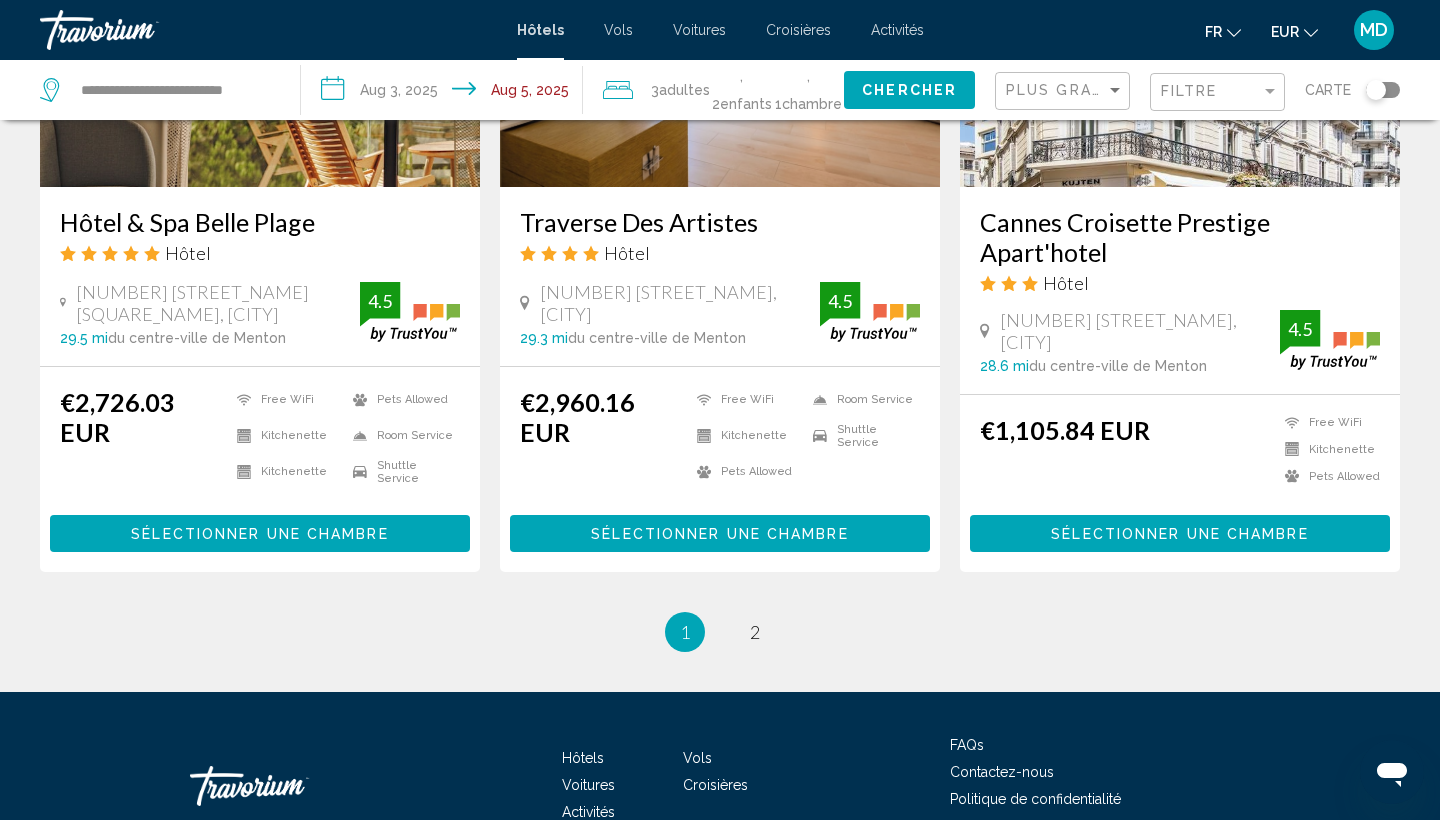 scroll, scrollTop: 2627, scrollLeft: 0, axis: vertical 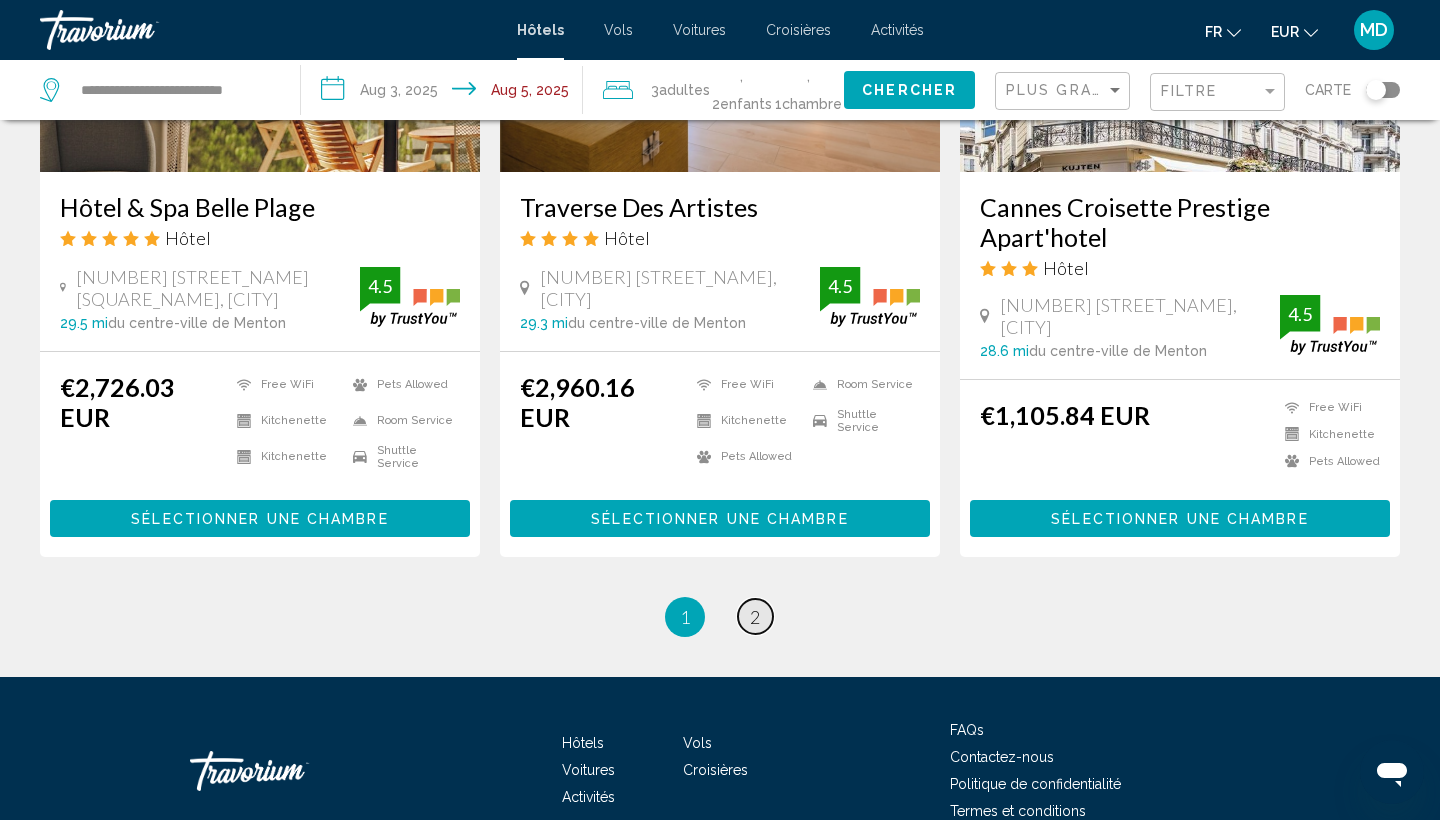 click on "2" at bounding box center [755, 617] 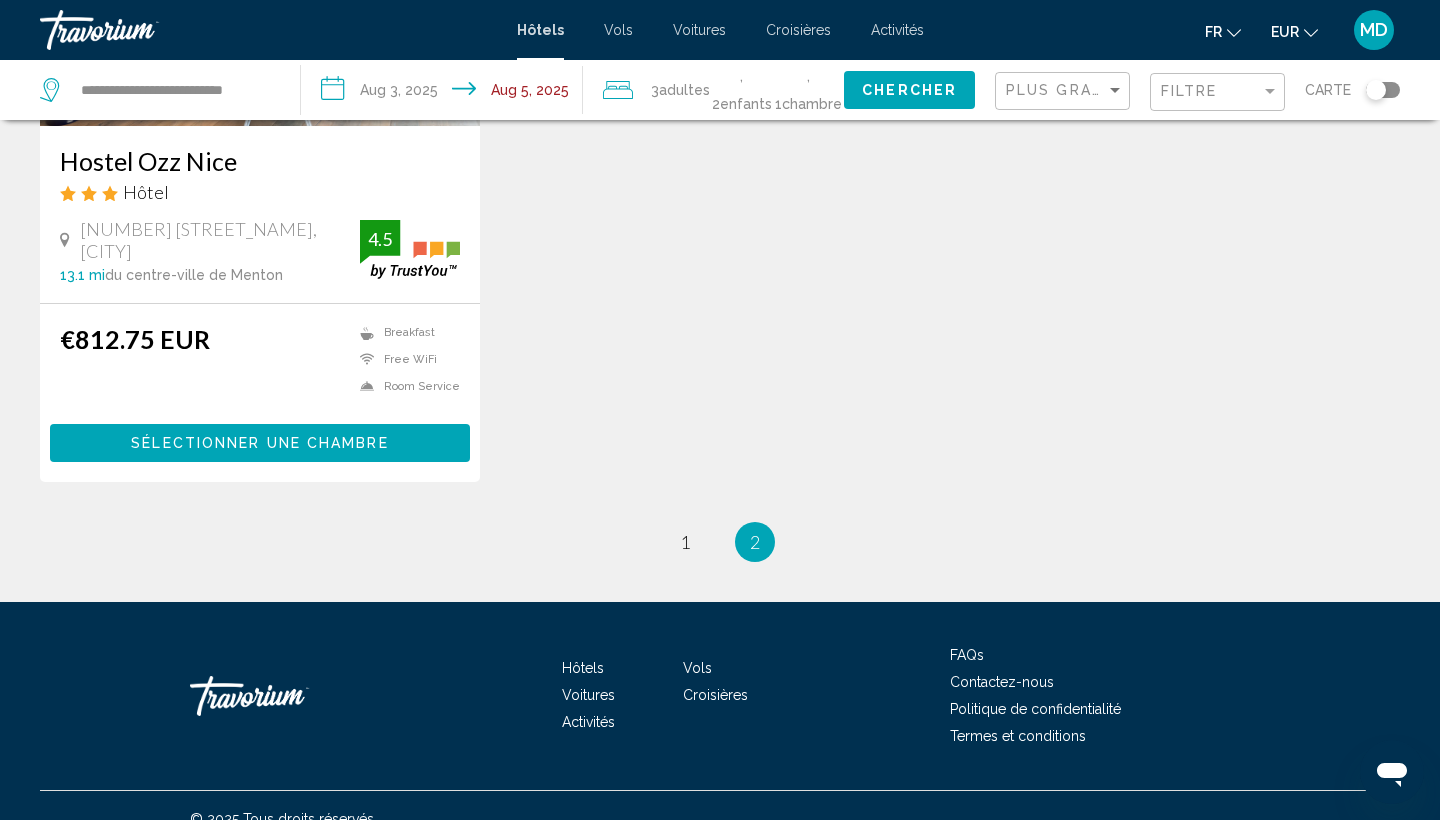 scroll, scrollTop: 1103, scrollLeft: 0, axis: vertical 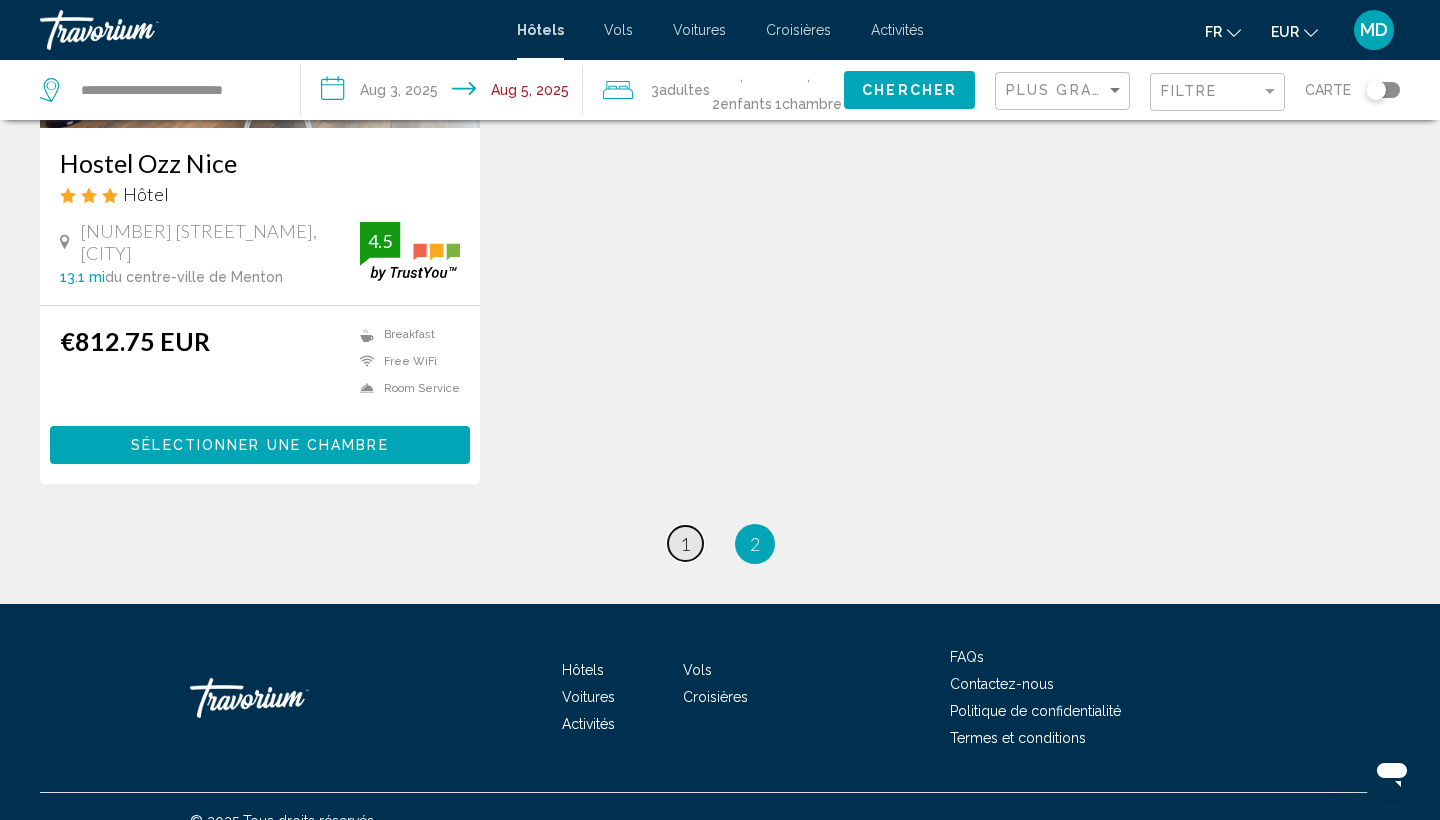 click on "page  1" at bounding box center (685, 543) 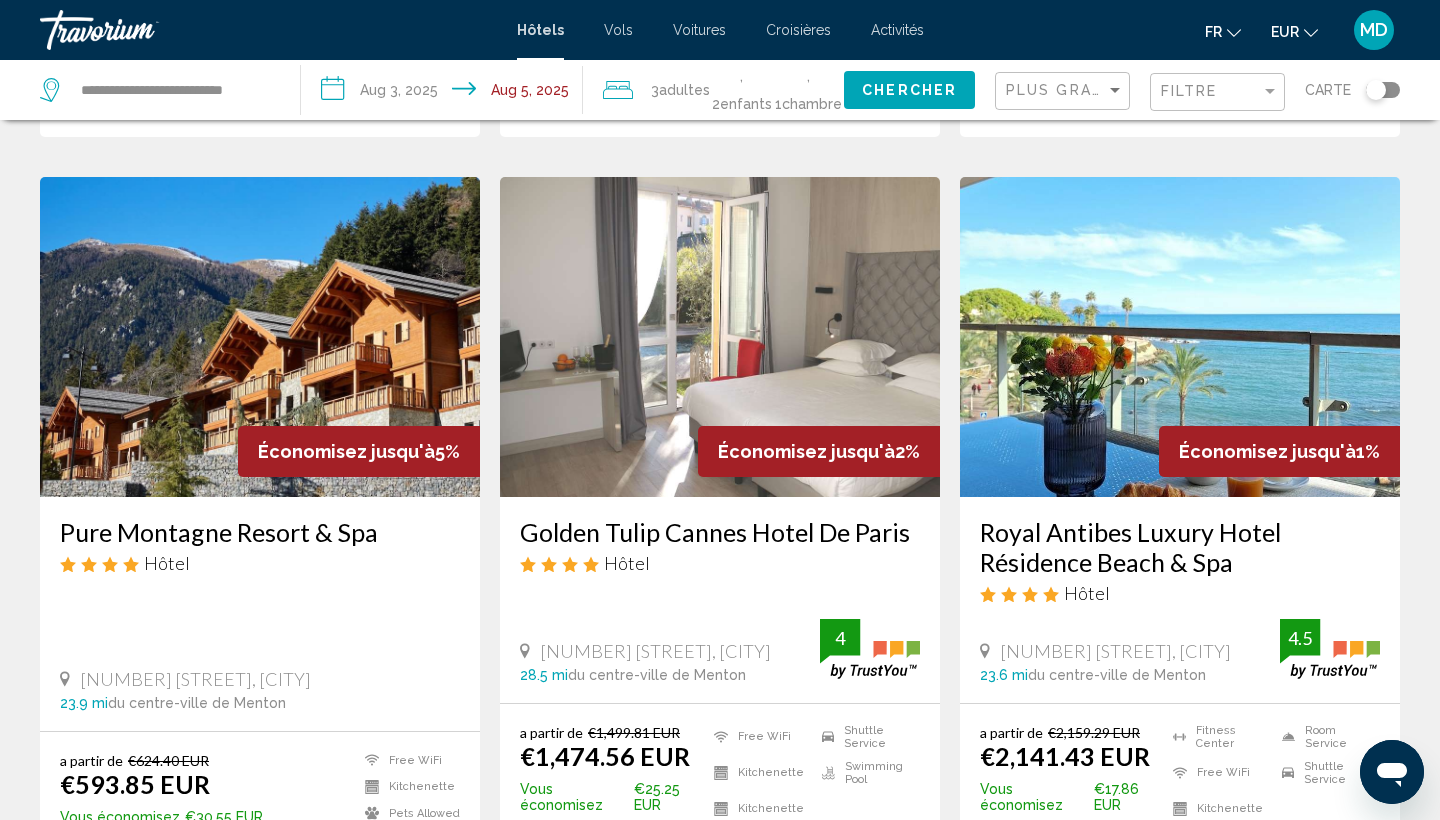 scroll, scrollTop: 800, scrollLeft: 0, axis: vertical 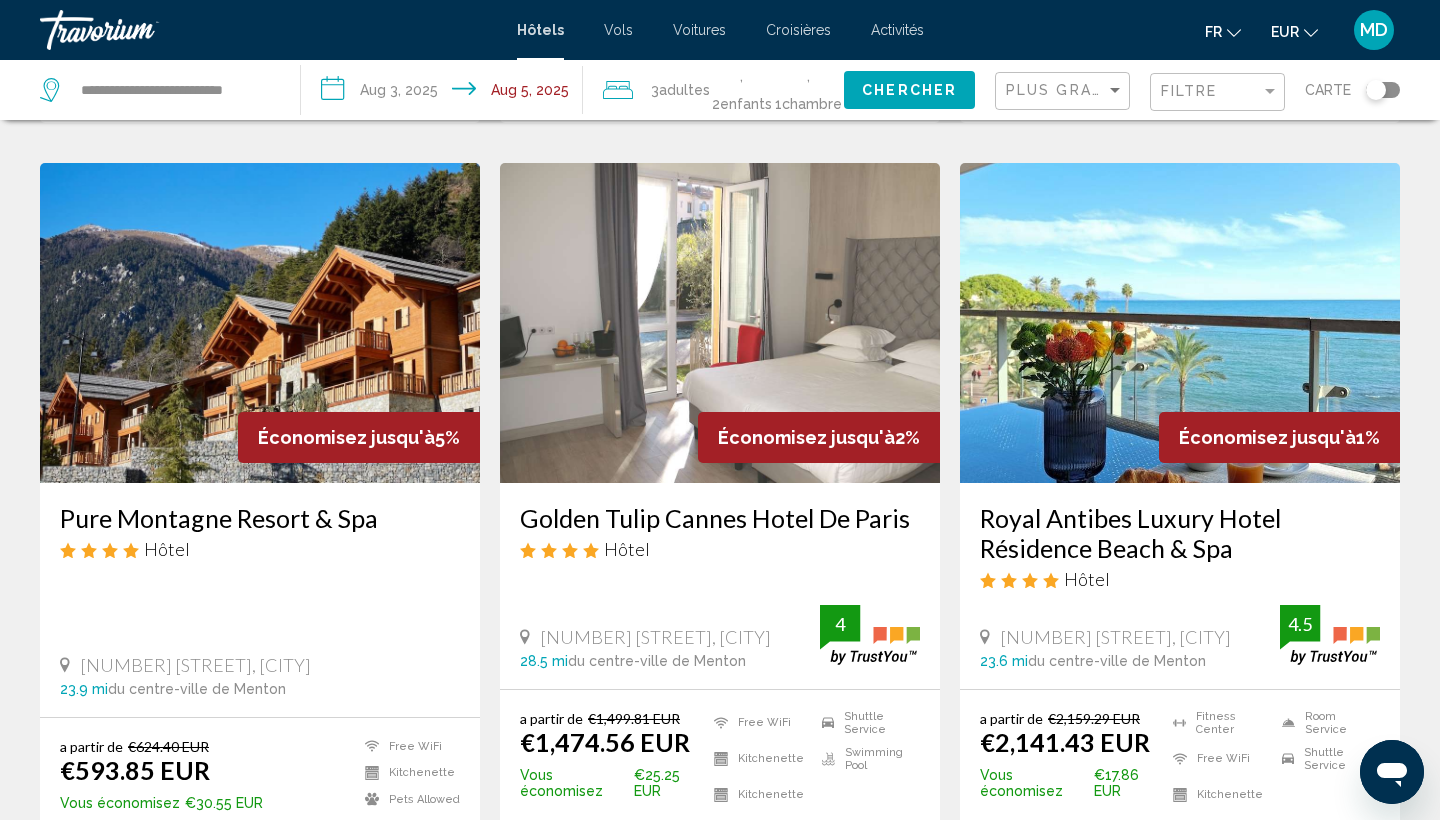 click at bounding box center (260, 323) 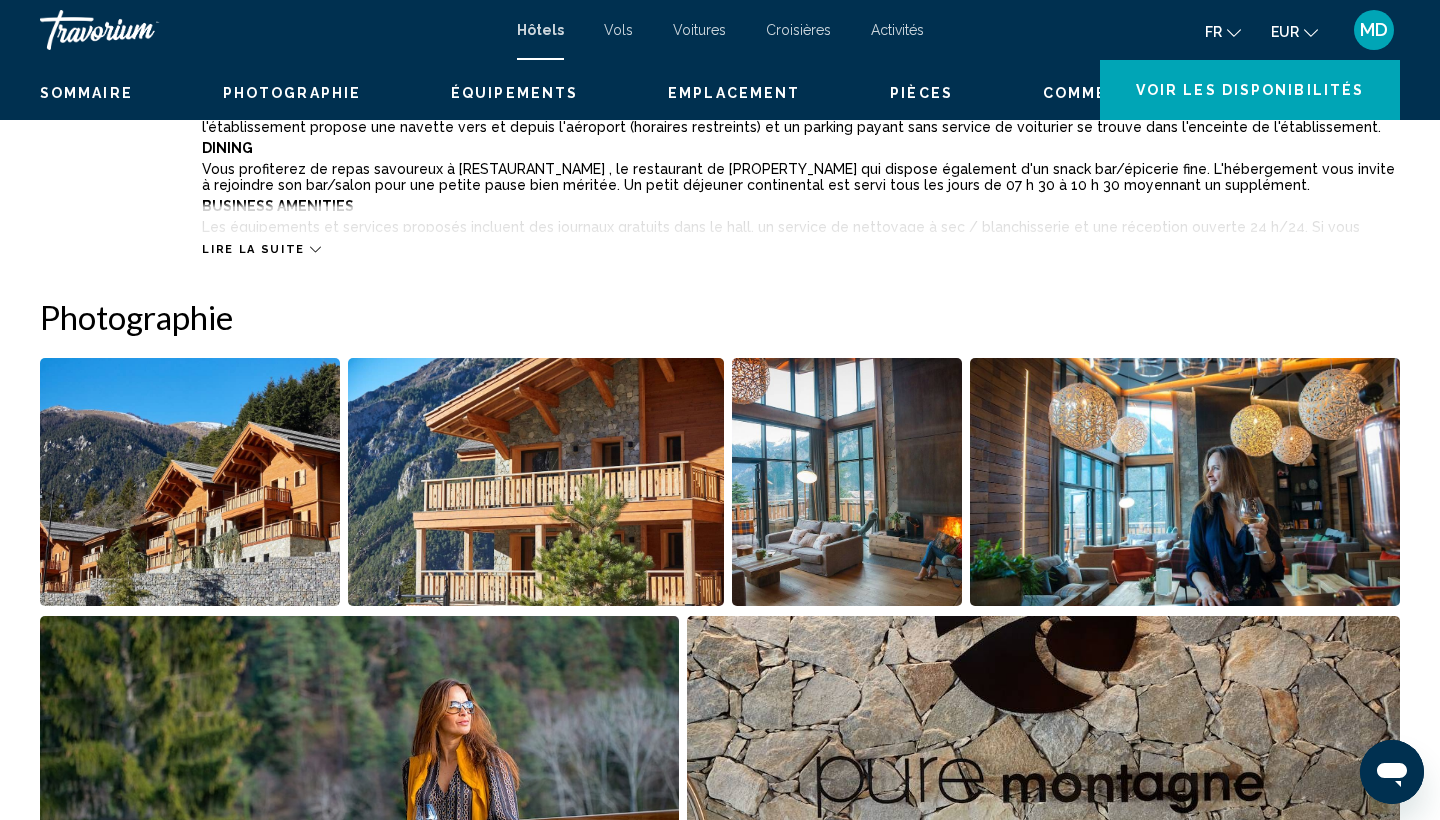 scroll, scrollTop: 0, scrollLeft: 0, axis: both 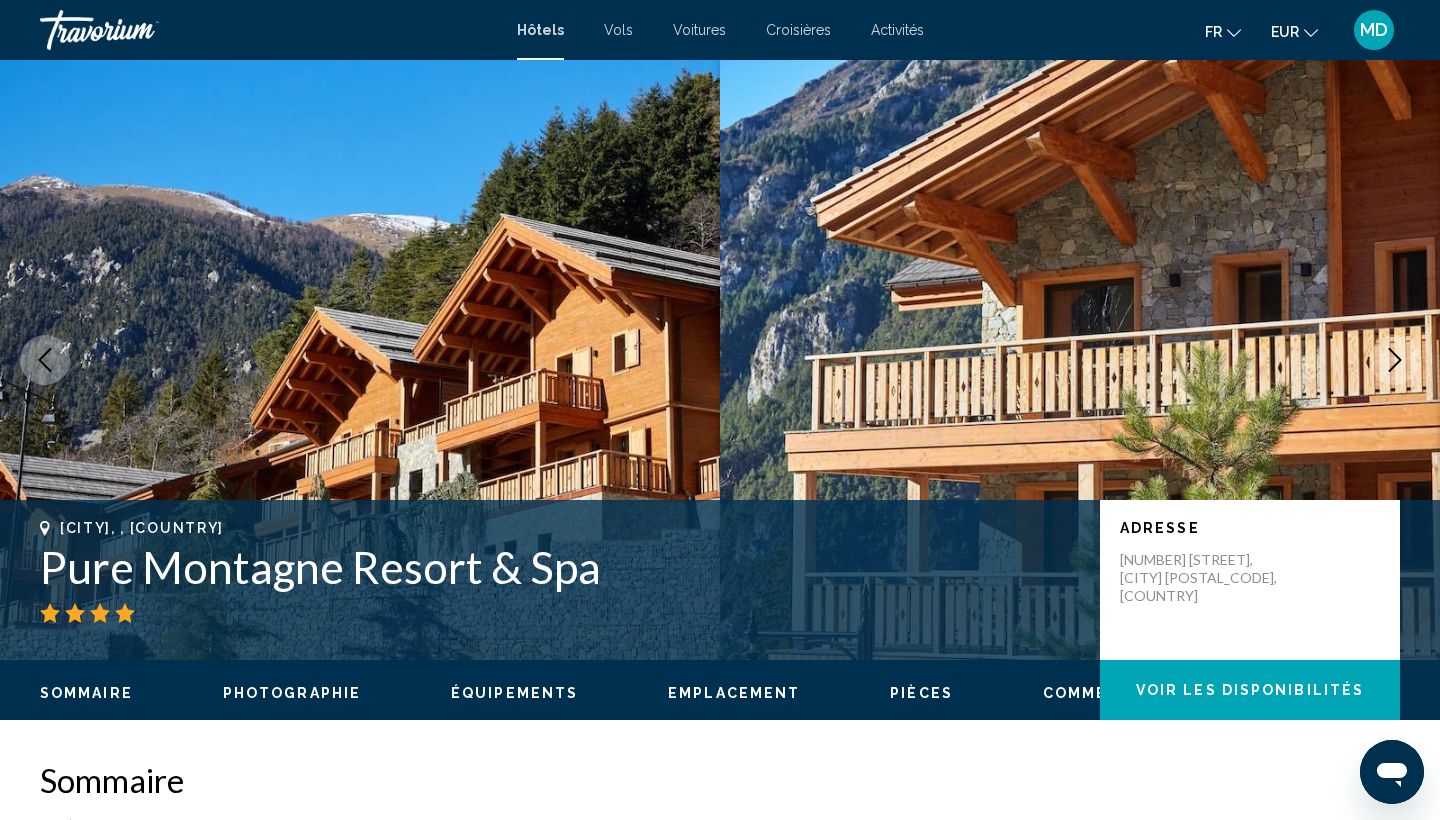 click on "Voir les disponibilités" 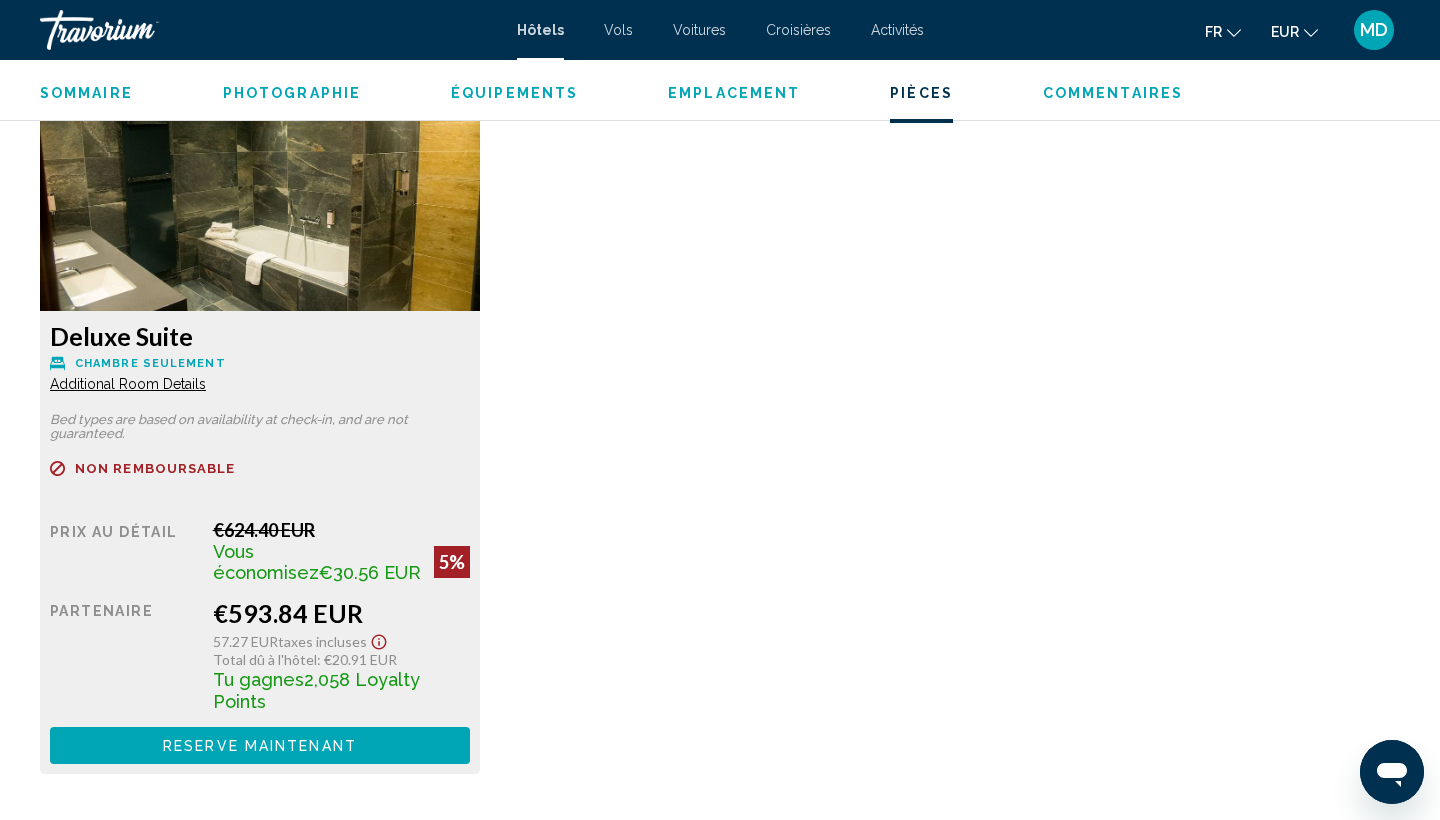 scroll, scrollTop: 2772, scrollLeft: 0, axis: vertical 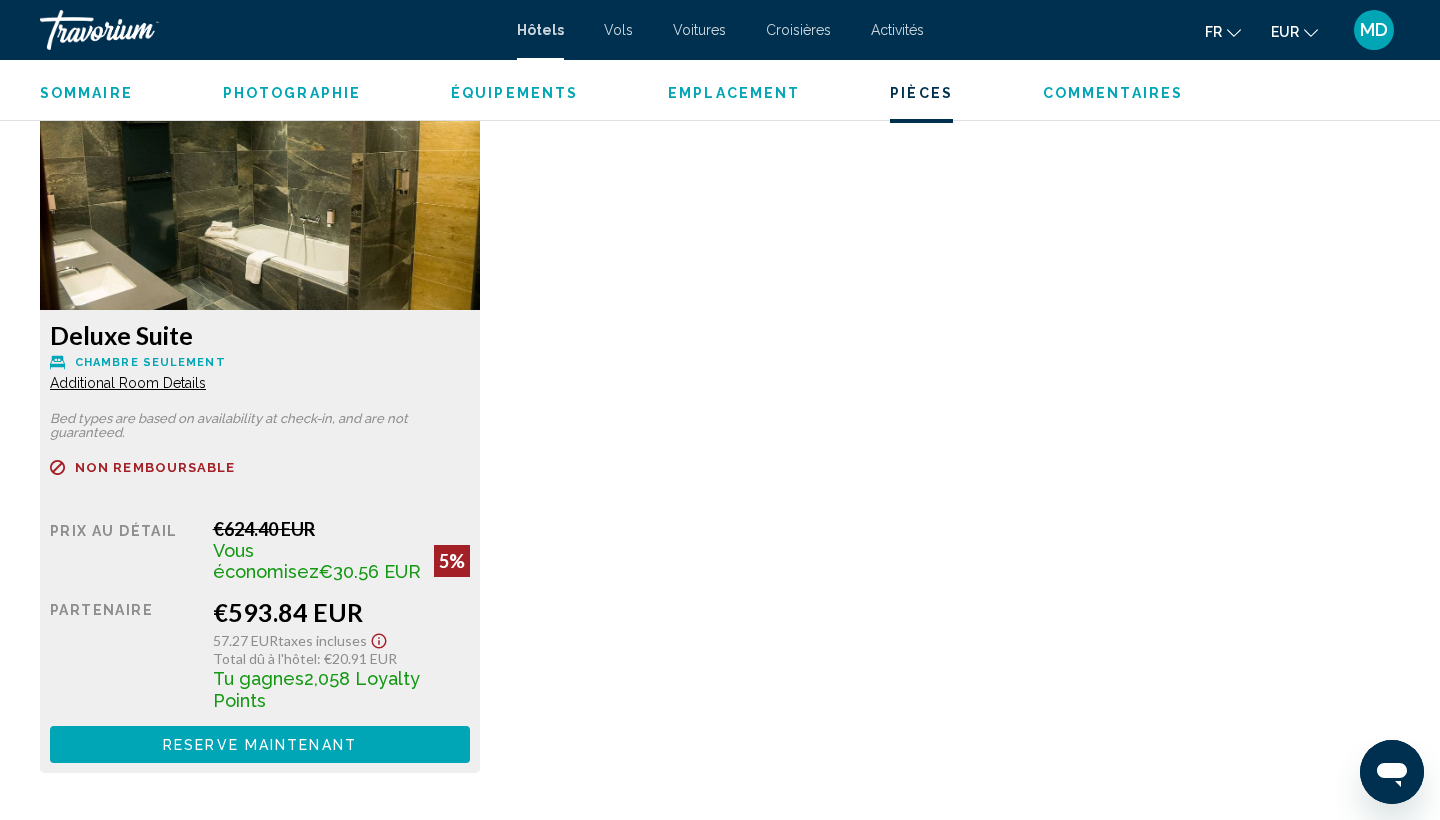 click at bounding box center (260, 185) 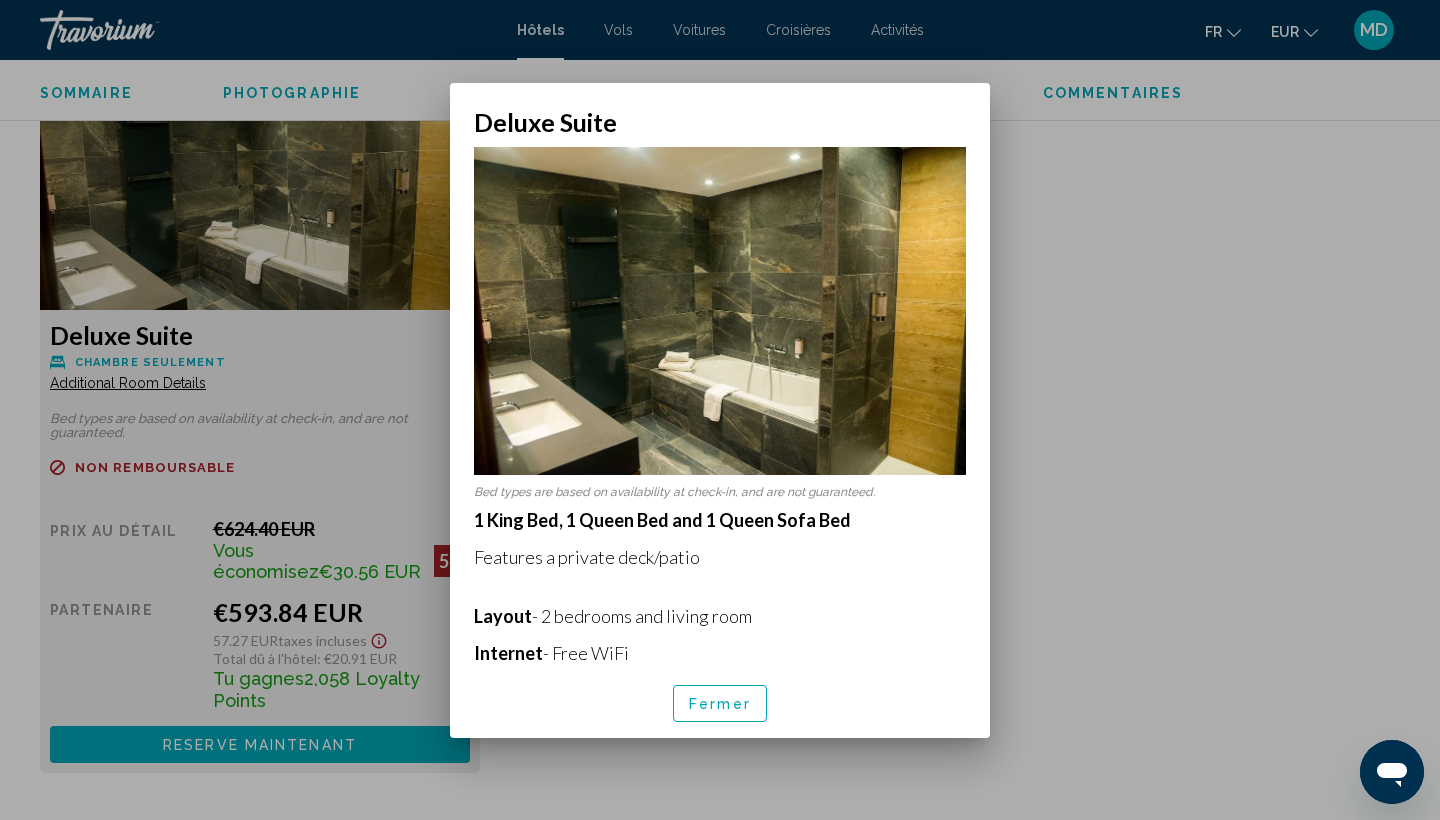 scroll, scrollTop: 0, scrollLeft: 0, axis: both 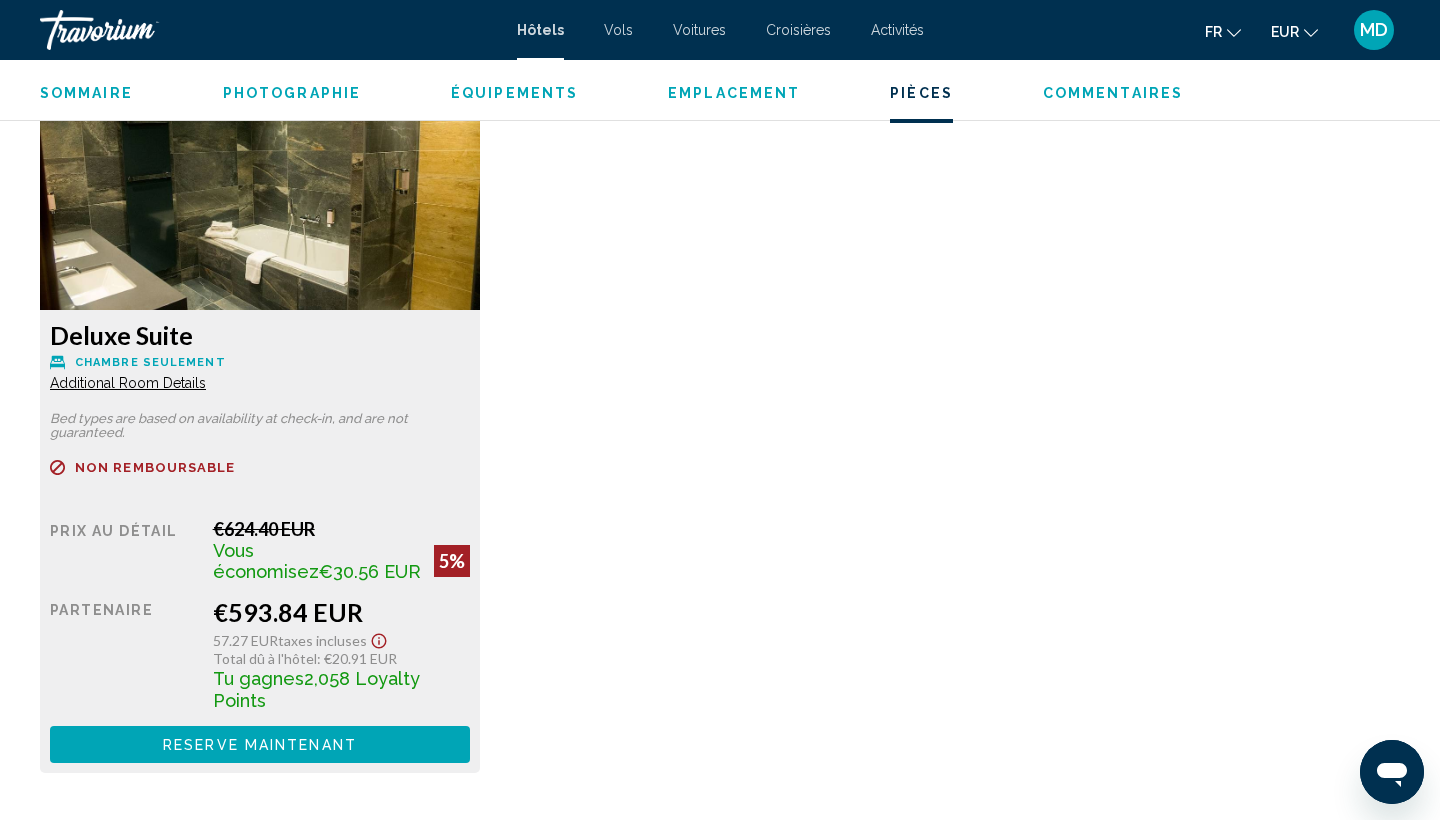 click on "Reserve maintenant" at bounding box center (260, 745) 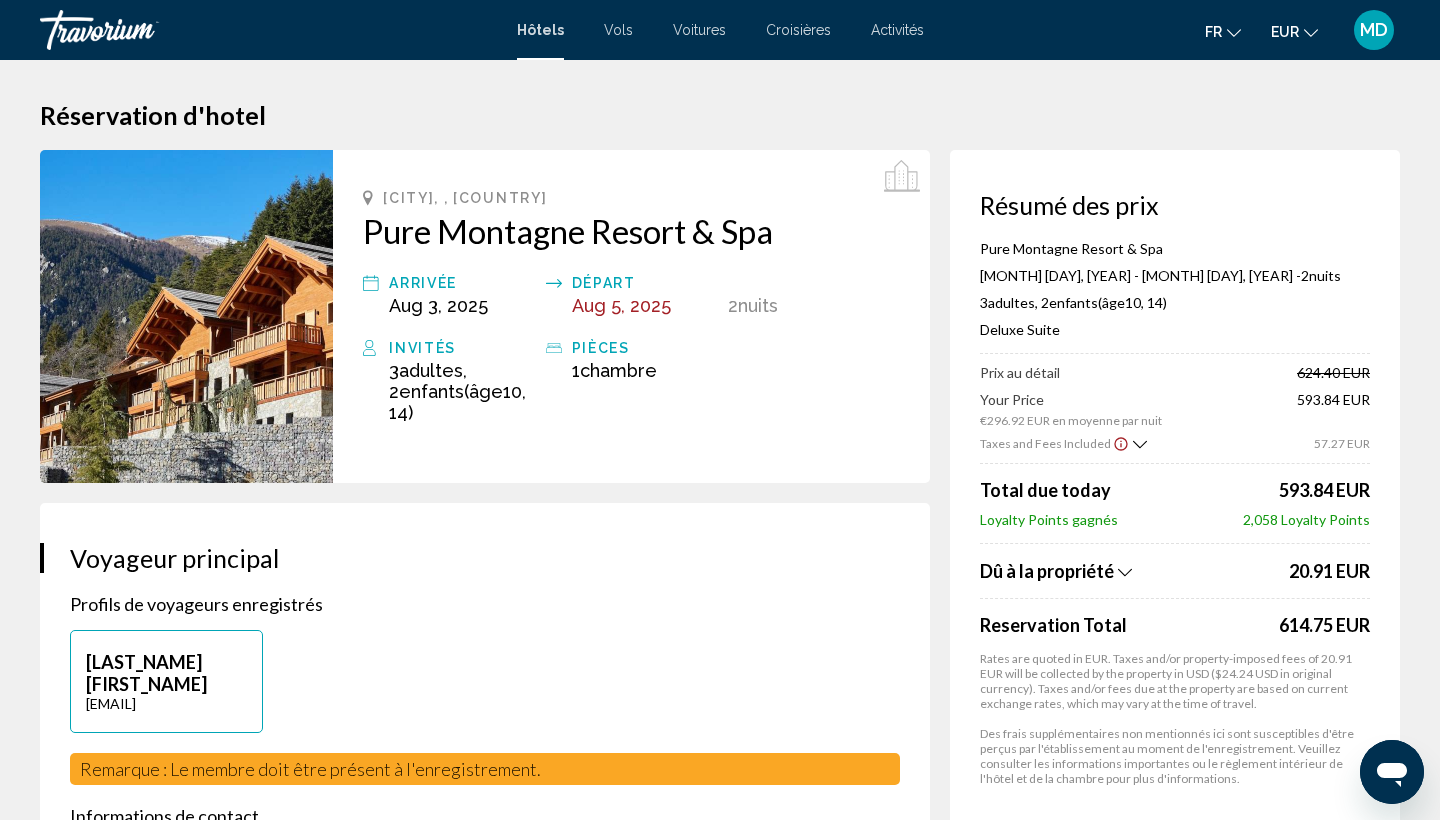 scroll, scrollTop: 0, scrollLeft: 0, axis: both 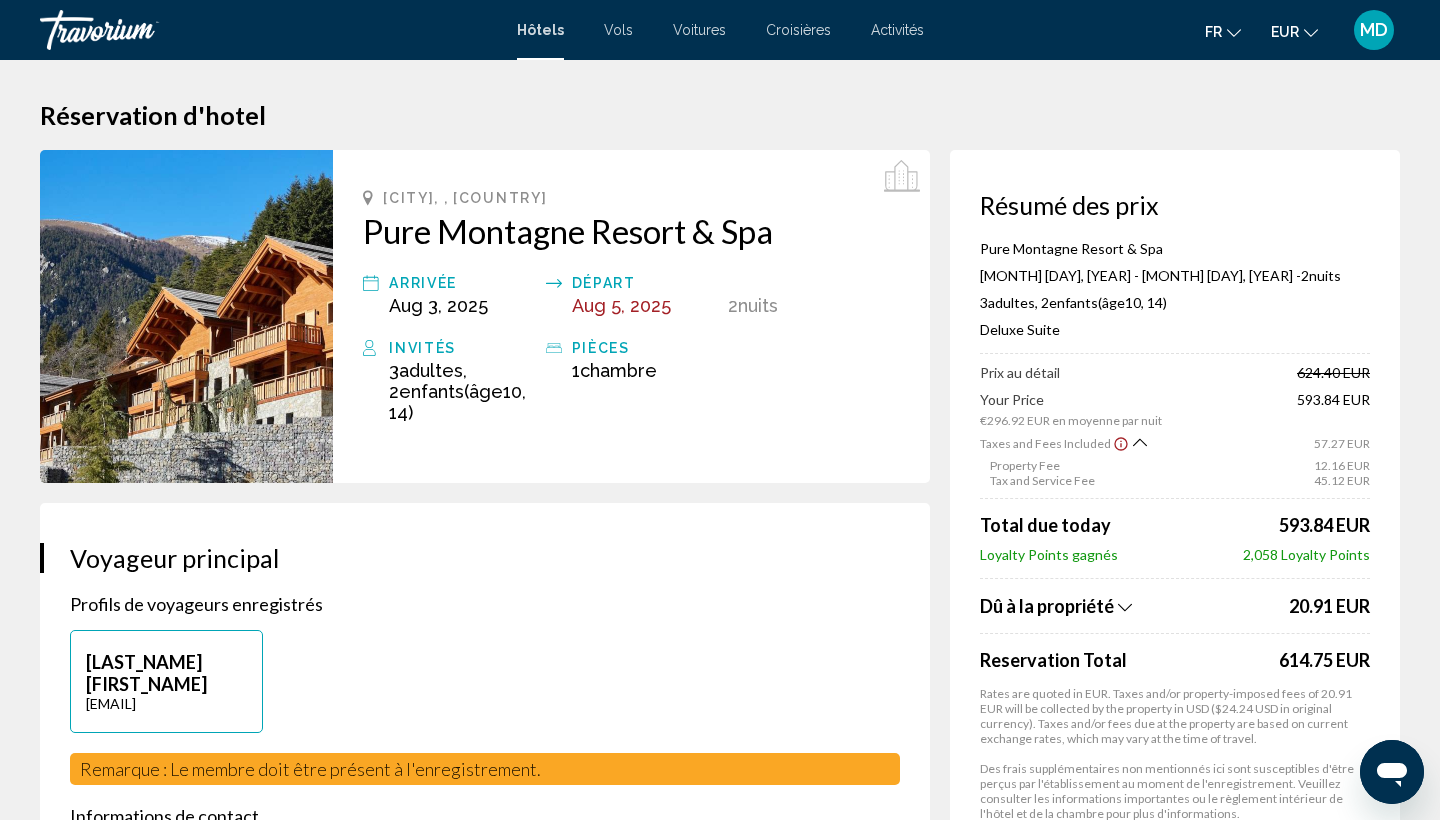 click 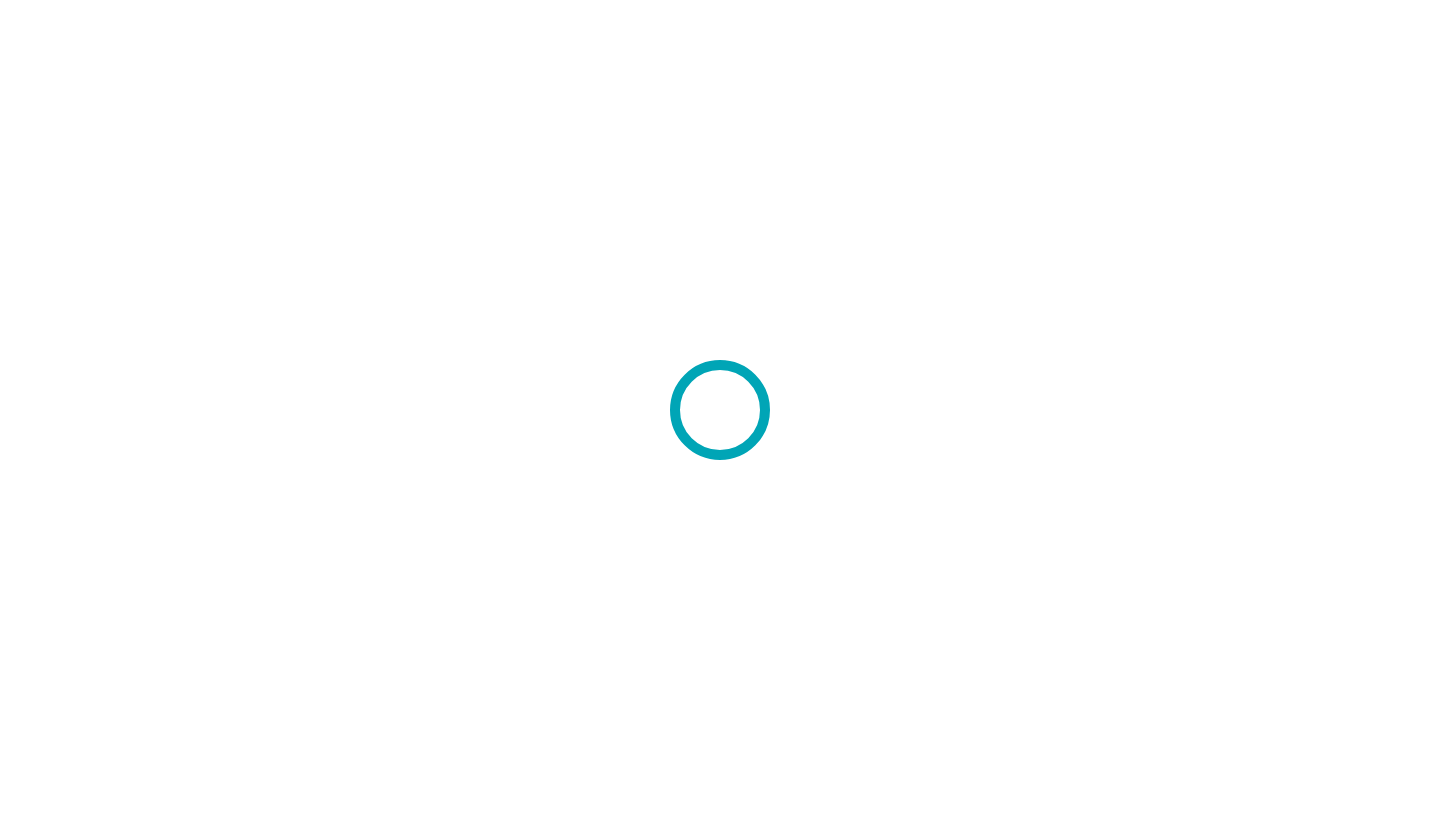 scroll, scrollTop: 0, scrollLeft: 0, axis: both 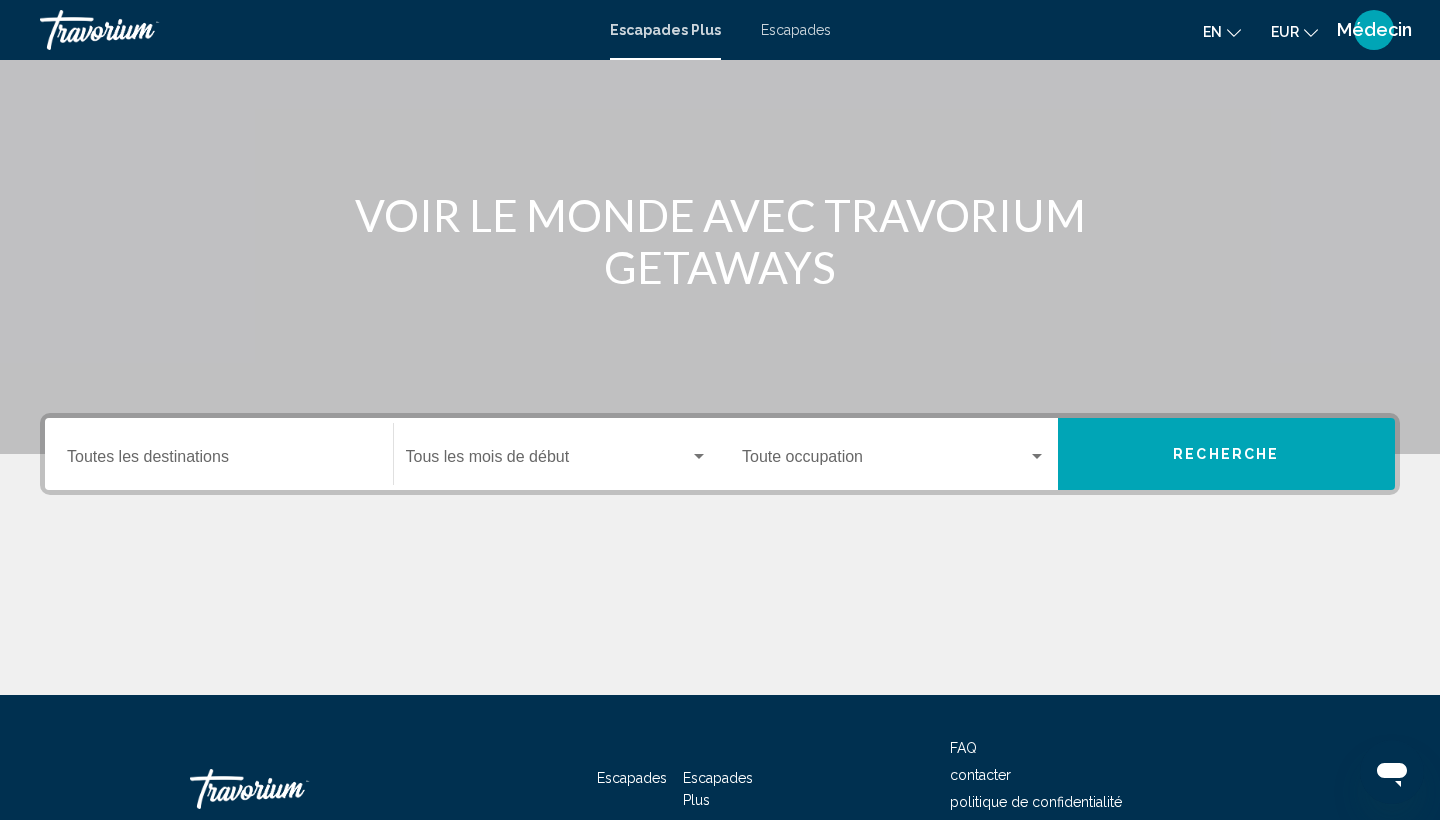 click on "Destination Toutes les destinations" at bounding box center (219, 454) 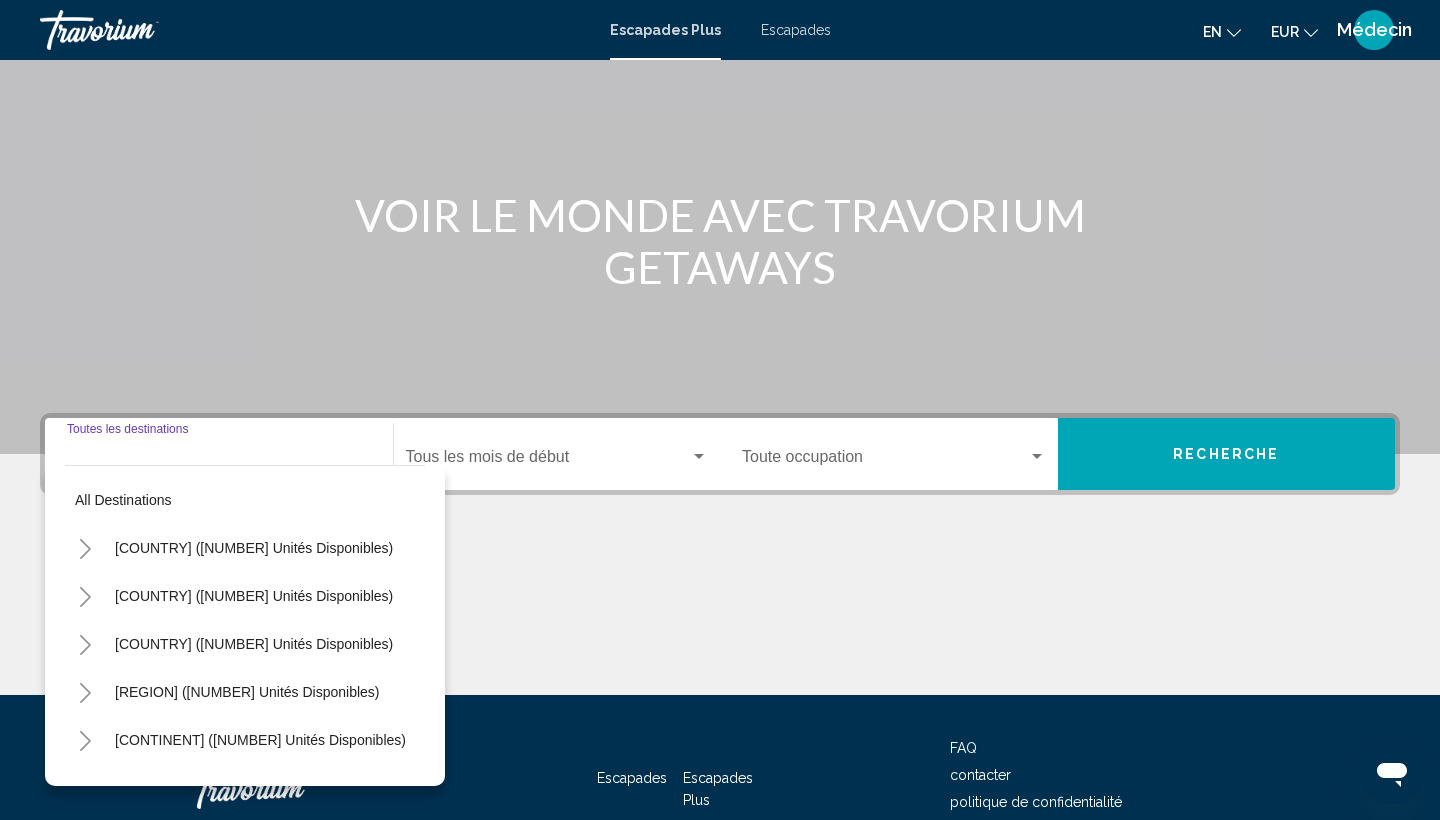 scroll, scrollTop: 266, scrollLeft: 0, axis: vertical 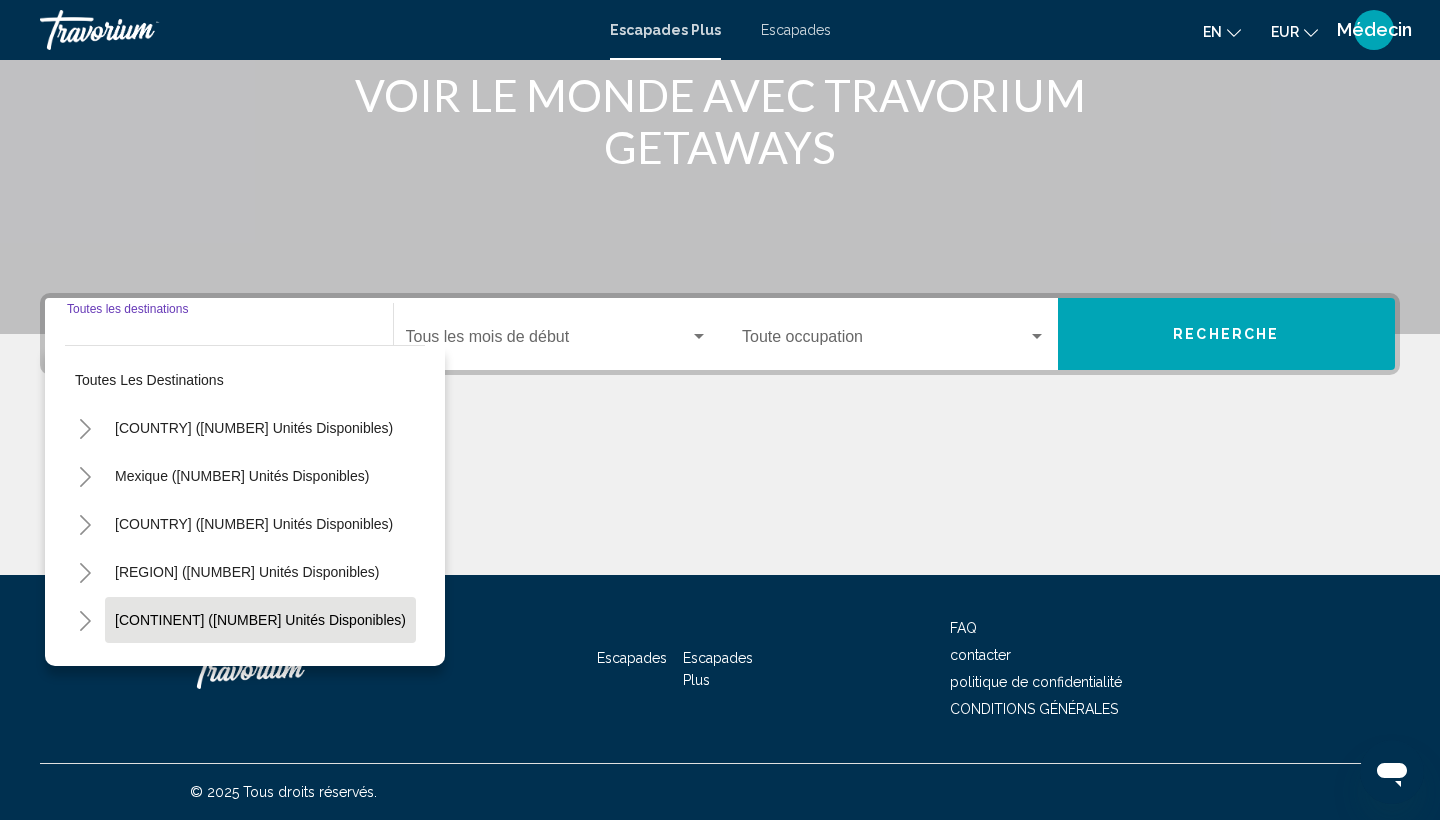 click on "Europe (3 571 unités disponibles)" at bounding box center [243, 668] 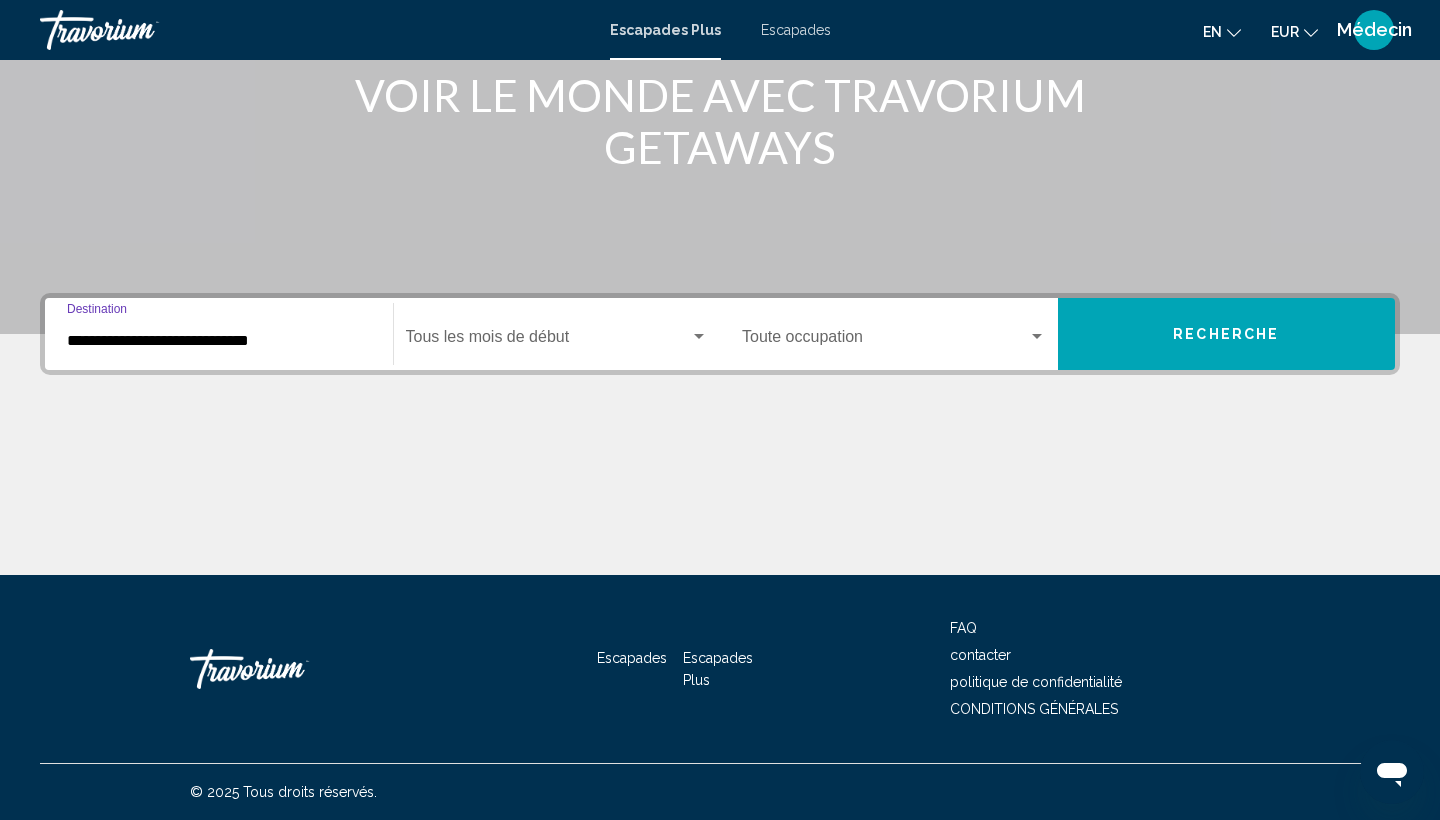 click at bounding box center [699, 336] 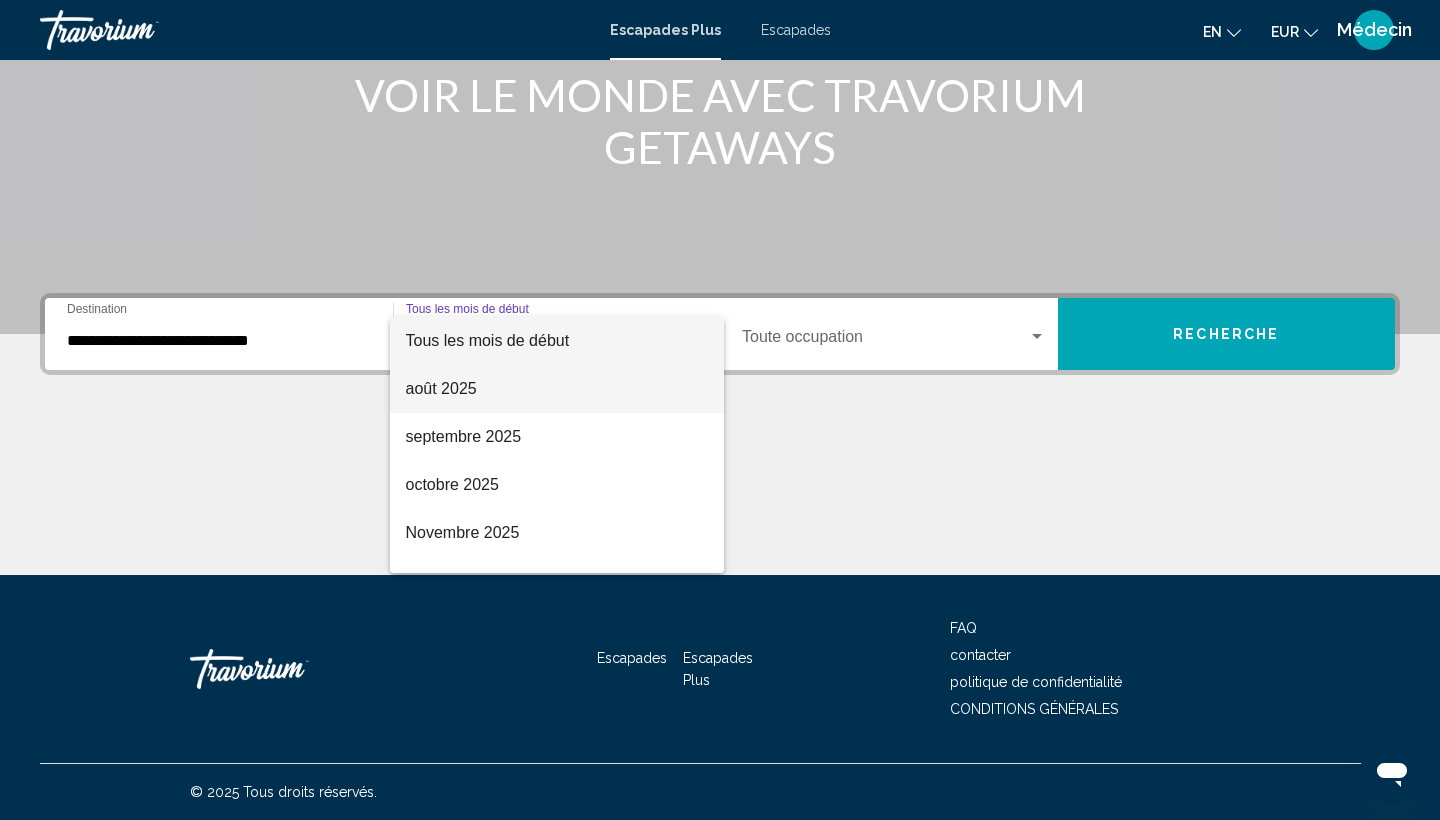 click on "août 2025" at bounding box center [557, 389] 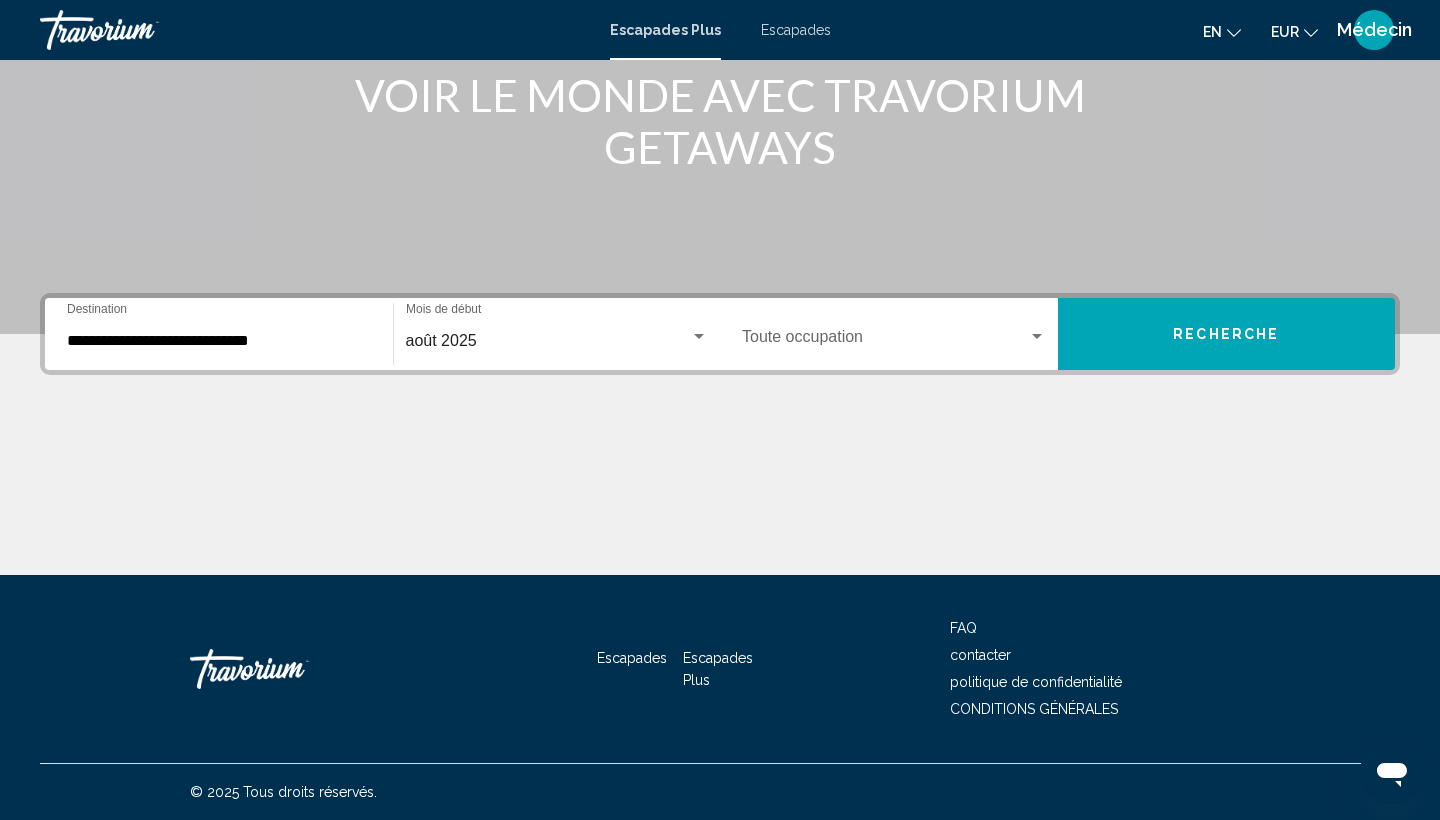 click on "Occupancy Toute occupation" at bounding box center [894, 334] 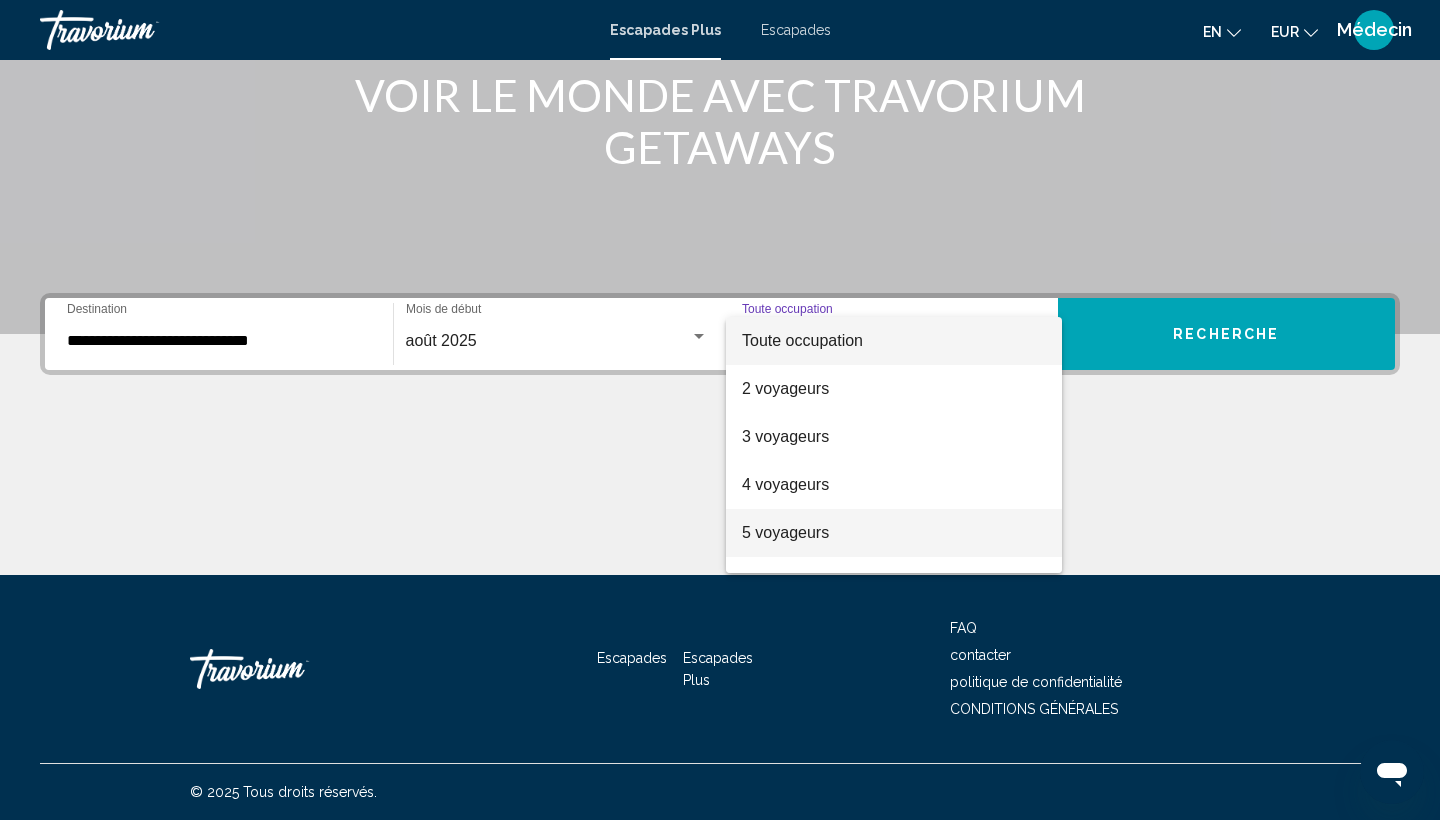 click on "5 voyageurs" at bounding box center (894, 533) 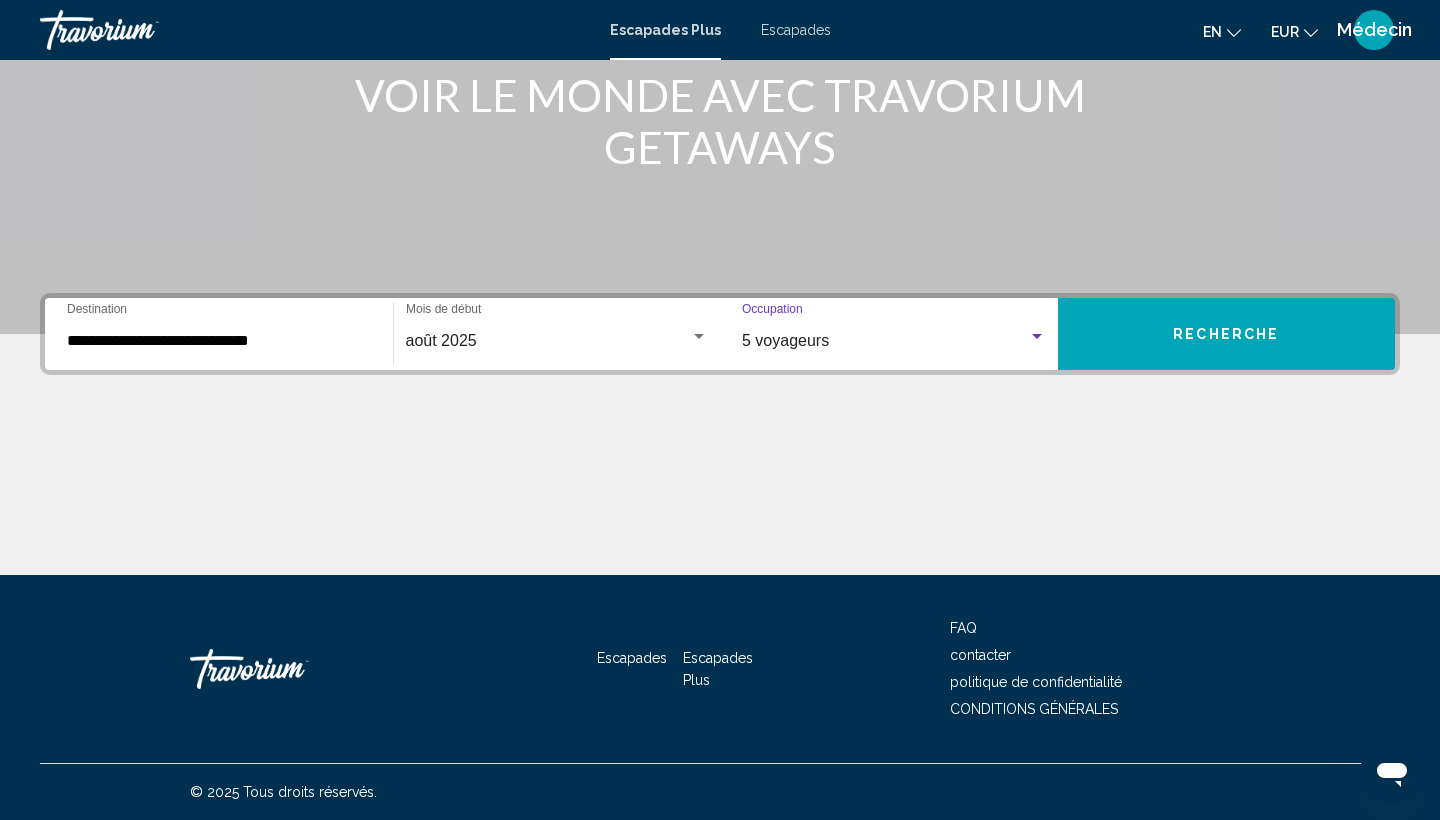 click on "RECHERCHE" at bounding box center [1227, 334] 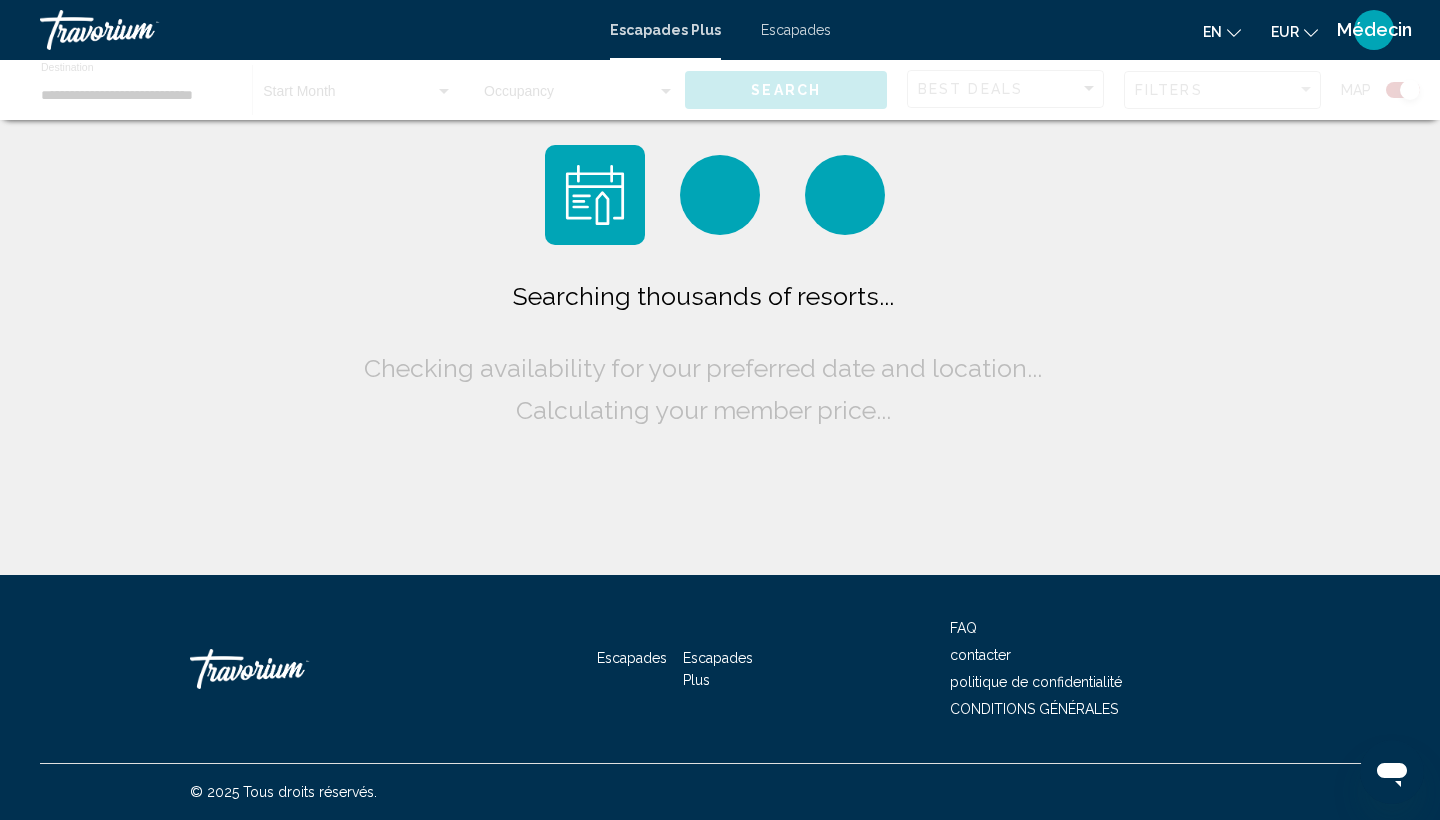 scroll, scrollTop: 0, scrollLeft: 0, axis: both 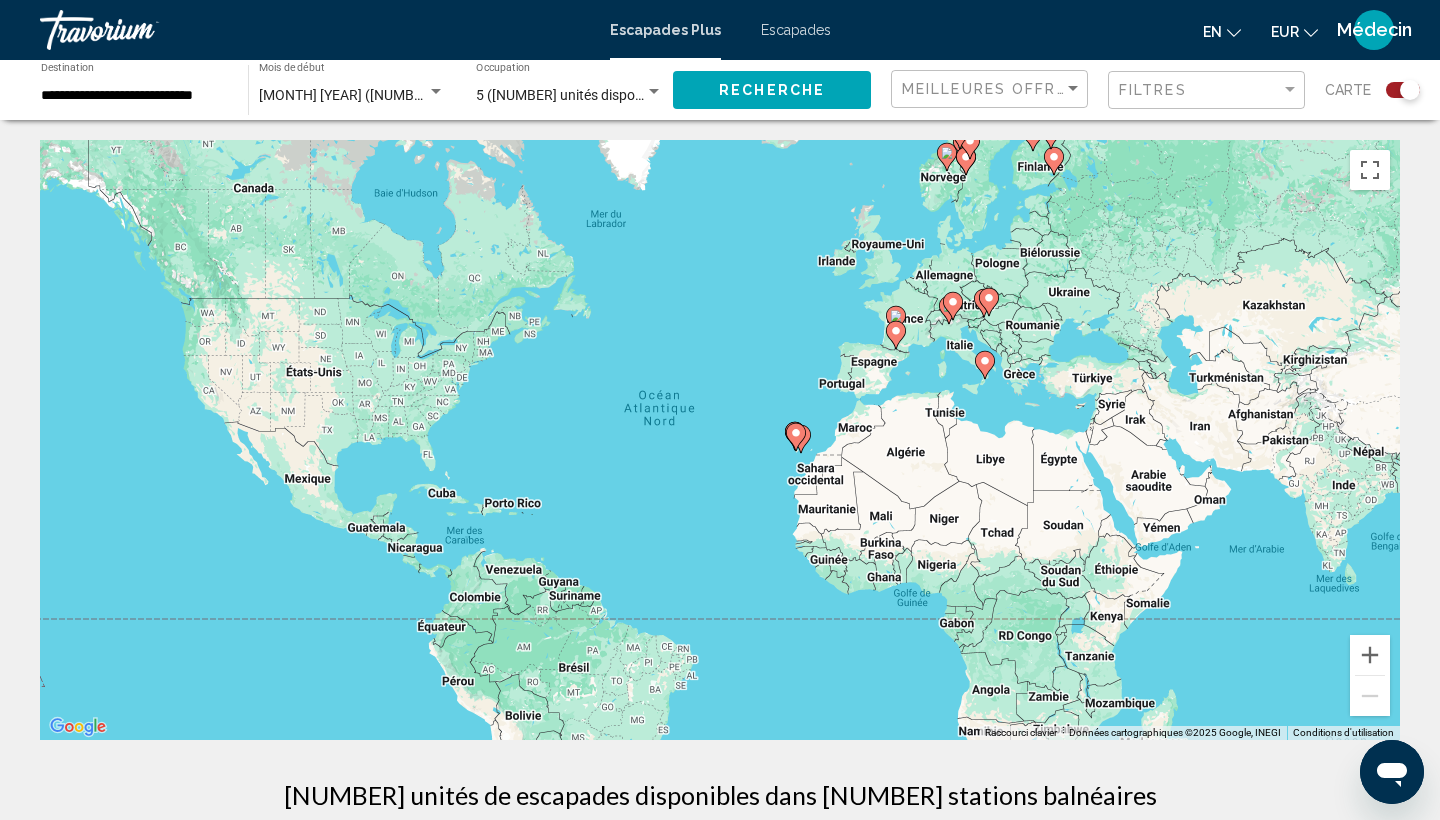 click on "← Déplacement vers la gauche → Déplacement vers la droite ↑ Déplacement vers le haut ↓ Déplacement vers le bas + Zoom avant - Zoom arrière Accueil Déplacement de 75 % vers la gauche Fin Déplacement de 75 % vers la droite Page précédente Déplacement de 75 % vers le haut Page suivante Déplacement de 75 % vers le bas Pour activer le glissement avec le clavier, appuyez sur Alt+Entrée. Une fois ce mode activé, utilisez les touches fléchées pour déplacer le repère. Pour valider le déplacement, appuyez sur Entrée. Pour annuler, appuyez sur Échap. Raccourci clavier Données cartographiques Données cartographiques ©2025 Google, INEGI Données cartographiques ©2025 Google, INEGI 1000 km  Cliquez pour basculer entre les unités métriques et impériales Conditions d'utilisation Signaler une erreur cartographique 190 unités Getaways Plus disponibles dans 27 resorts Économisez jusqu'à  79 % Club de vacances Hannunkivi Station balnéaire  -  This is an adults only resort" at bounding box center [720, 1928] 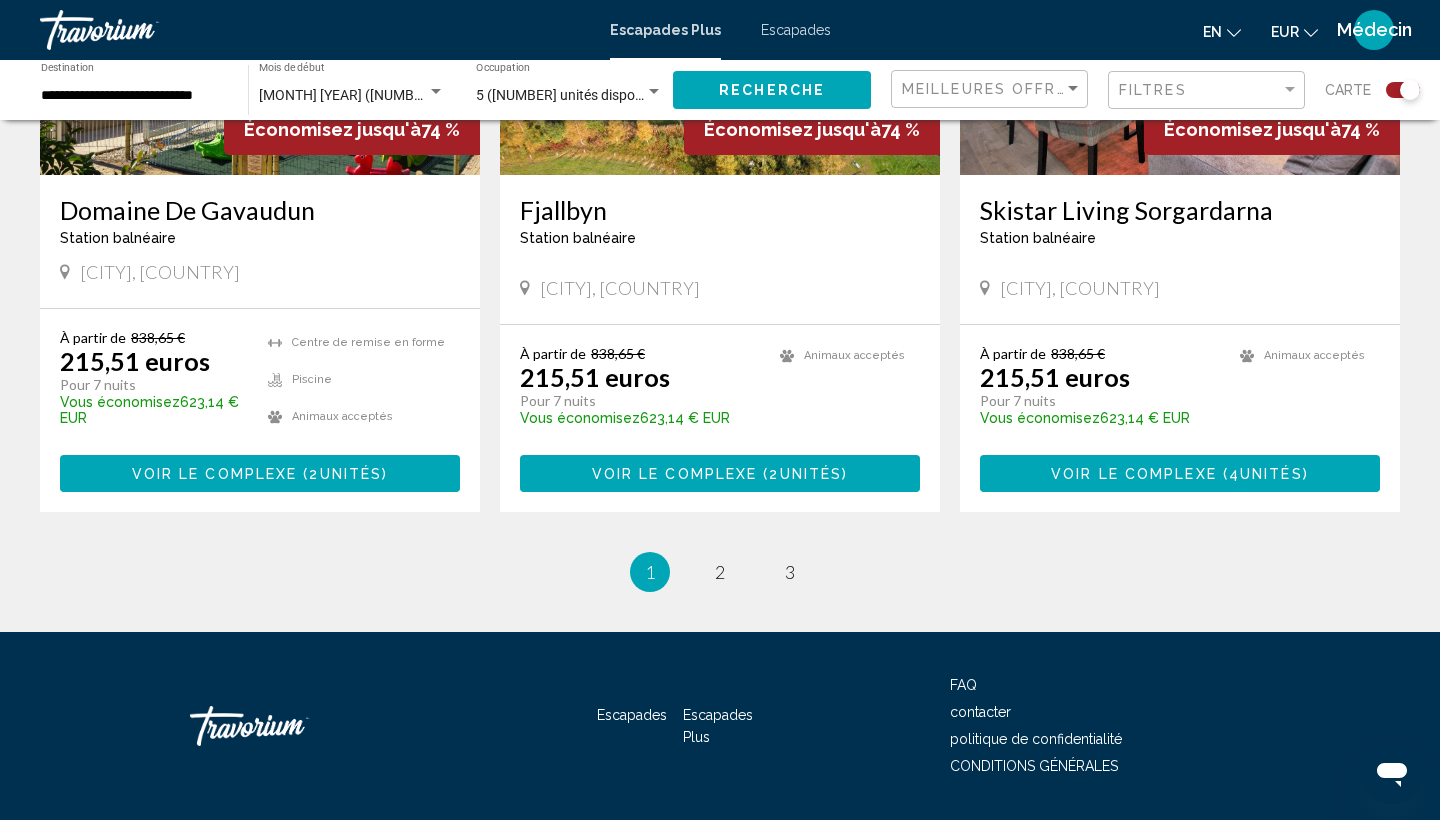 scroll, scrollTop: 3123, scrollLeft: 0, axis: vertical 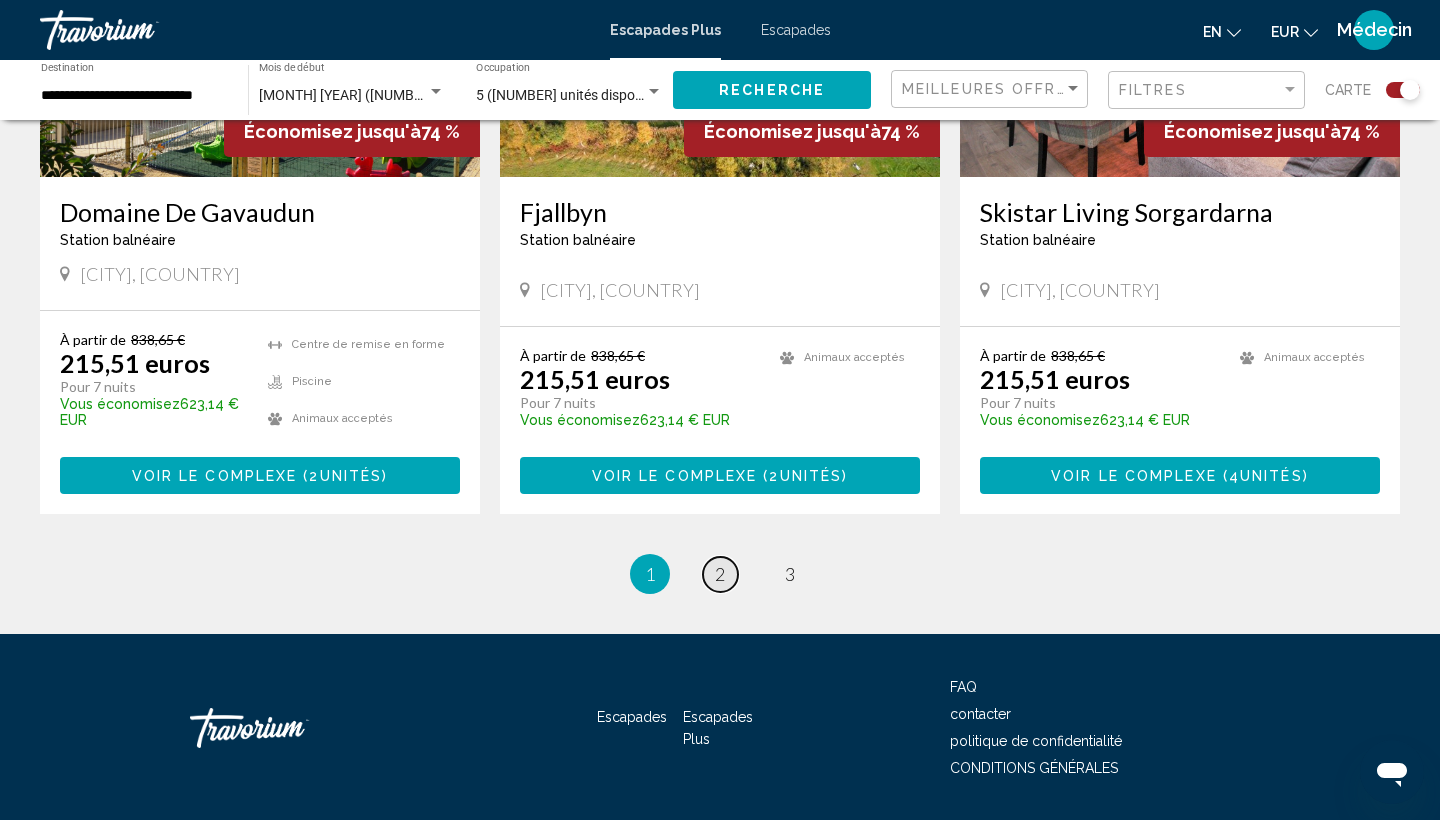 click on "2" at bounding box center [720, 574] 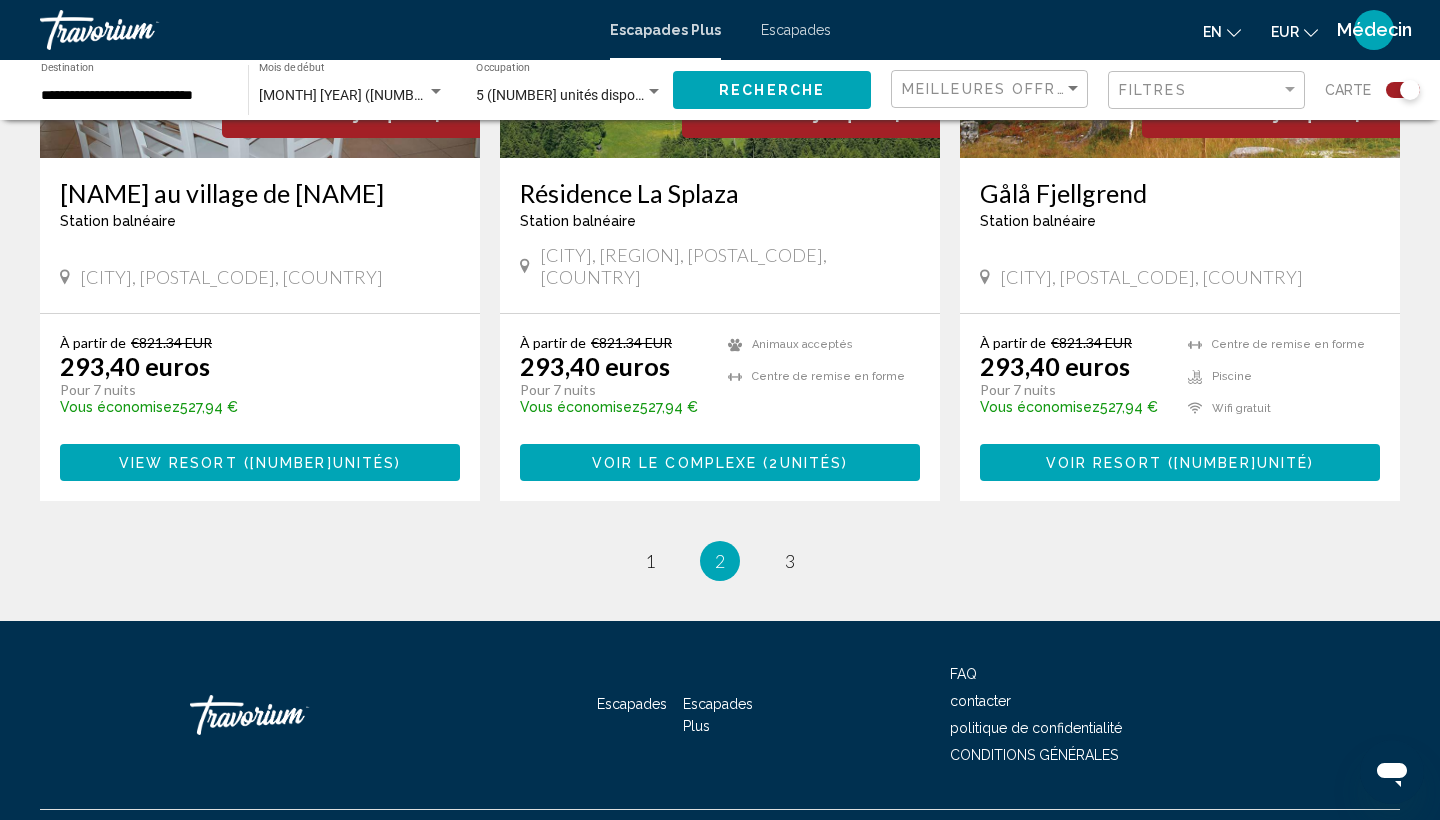 scroll, scrollTop: 3123, scrollLeft: 0, axis: vertical 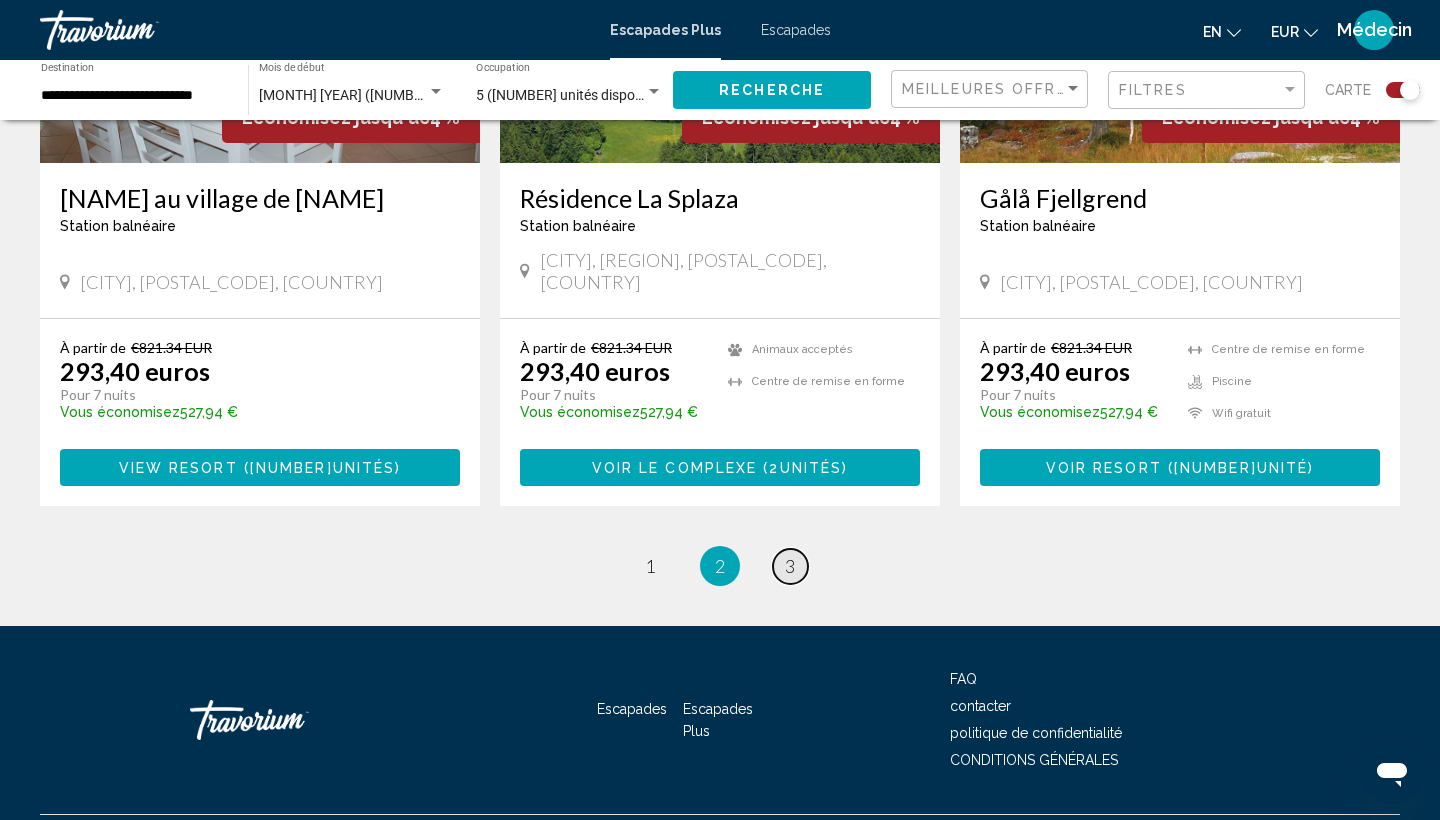 click on "3" at bounding box center (790, 566) 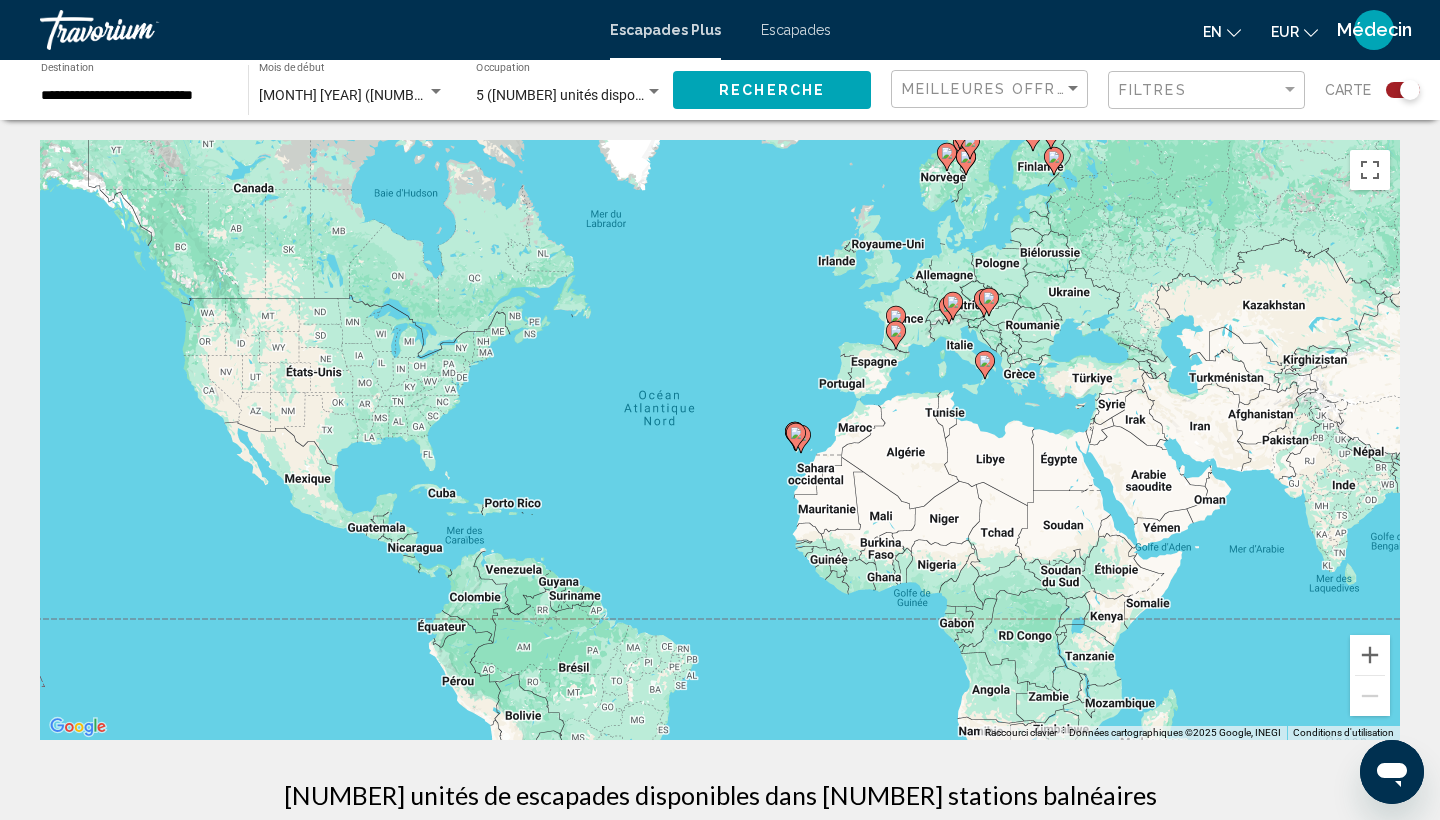 scroll, scrollTop: 0, scrollLeft: 0, axis: both 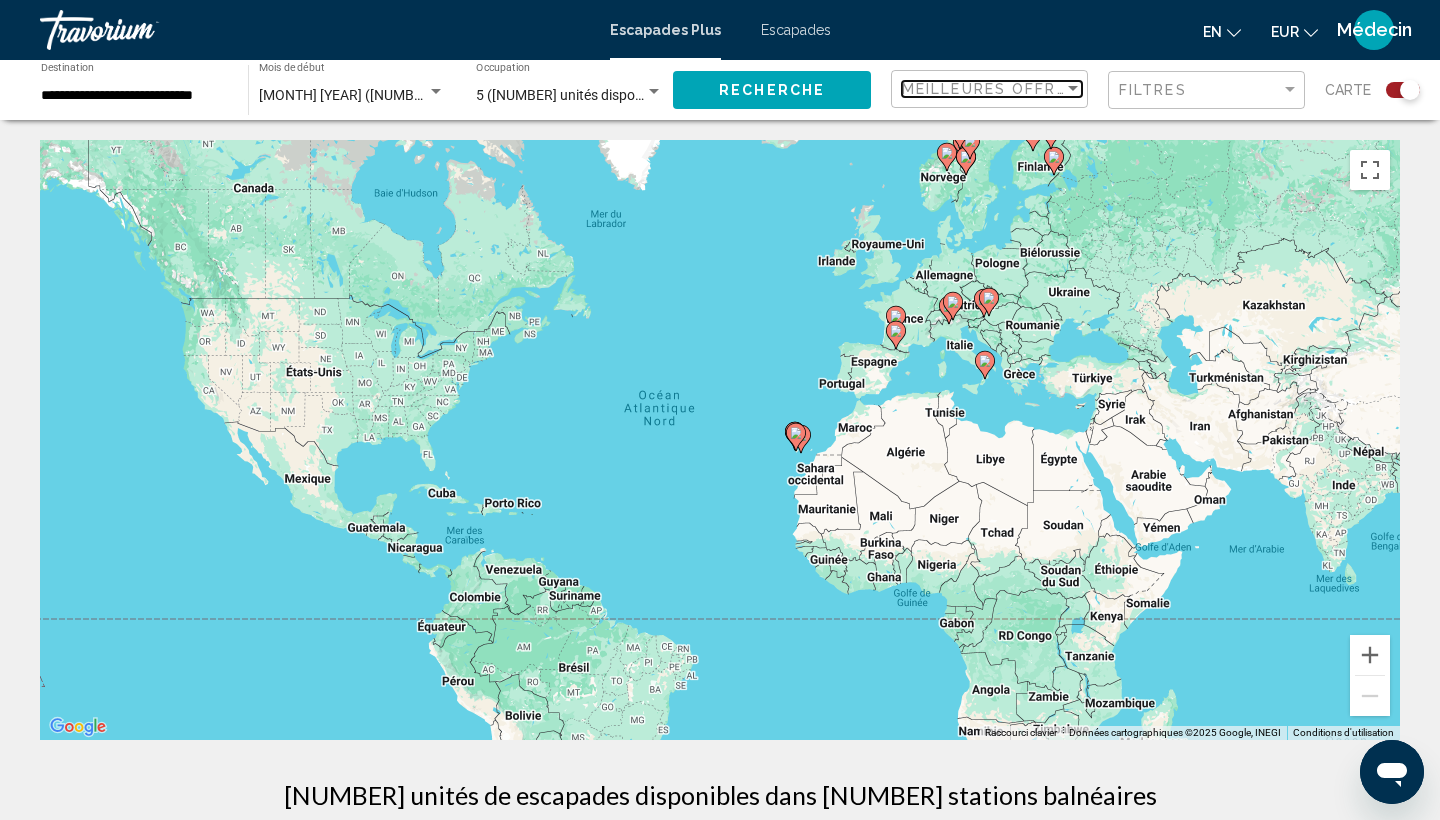 click on "MEILLEURES OFFRES" at bounding box center (990, 89) 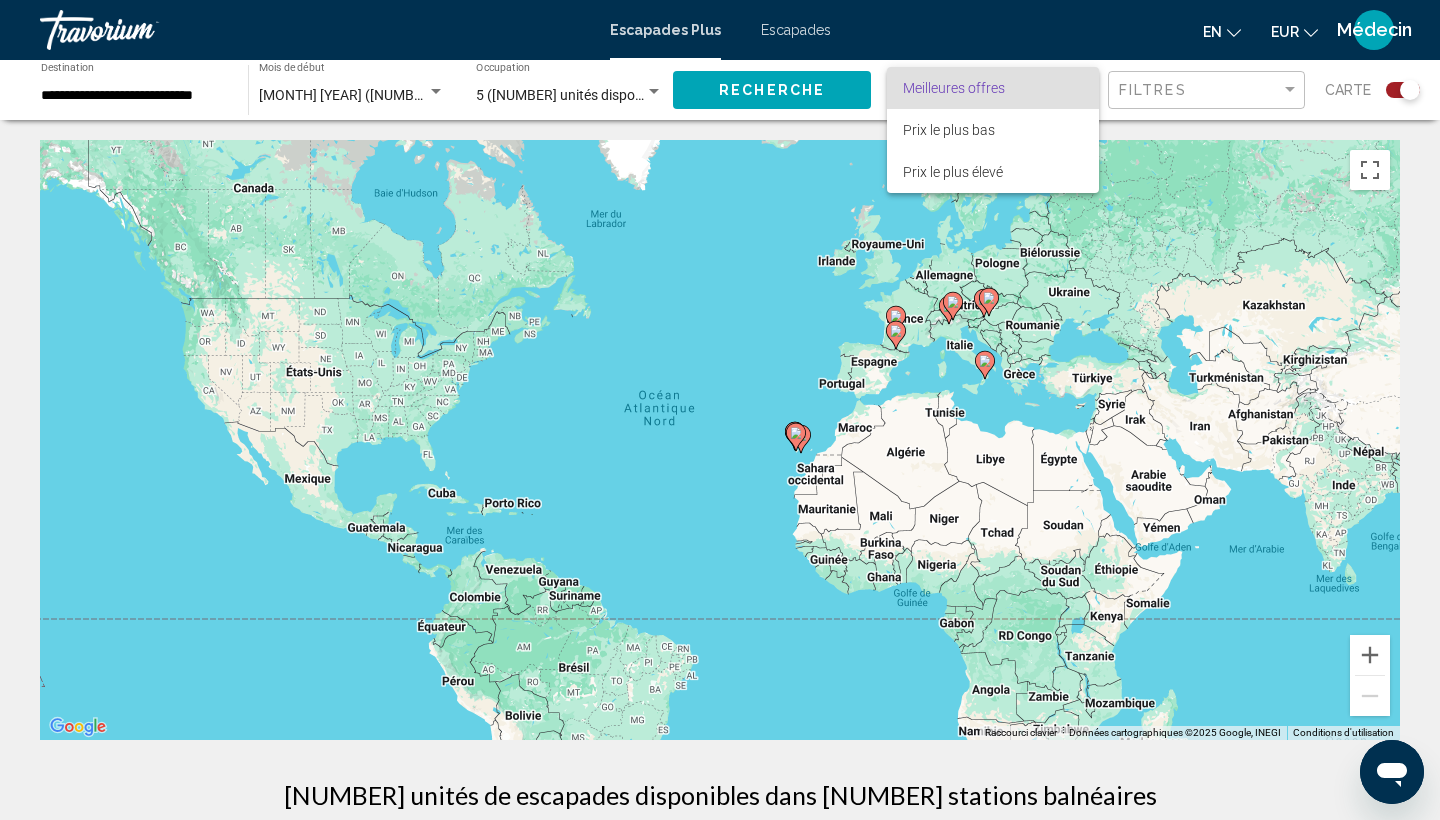 click on "Meilleures offres" at bounding box center [993, 88] 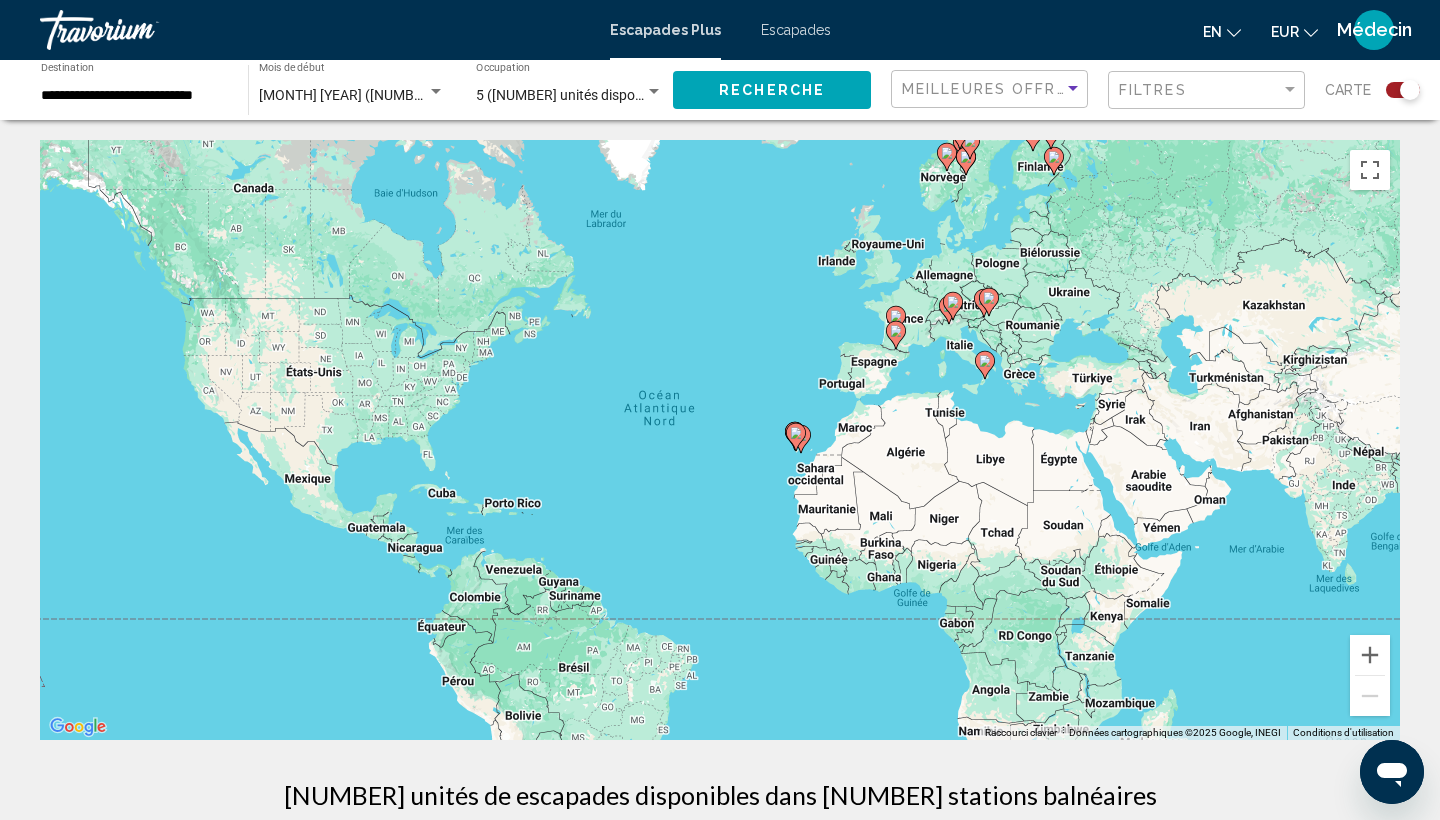 click on "Escapades" at bounding box center (796, 30) 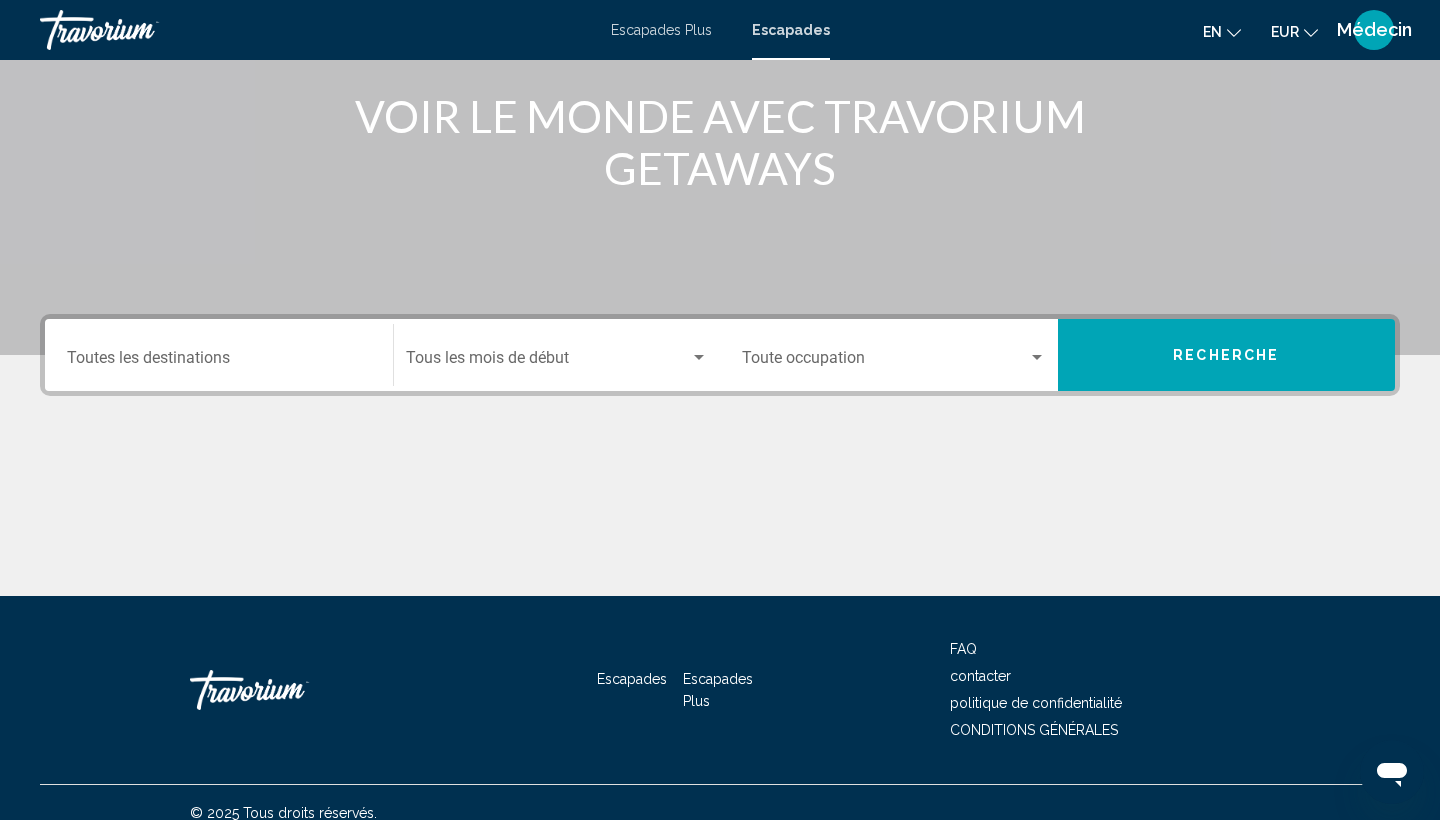scroll, scrollTop: 268, scrollLeft: 0, axis: vertical 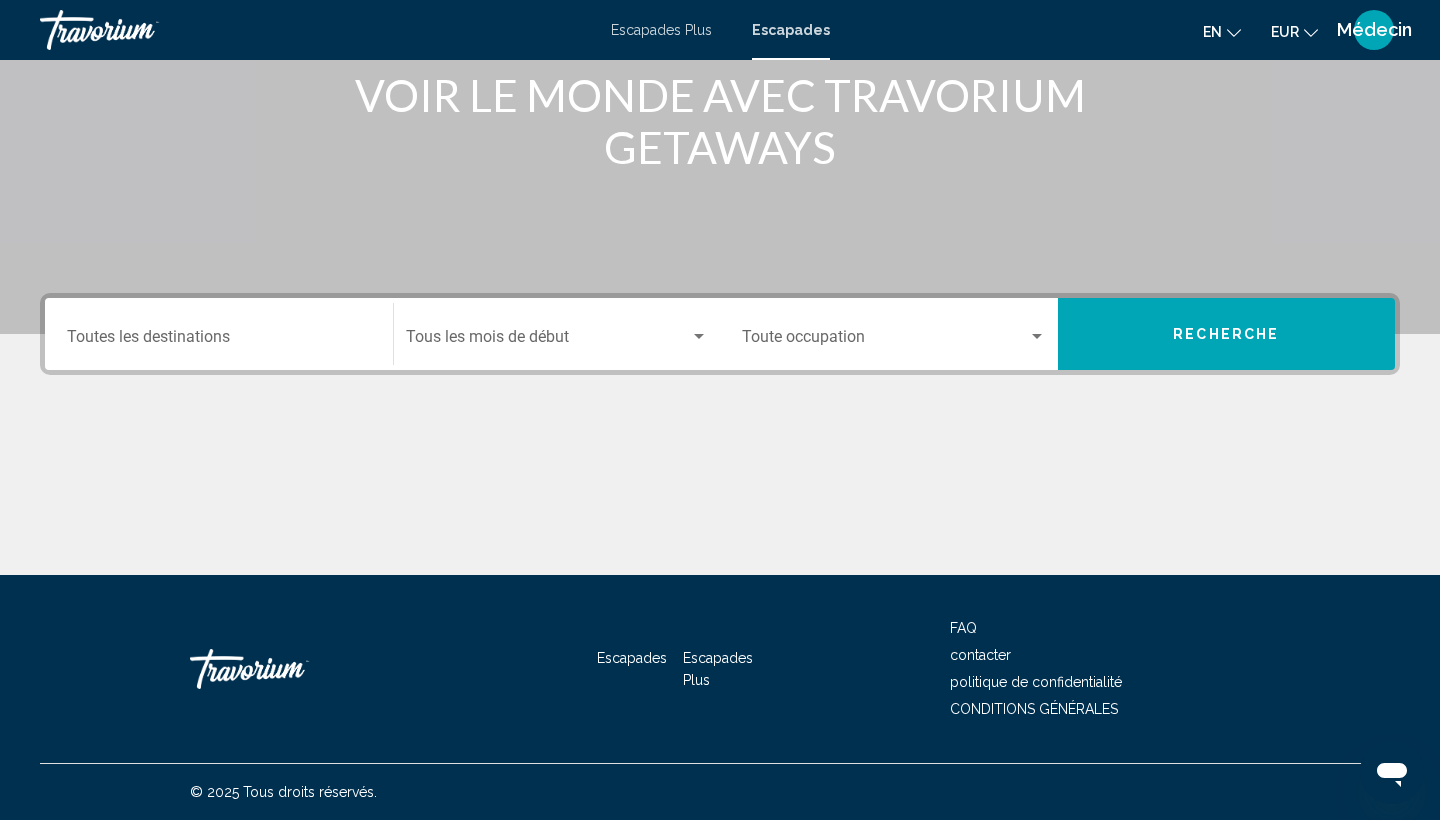 click on "Destination Toutes les destinations" at bounding box center (219, 341) 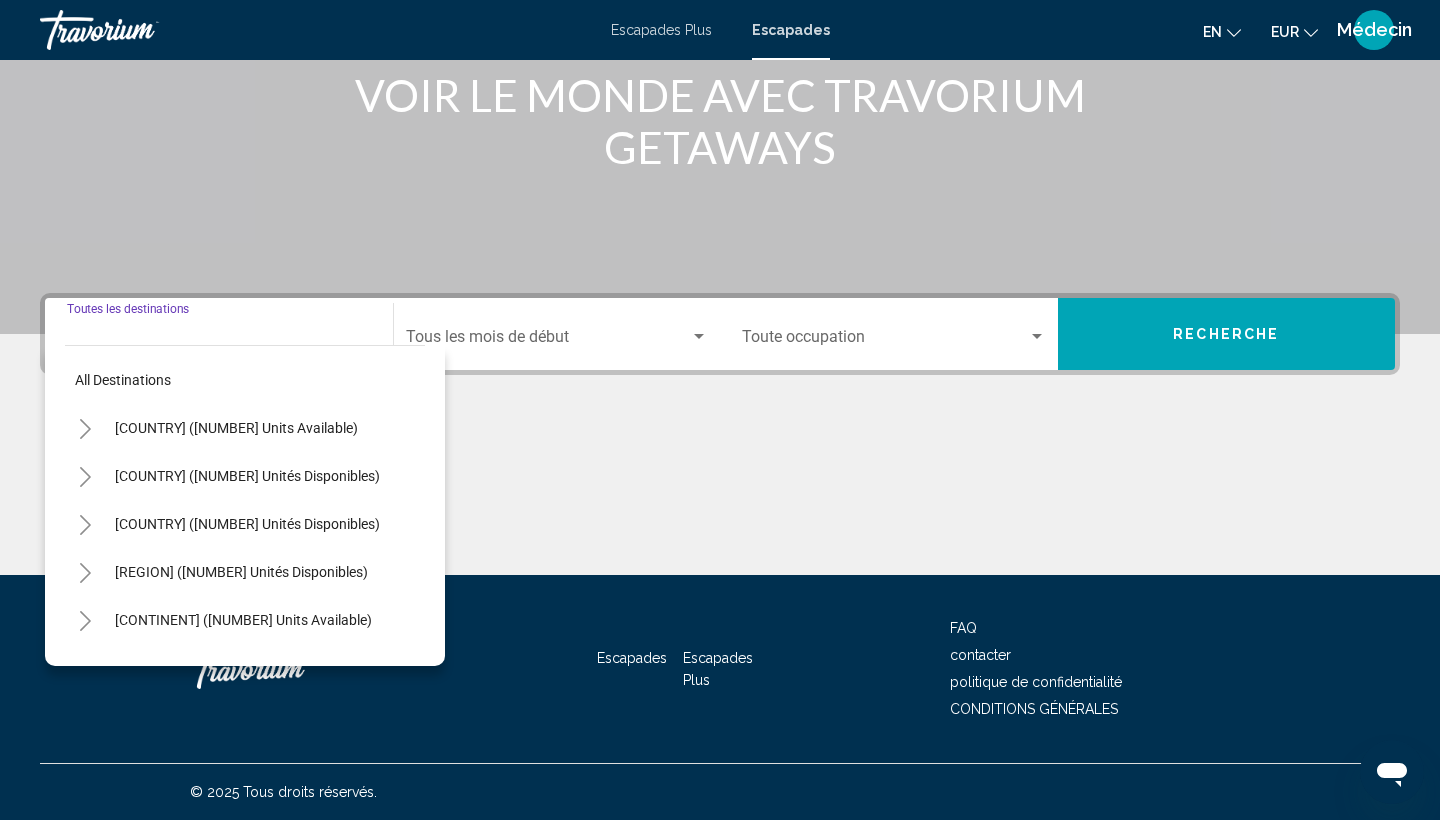 scroll, scrollTop: 266, scrollLeft: 0, axis: vertical 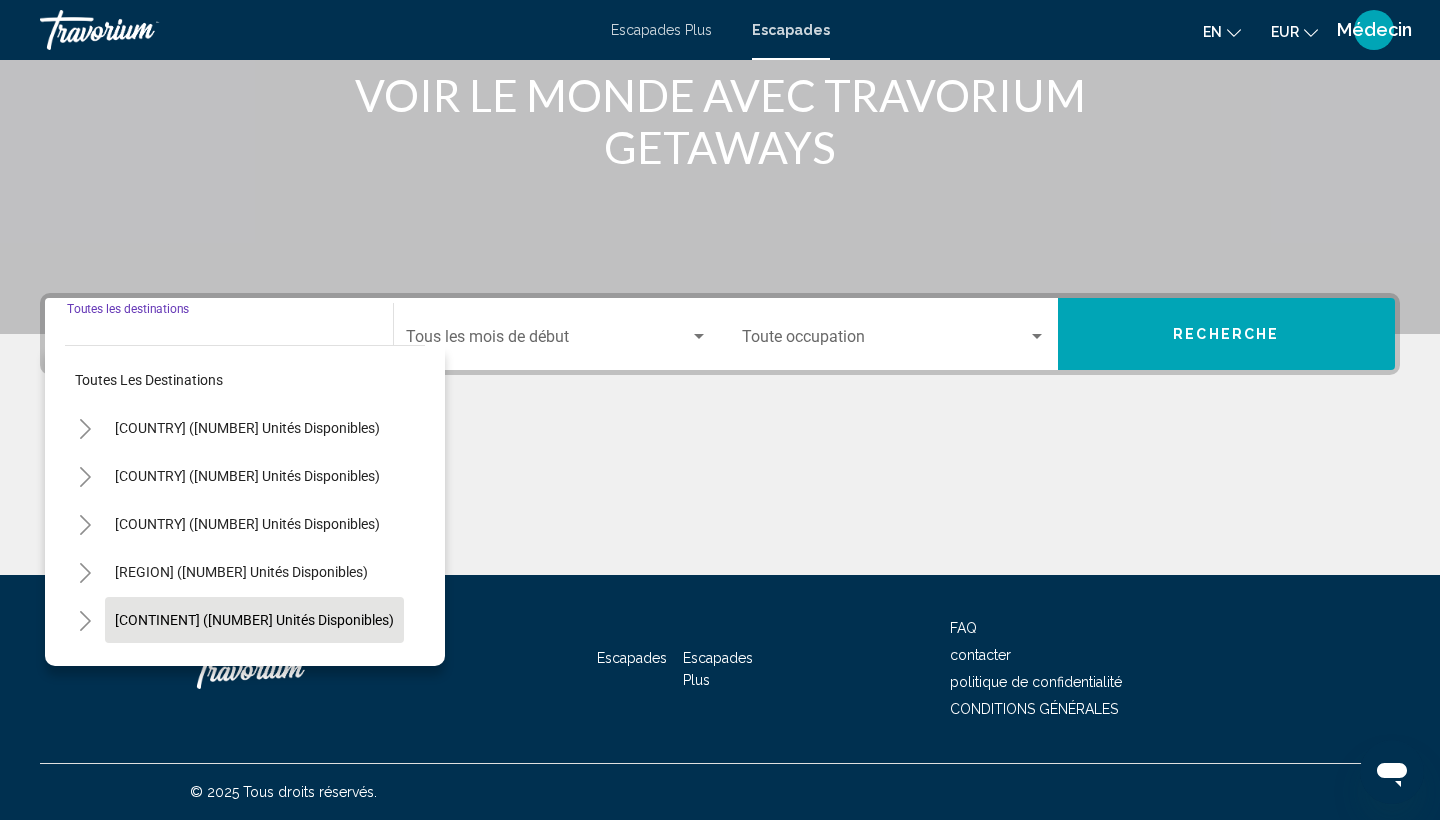 click on "Europe (36 052 unités disponibles)" at bounding box center (247, 668) 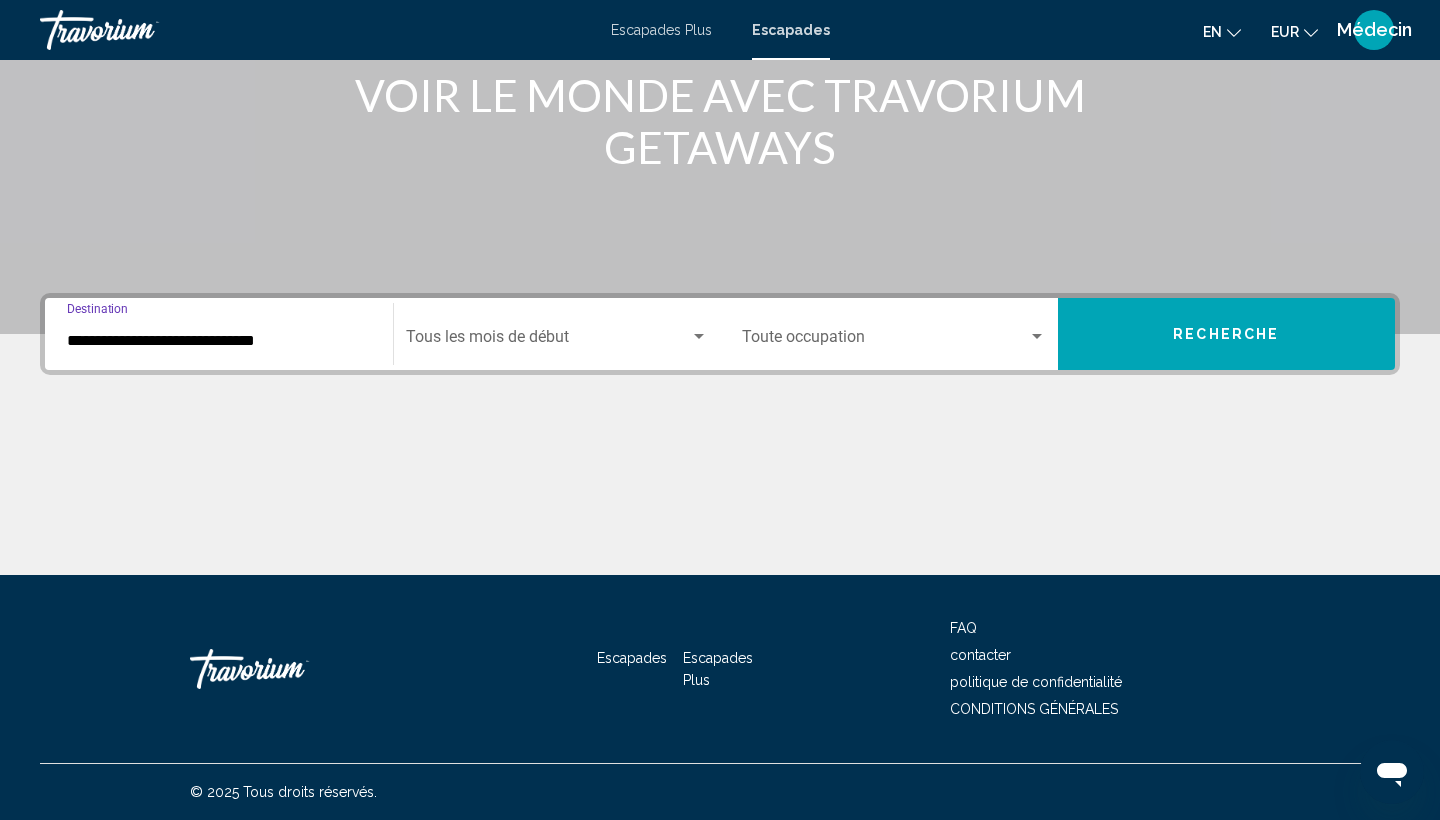 click at bounding box center (548, 341) 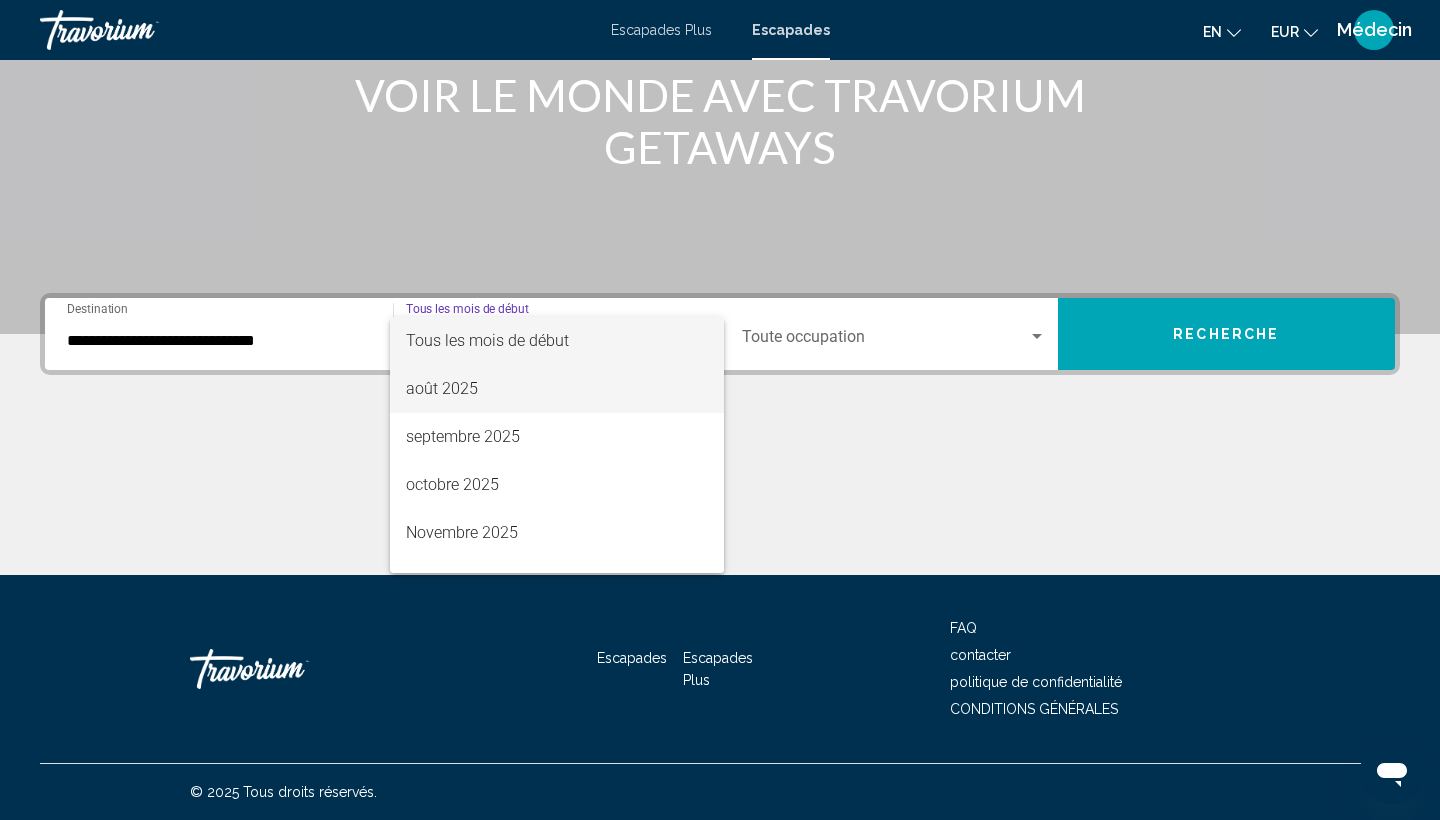 click on "août 2025" at bounding box center (557, 389) 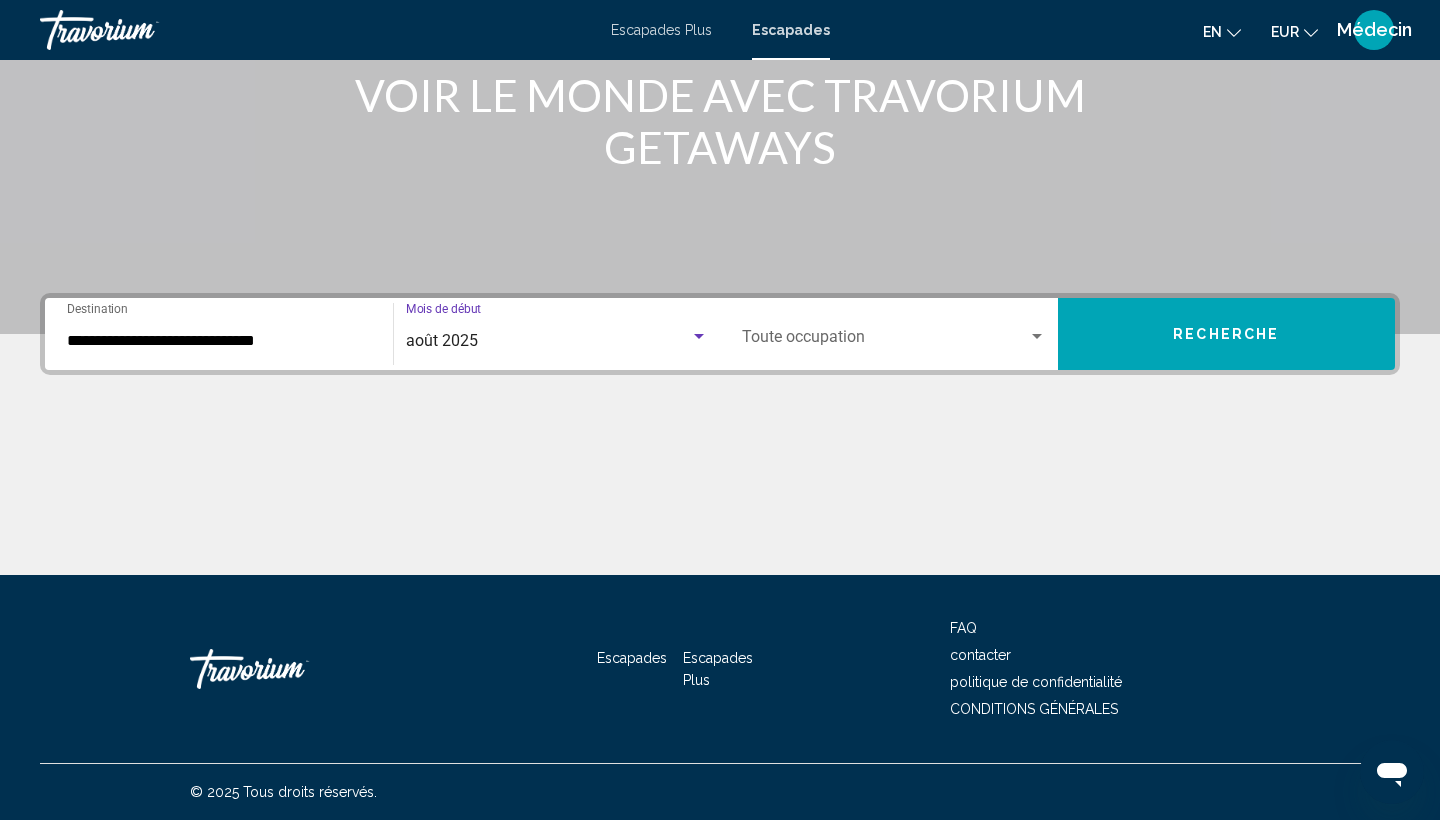 click at bounding box center [885, 341] 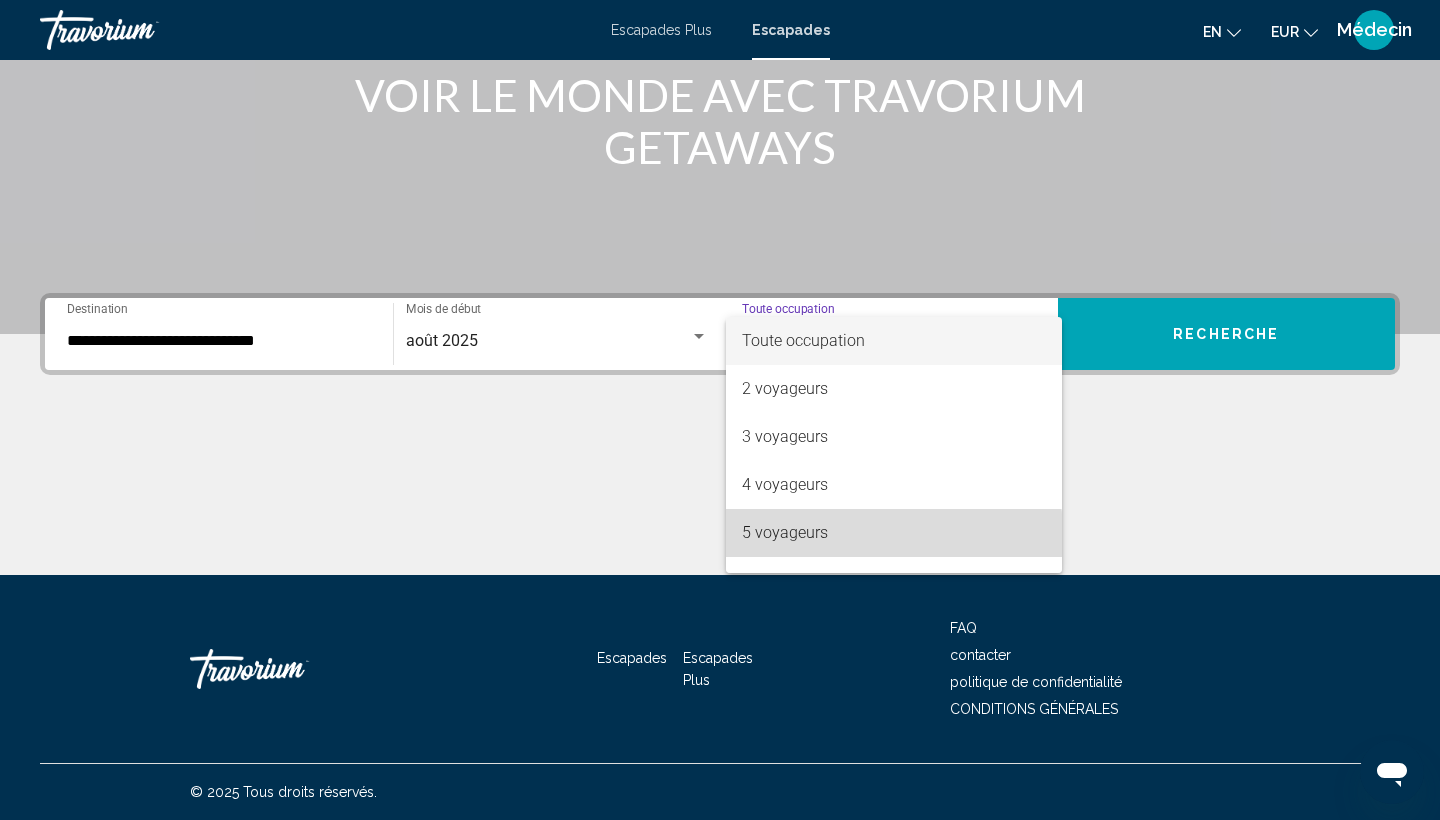 click on "5 voyageurs" at bounding box center (894, 533) 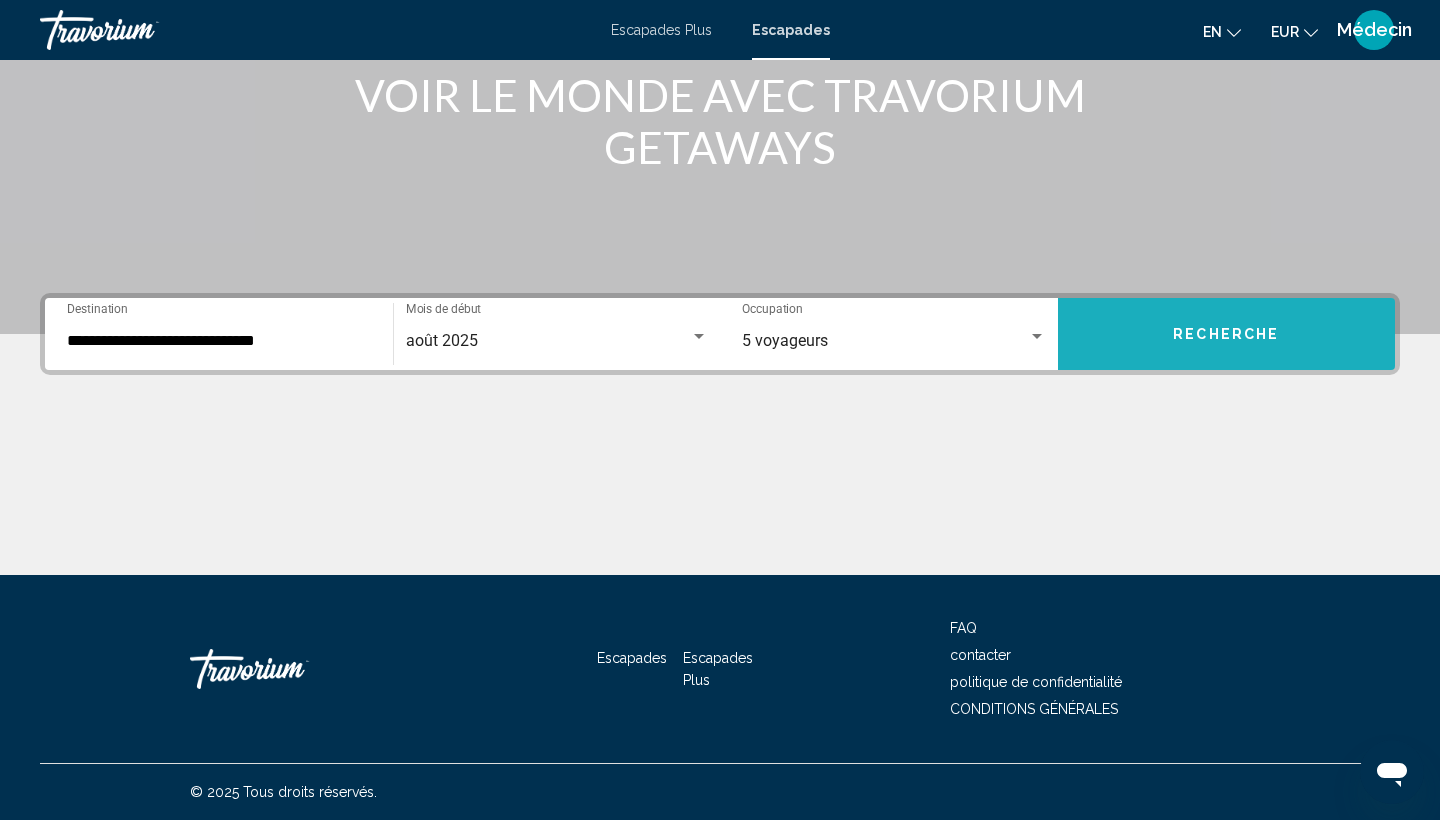 click on "RECHERCHE" at bounding box center (1226, 335) 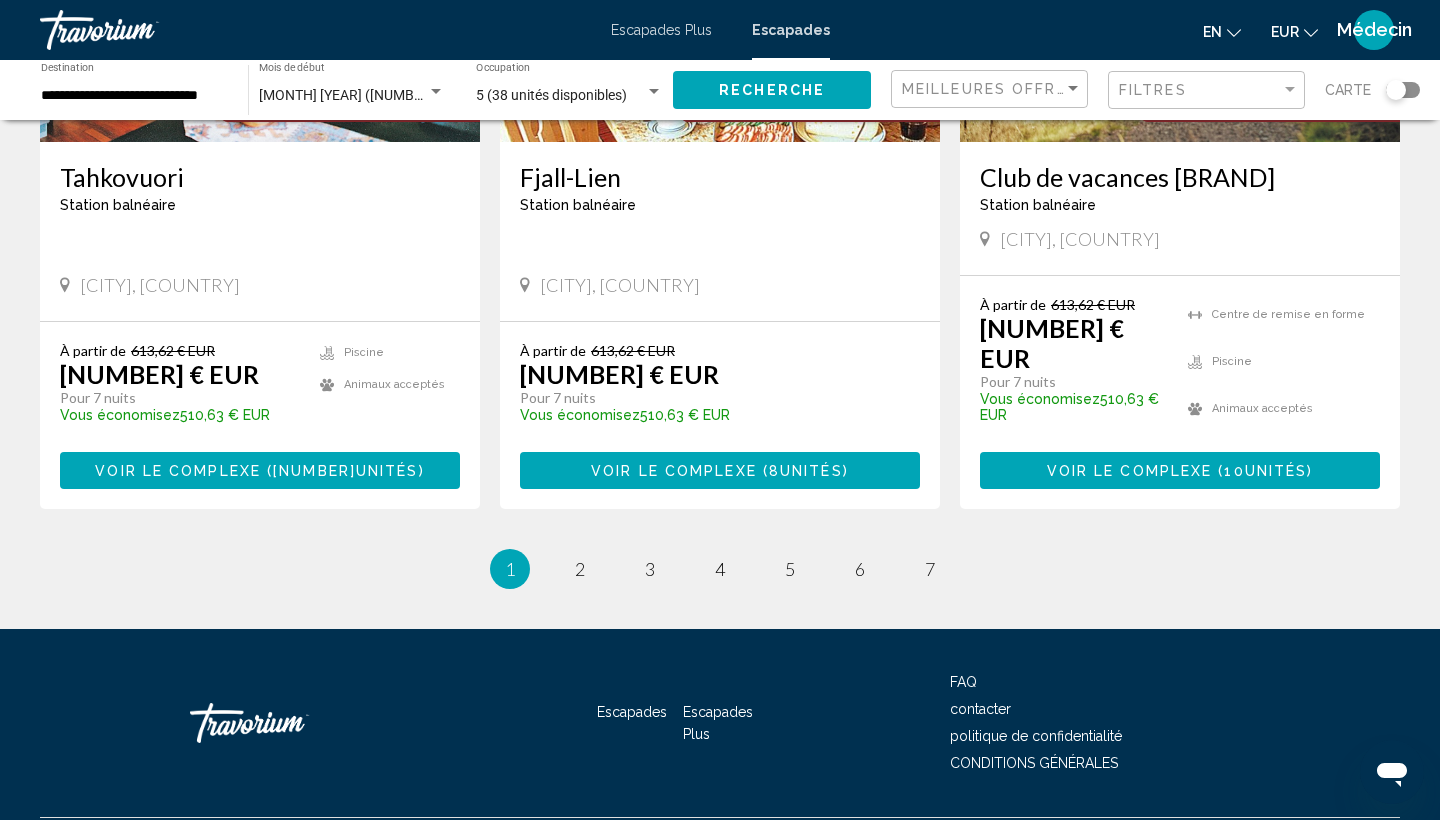 scroll, scrollTop: 2503, scrollLeft: 0, axis: vertical 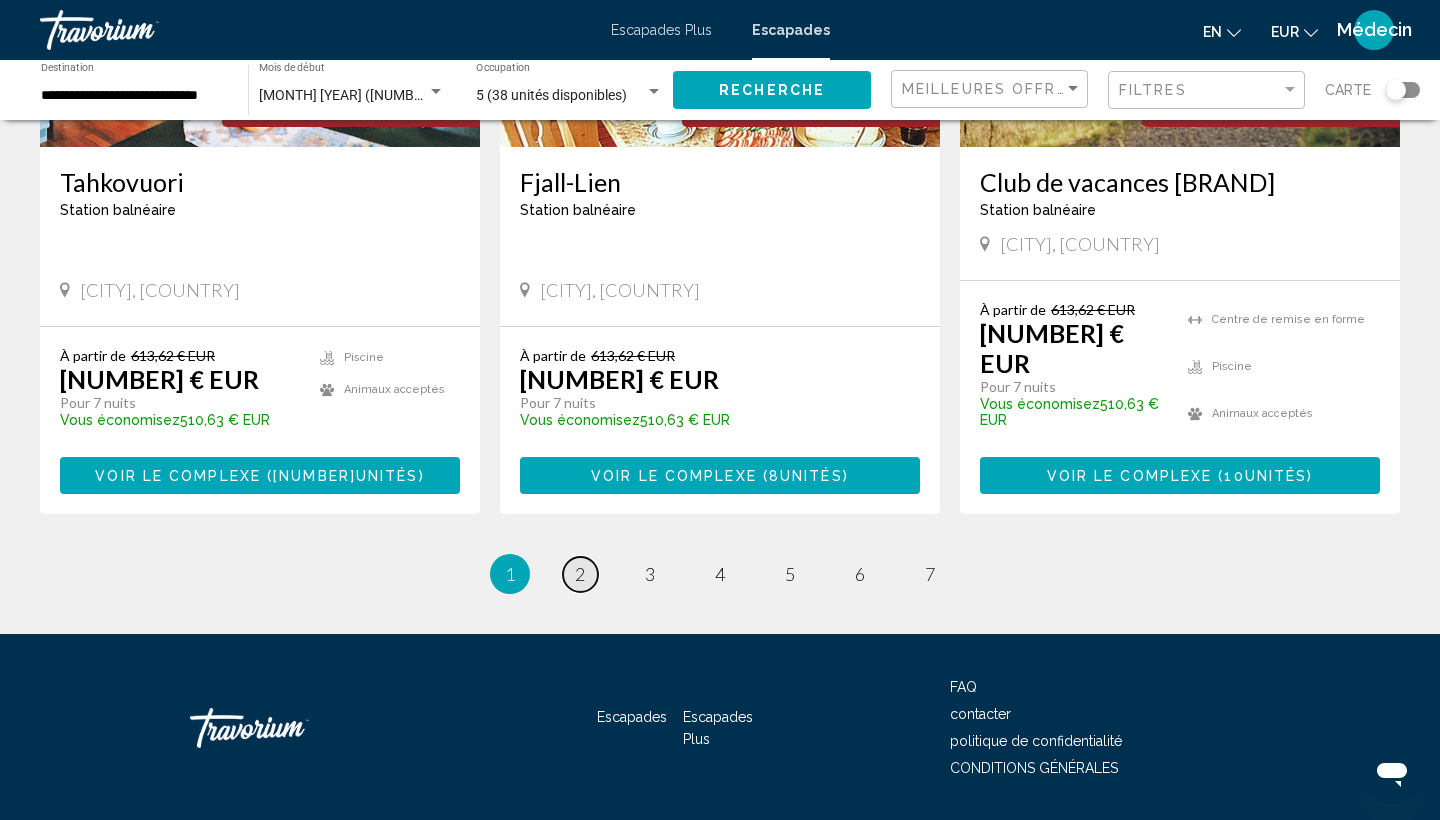 click on "2" at bounding box center (580, 574) 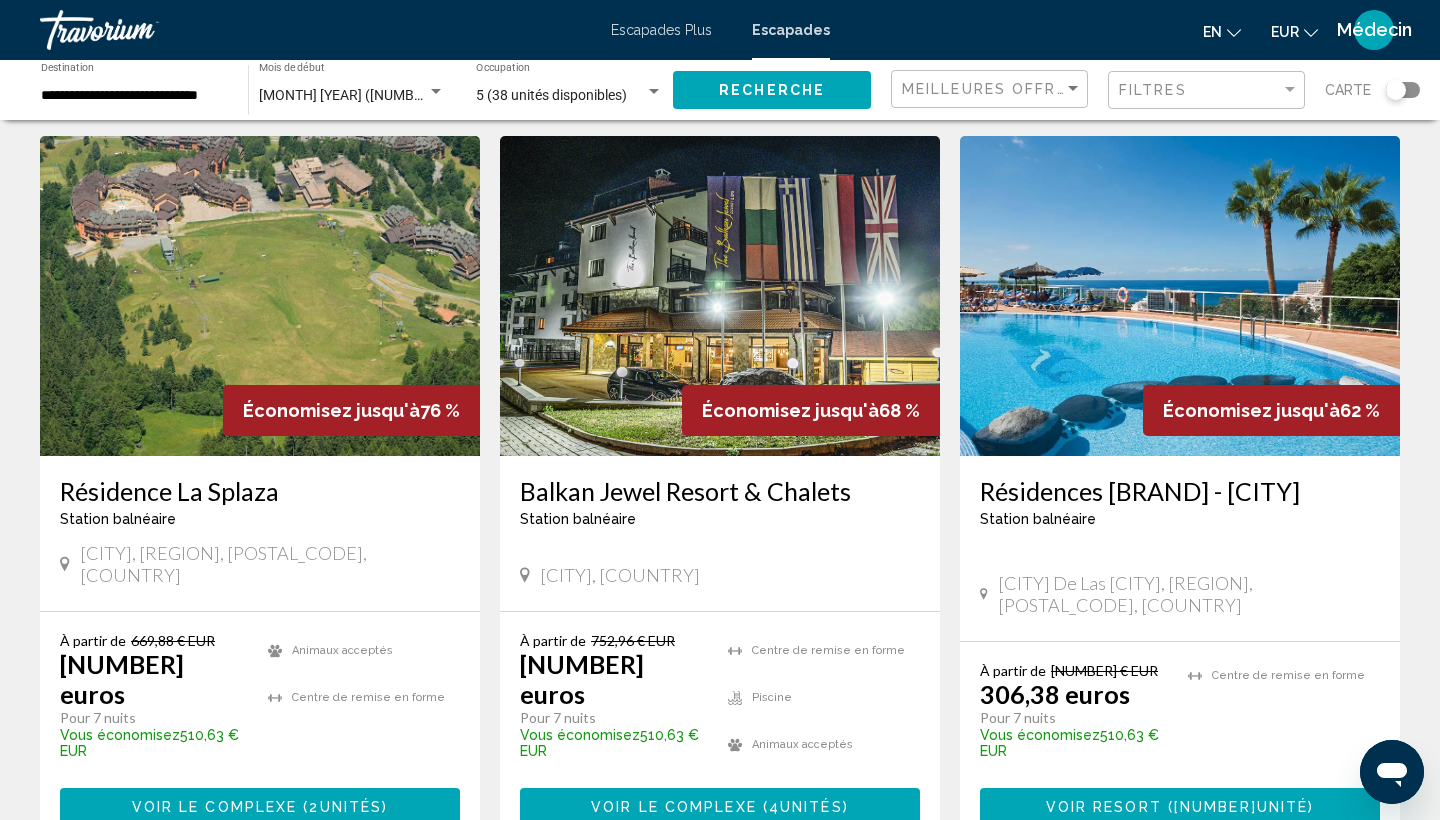 scroll, scrollTop: 2332, scrollLeft: 0, axis: vertical 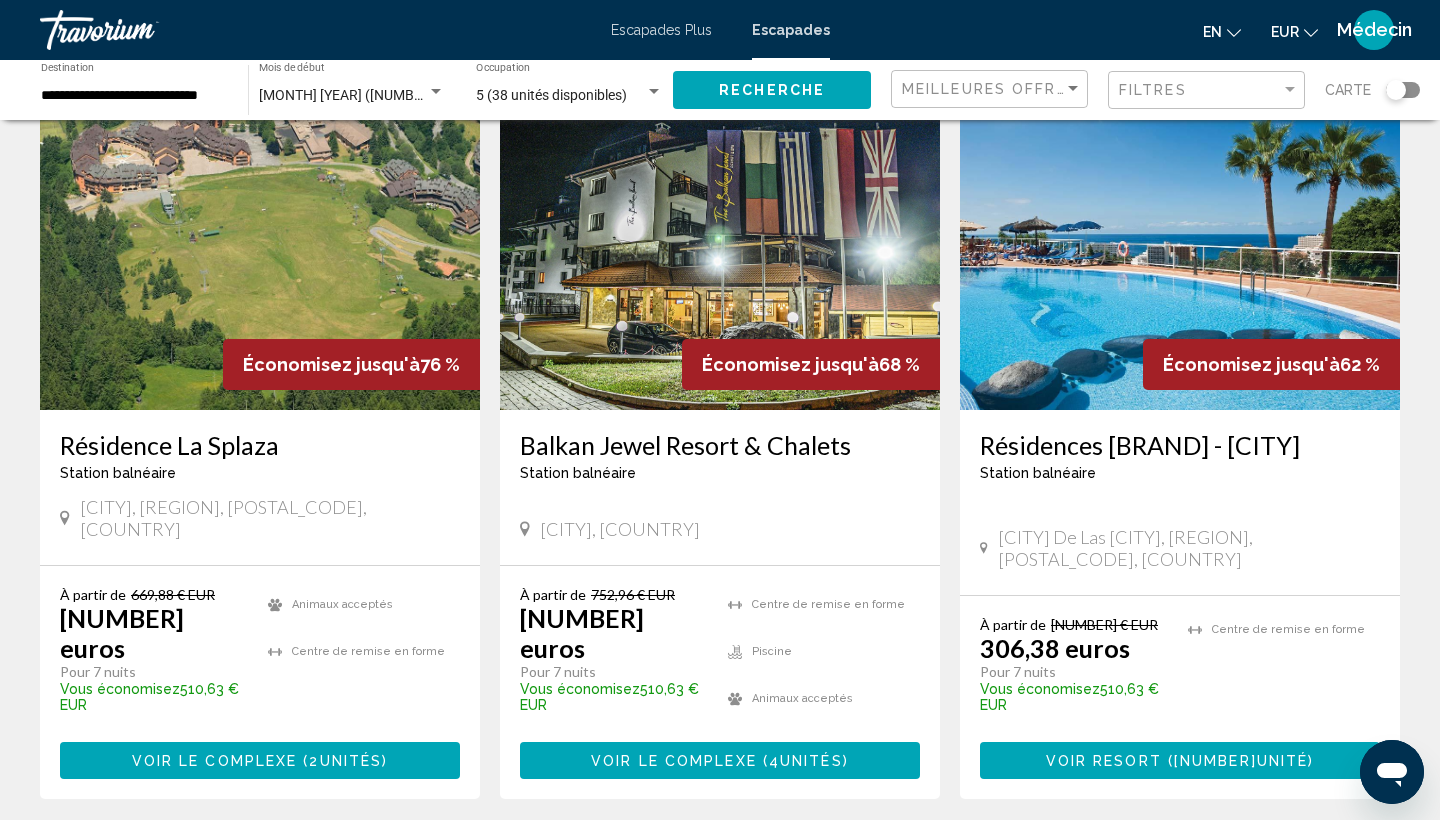 click on "3" at bounding box center [650, 859] 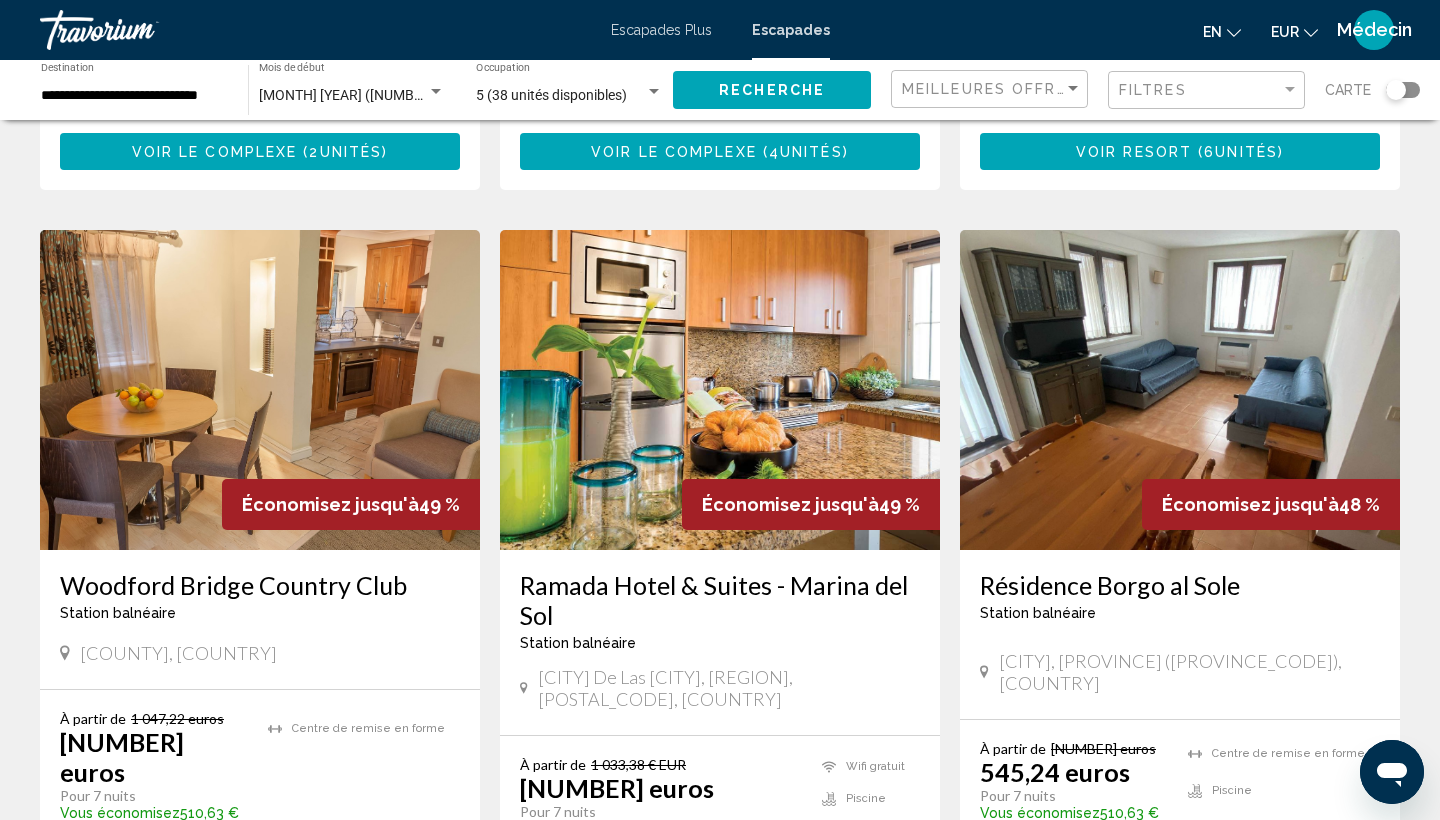 scroll, scrollTop: 2355, scrollLeft: 0, axis: vertical 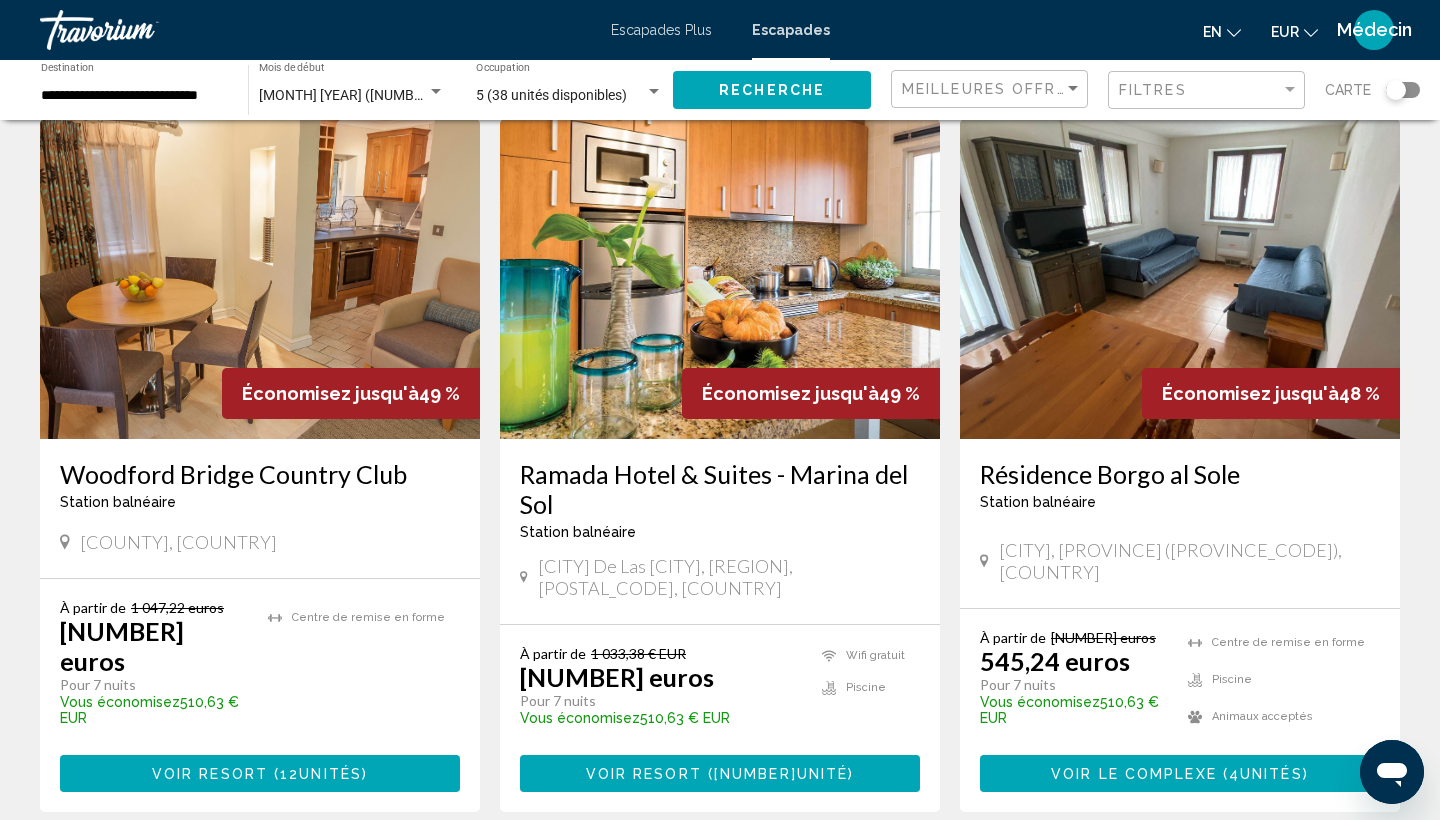click on "4" at bounding box center [720, 872] 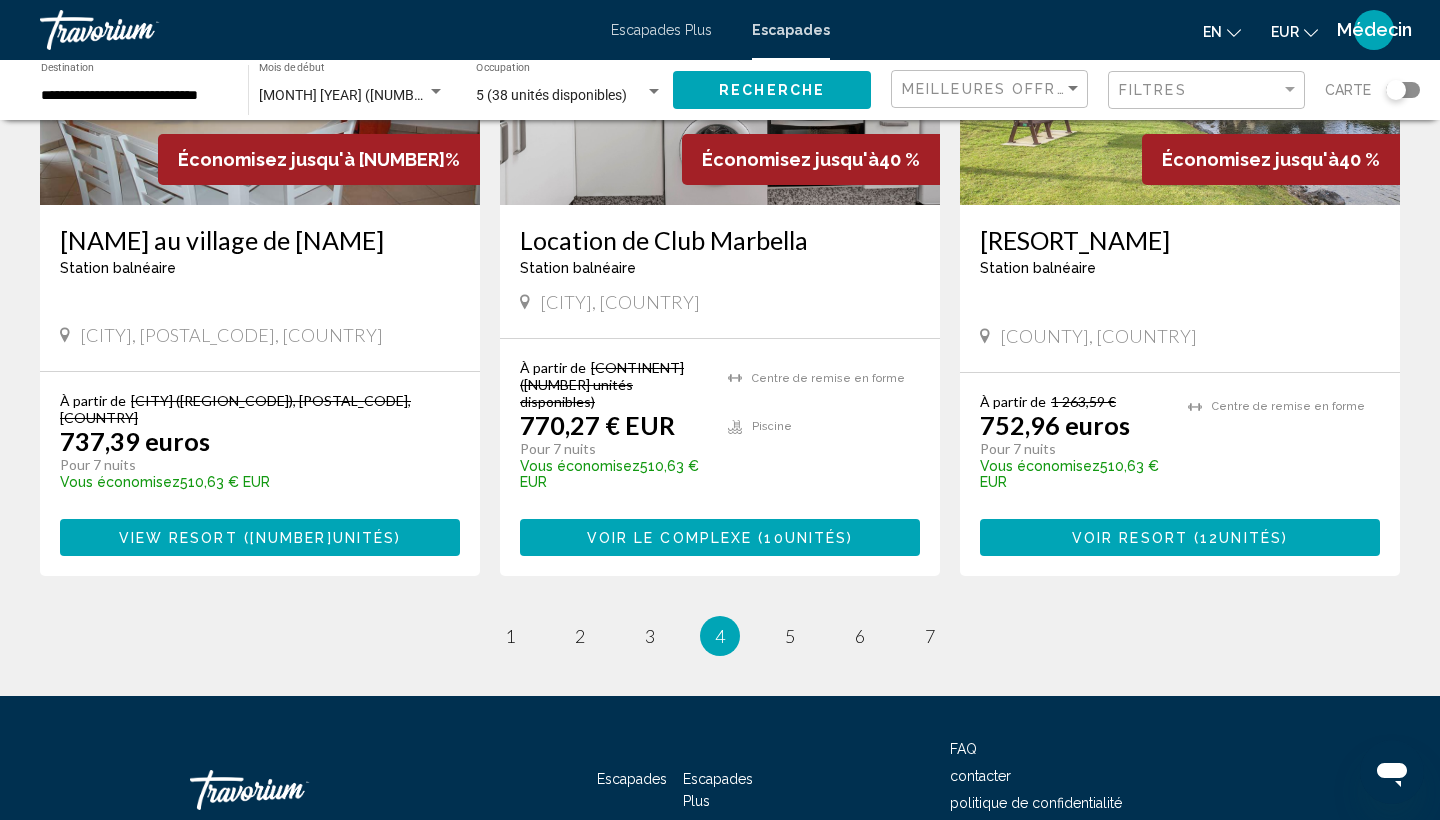scroll, scrollTop: 2492, scrollLeft: 0, axis: vertical 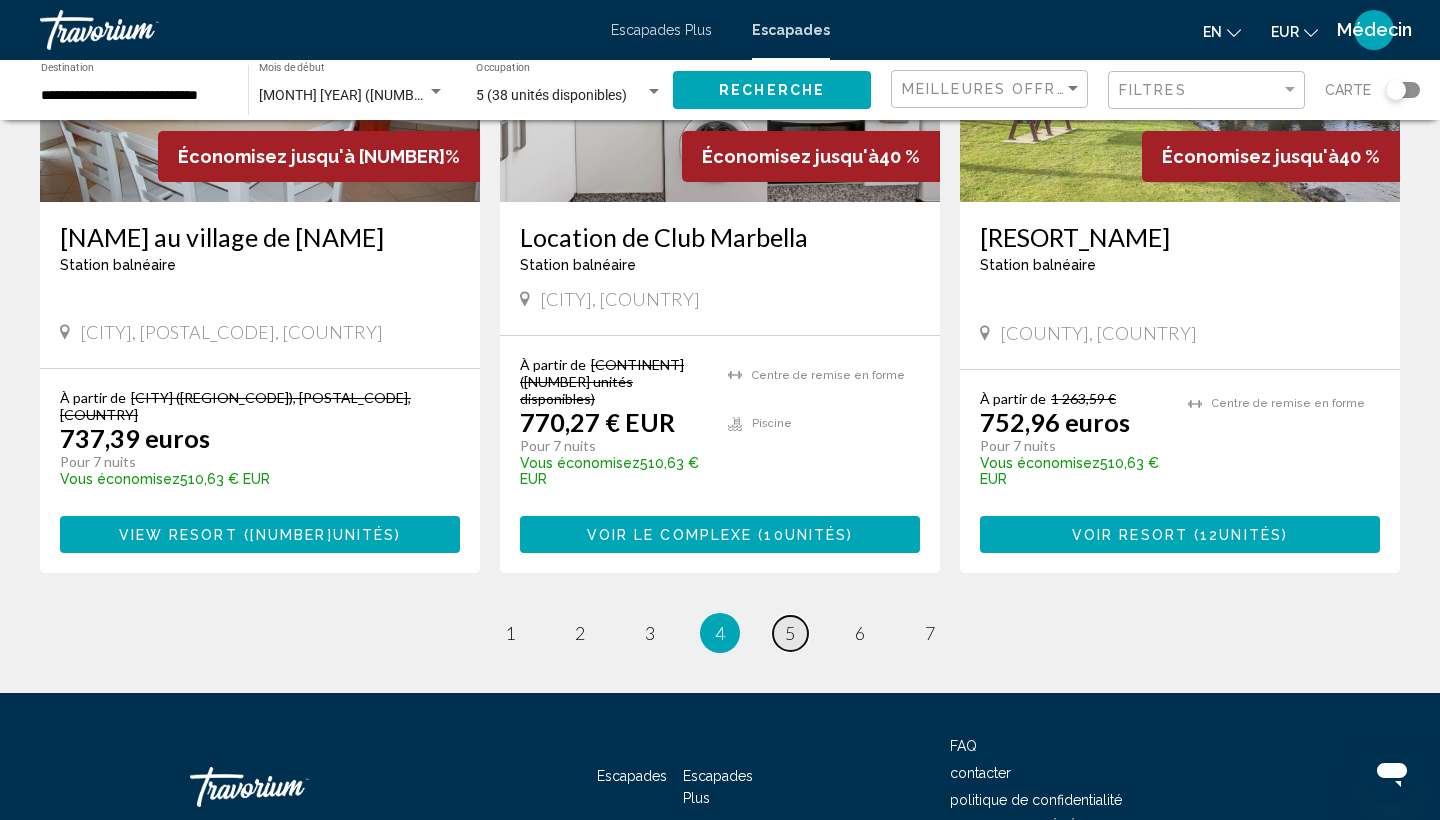 click on "5" at bounding box center [790, 633] 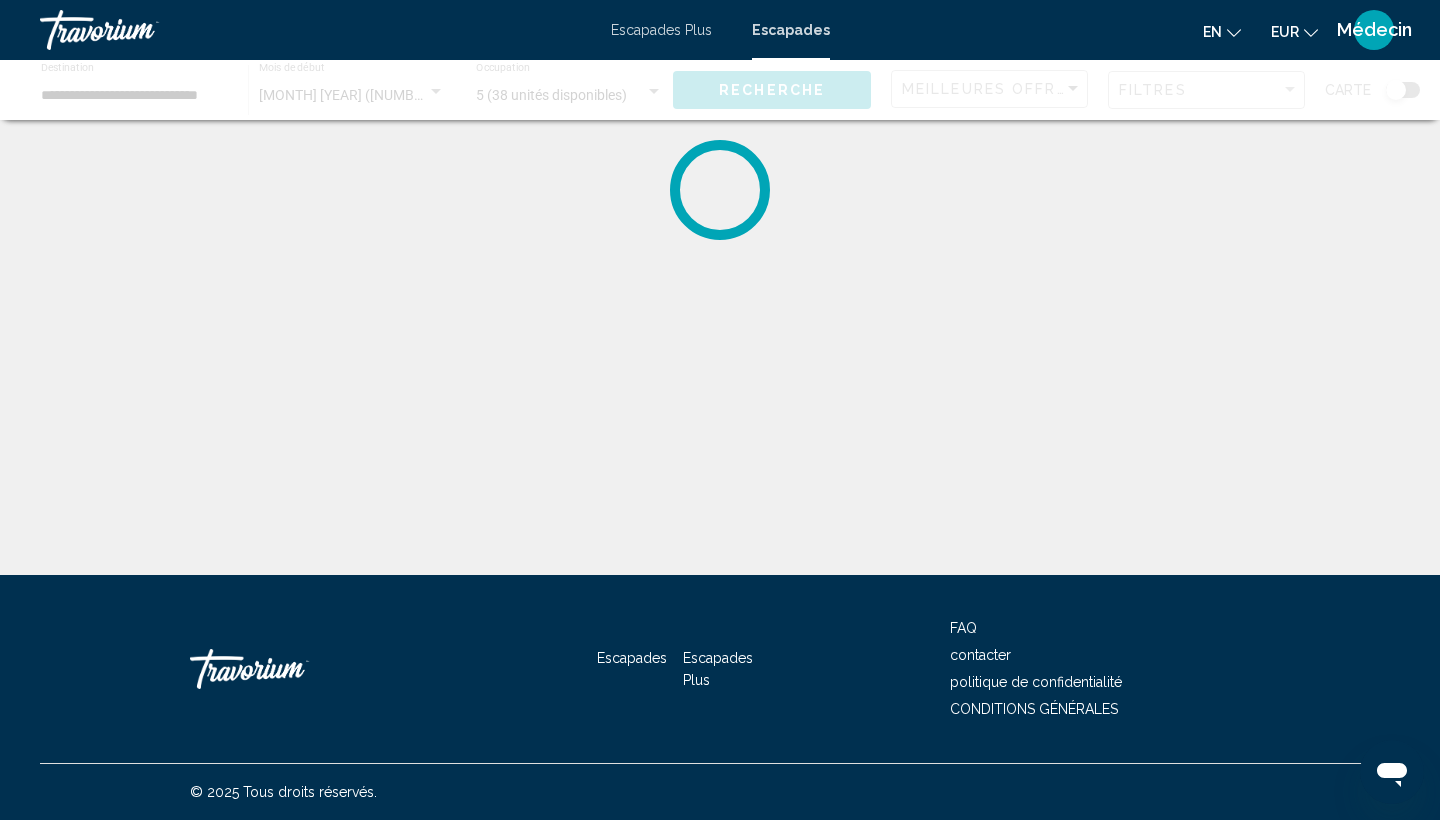 scroll, scrollTop: 0, scrollLeft: 0, axis: both 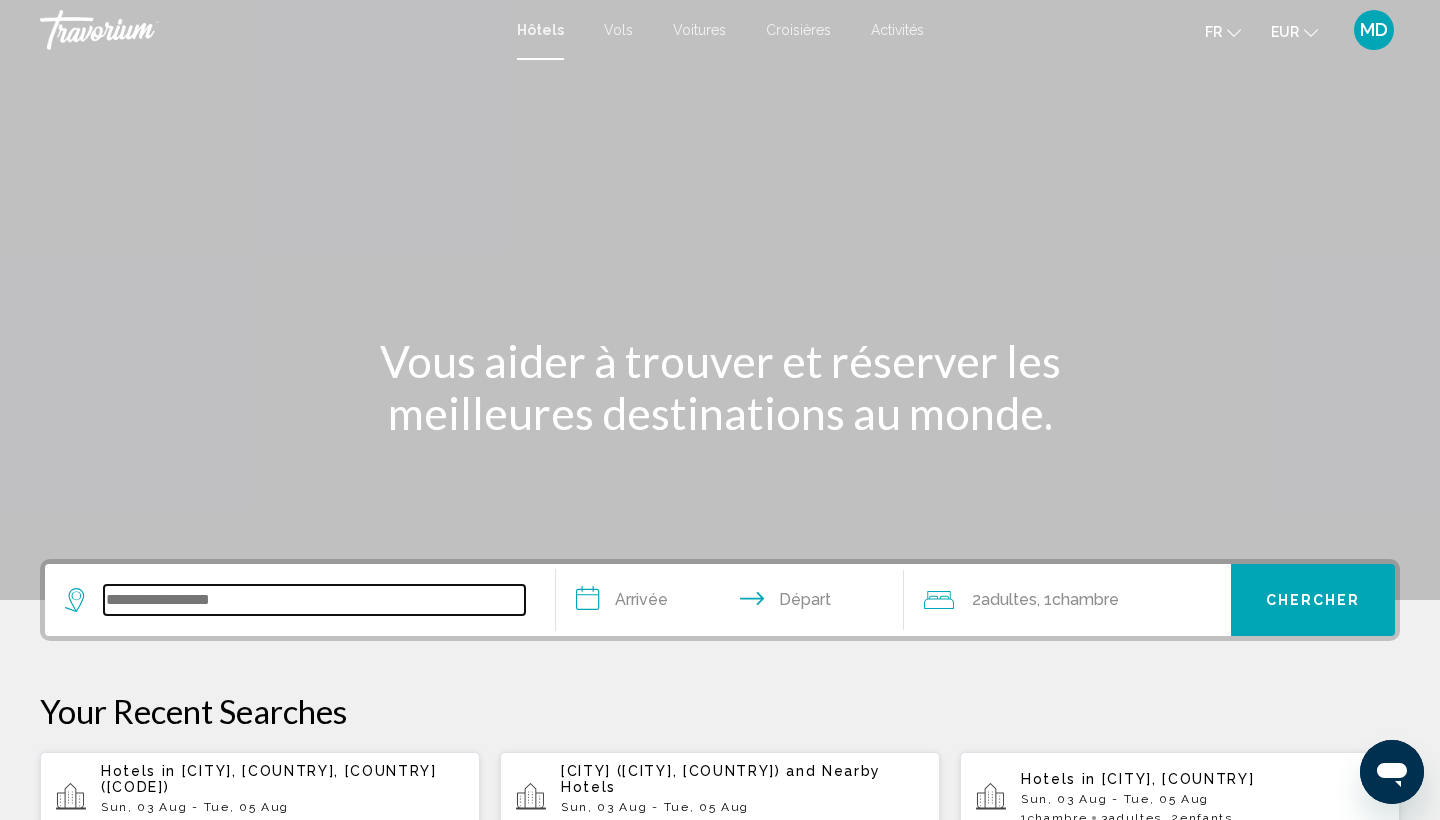 click at bounding box center [314, 600] 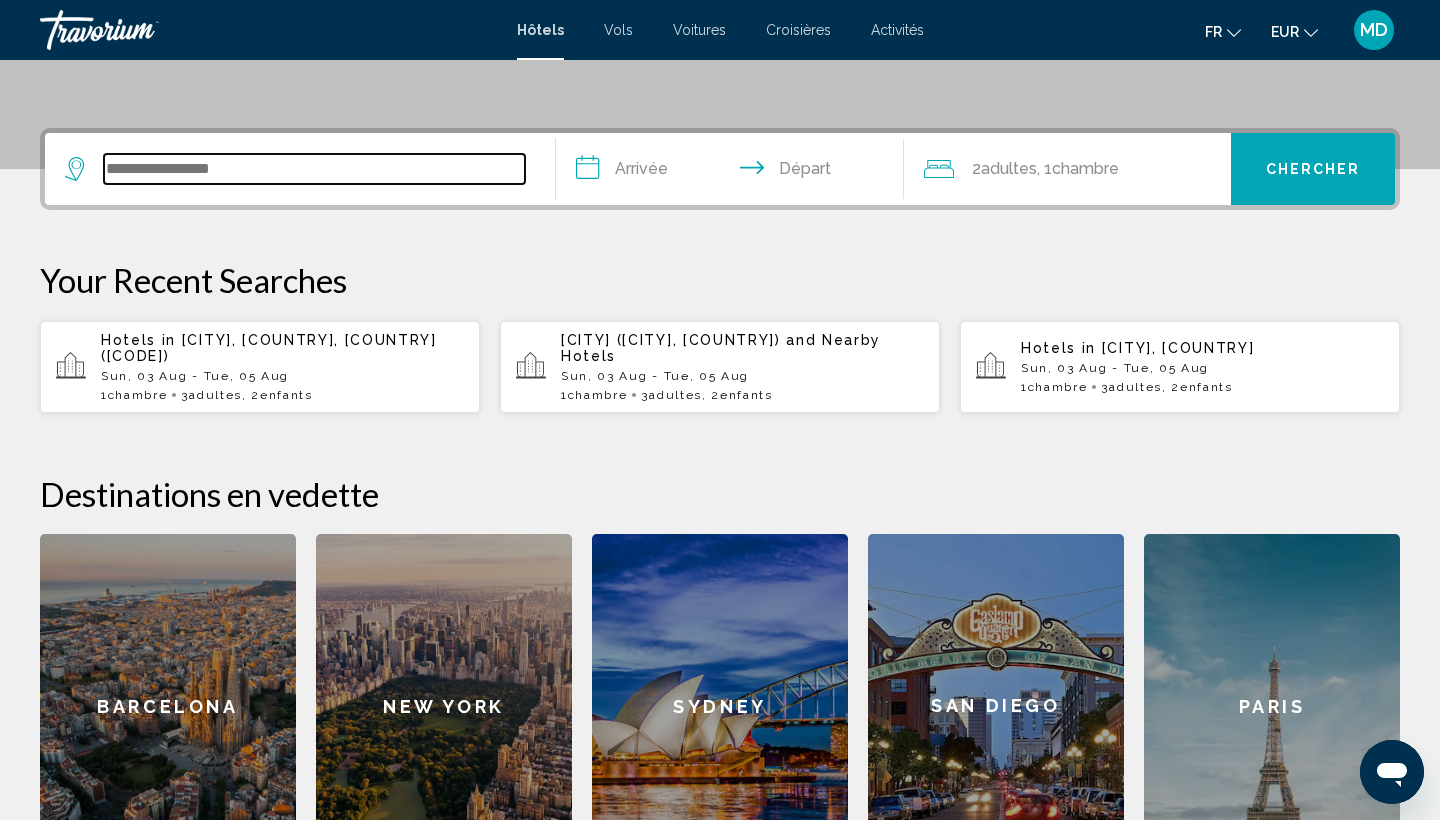scroll, scrollTop: 494, scrollLeft: 0, axis: vertical 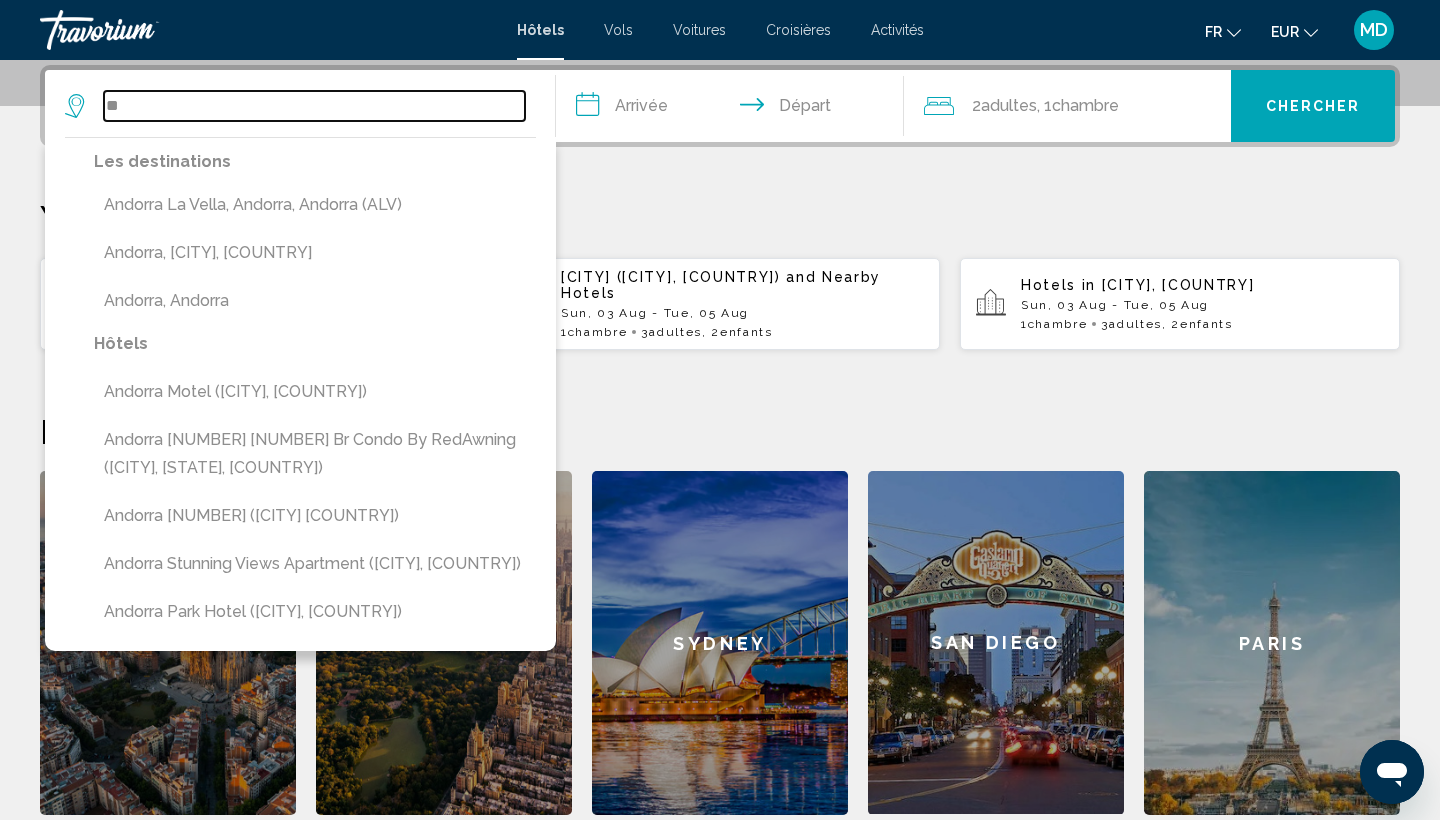 type on "*" 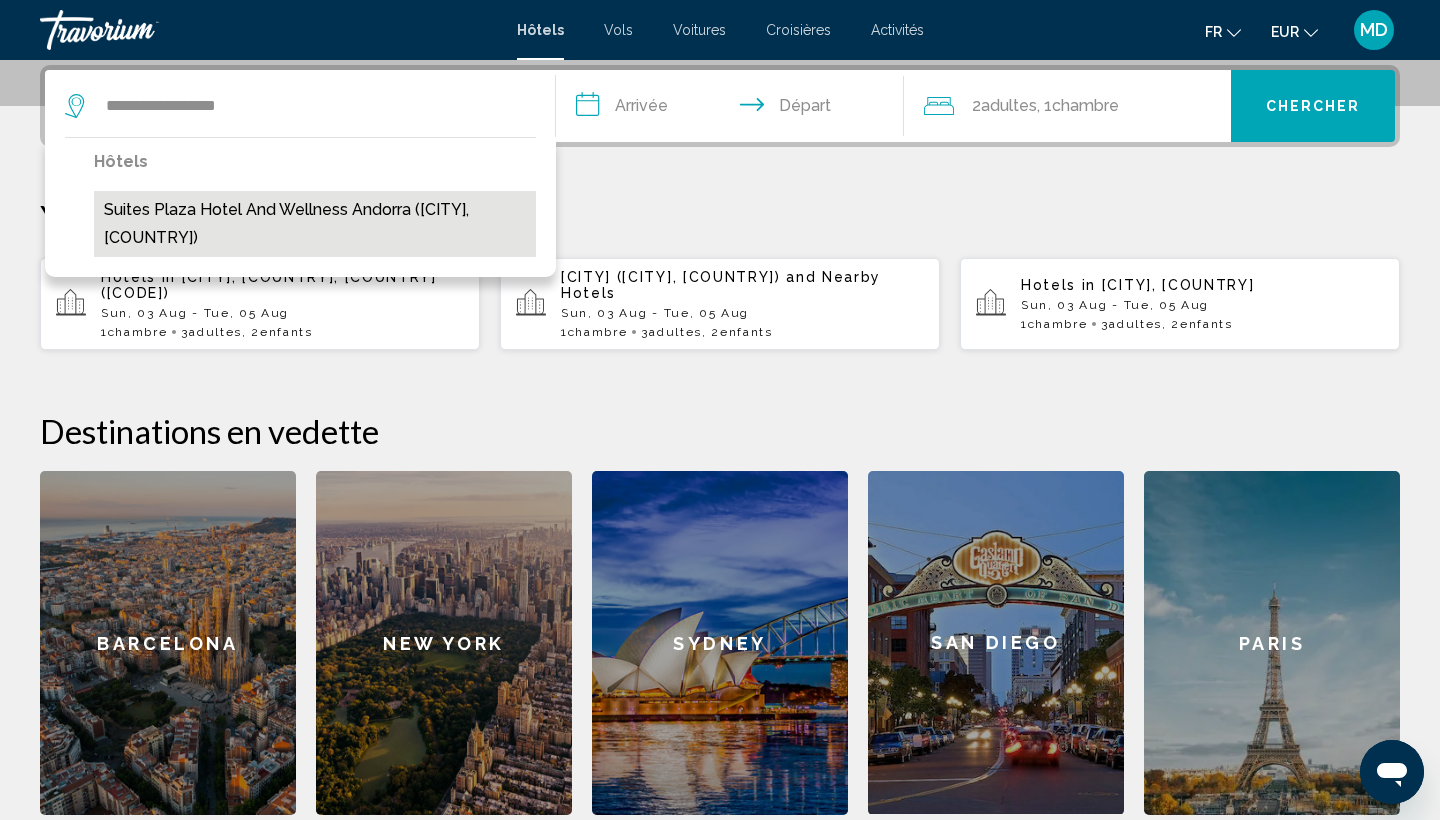 click on "Suites Plaza Hotel and Wellness Andorra (Andorra La Vella, AD)" at bounding box center [315, 224] 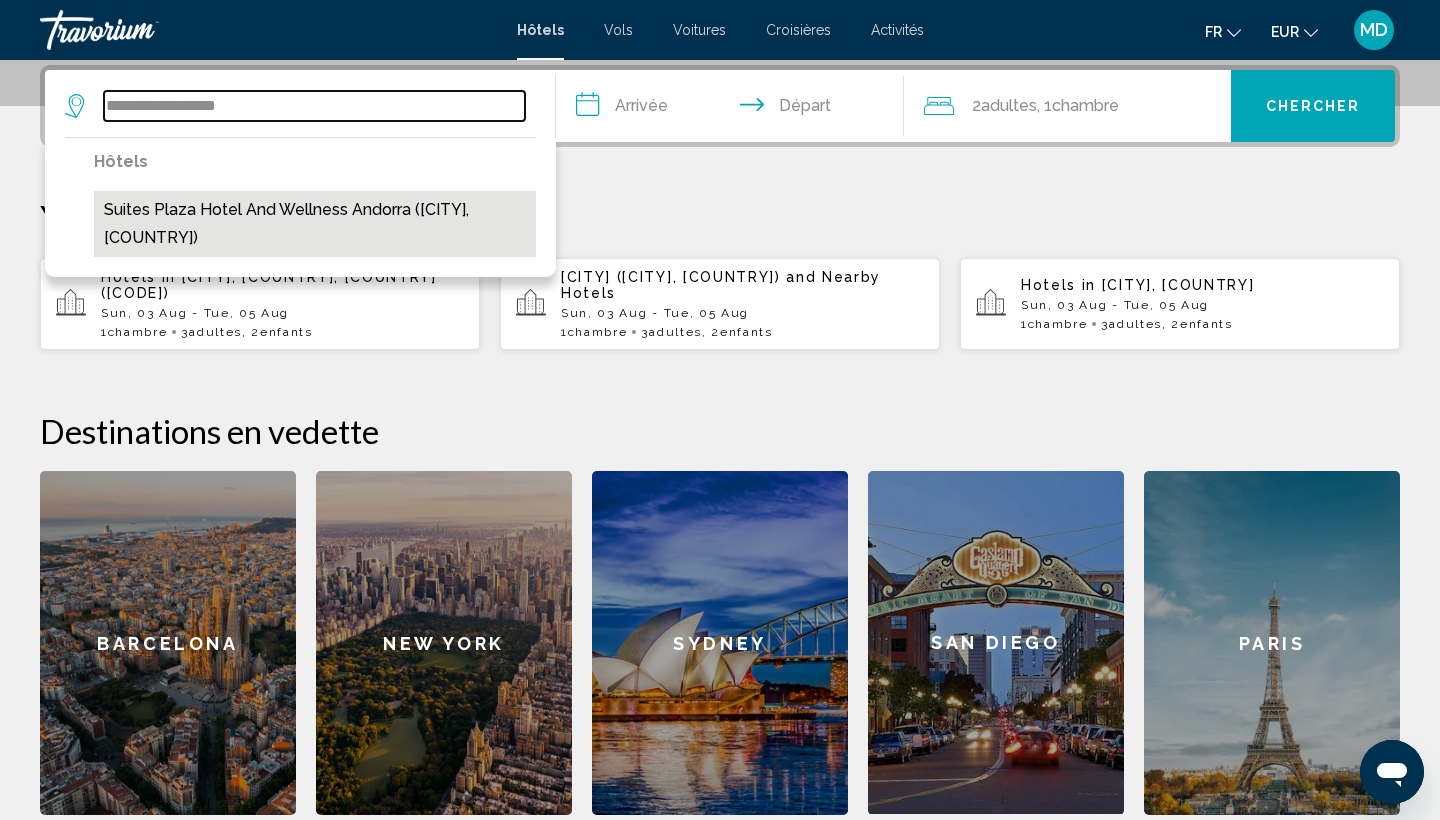 type on "**********" 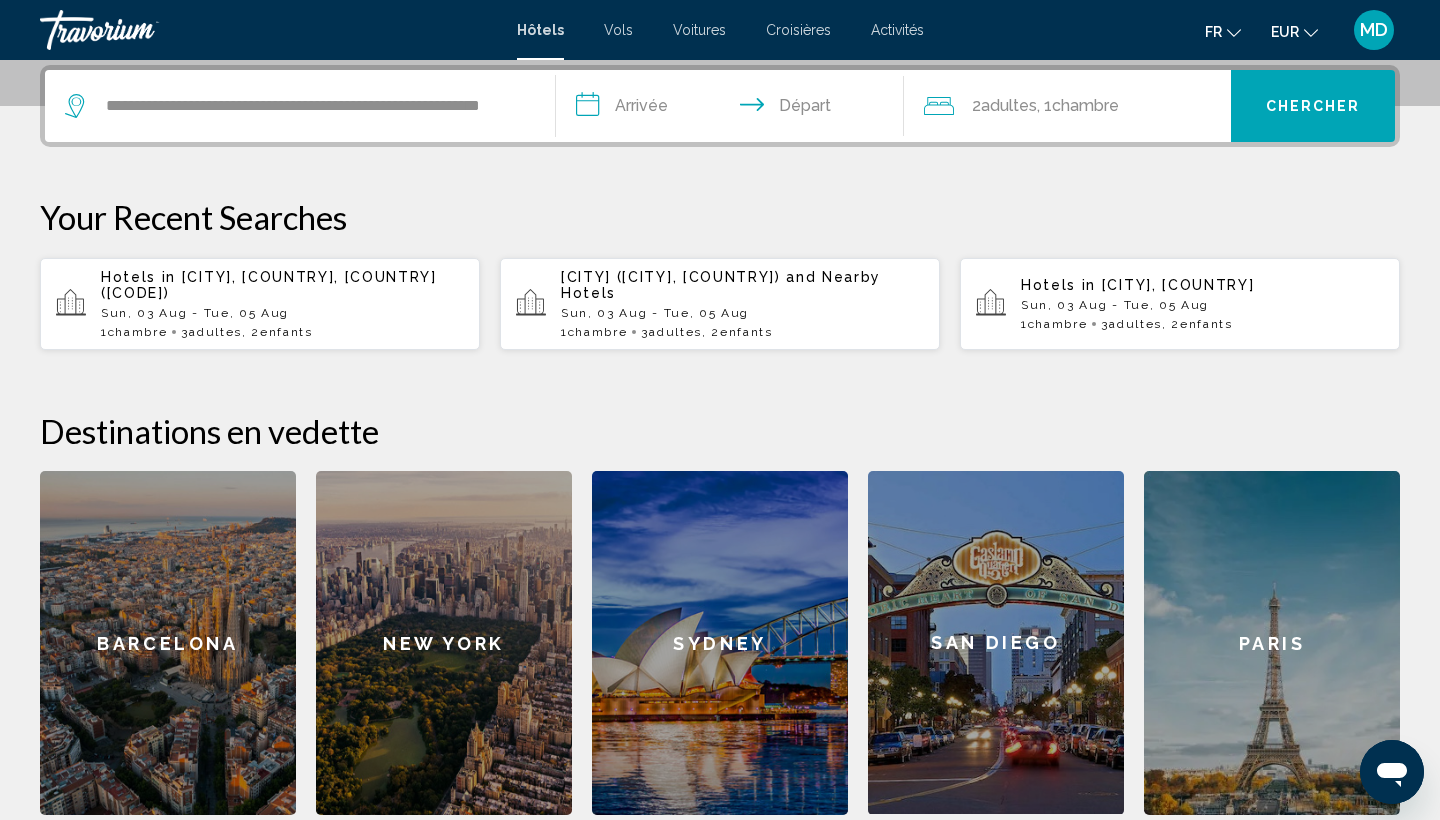 click on "**********" at bounding box center [734, 109] 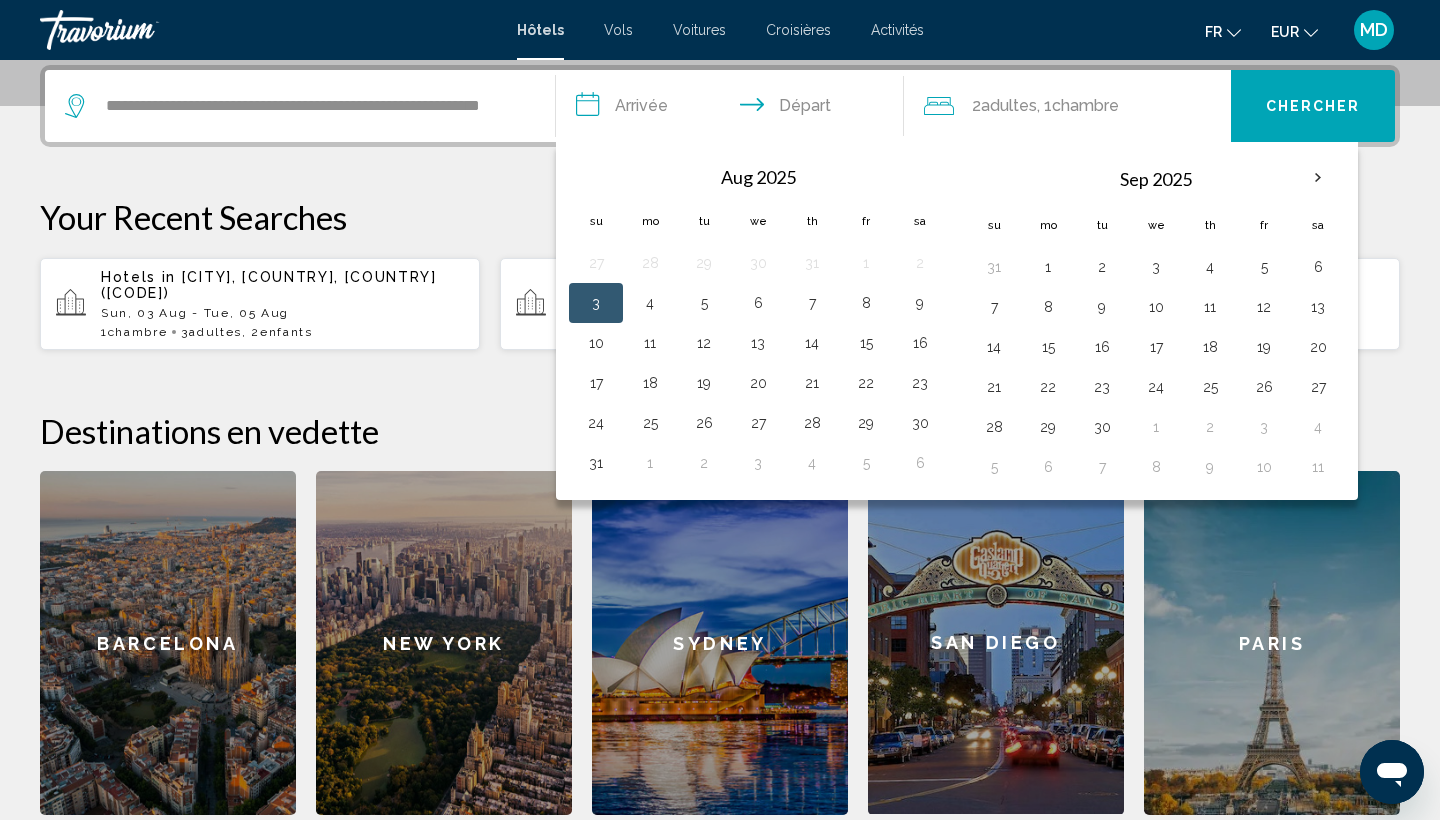 click on "3" at bounding box center [596, 303] 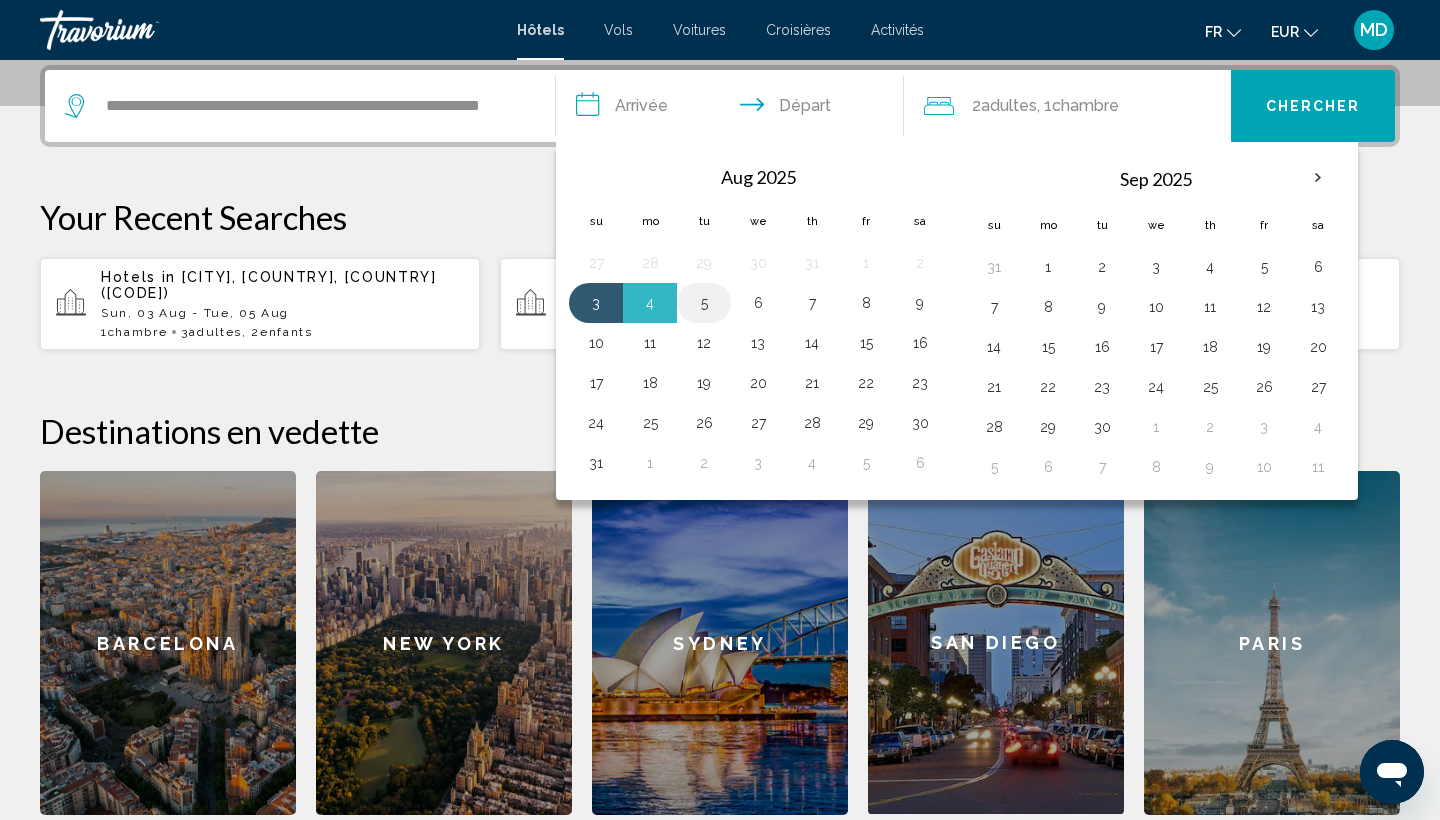 click on "5" at bounding box center (704, 303) 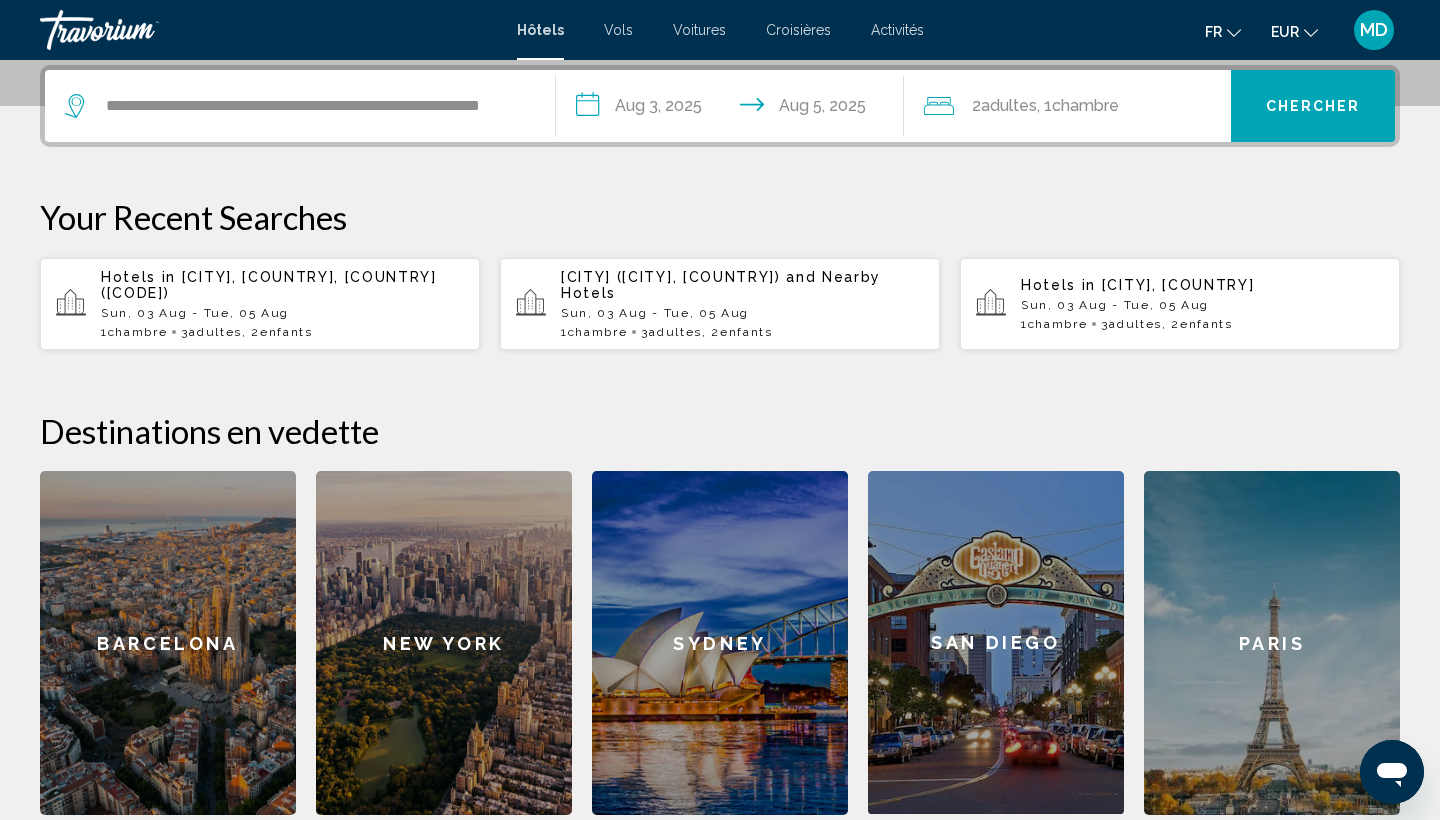 click on "Chambre" 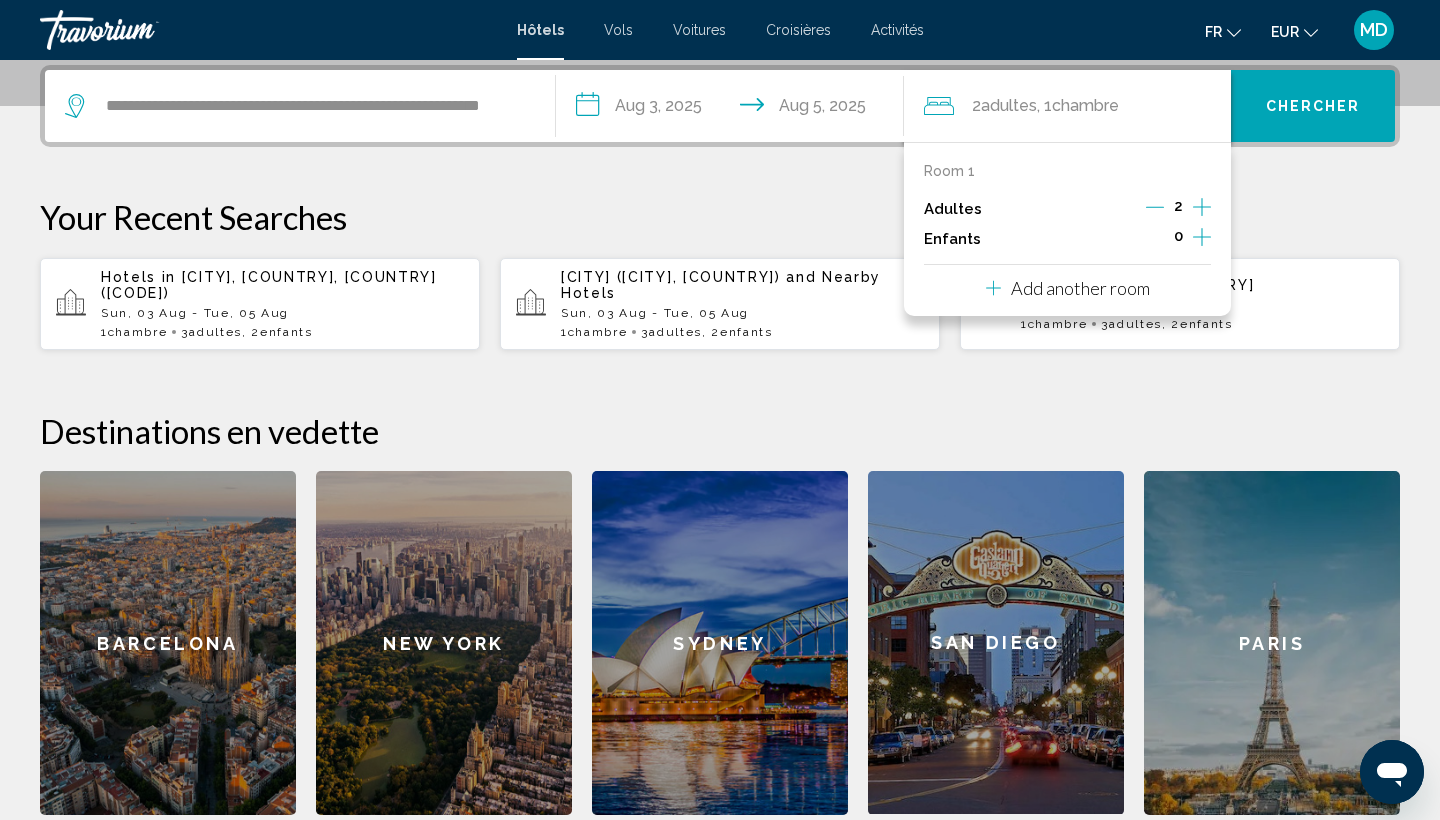 click 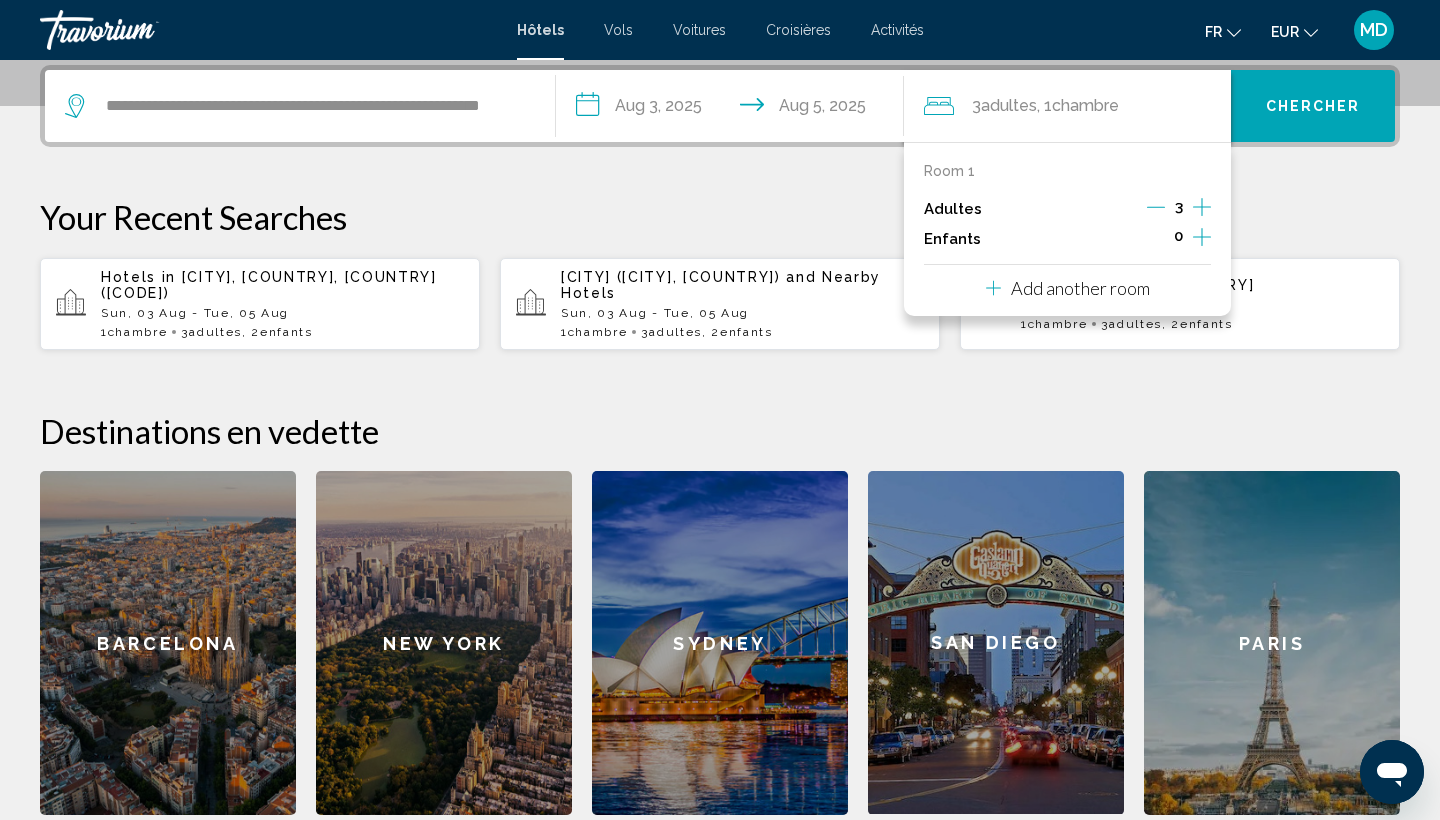 click 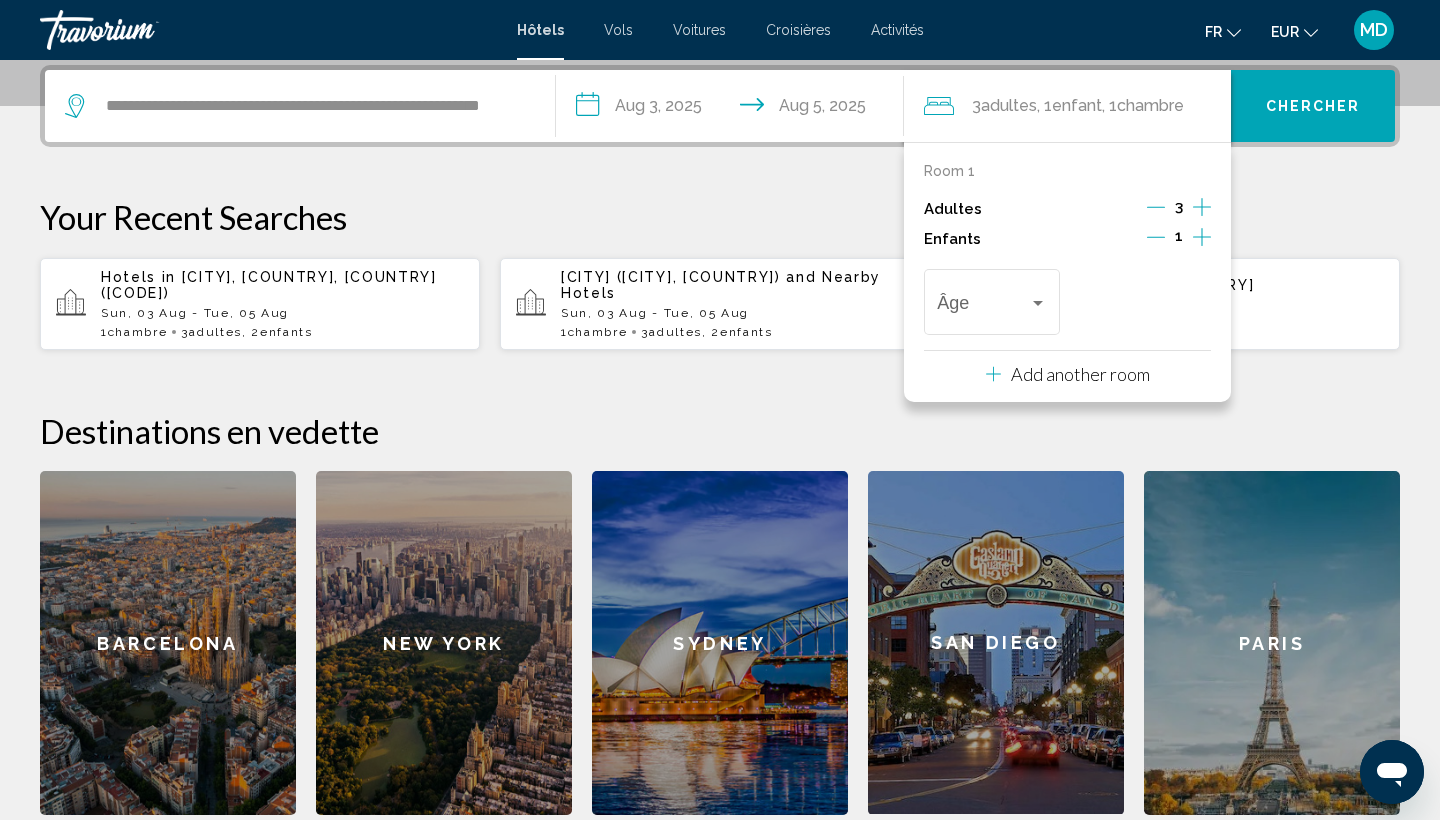 click 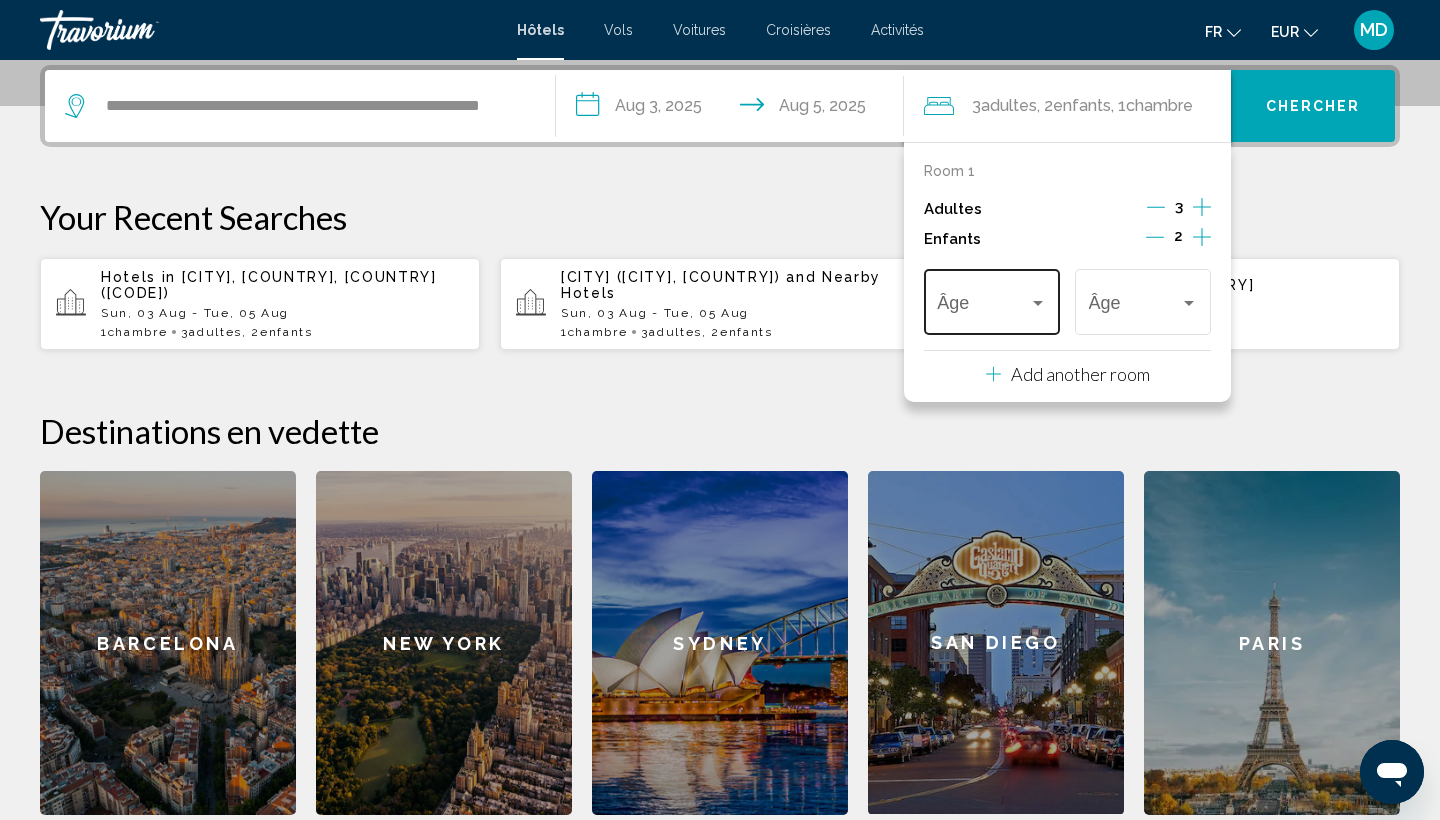 click at bounding box center (1038, 303) 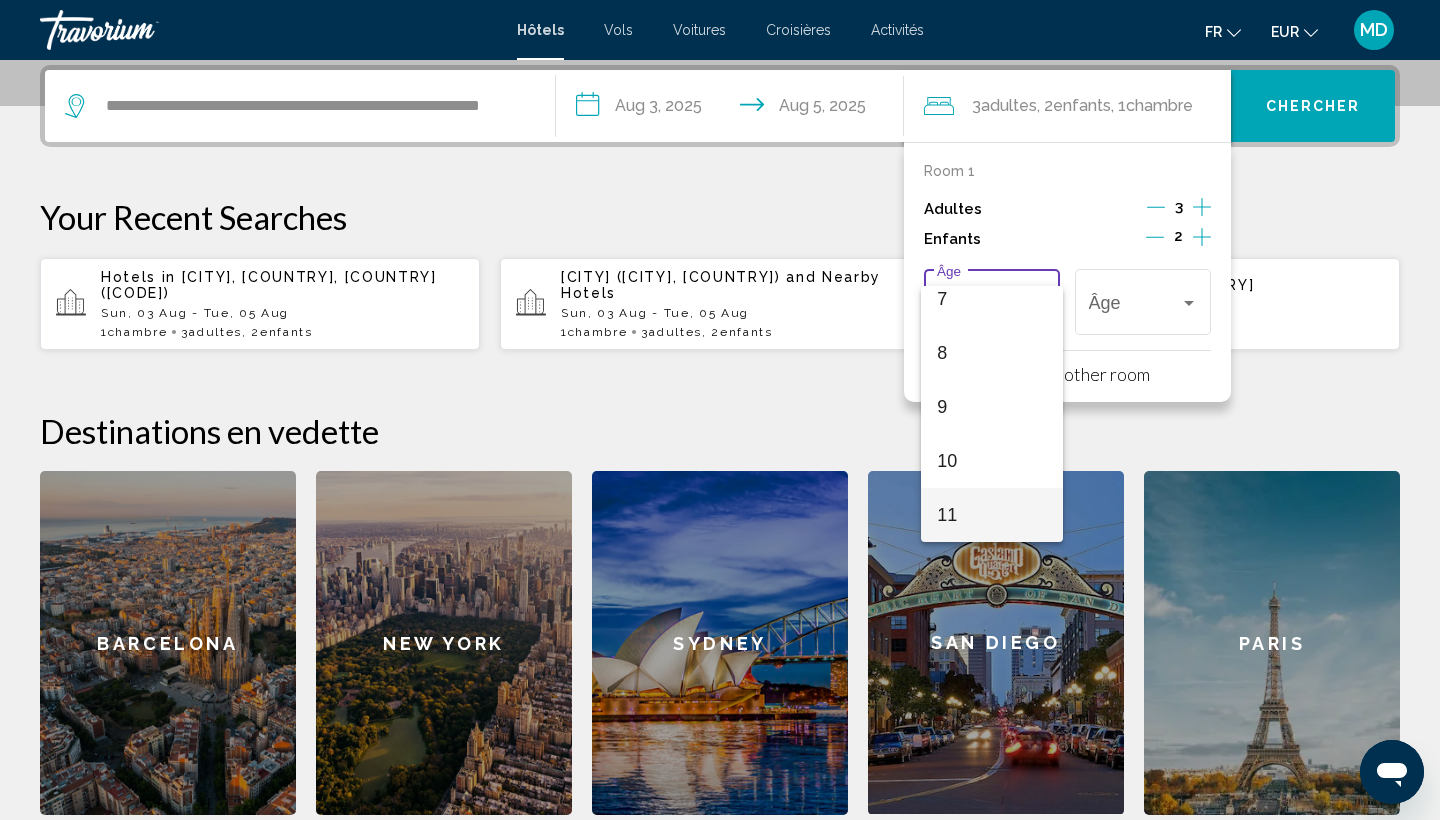 scroll, scrollTop: 446, scrollLeft: 0, axis: vertical 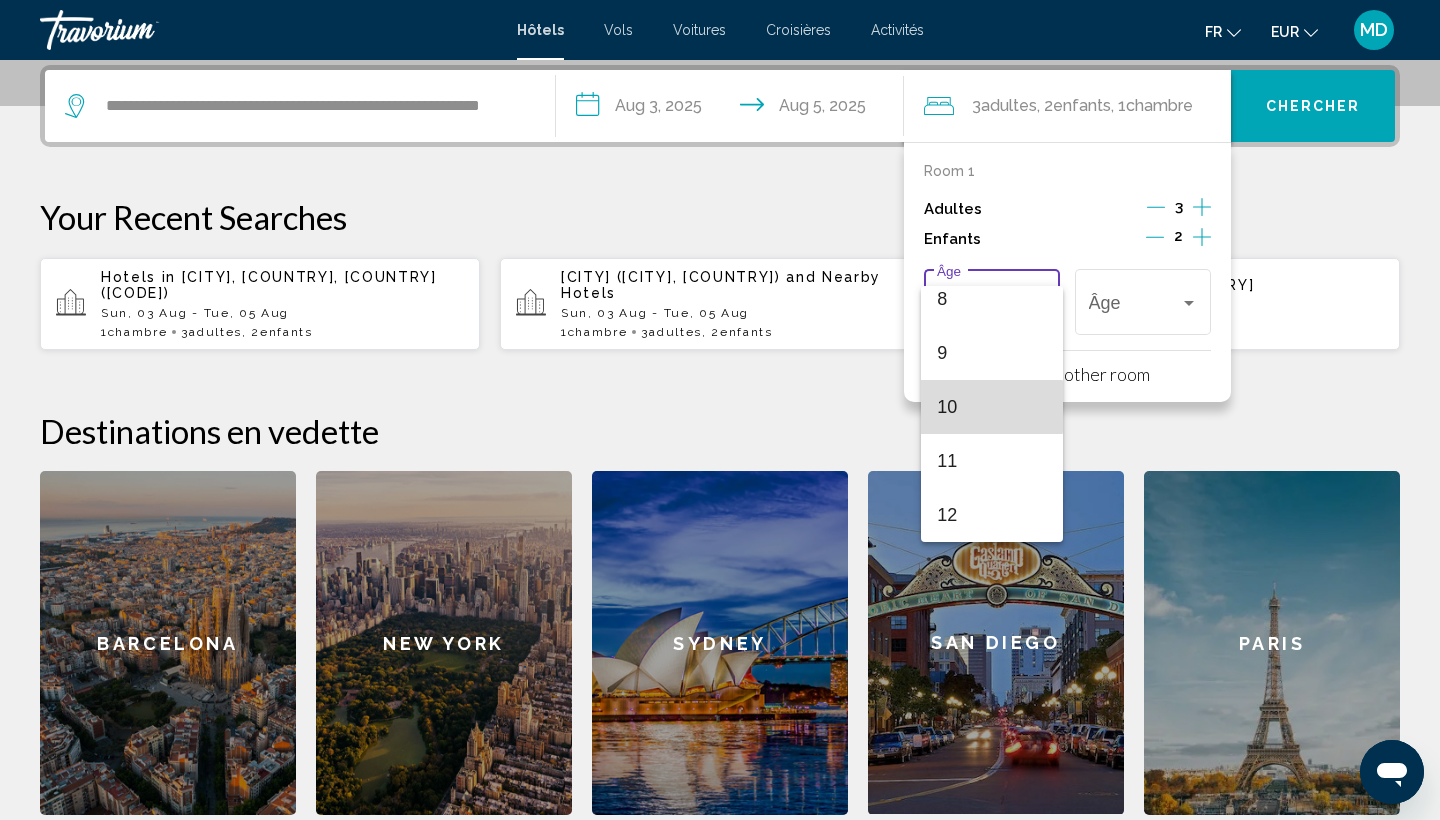 click on "10" at bounding box center (991, 407) 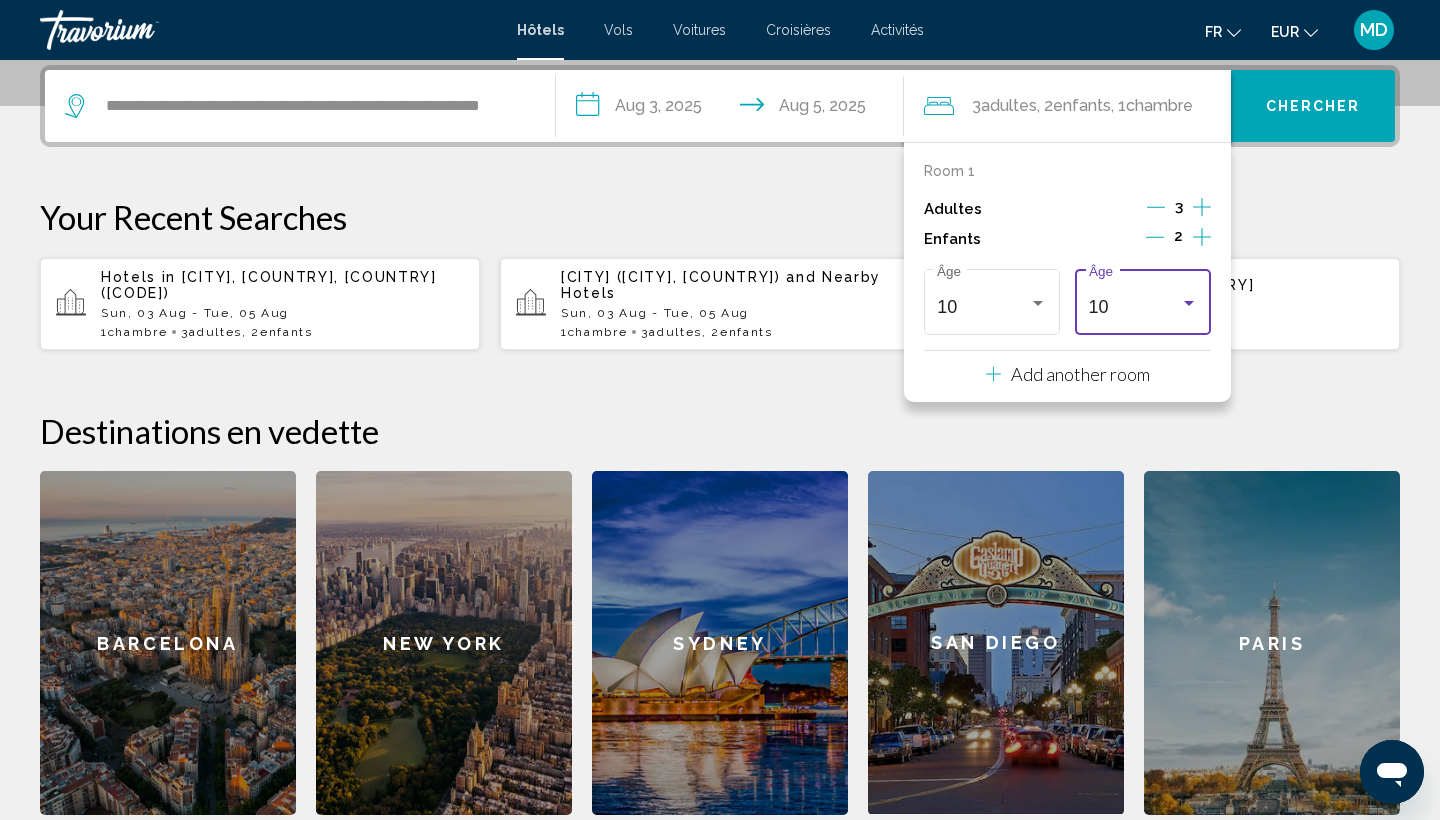 click at bounding box center [1189, 303] 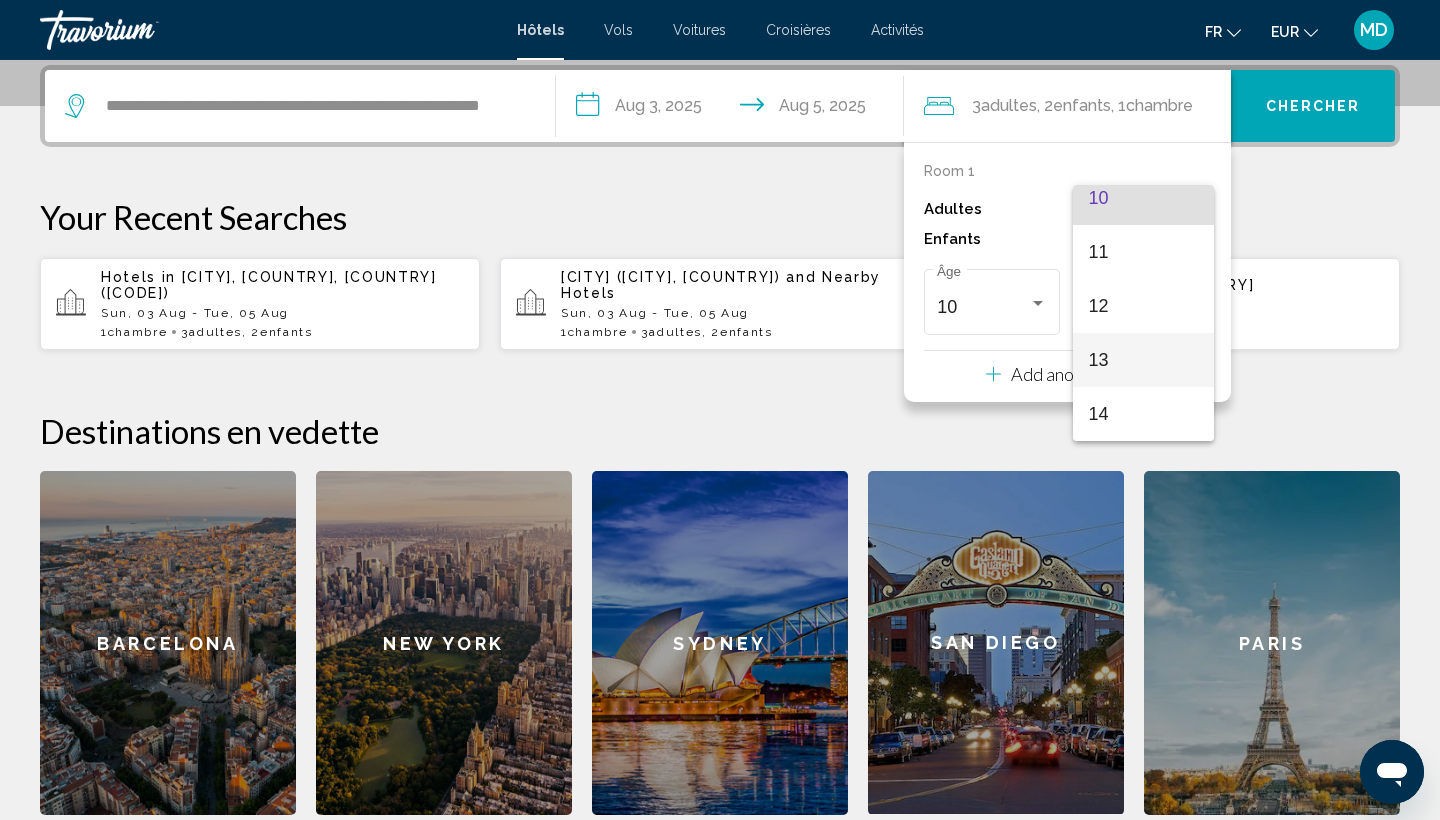 scroll, scrollTop: 608, scrollLeft: 0, axis: vertical 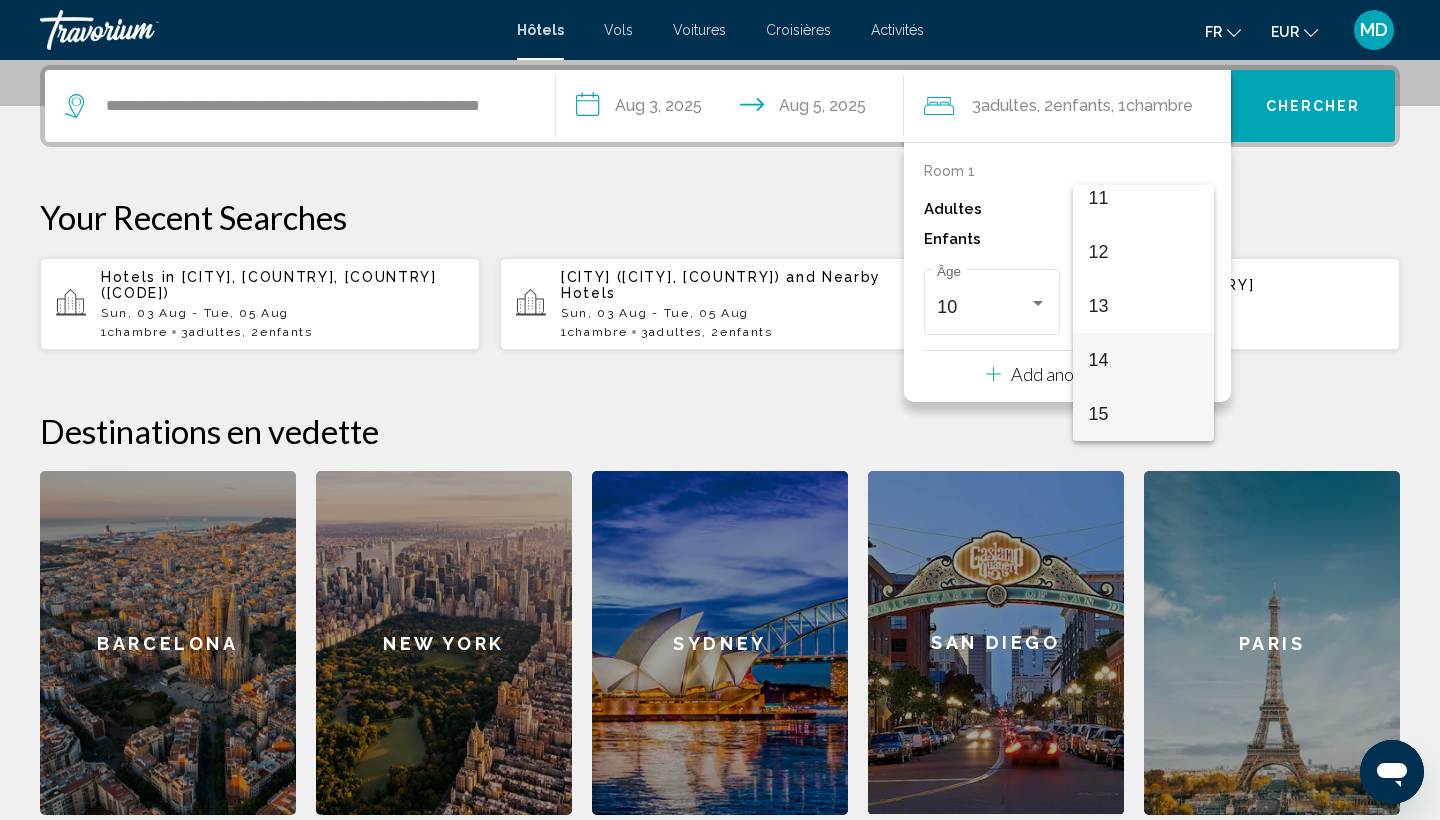 click on "14" at bounding box center [1143, 360] 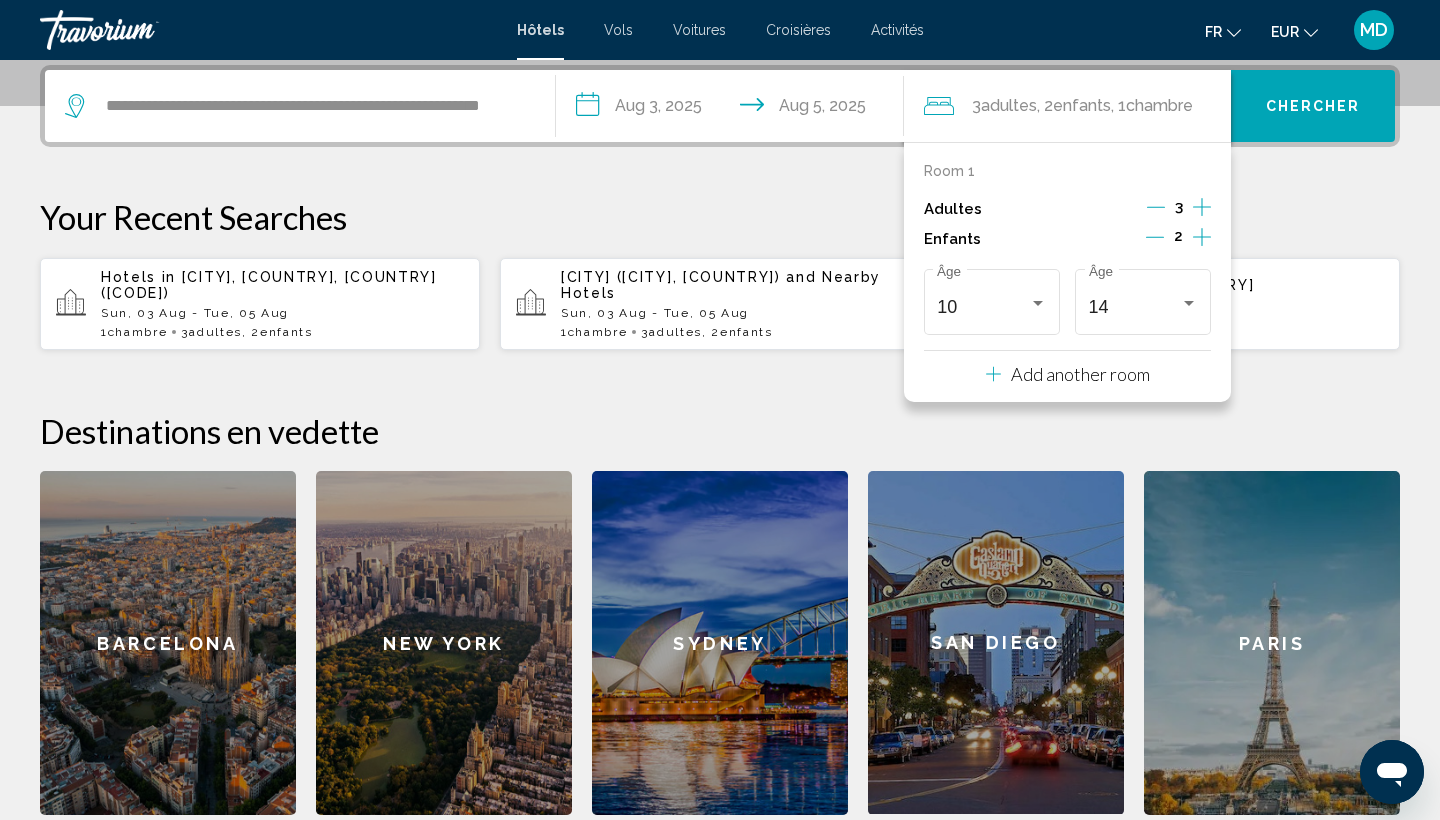 click on "Chercher" at bounding box center [1313, 107] 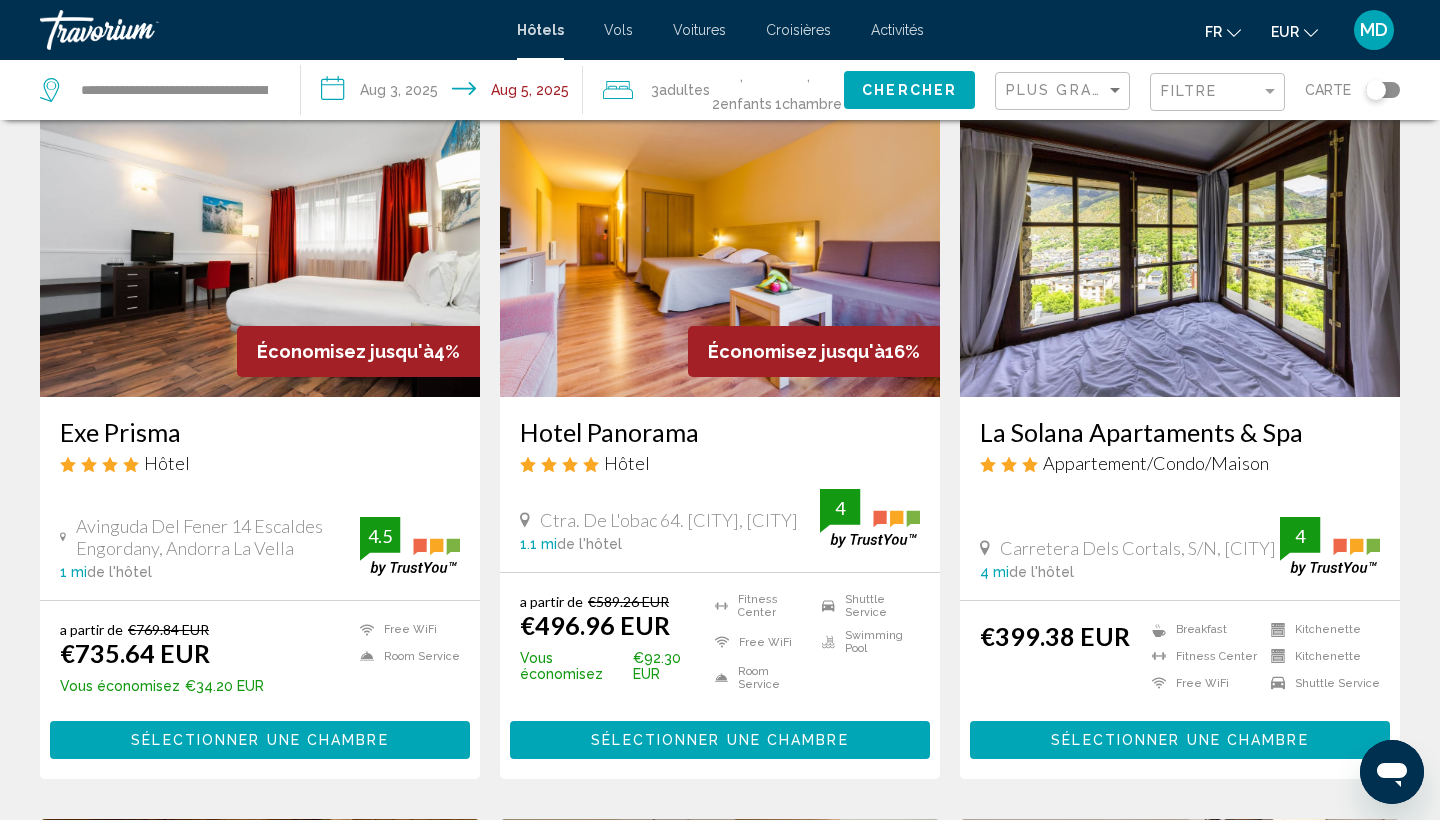 scroll, scrollTop: 78, scrollLeft: 0, axis: vertical 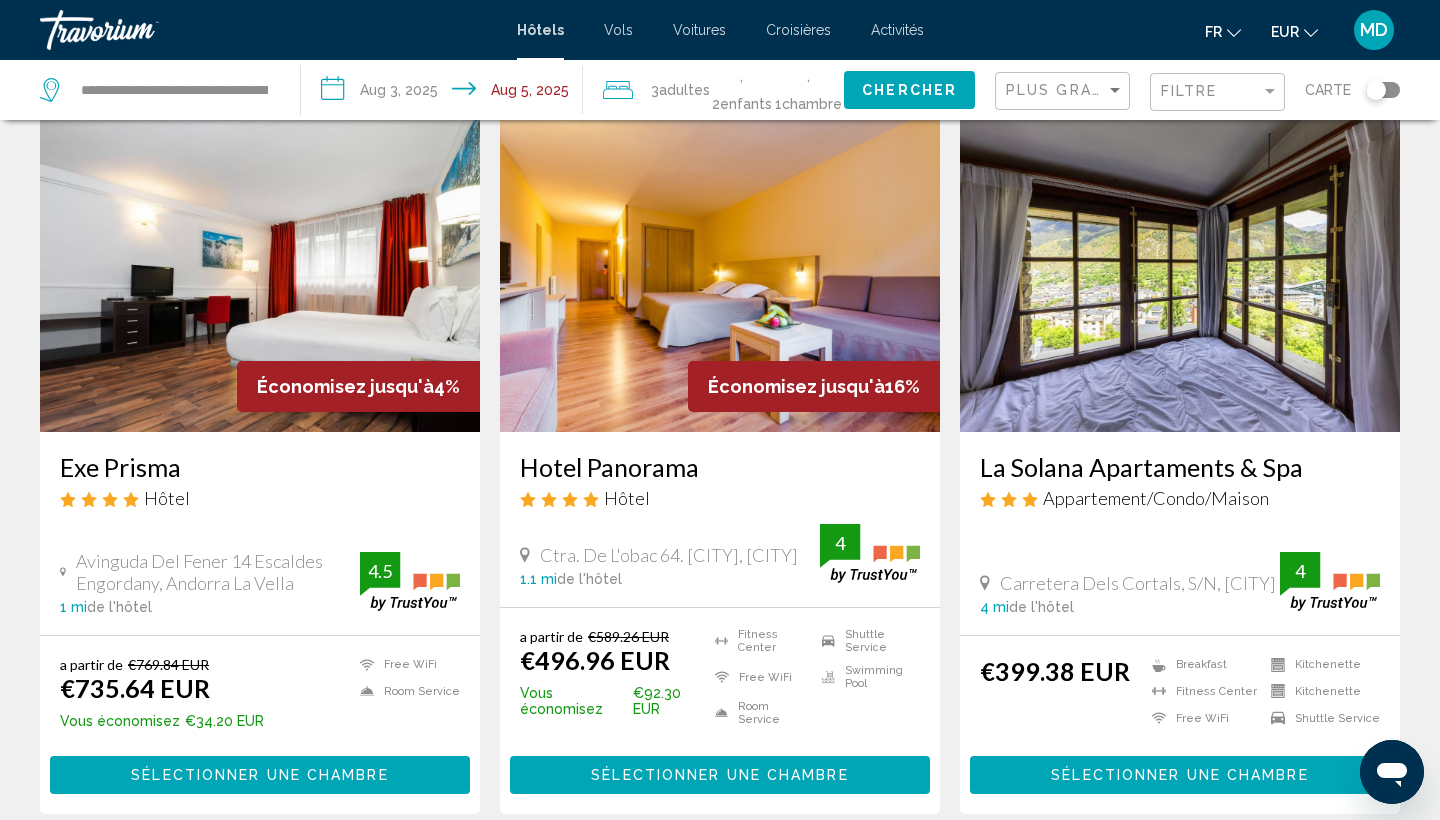 click on "La Solana Apartaments & Spa" at bounding box center [1180, 467] 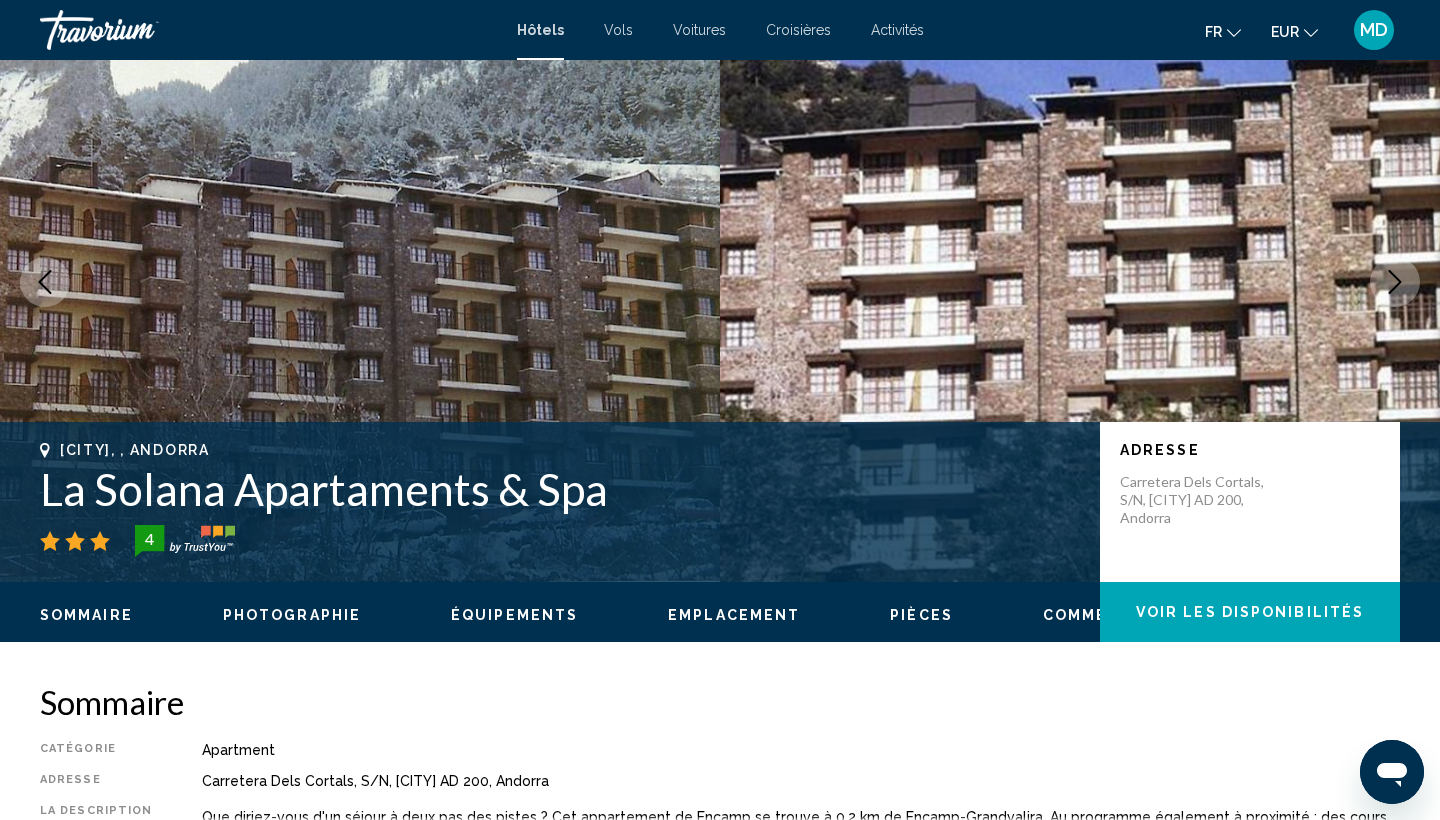 scroll, scrollTop: 0, scrollLeft: 0, axis: both 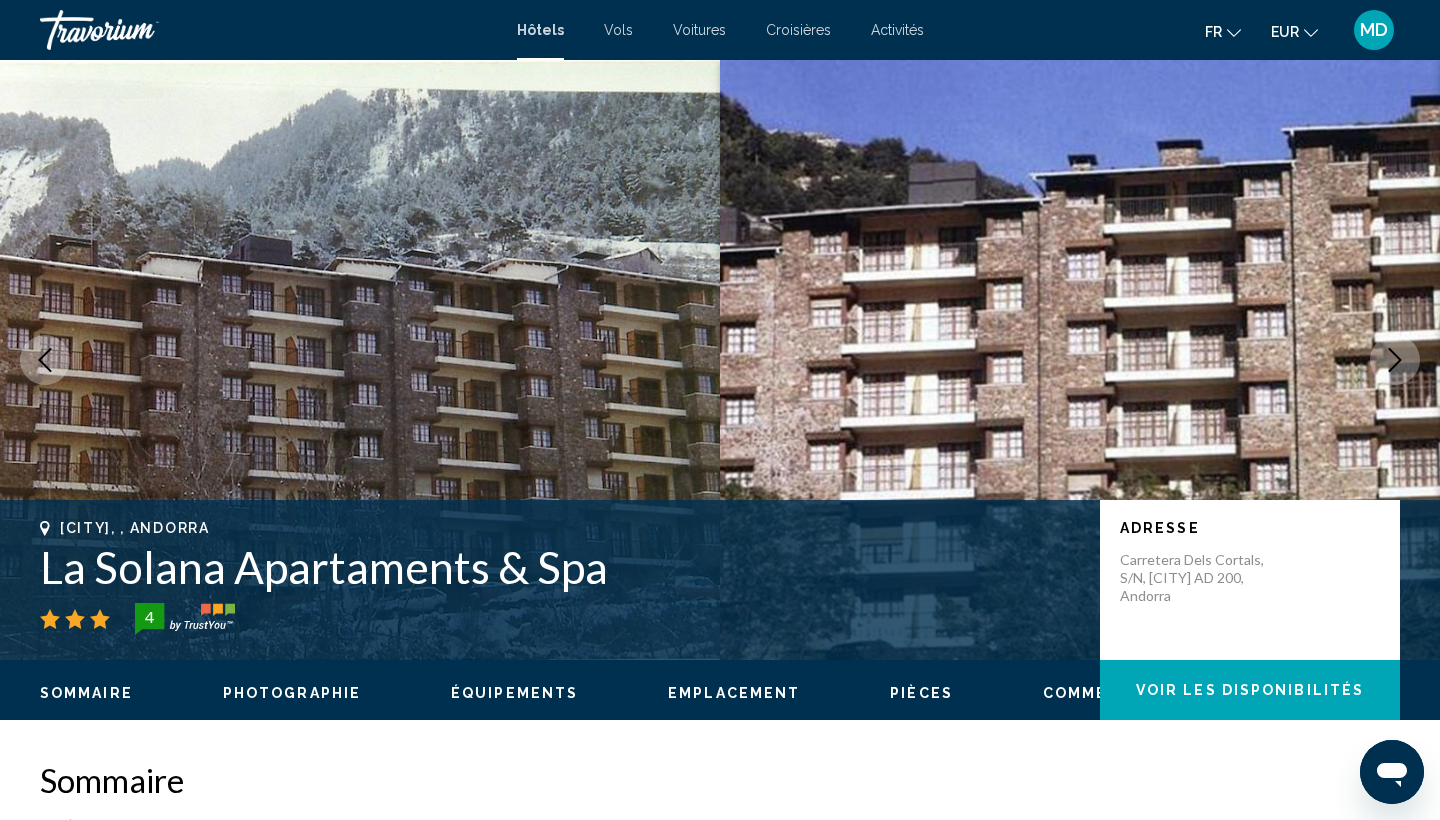 type 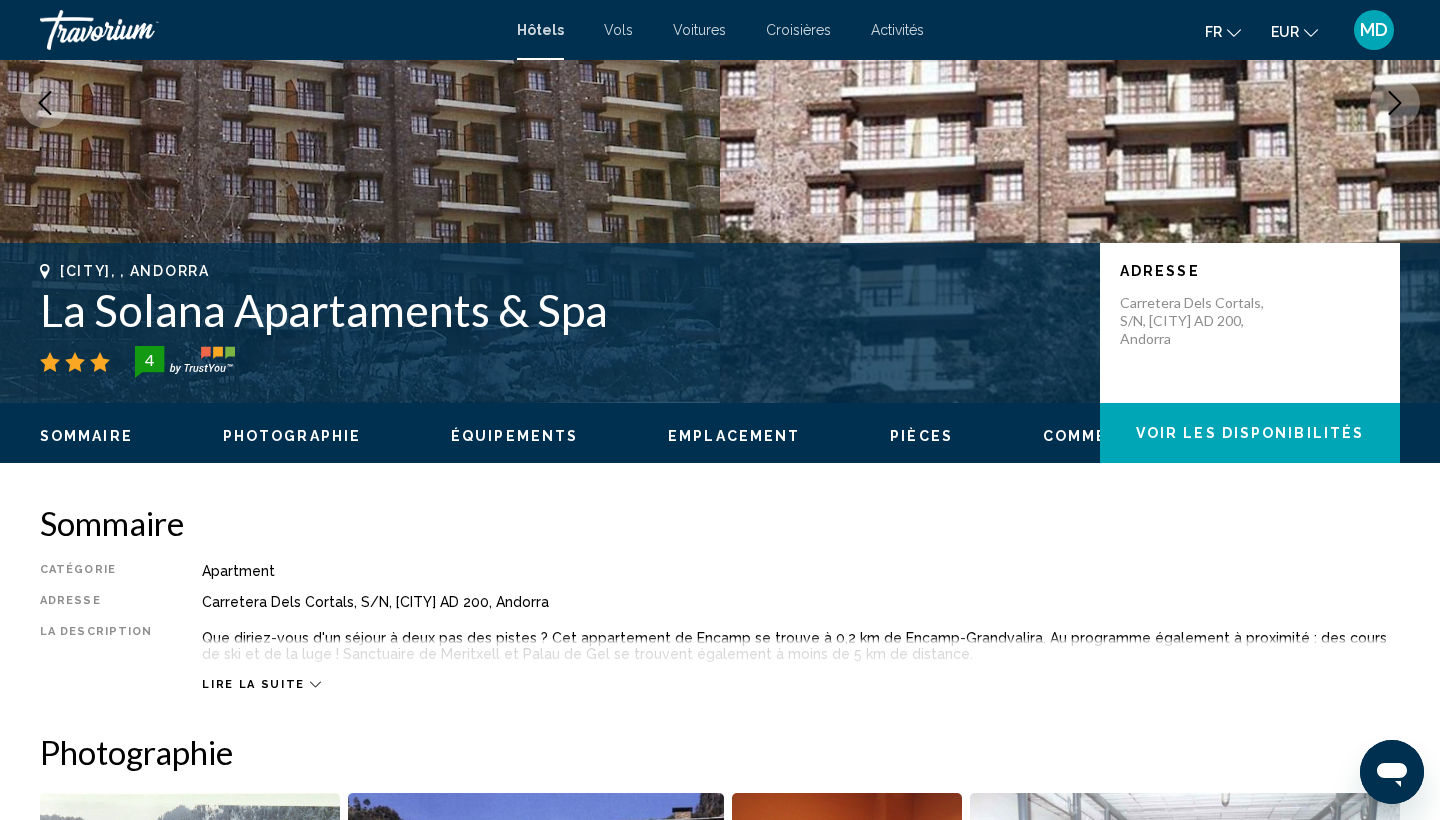 scroll, scrollTop: 241, scrollLeft: 0, axis: vertical 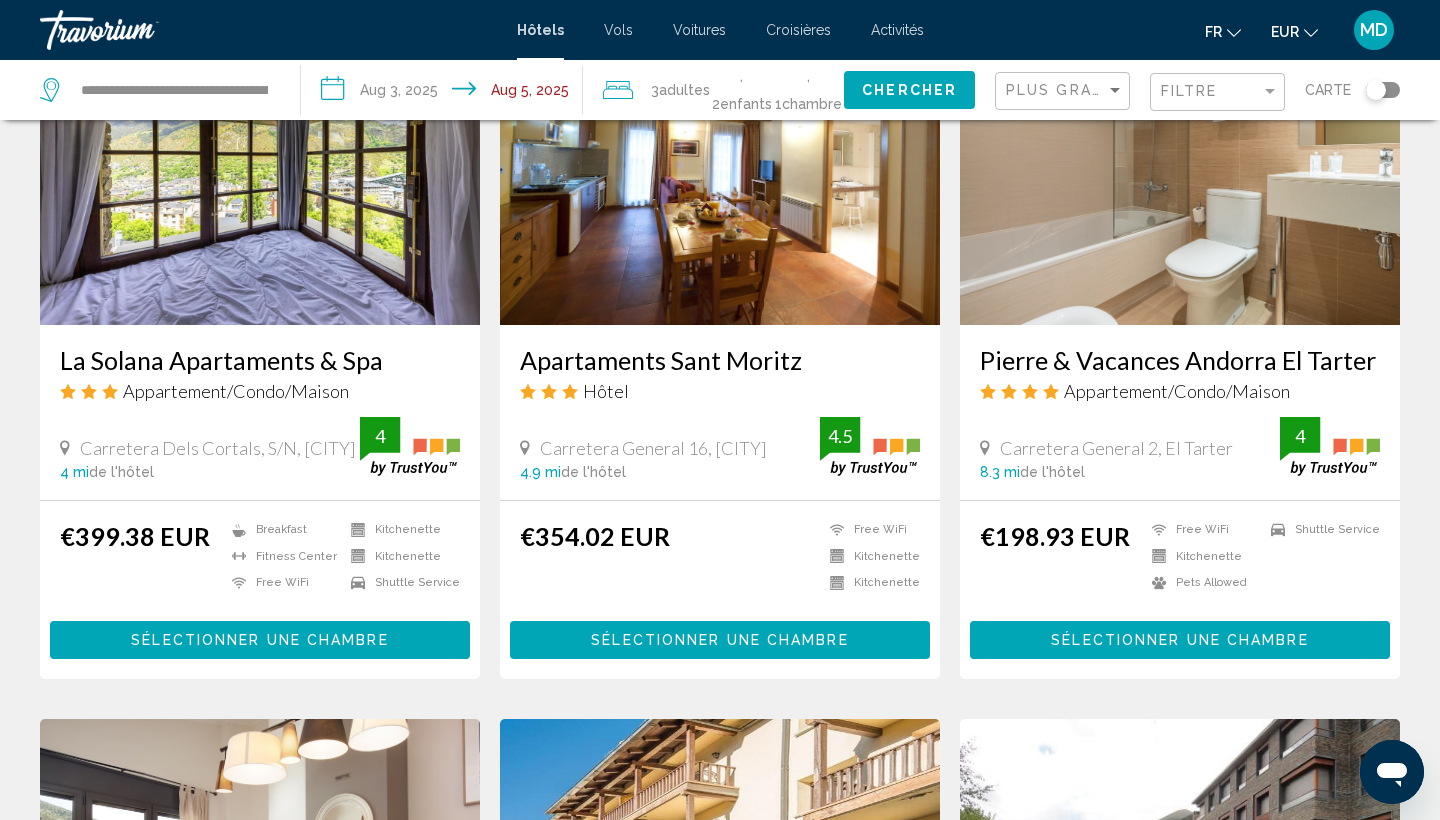 click on "Pierre & Vacances Andorra El Tarter" at bounding box center (1180, 360) 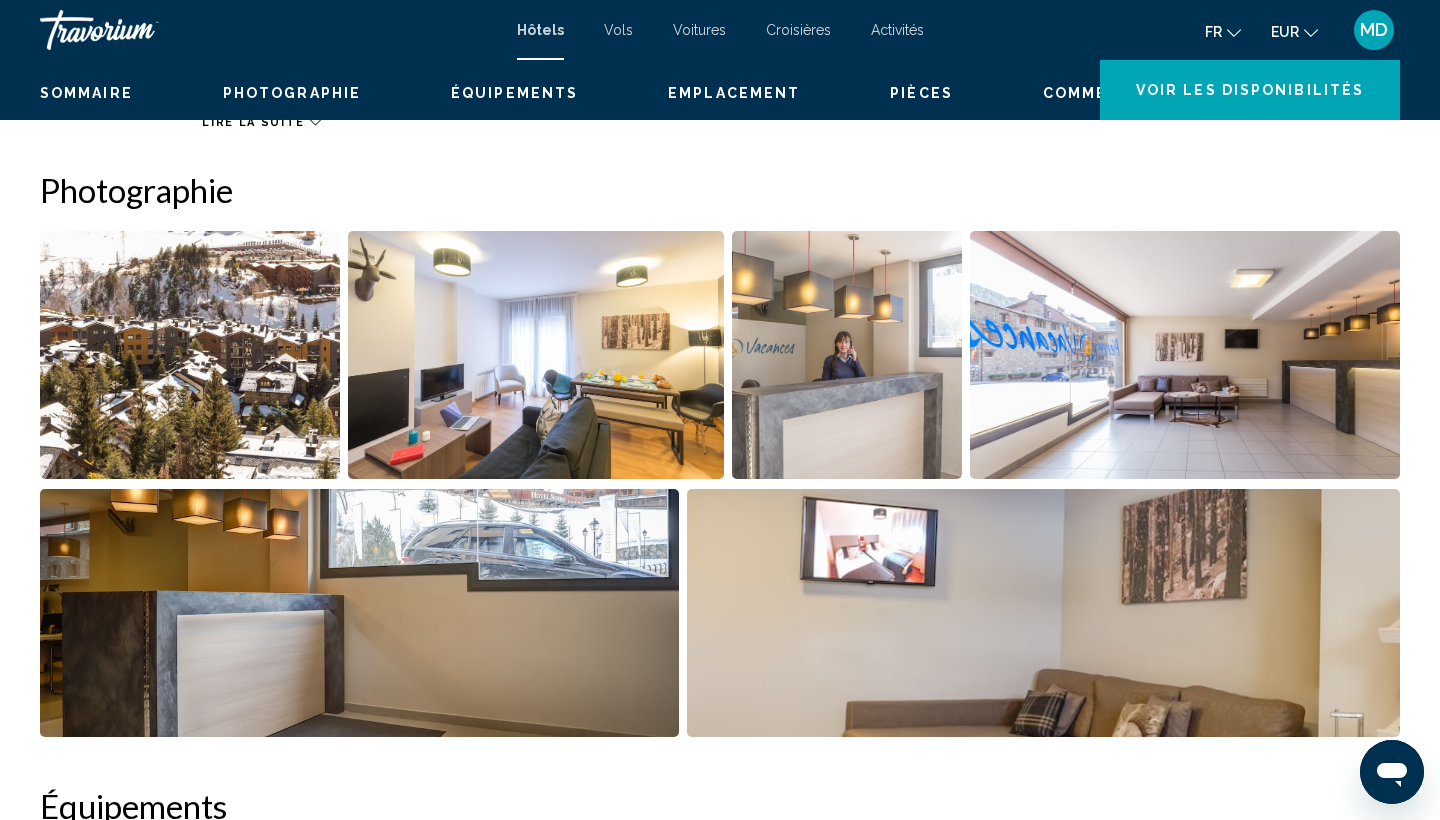 scroll, scrollTop: 0, scrollLeft: 0, axis: both 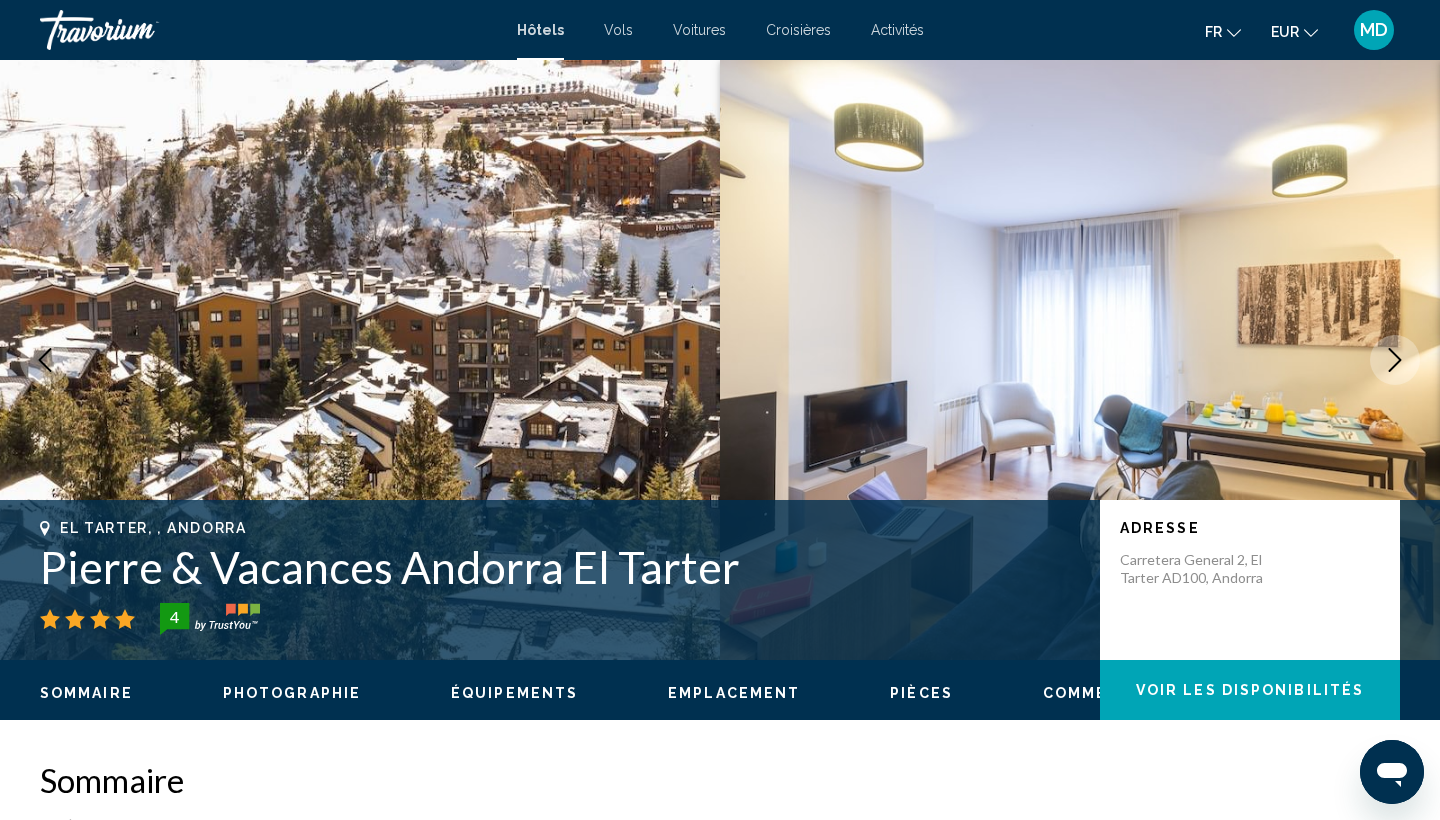 type 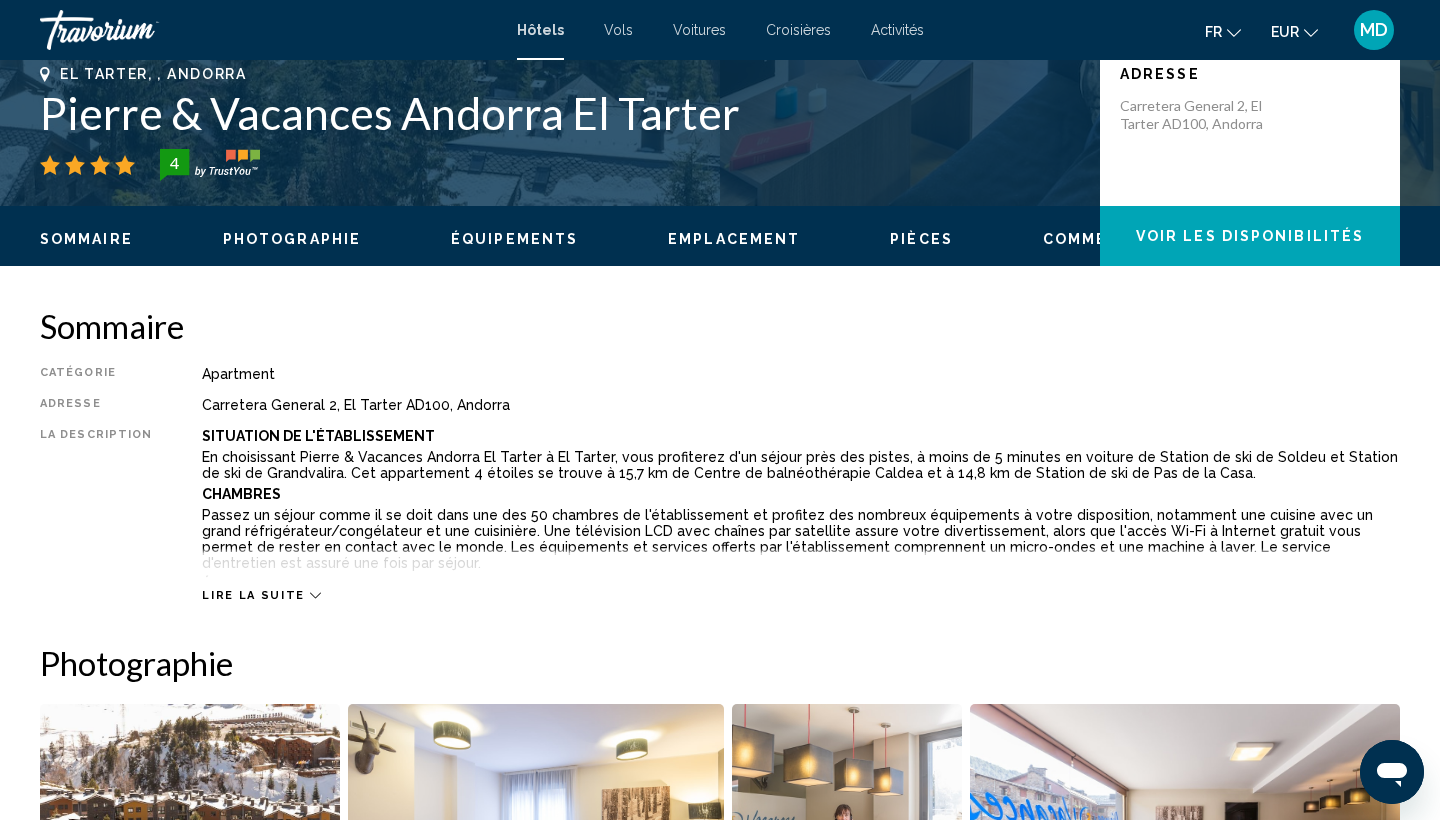 scroll, scrollTop: 463, scrollLeft: 0, axis: vertical 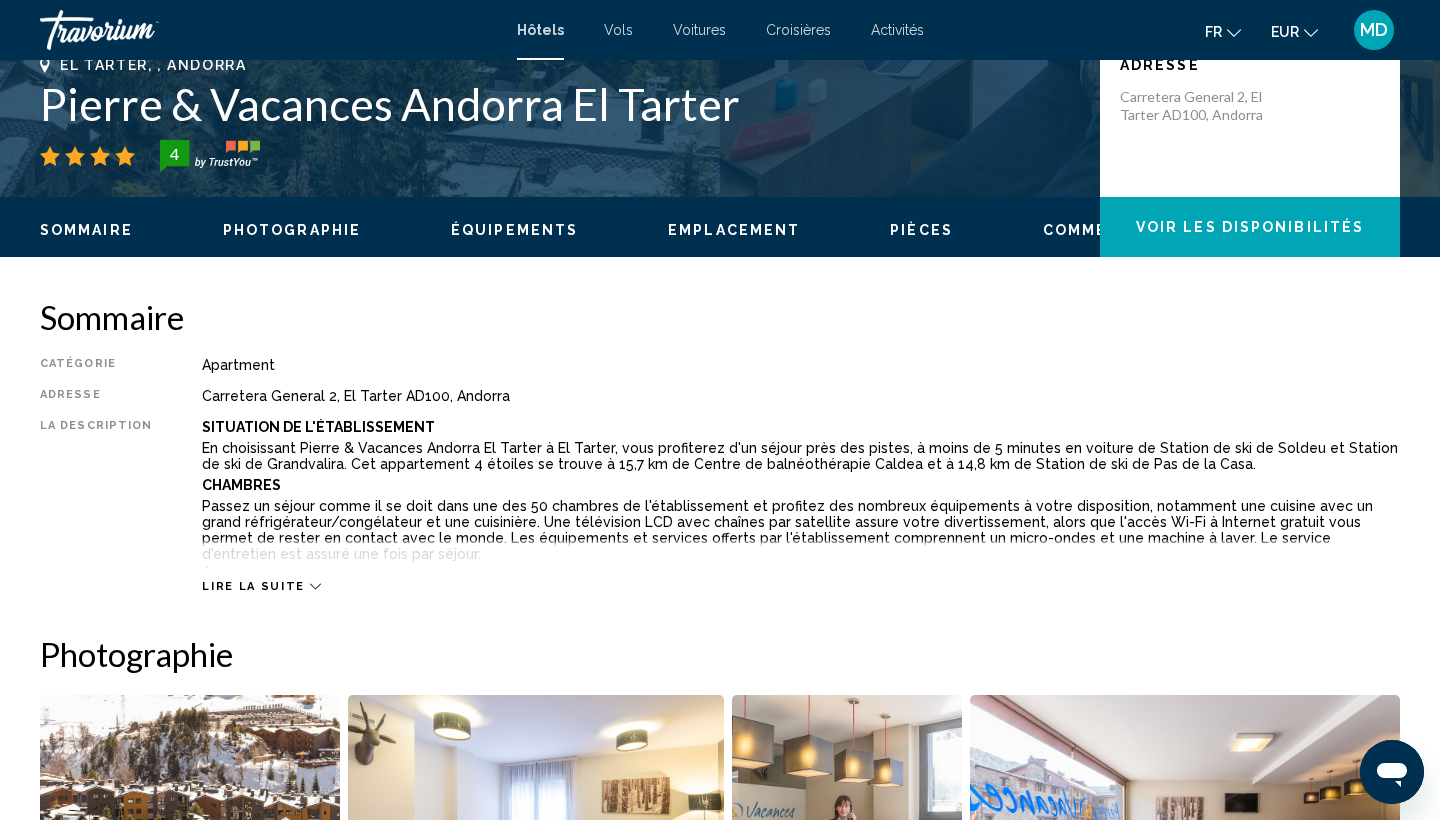 click on "Équipements" at bounding box center [514, 230] 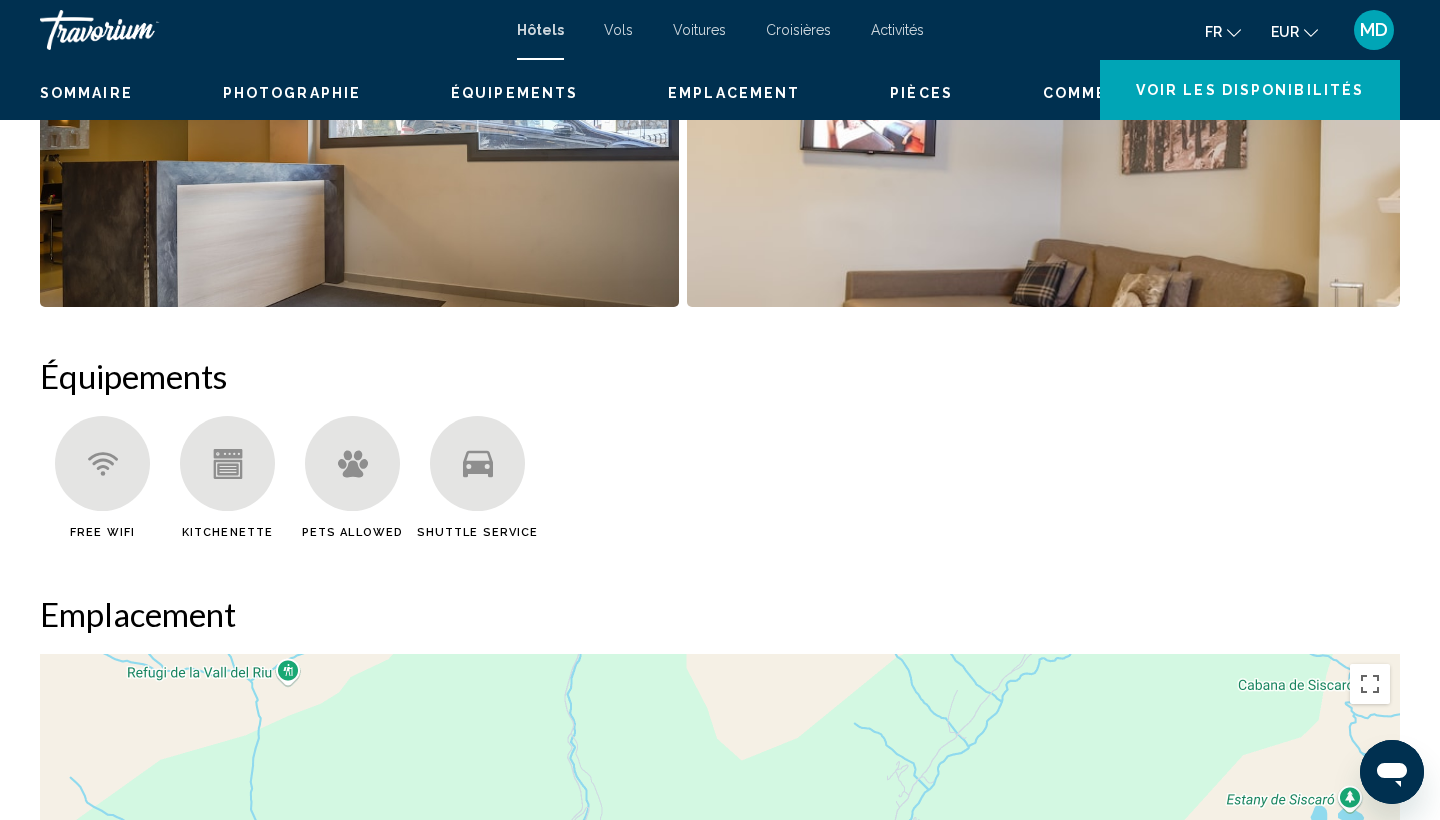 scroll, scrollTop: 1593, scrollLeft: 0, axis: vertical 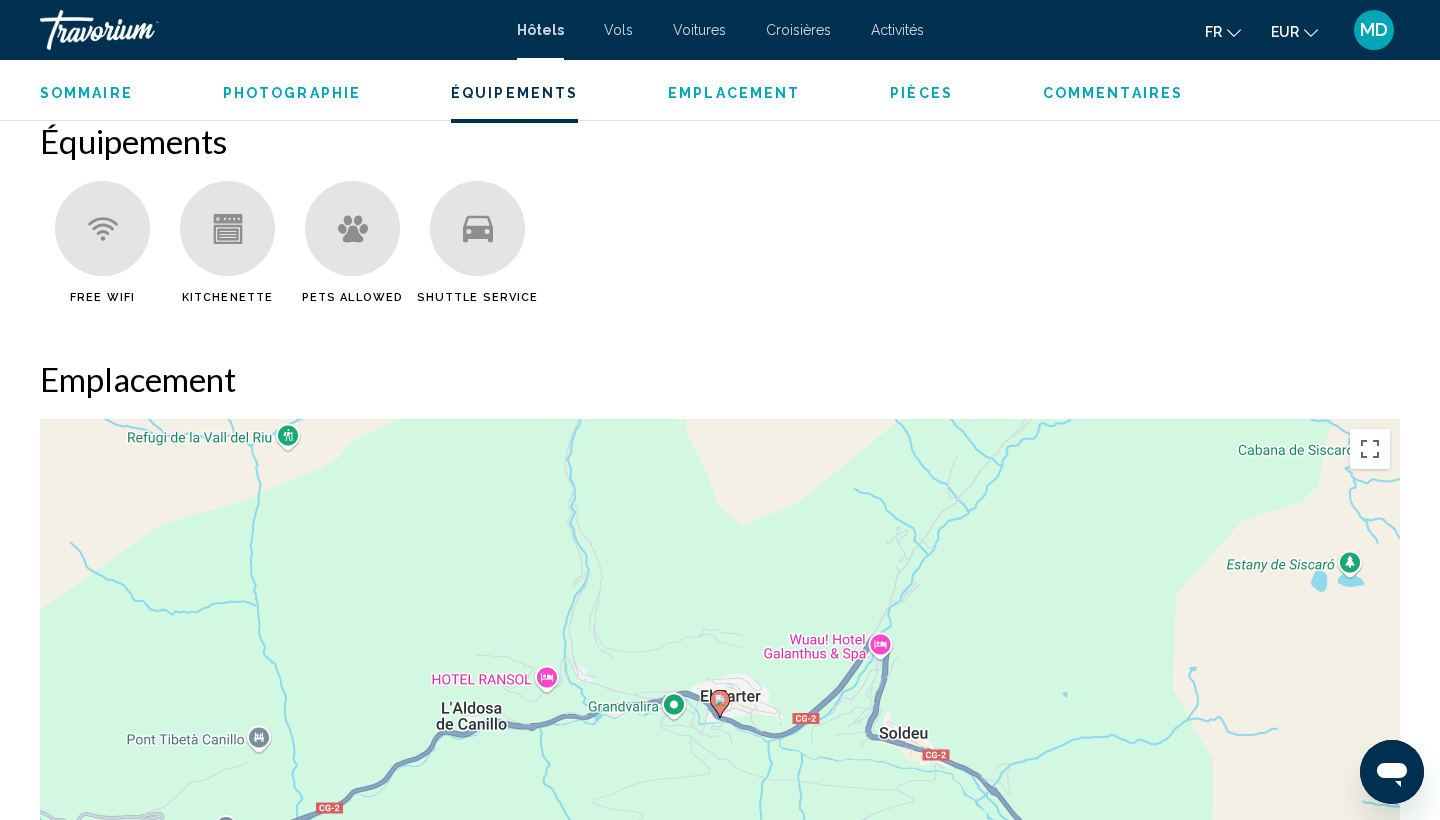 click on "Photographie" at bounding box center [292, 93] 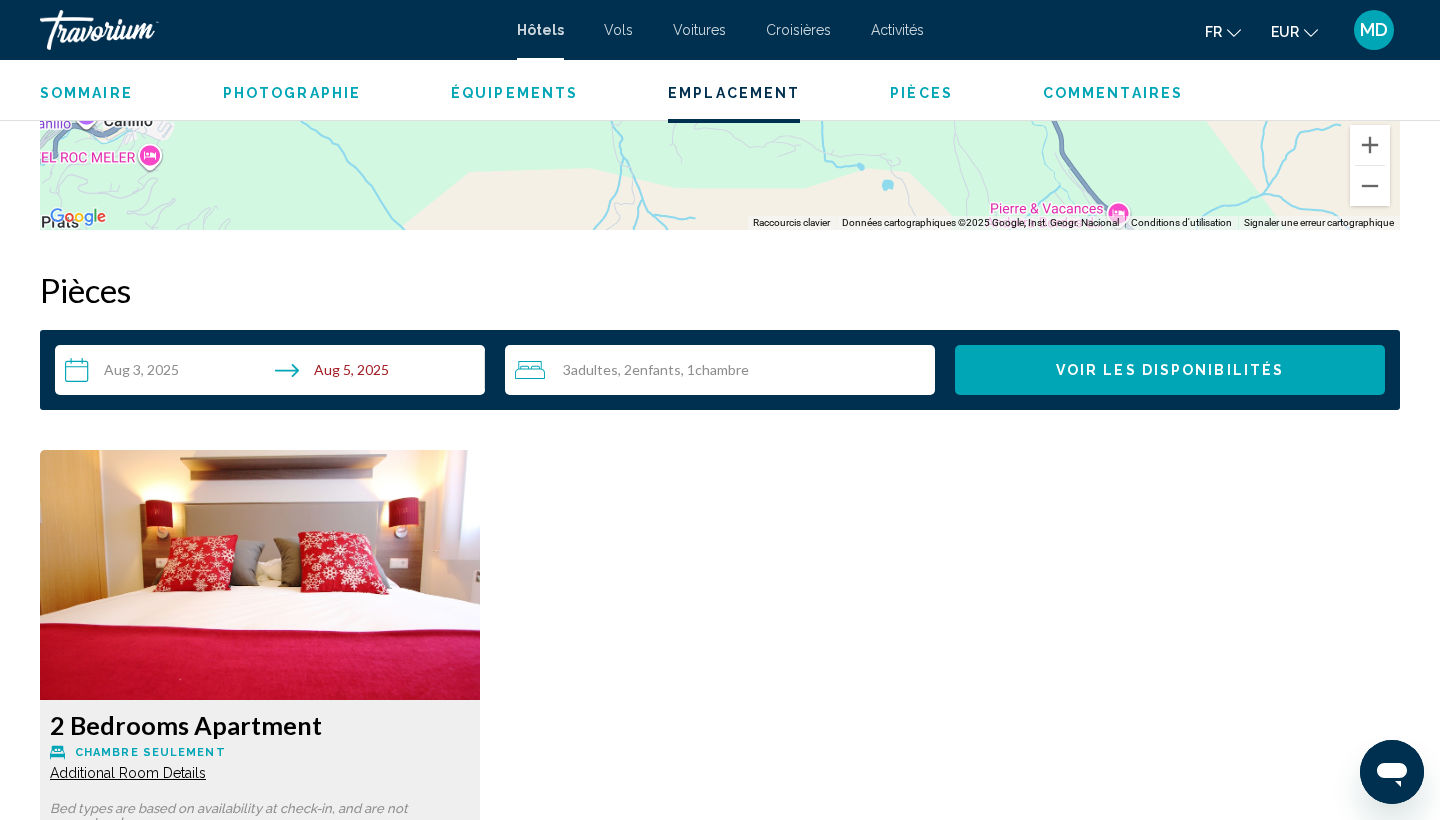 scroll, scrollTop: 2370, scrollLeft: 0, axis: vertical 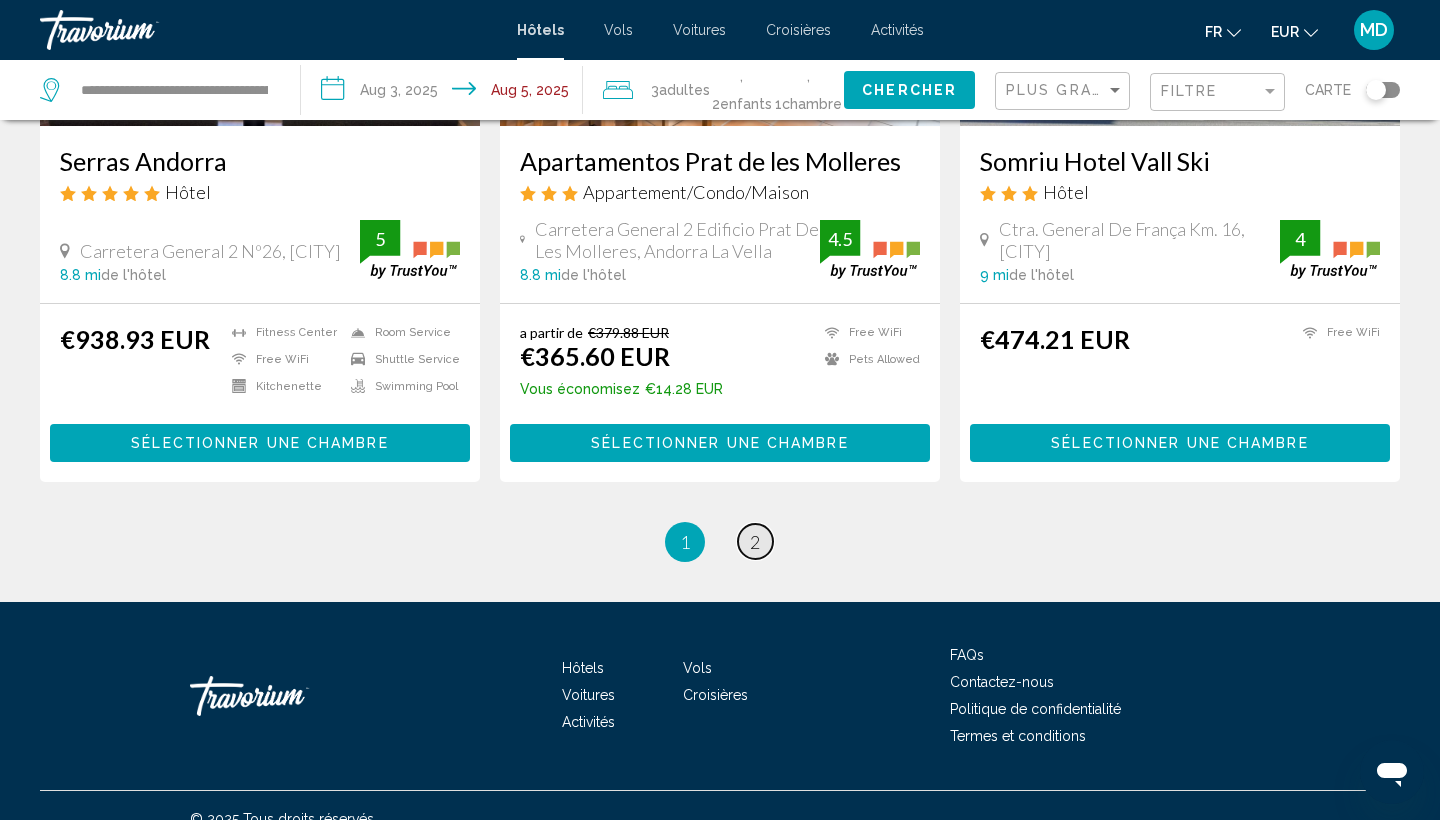 click on "2" at bounding box center (755, 542) 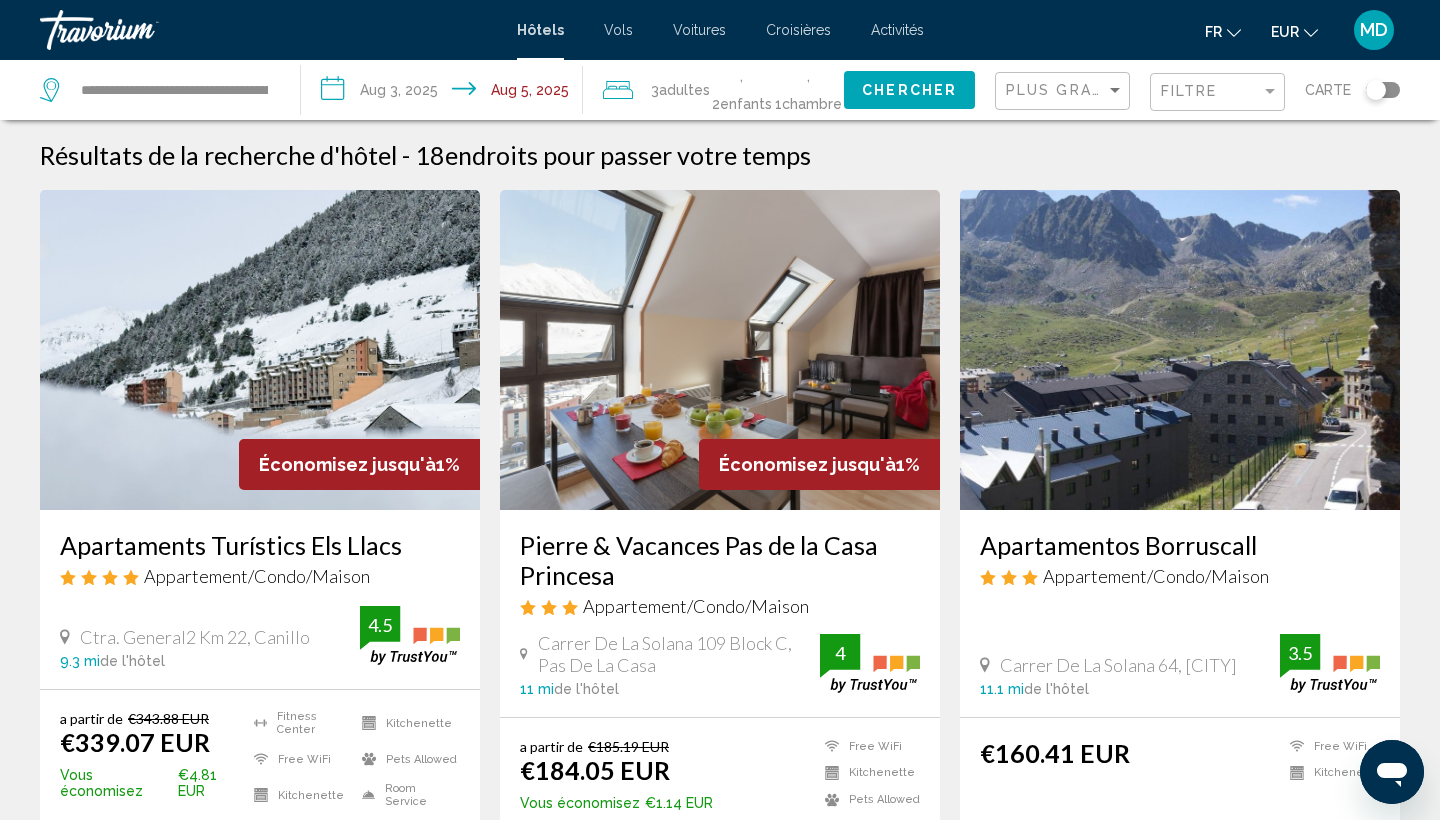 scroll, scrollTop: 0, scrollLeft: 0, axis: both 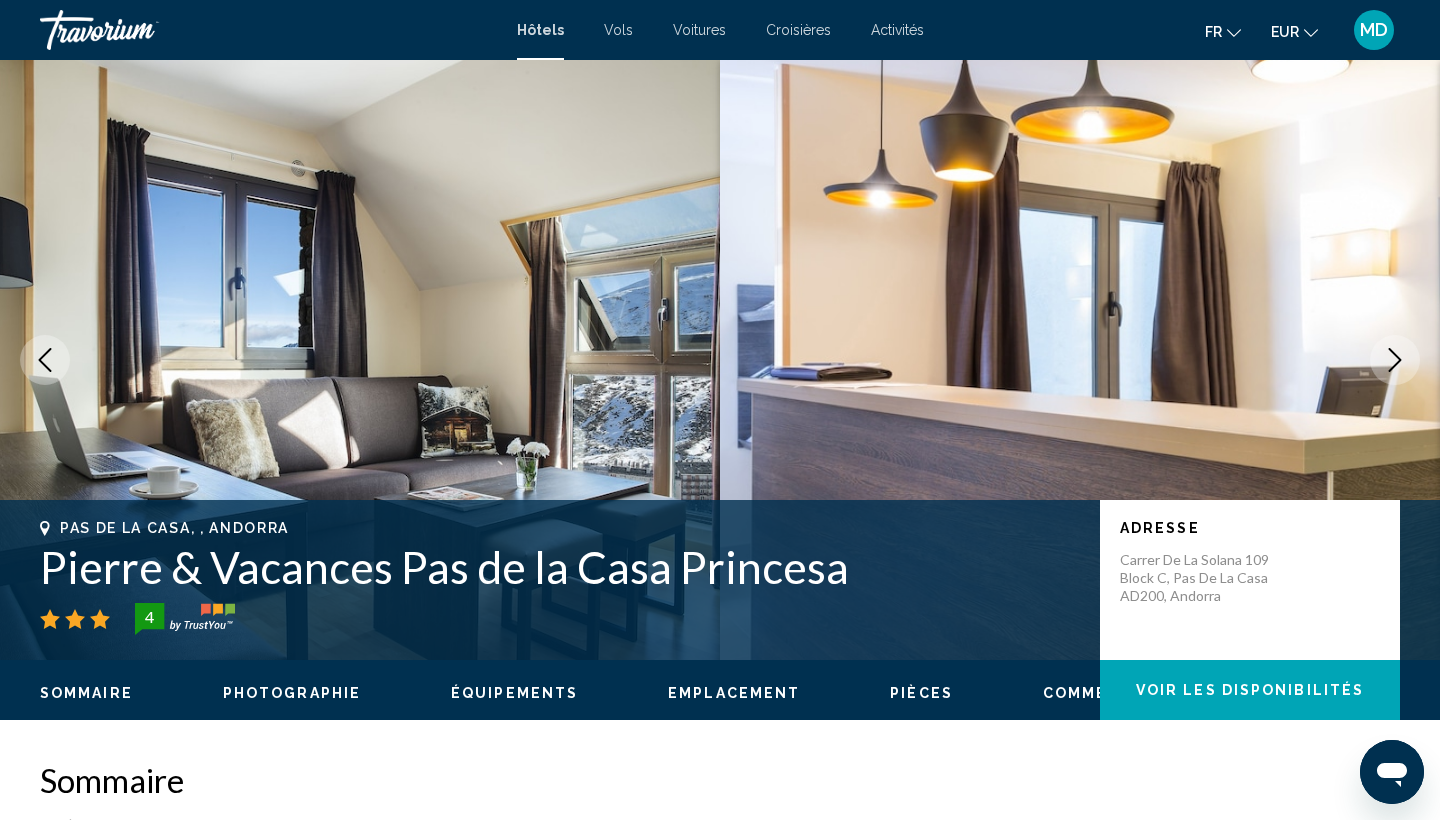 type 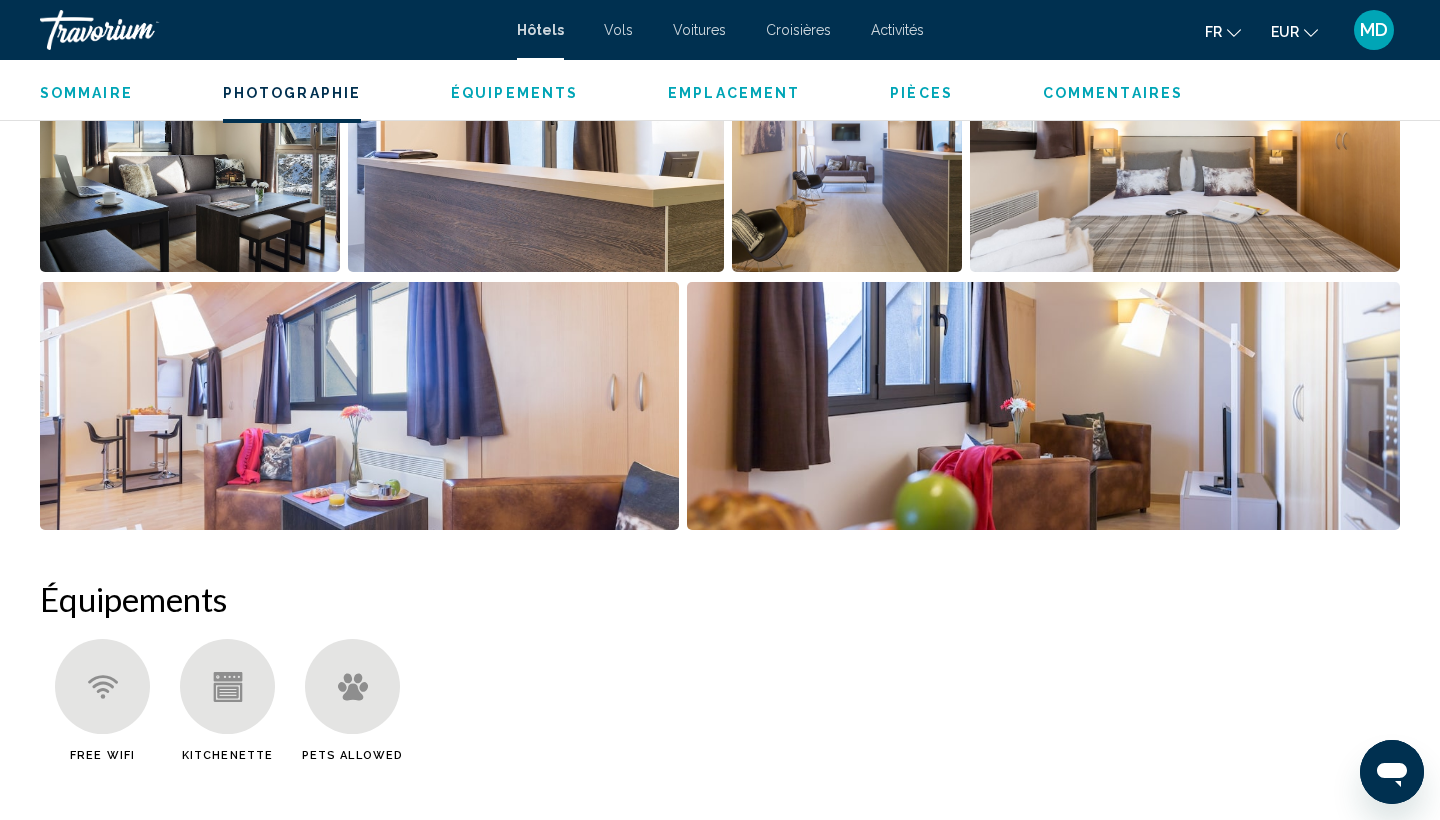 scroll, scrollTop: 1024, scrollLeft: 0, axis: vertical 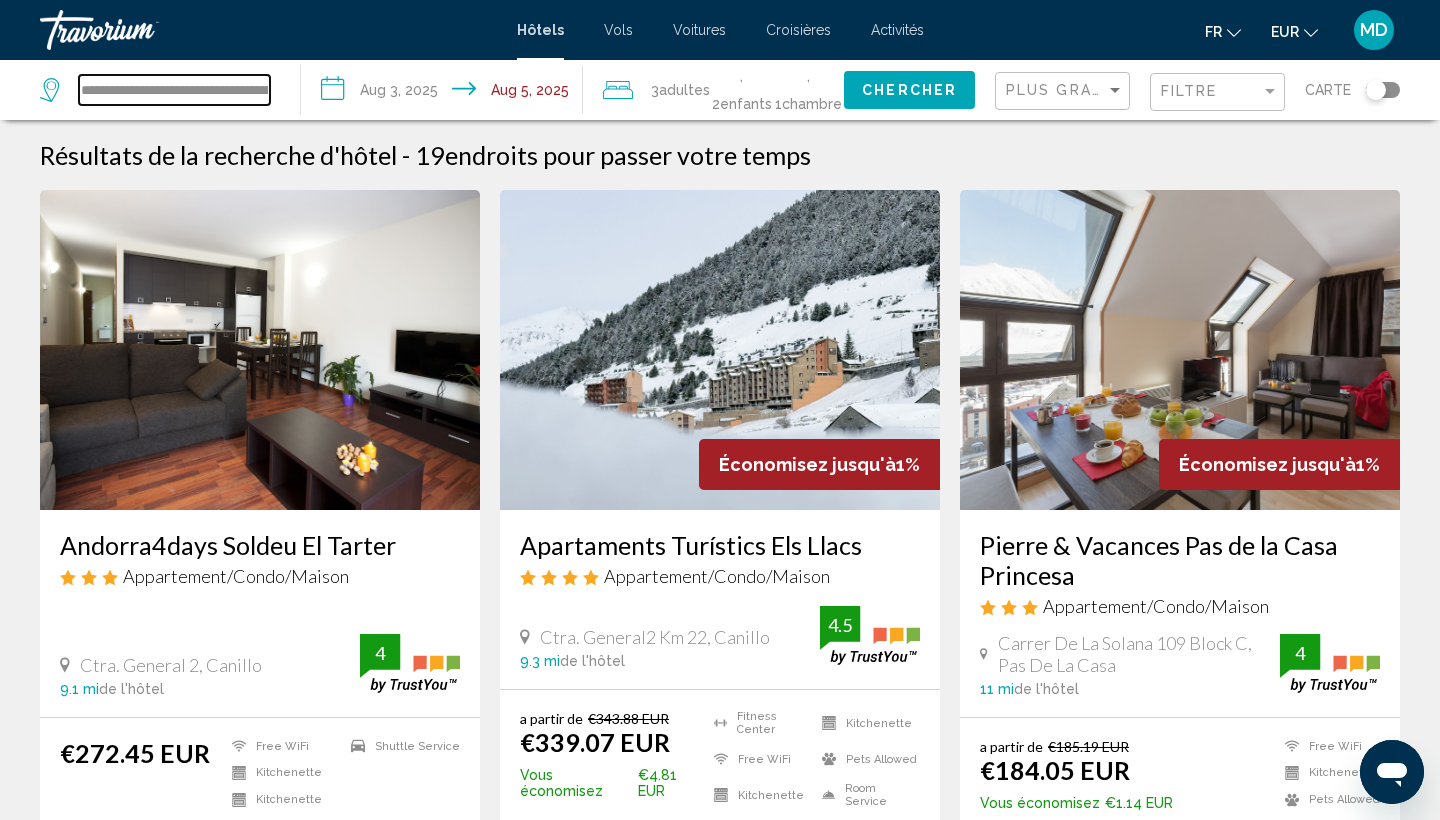 click on "**********" at bounding box center (174, 90) 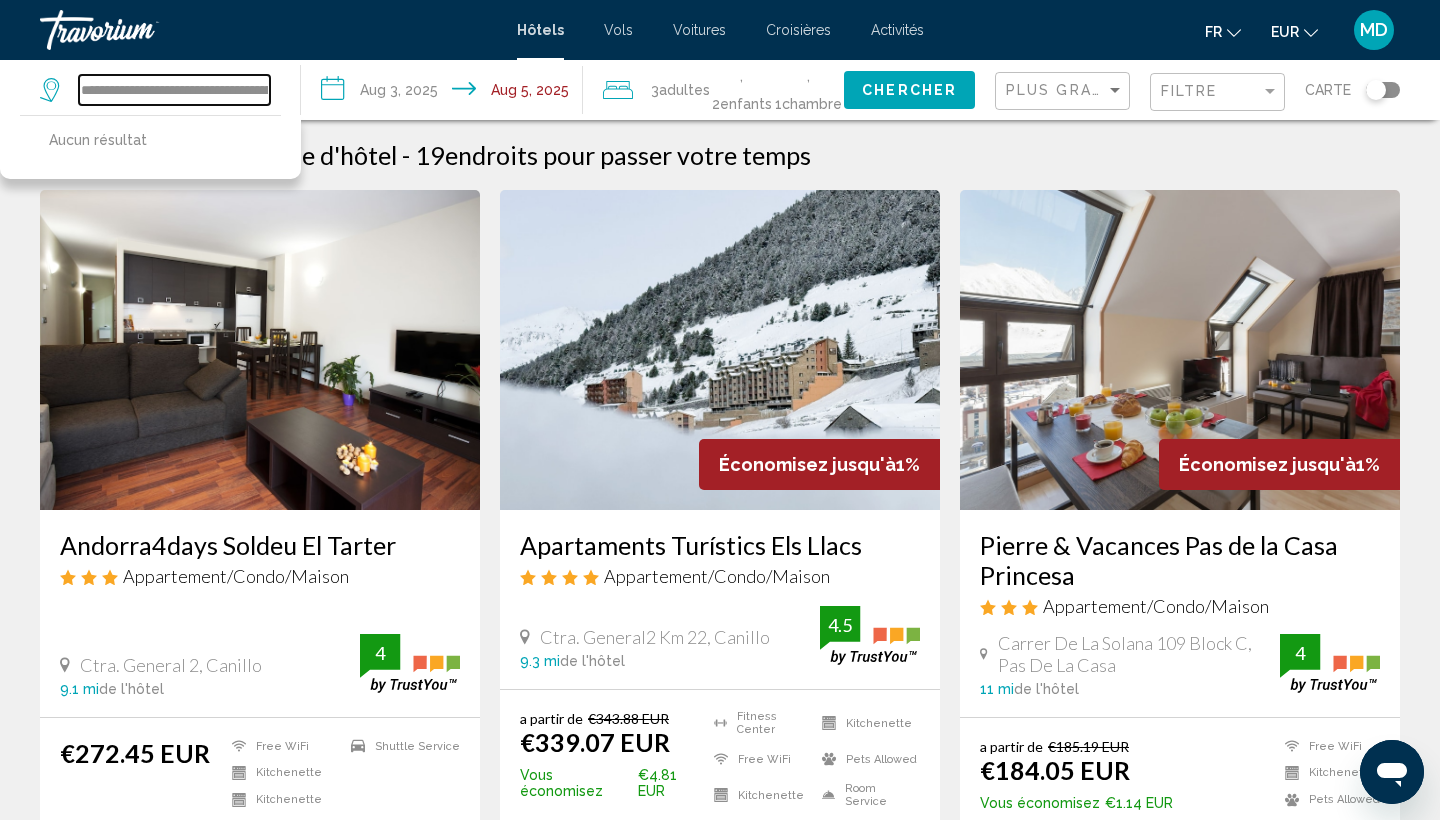 drag, startPoint x: 226, startPoint y: 87, endPoint x: 45, endPoint y: 84, distance: 181.02486 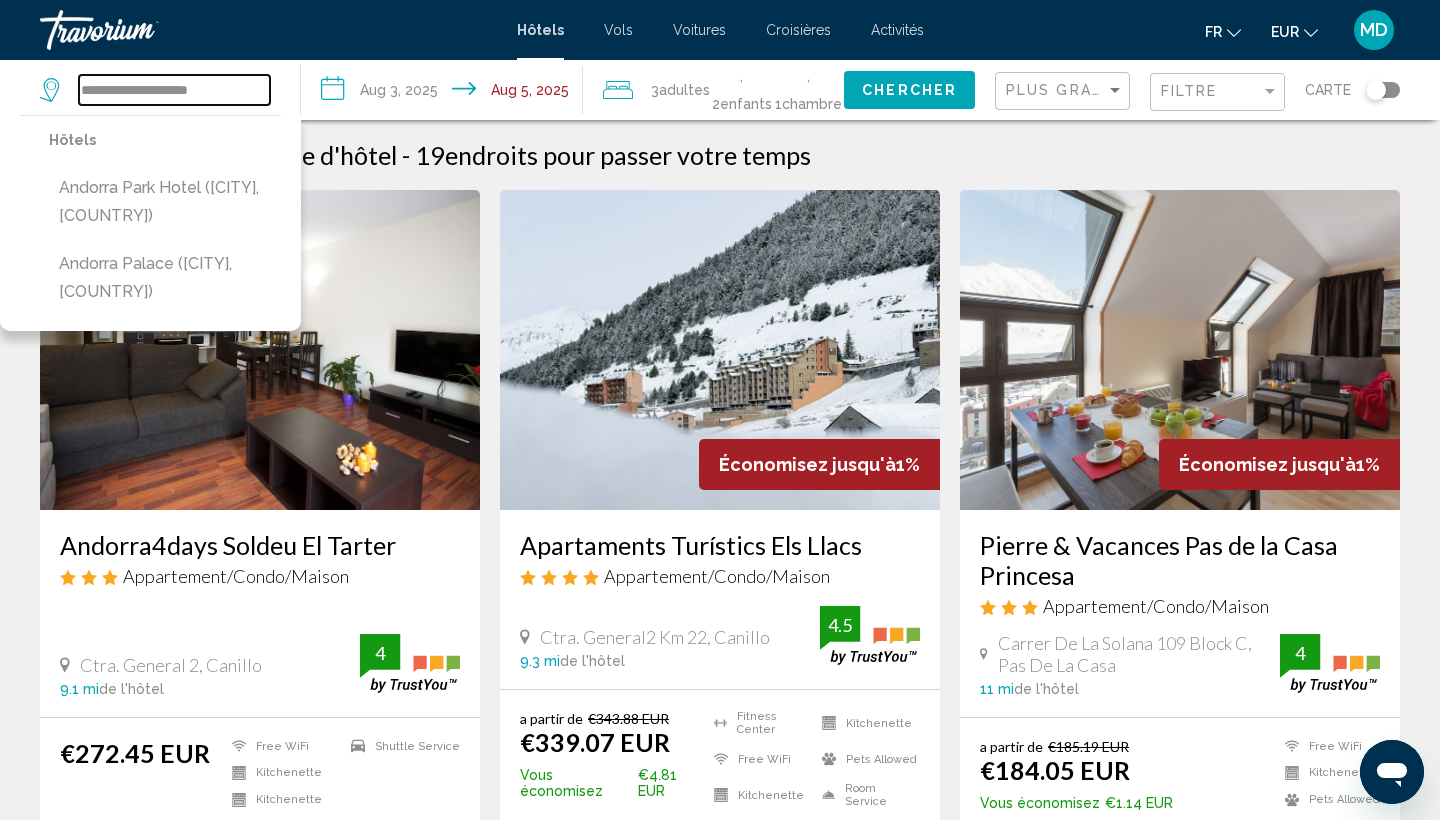 drag, startPoint x: 230, startPoint y: 87, endPoint x: 54, endPoint y: 96, distance: 176.22997 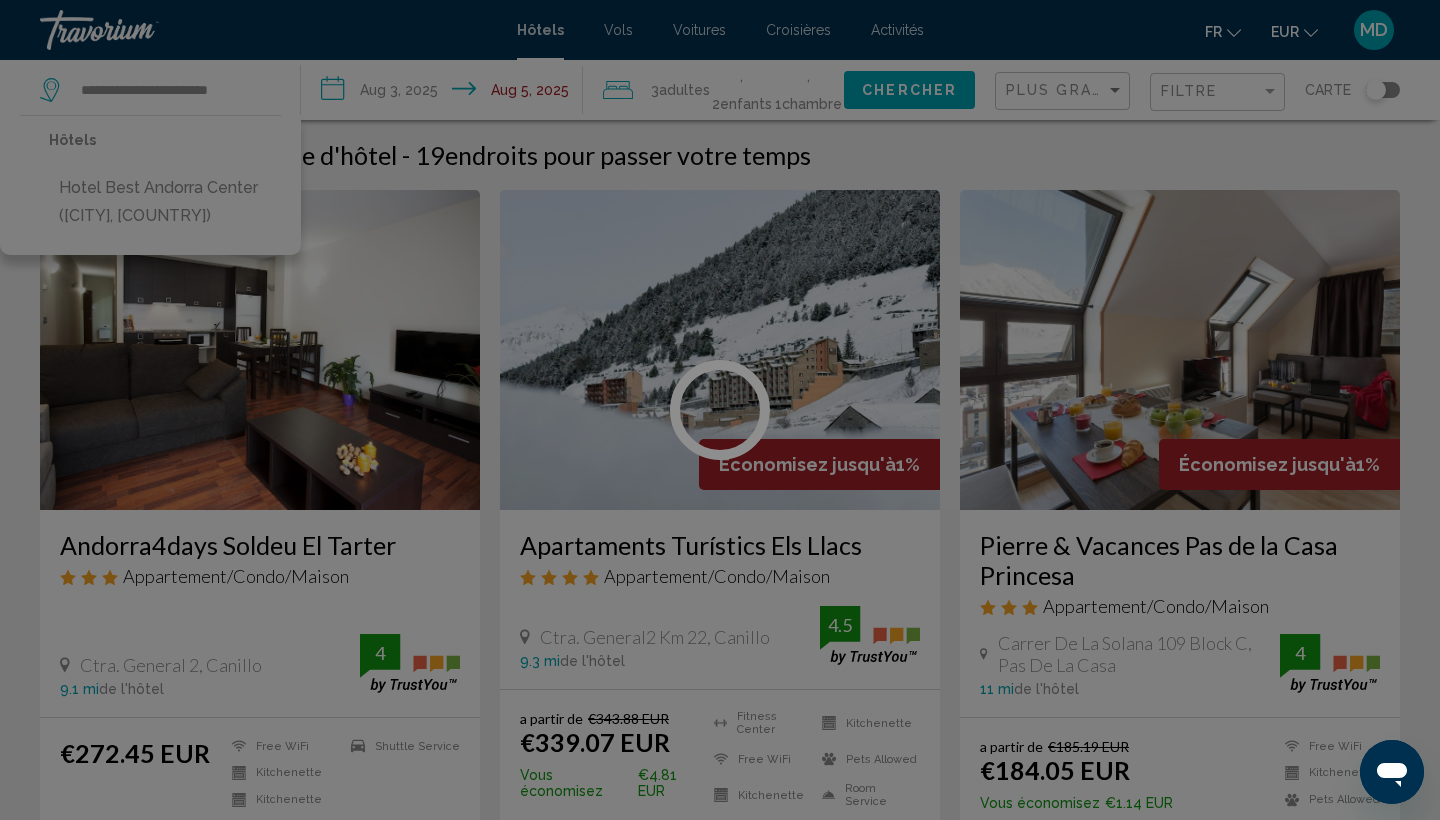 click at bounding box center [720, 410] 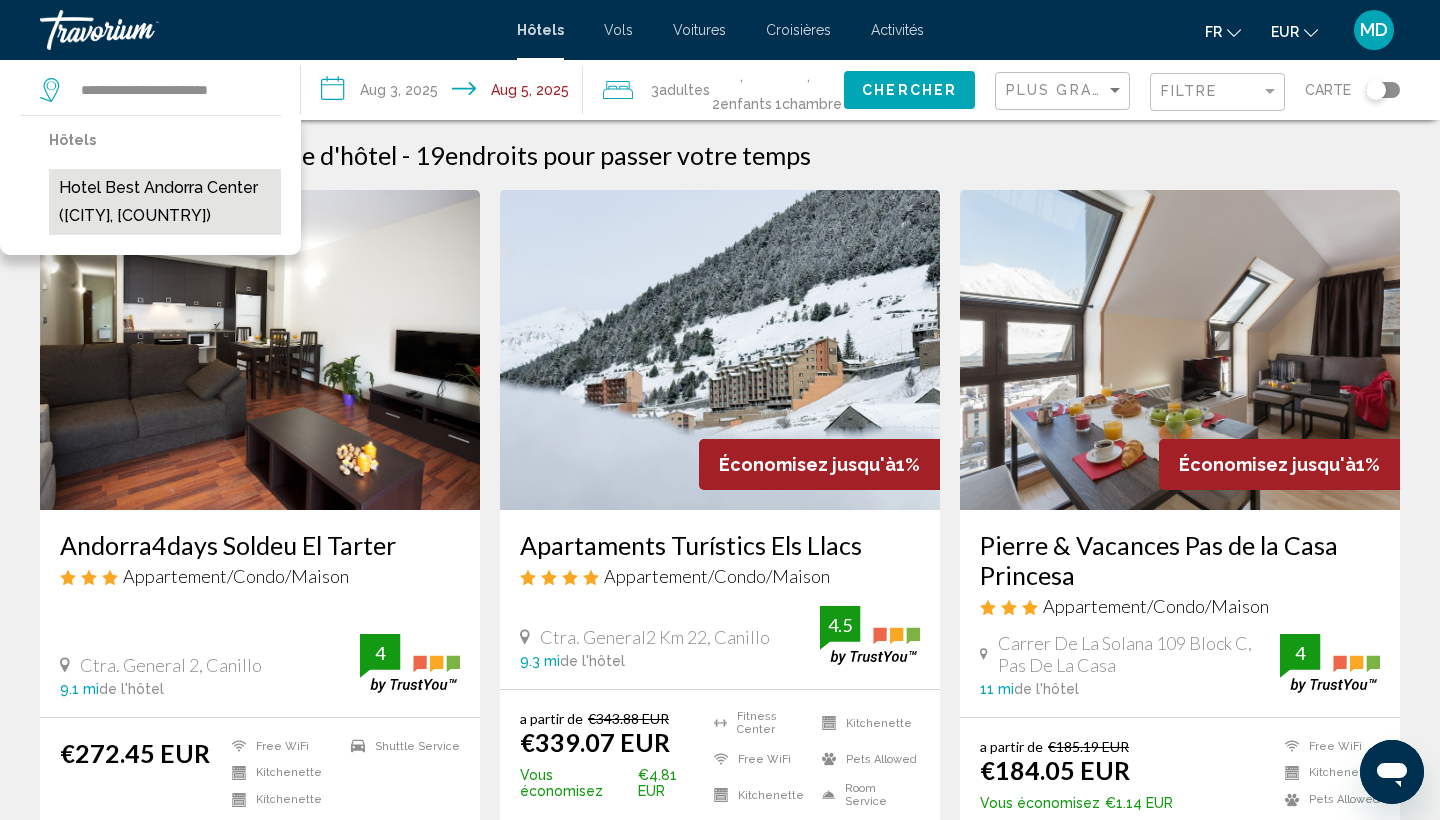 click on "Hotel Best Andorra Center ([CITY], [COUNTRY])" at bounding box center (165, 202) 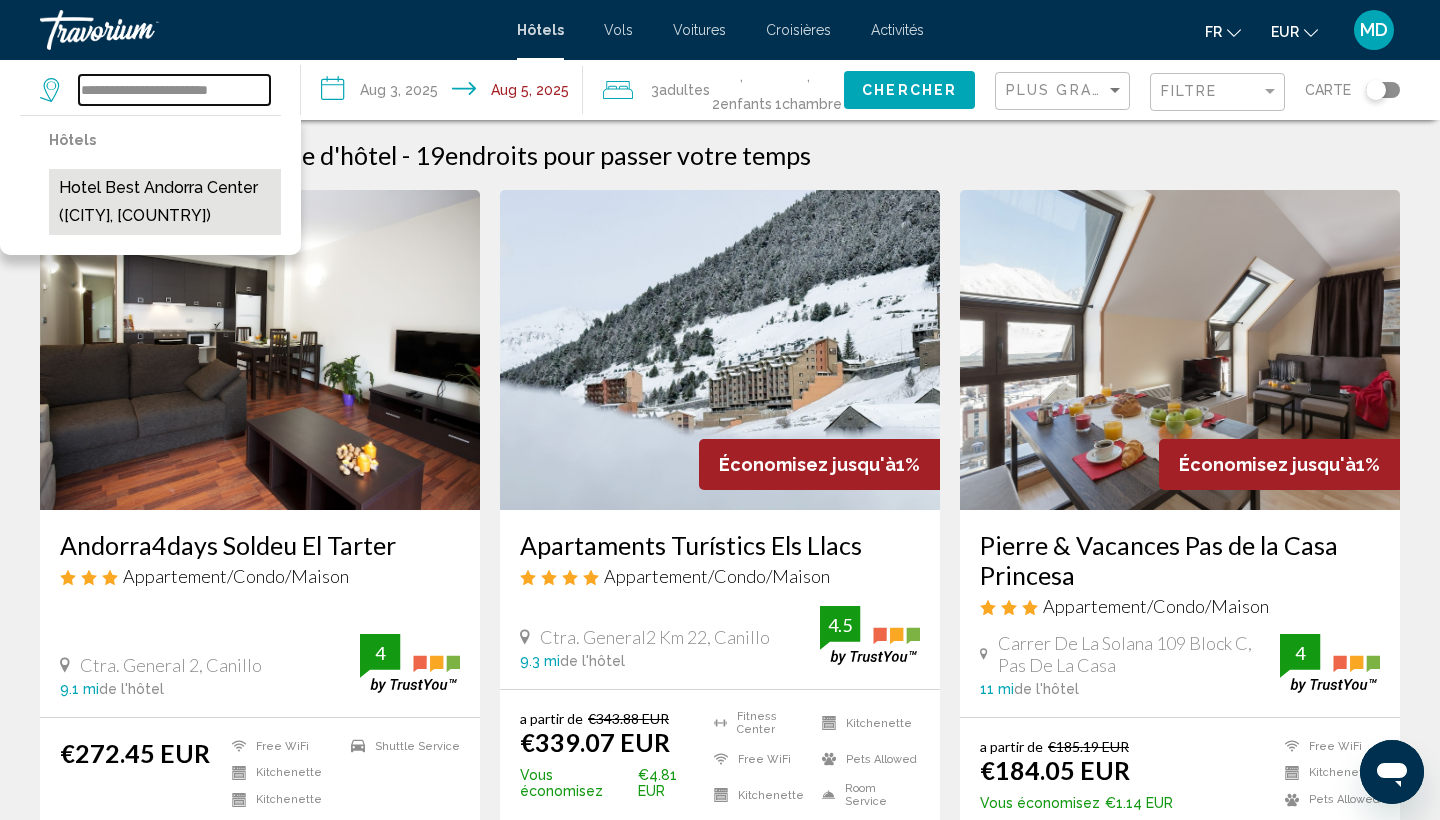 type on "**********" 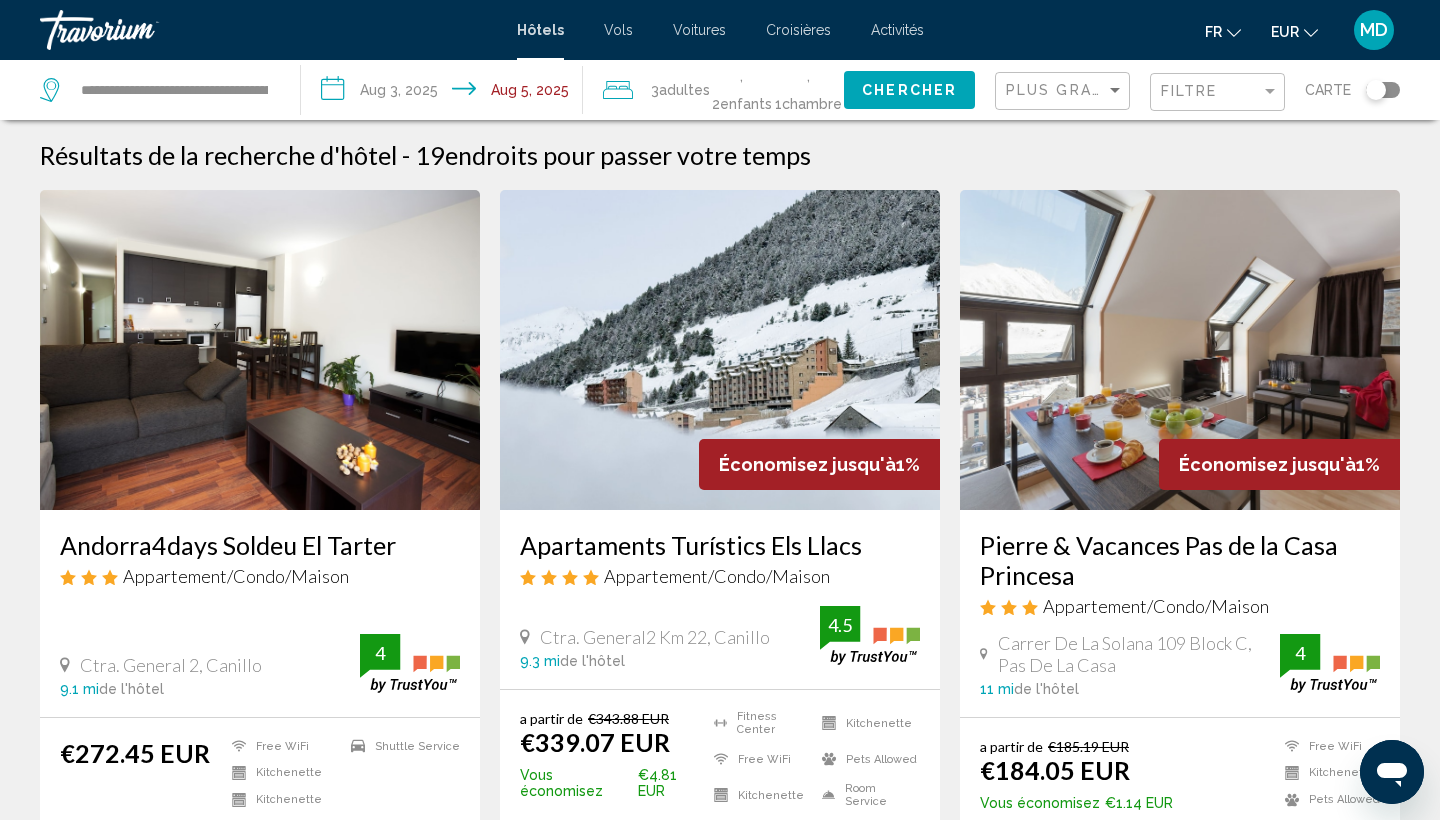 click on "Chercher" 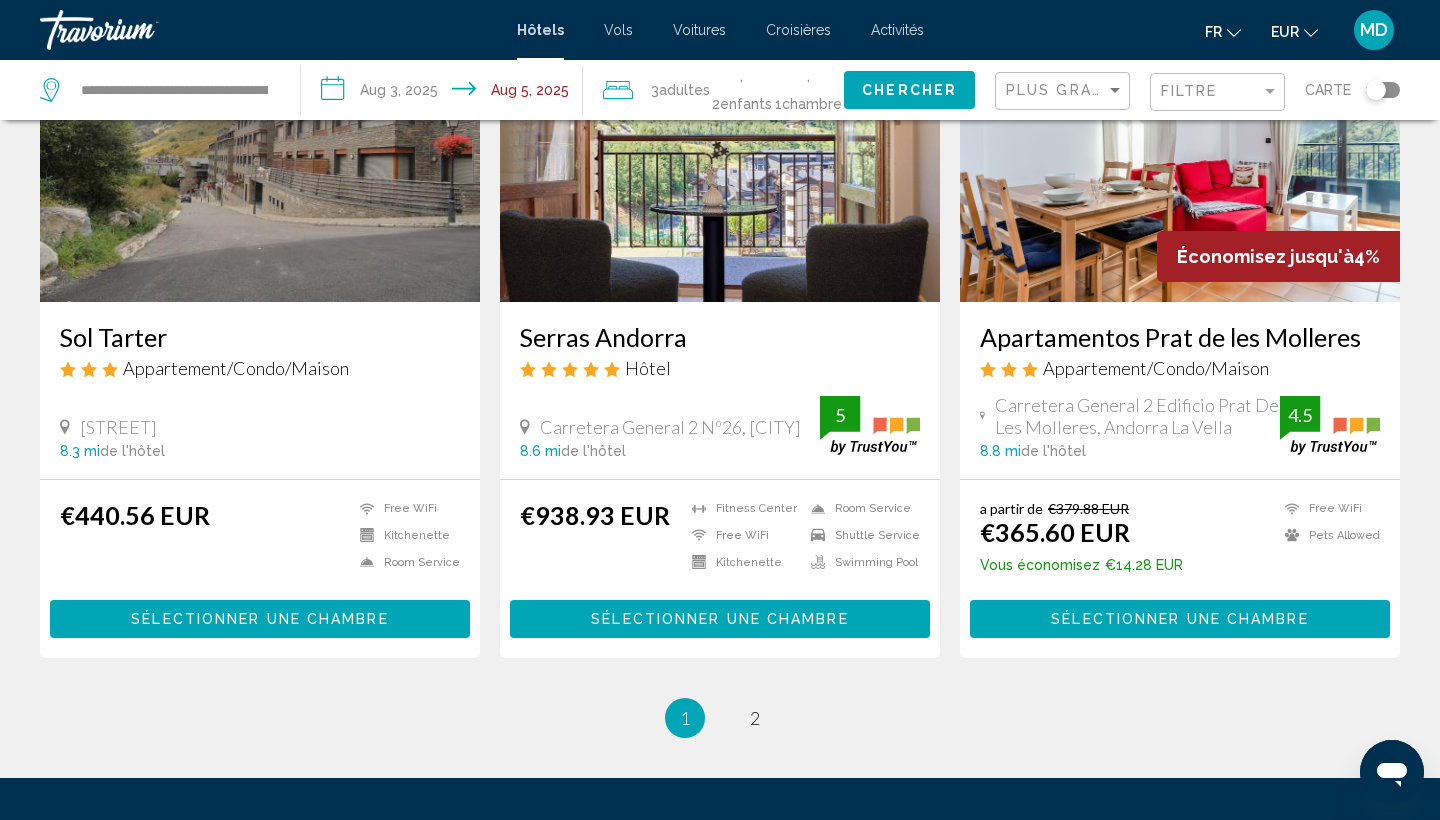 scroll, scrollTop: 2586, scrollLeft: 0, axis: vertical 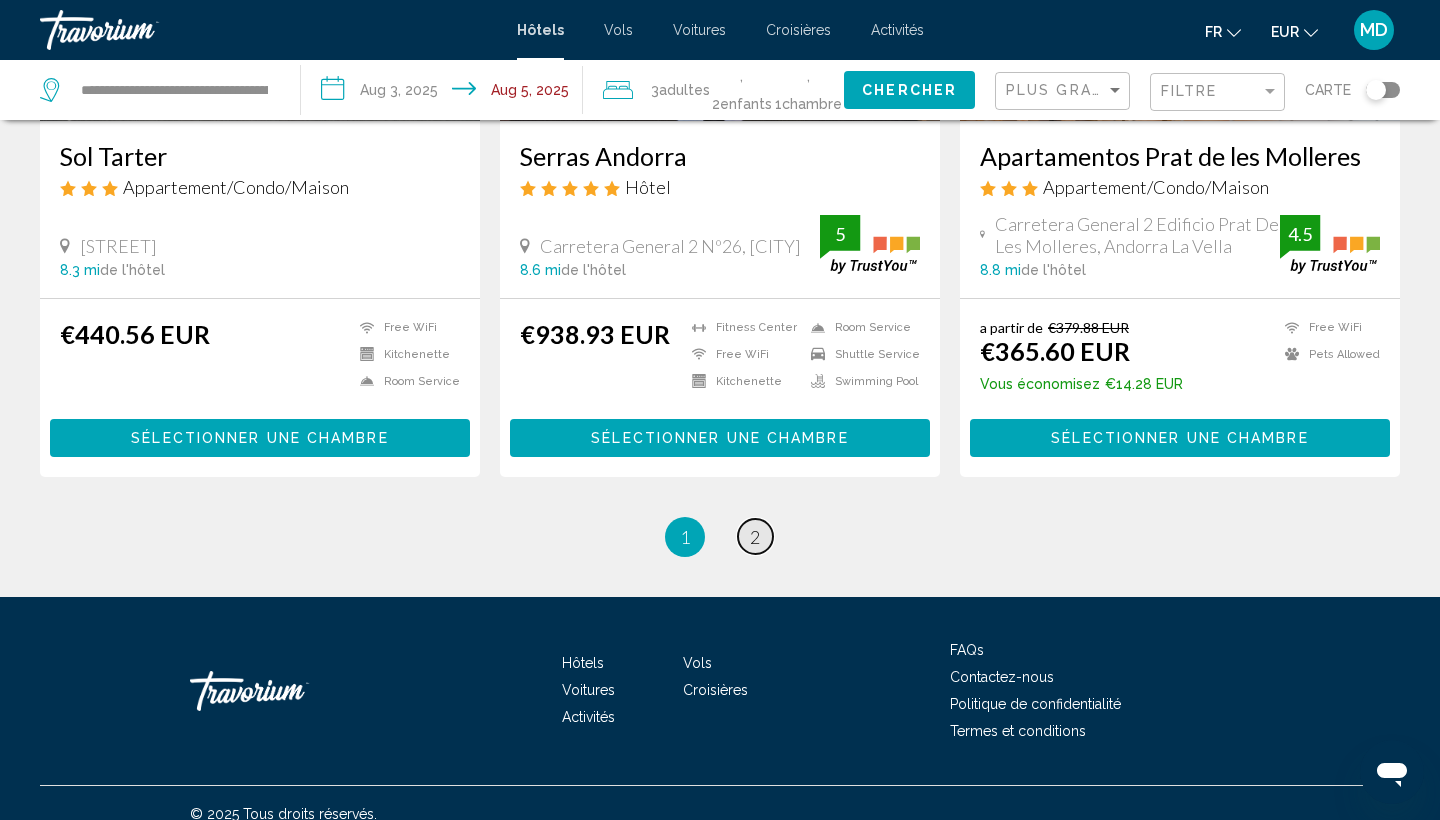 click on "2" at bounding box center (755, 537) 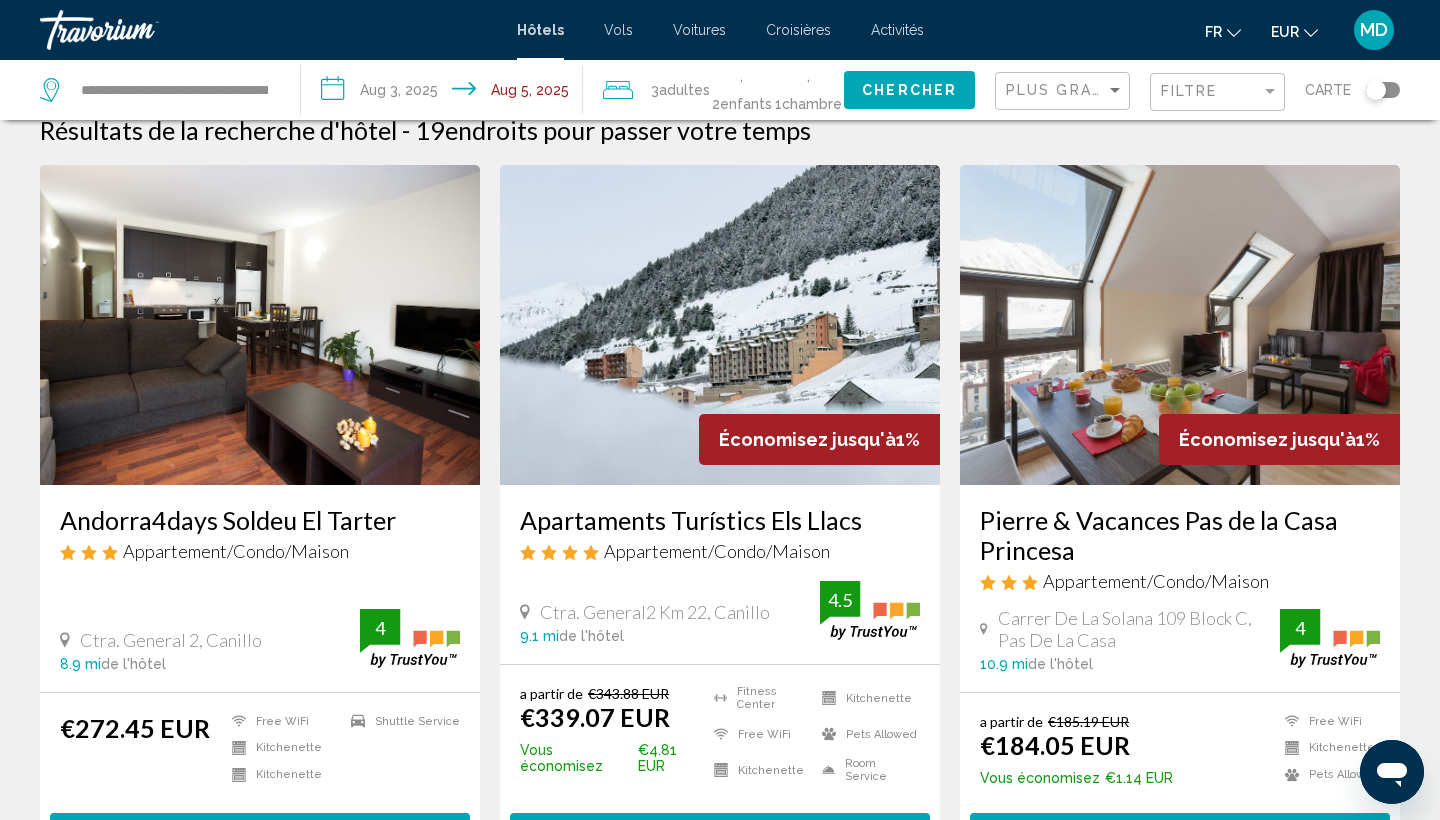 scroll, scrollTop: 24, scrollLeft: 0, axis: vertical 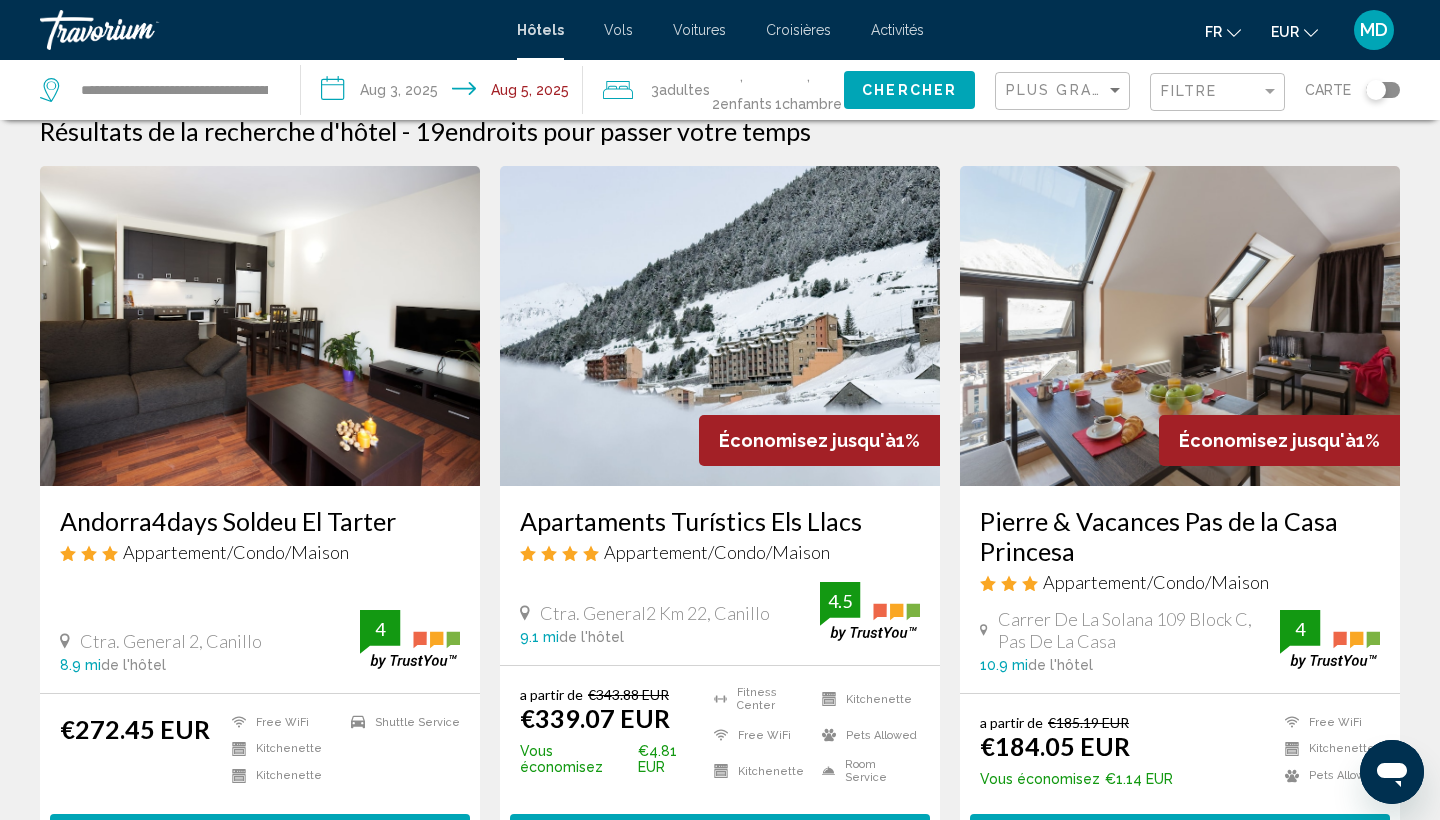 click on "Pierre & Vacances Pas de la Casa Princesa" at bounding box center [1180, 536] 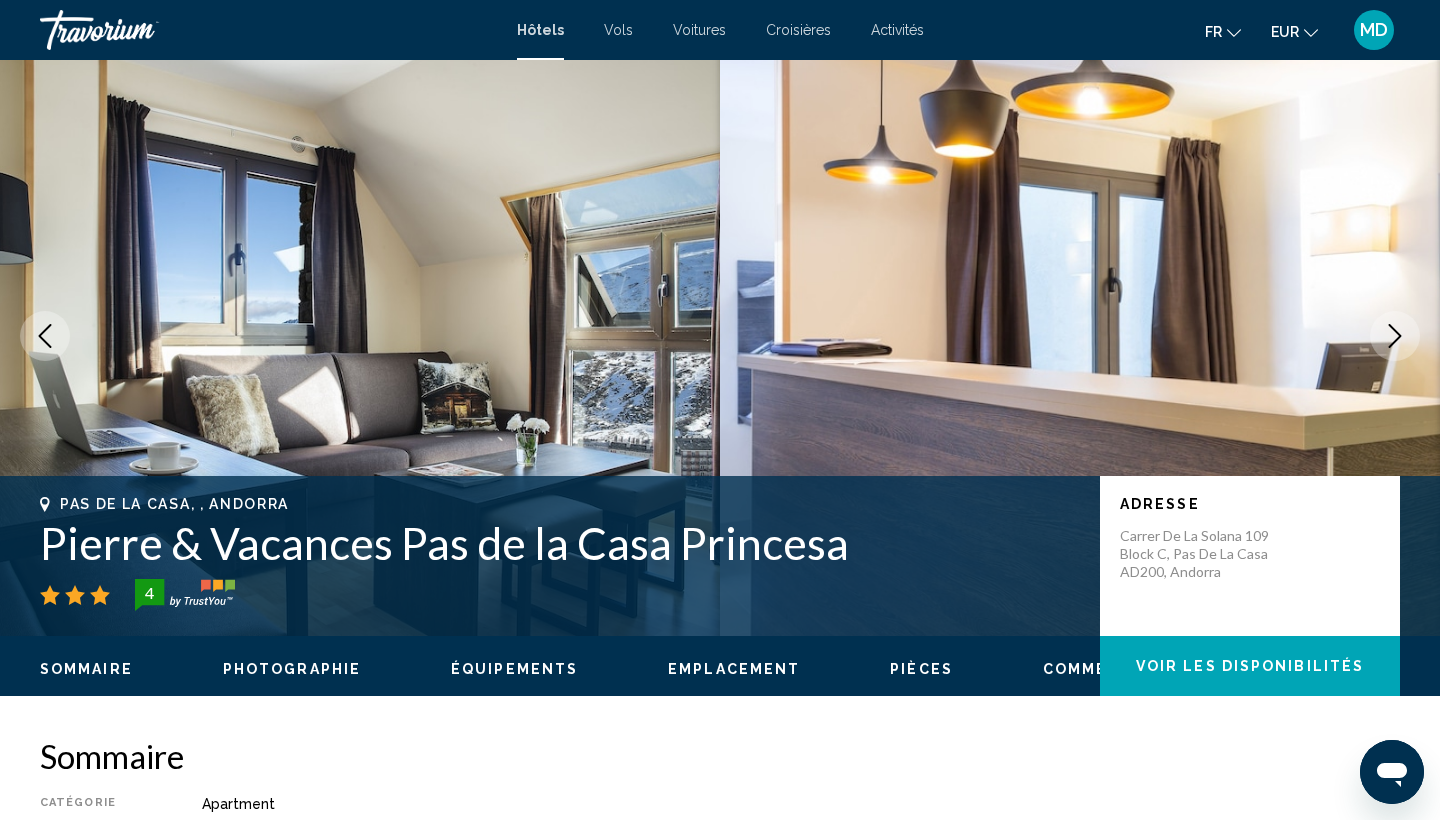 scroll, scrollTop: 0, scrollLeft: 0, axis: both 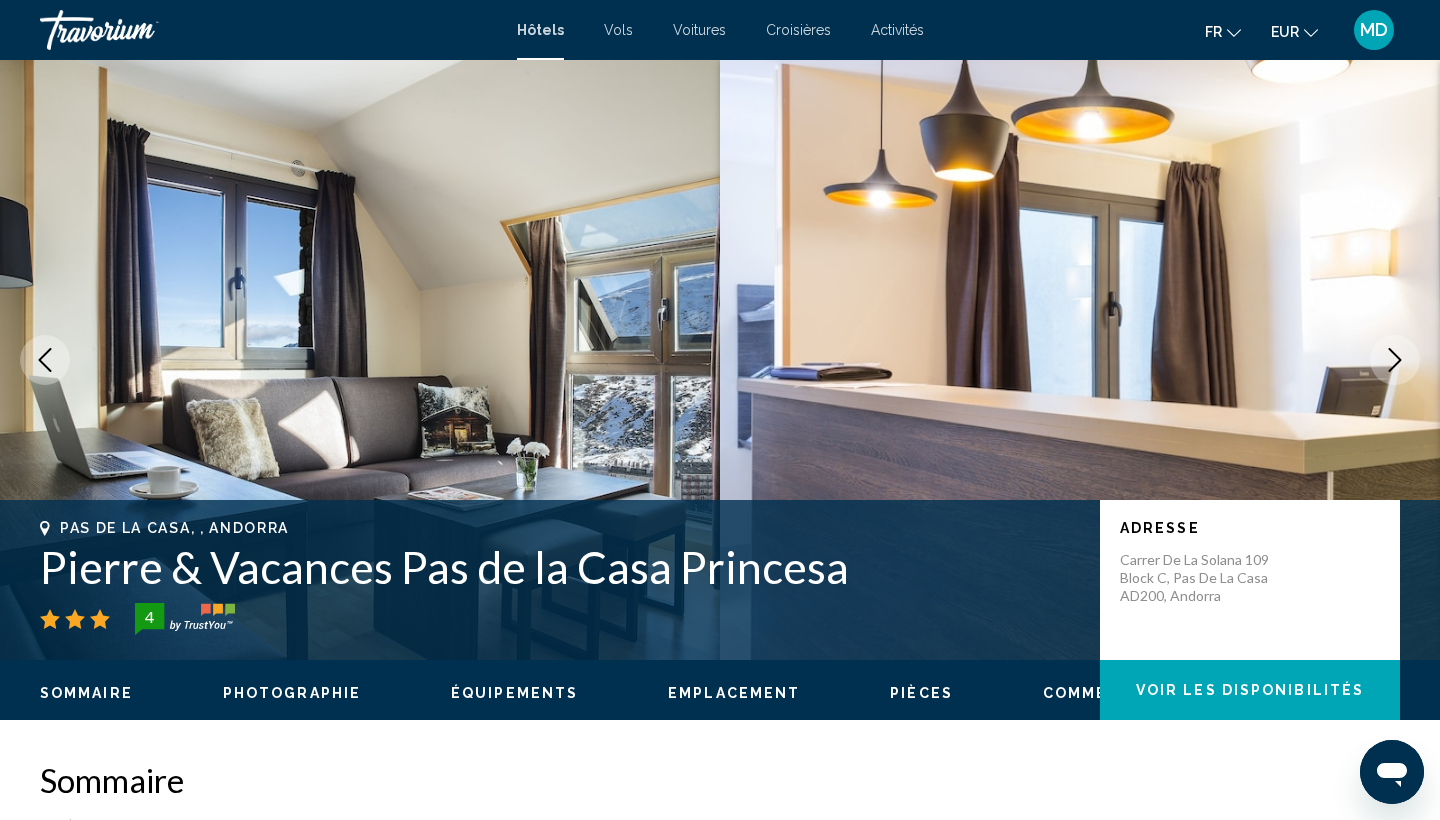 click on "Équipements" at bounding box center (514, 693) 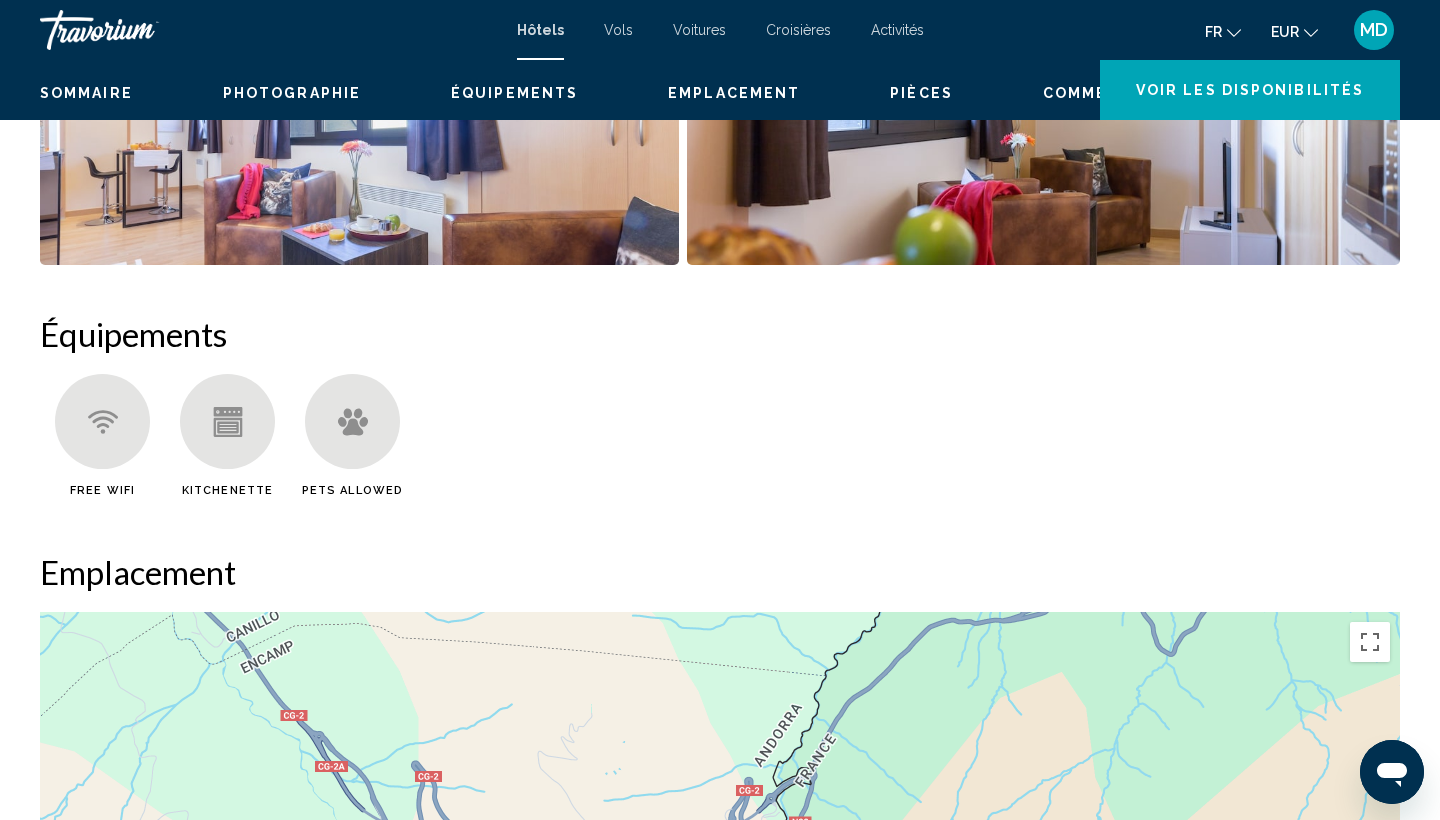 scroll, scrollTop: 1485, scrollLeft: 0, axis: vertical 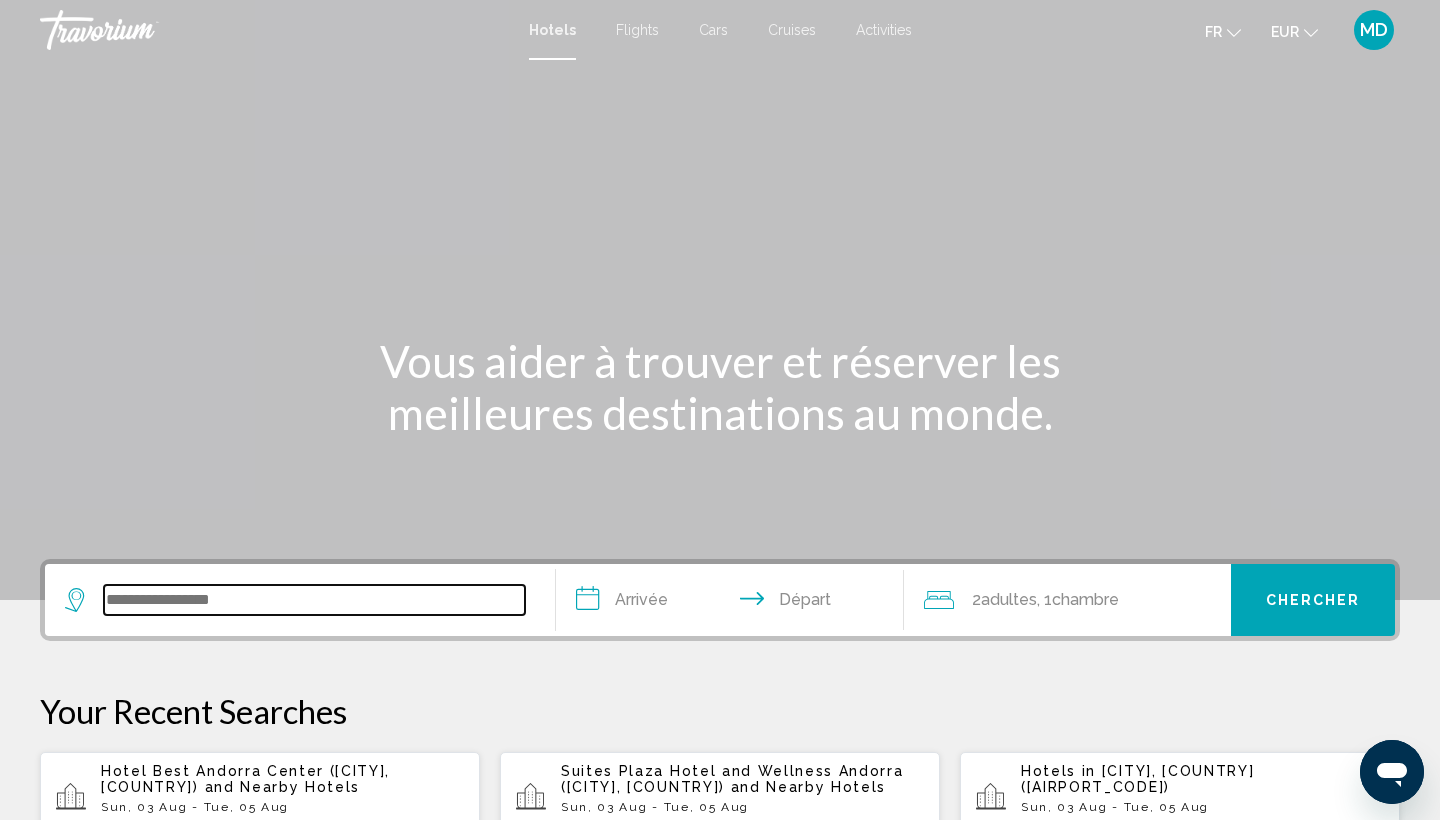 click at bounding box center [314, 600] 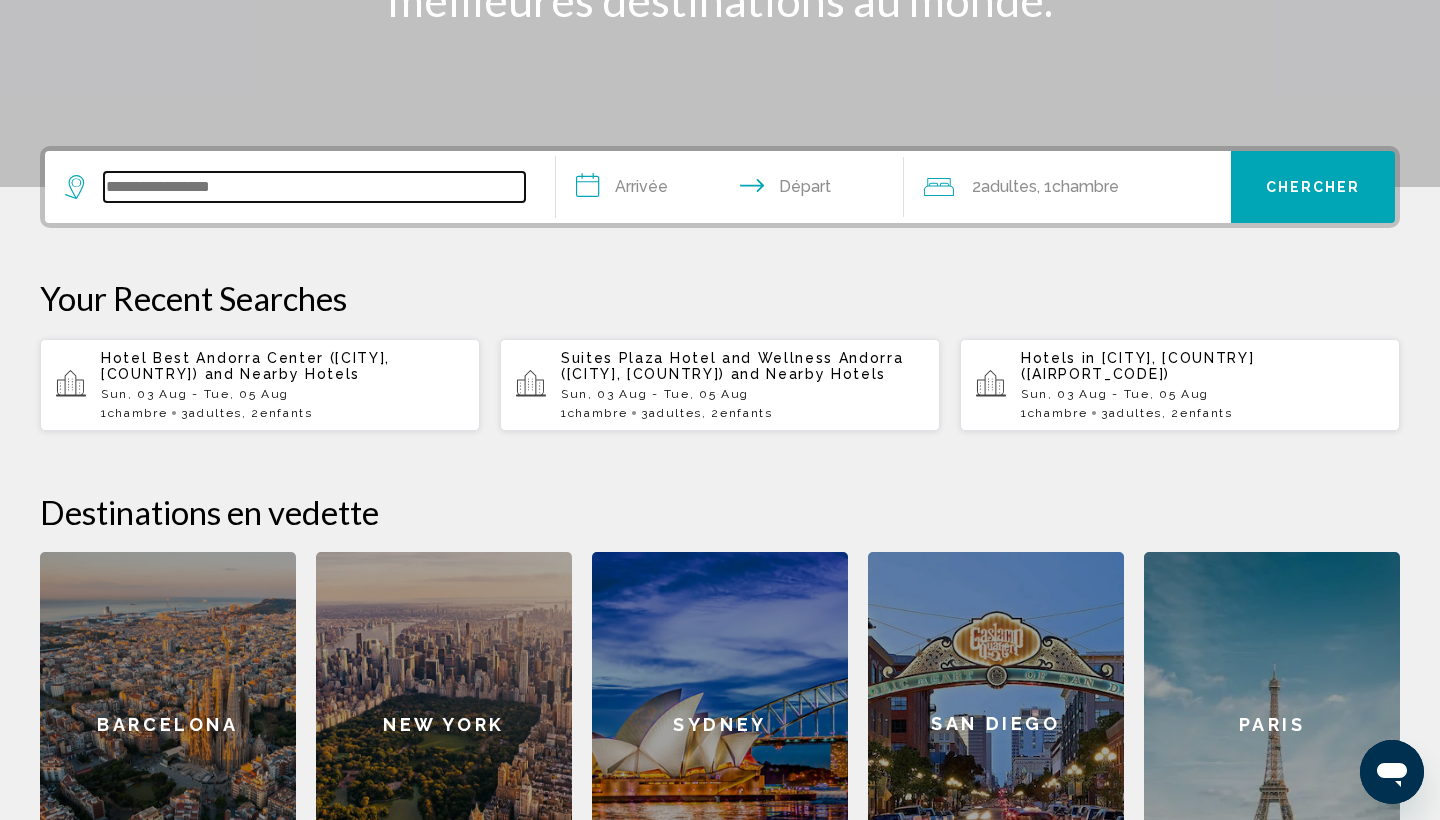 scroll, scrollTop: 494, scrollLeft: 0, axis: vertical 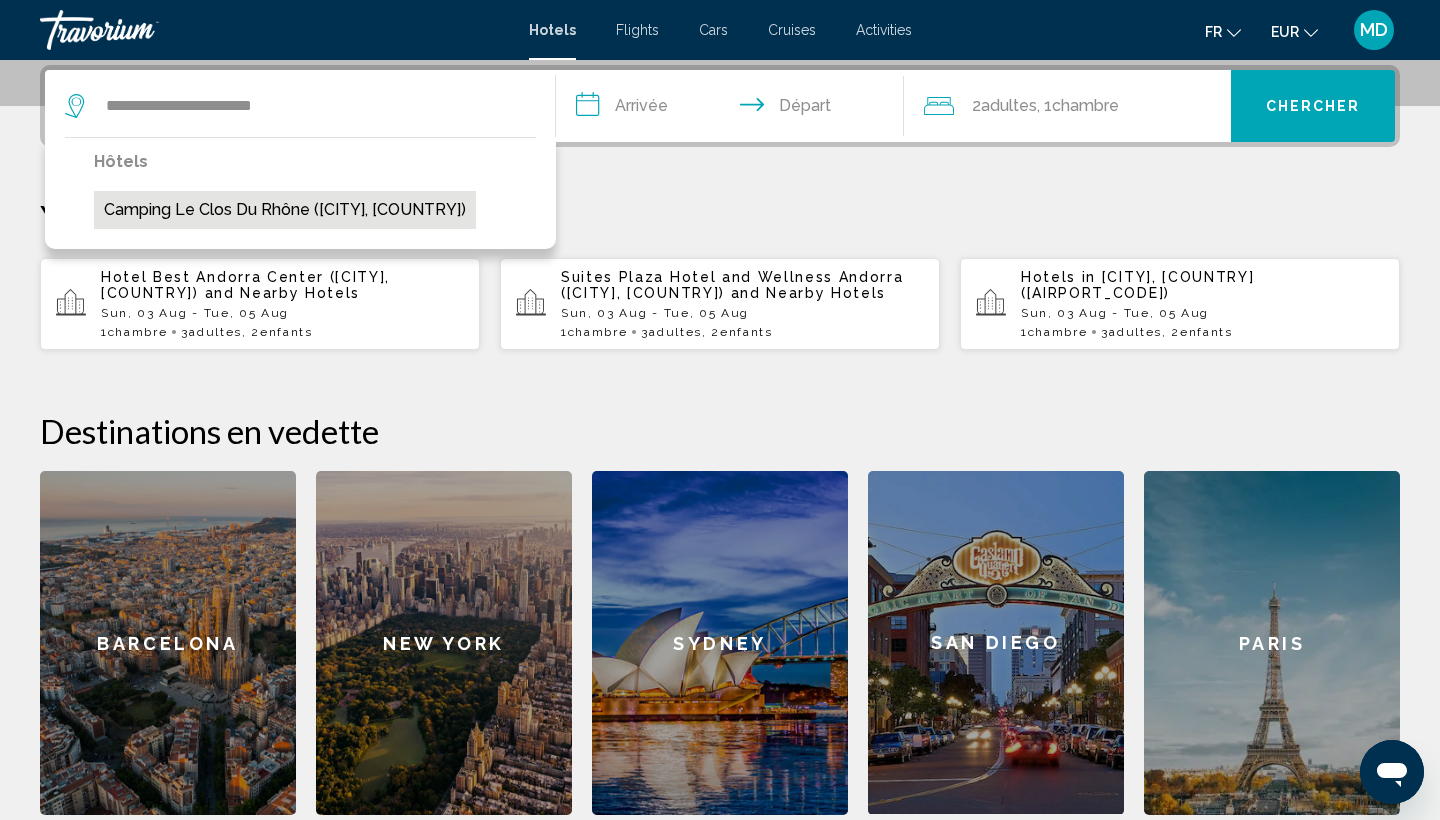 click on "Camping Le Clos du Rhône ([CITY], [COUNTRY])" at bounding box center [285, 210] 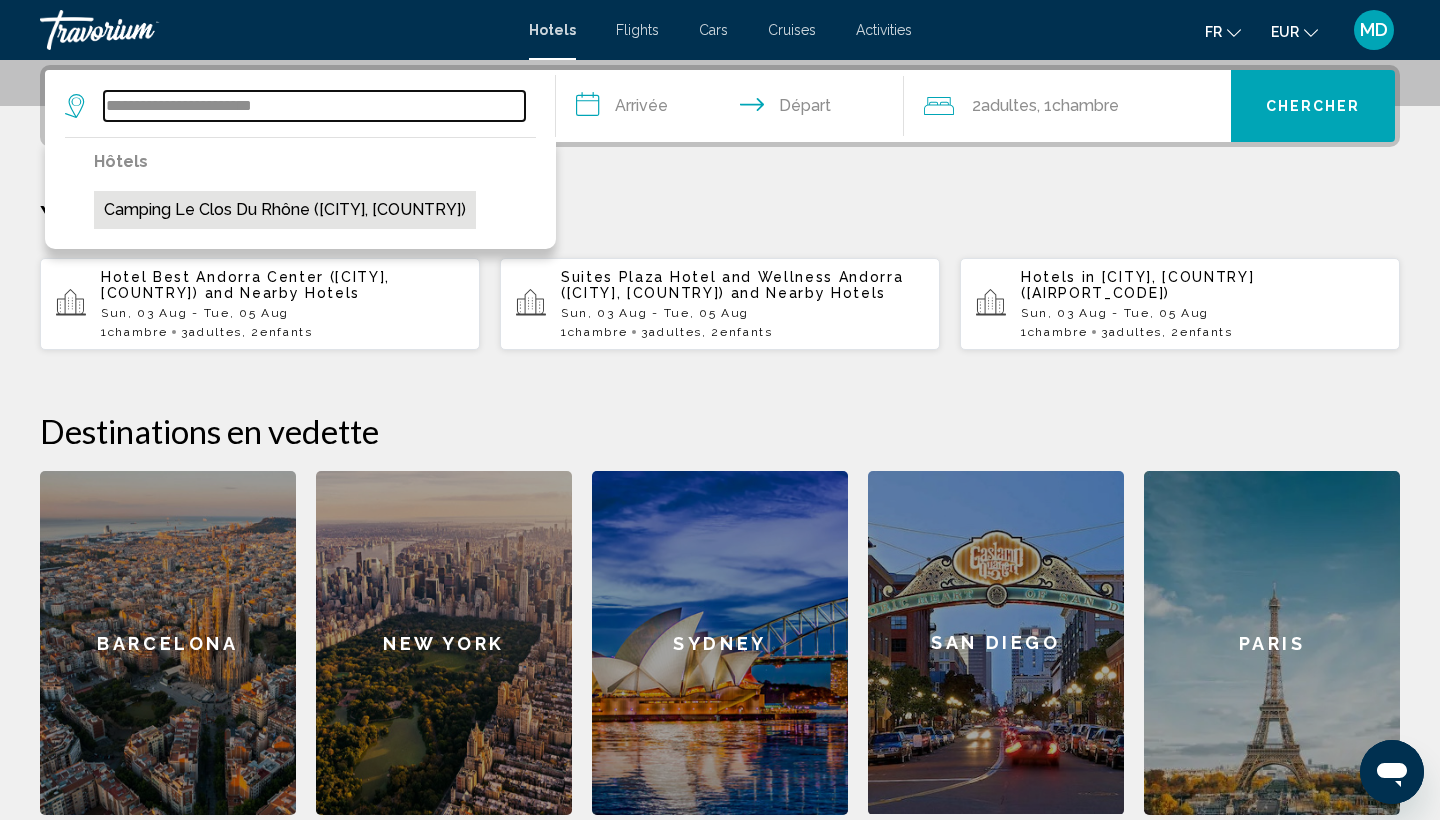 type on "**********" 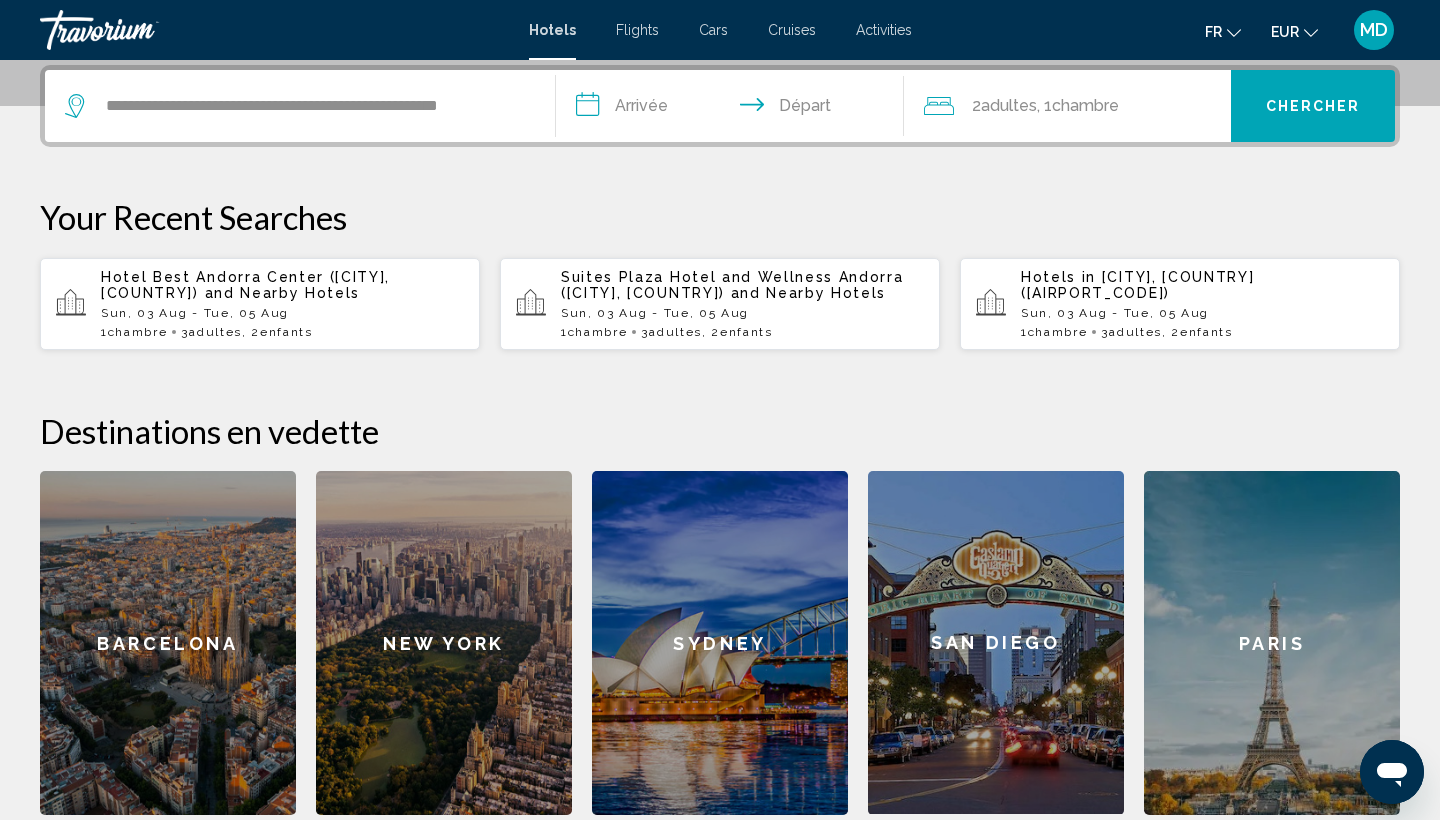 click on "**********" at bounding box center [734, 109] 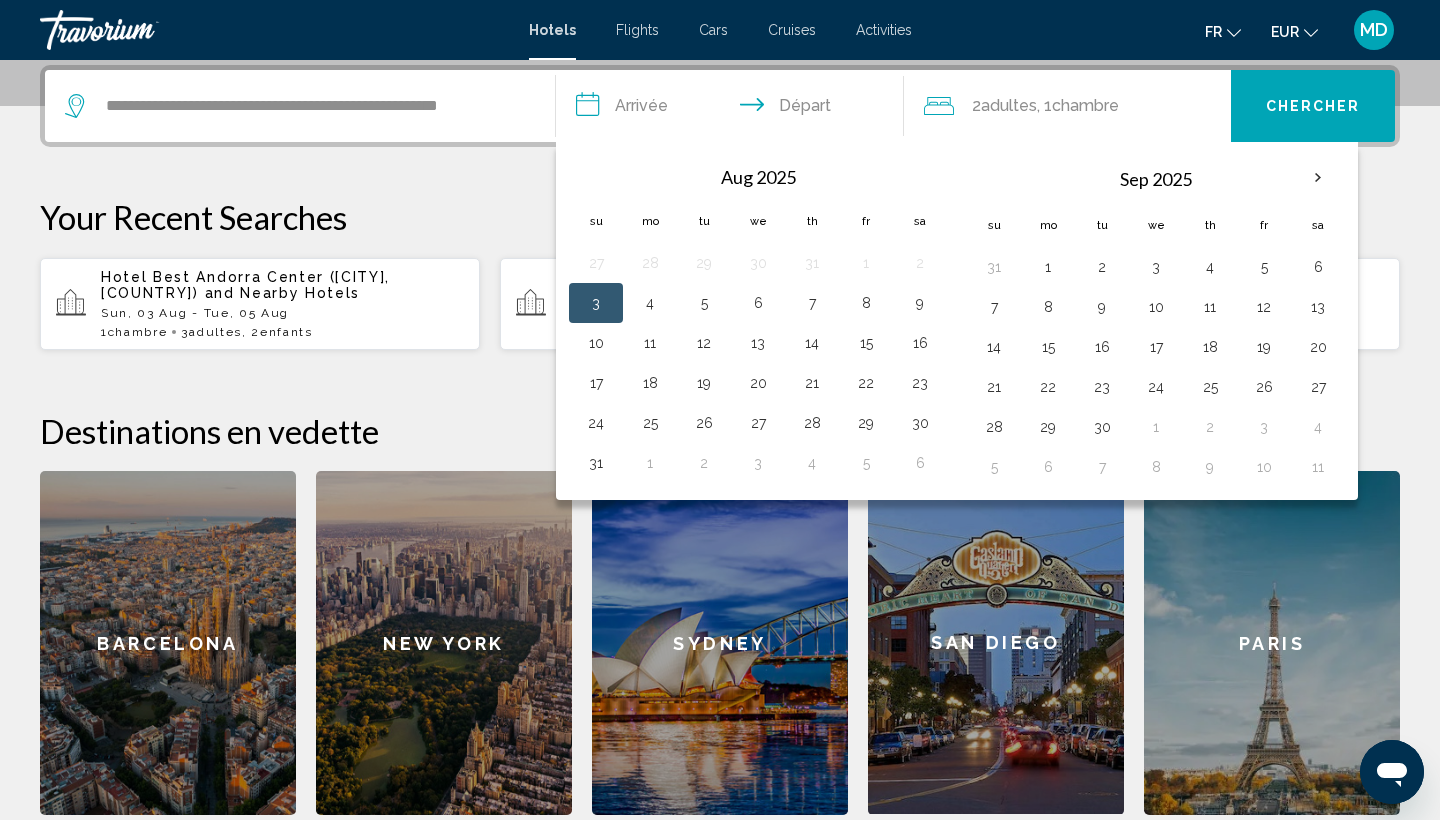 click on "3" at bounding box center [596, 303] 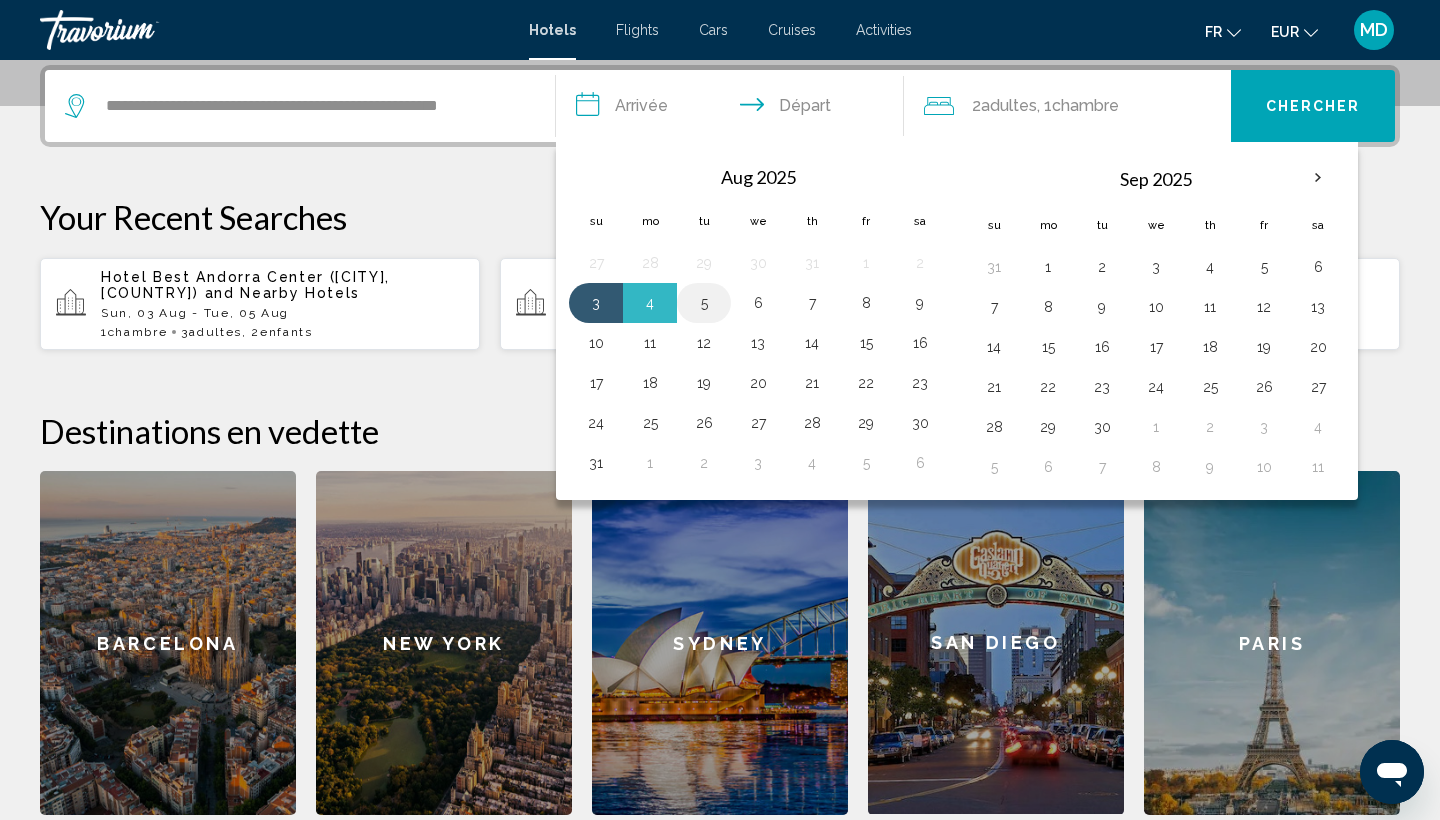 click on "5" at bounding box center [704, 303] 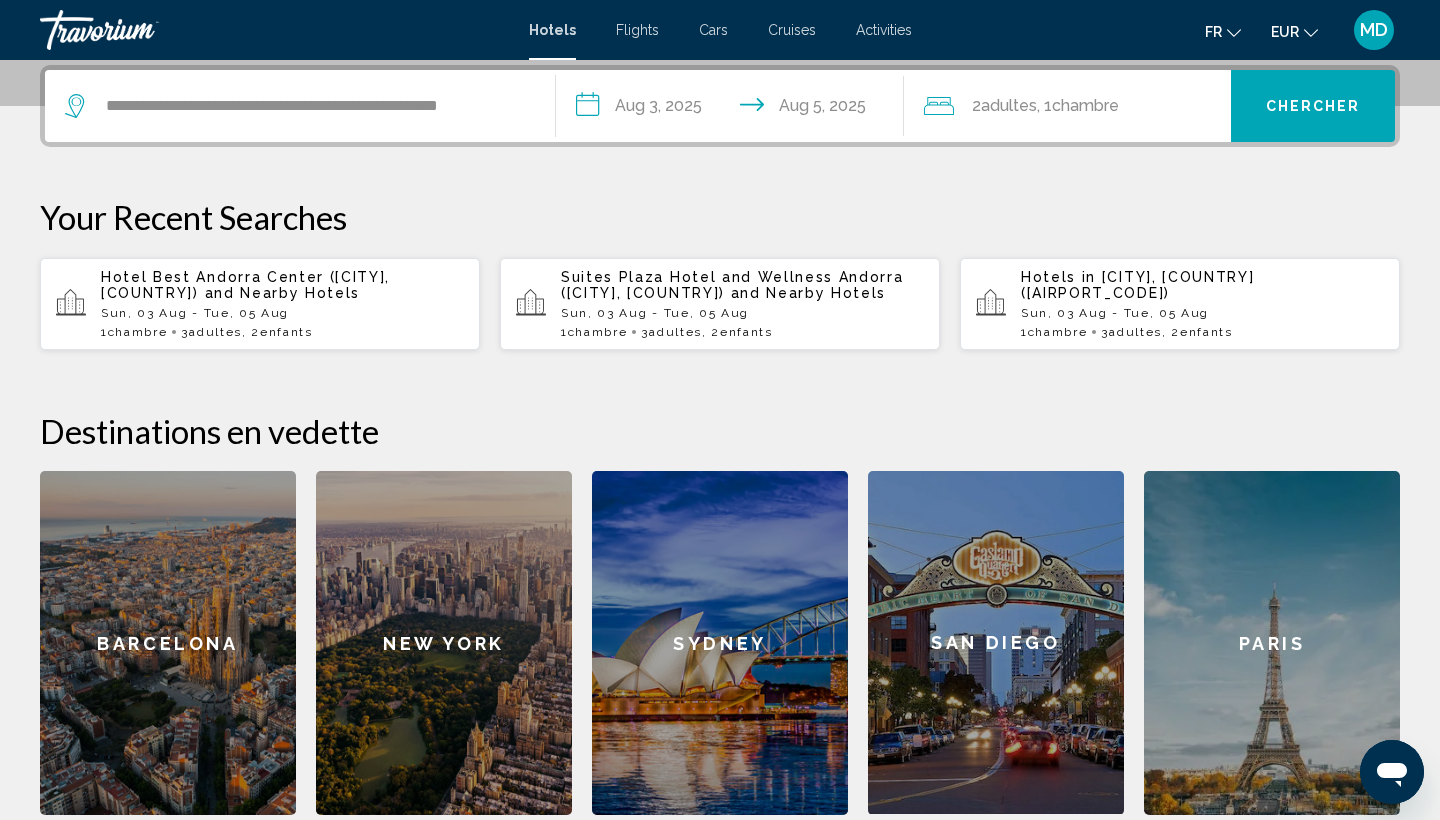 click on "Chambre" 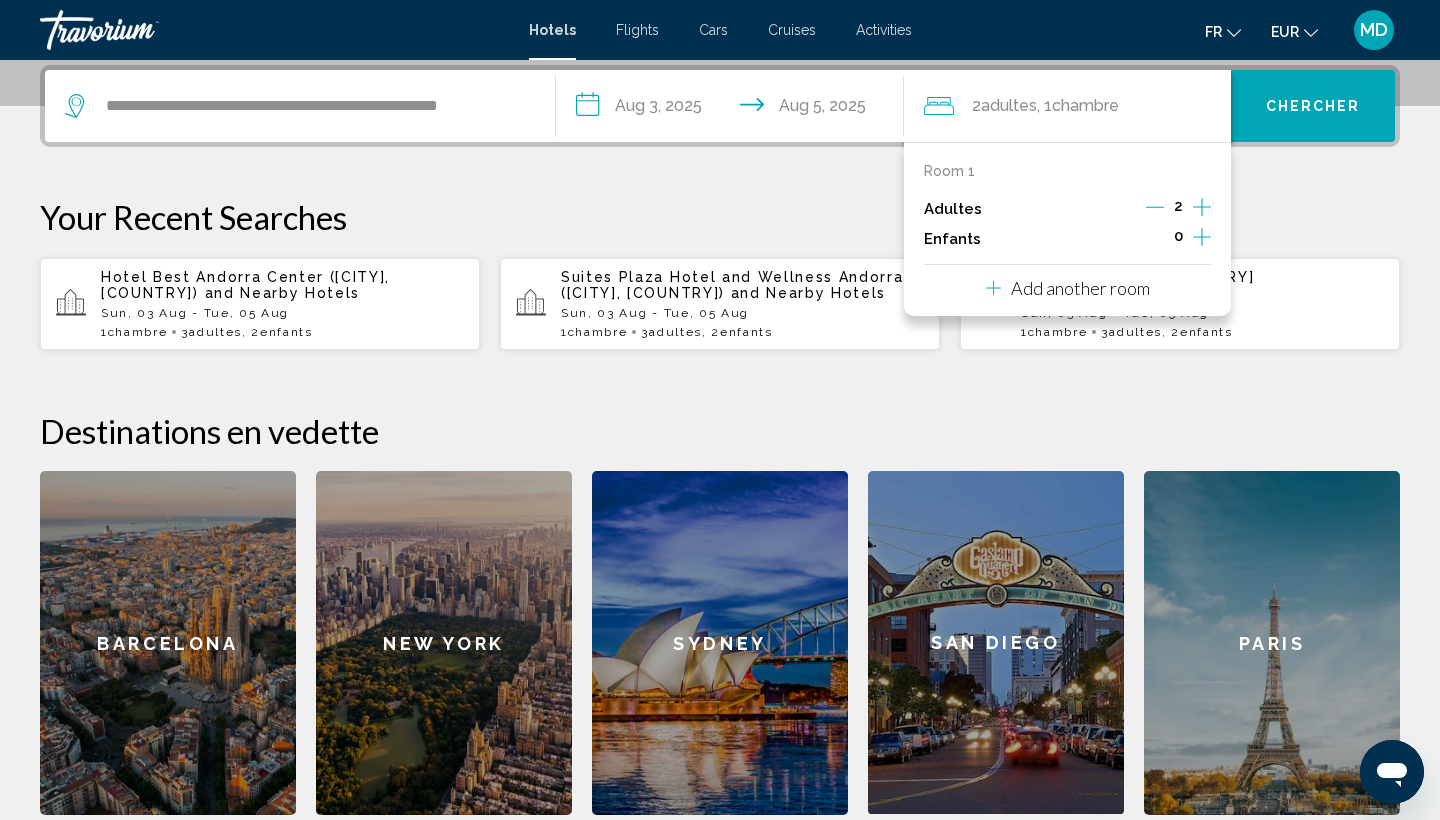 click 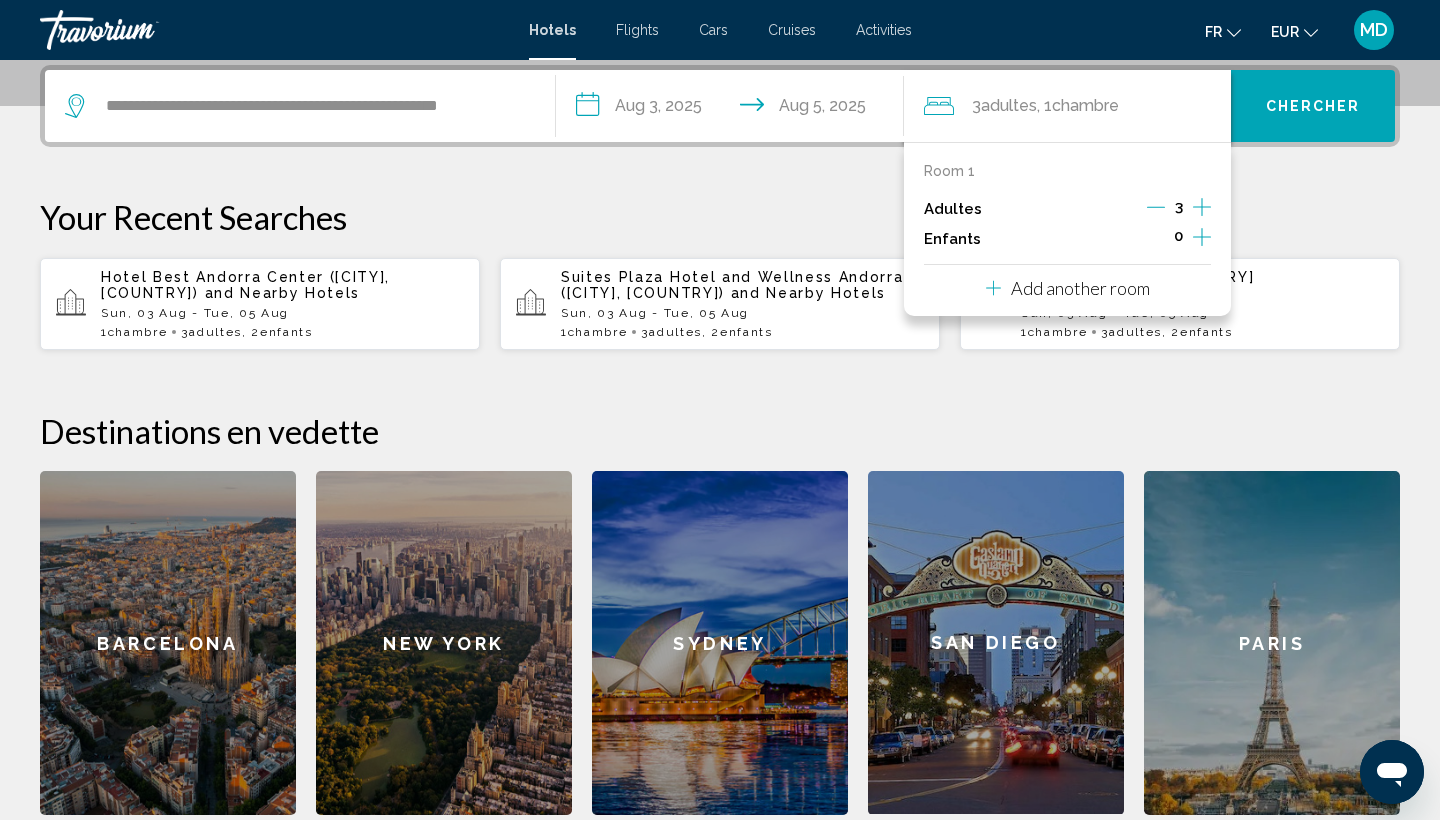 click 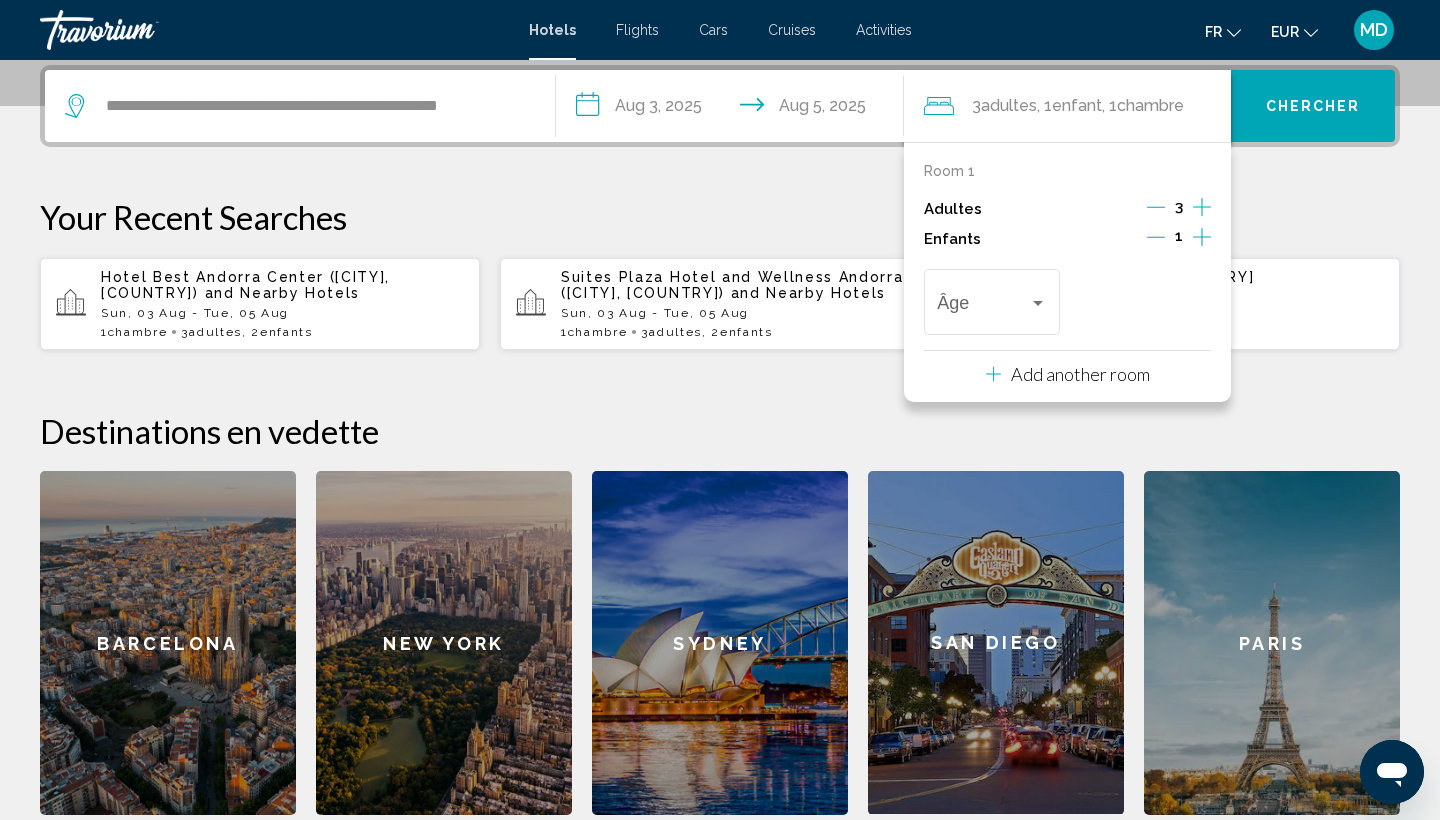 click 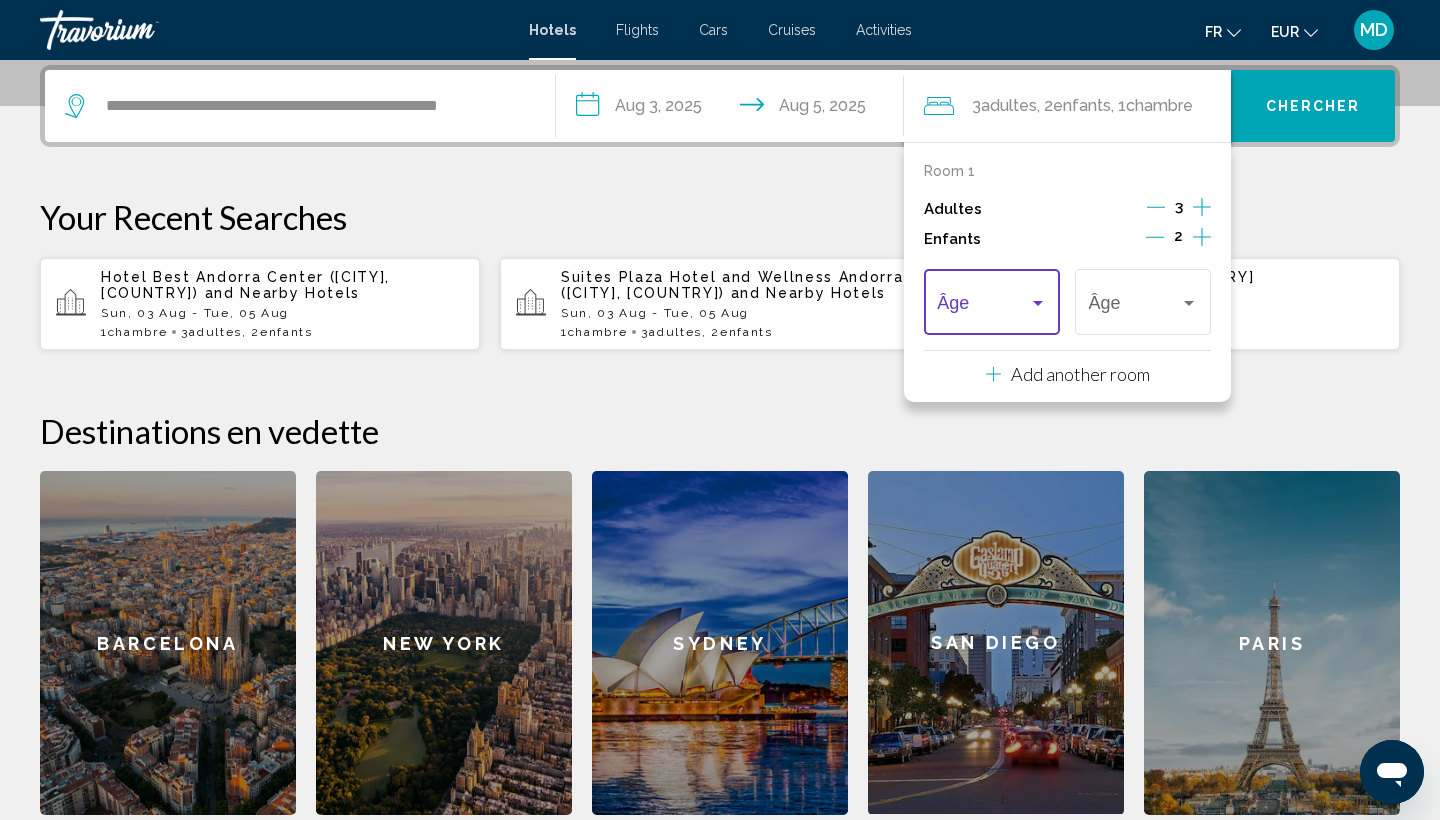 click at bounding box center [1038, 303] 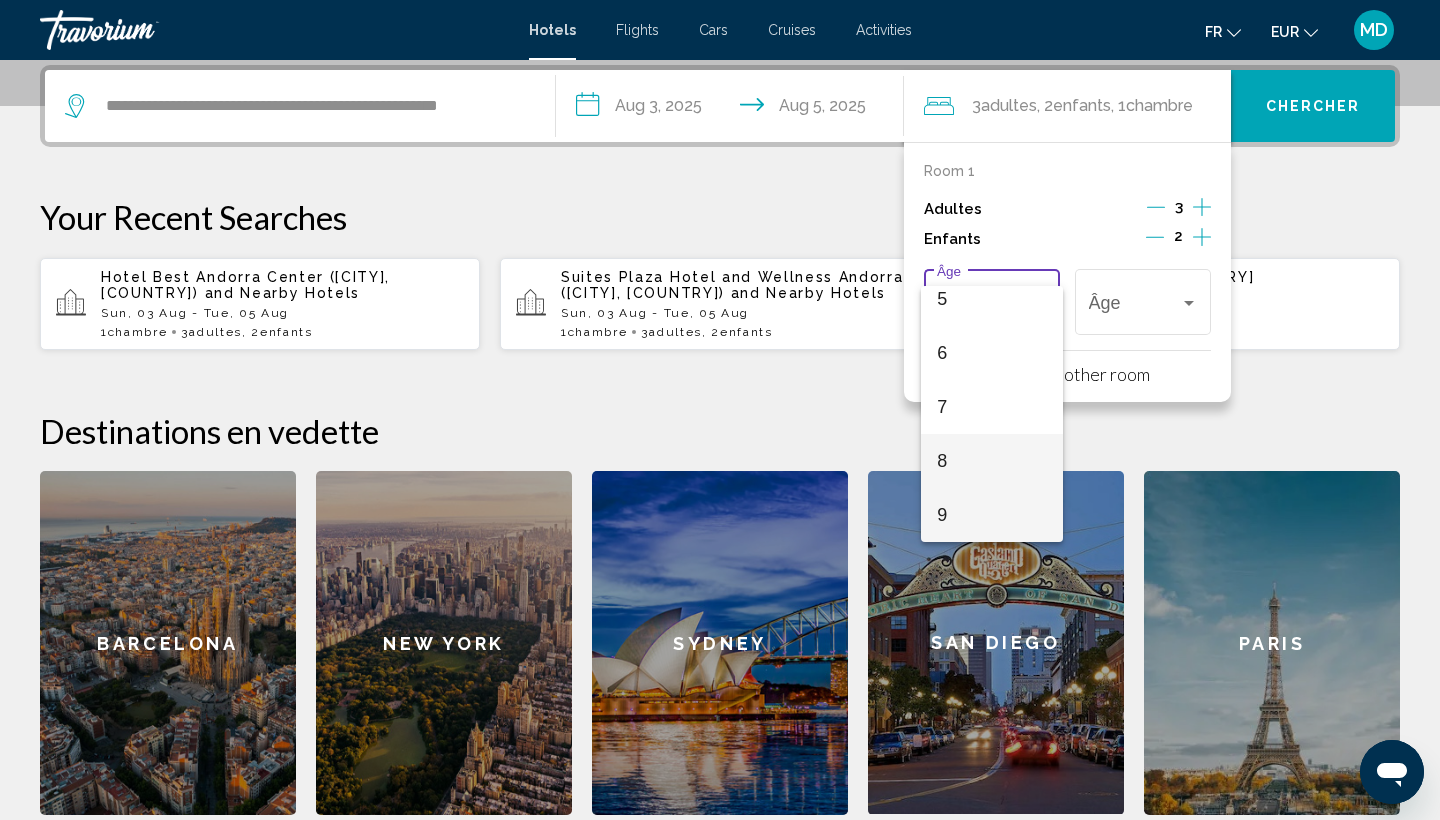 scroll, scrollTop: 338, scrollLeft: 0, axis: vertical 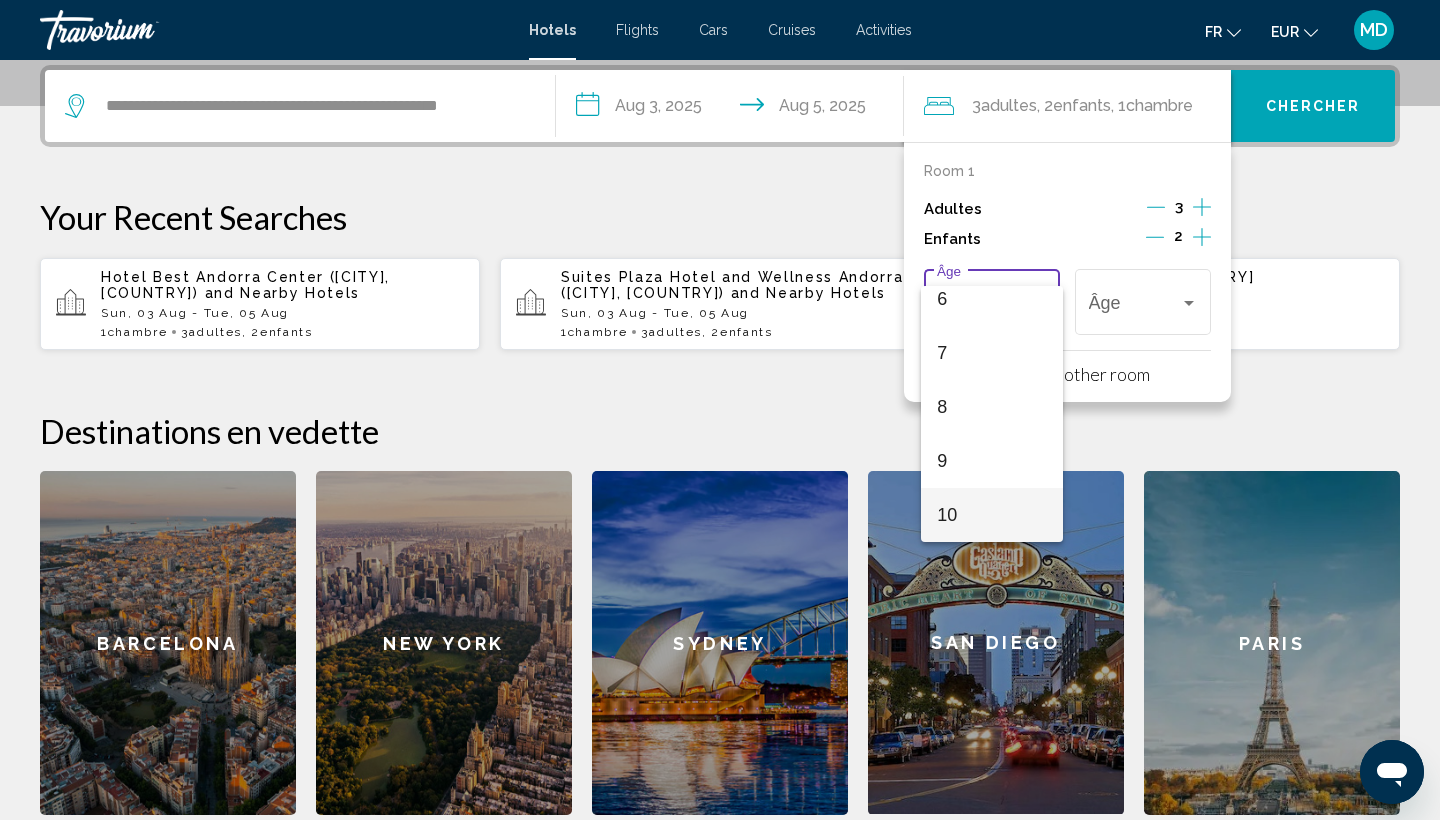 click on "10" at bounding box center (991, 515) 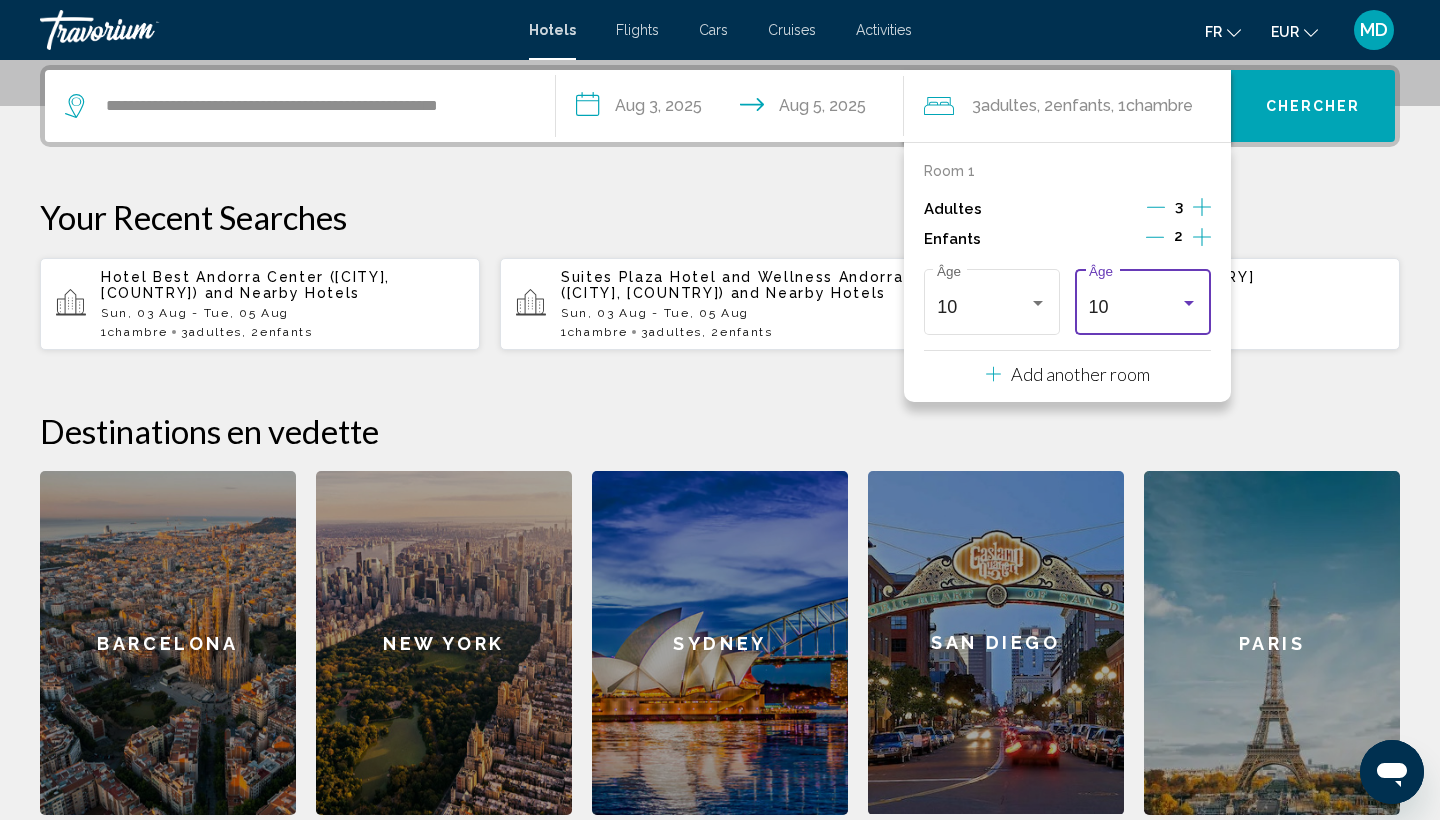 click on "10" at bounding box center [1143, 307] 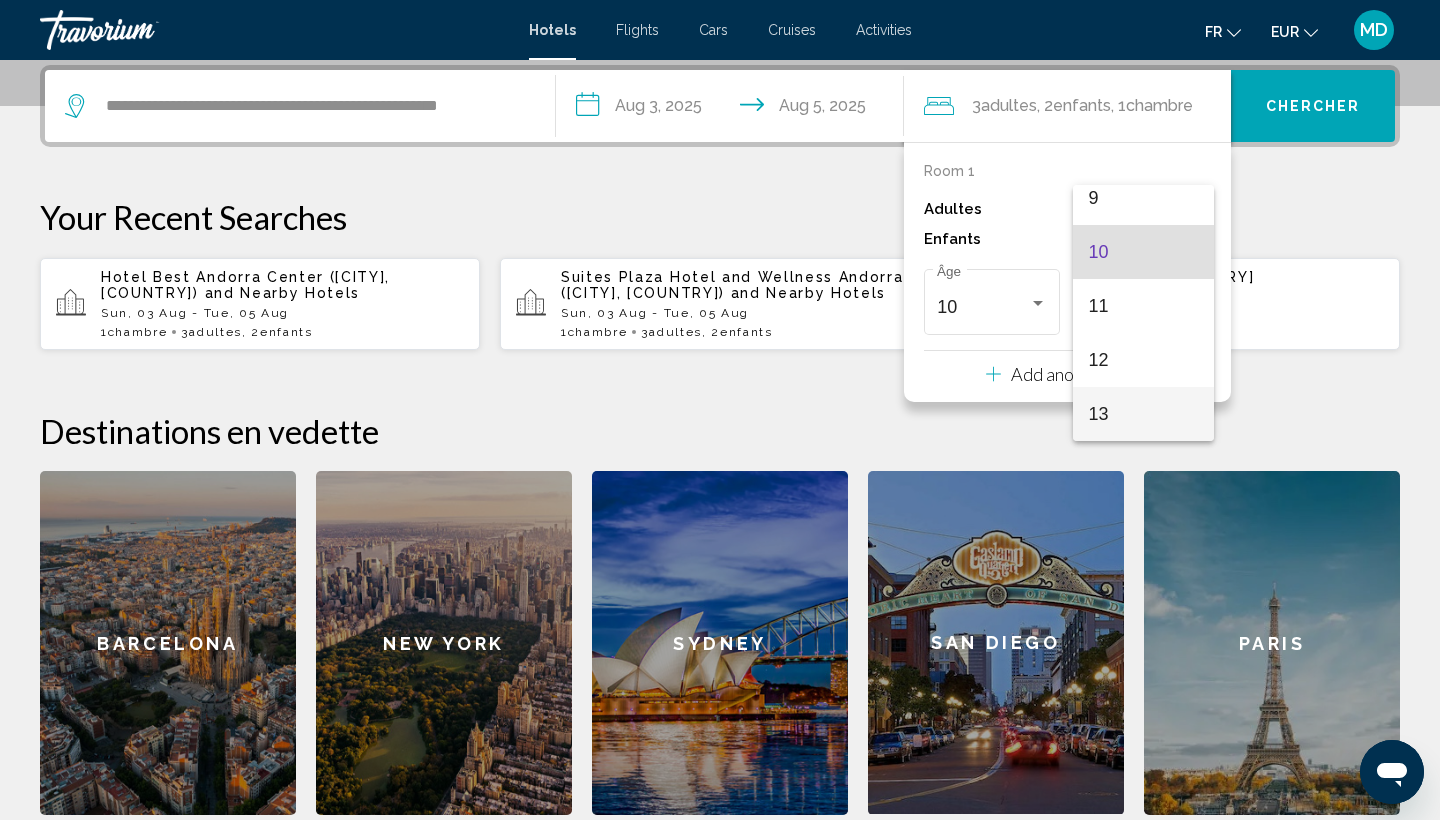 scroll, scrollTop: 554, scrollLeft: 0, axis: vertical 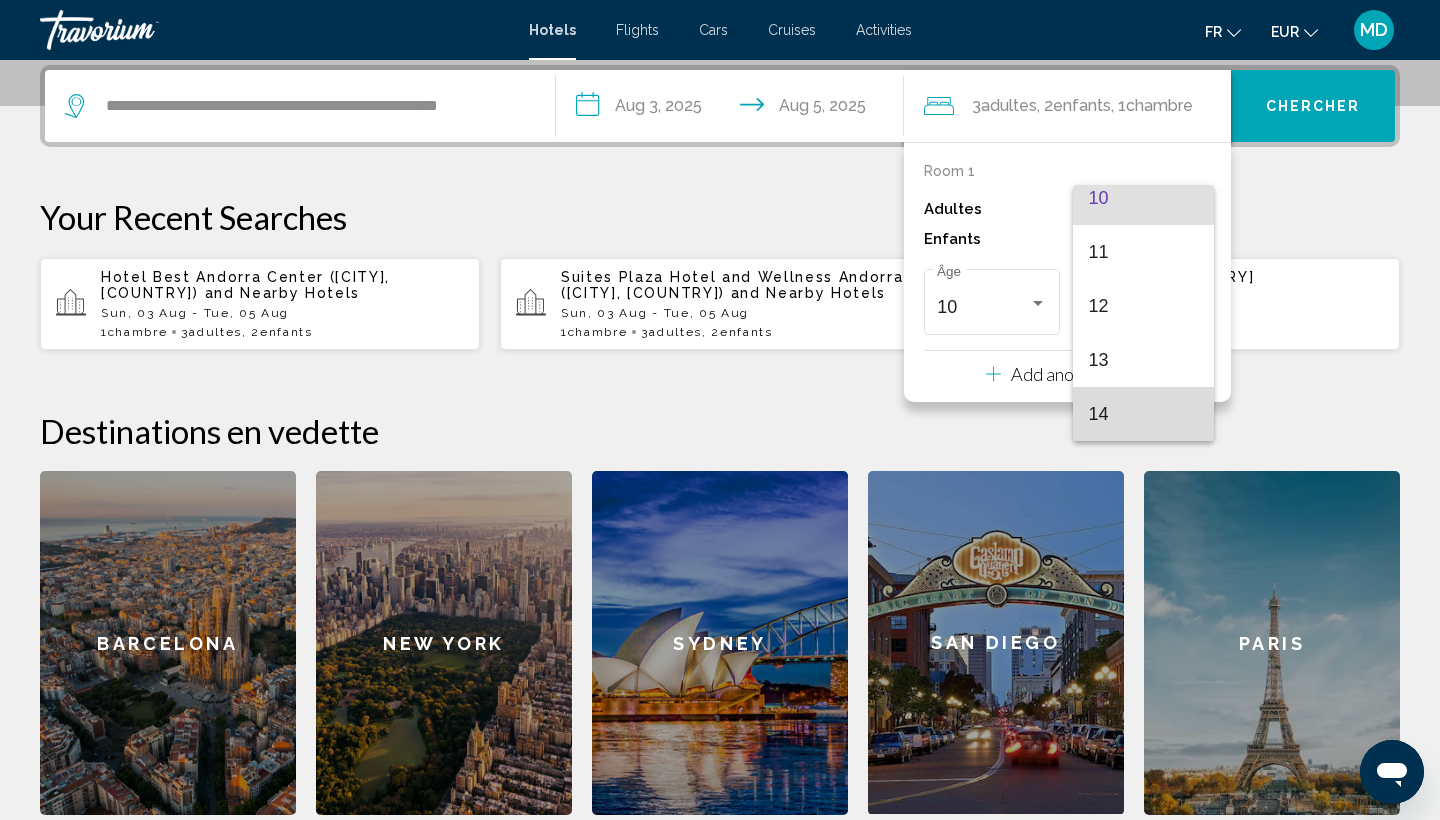 click on "14" at bounding box center (1143, 414) 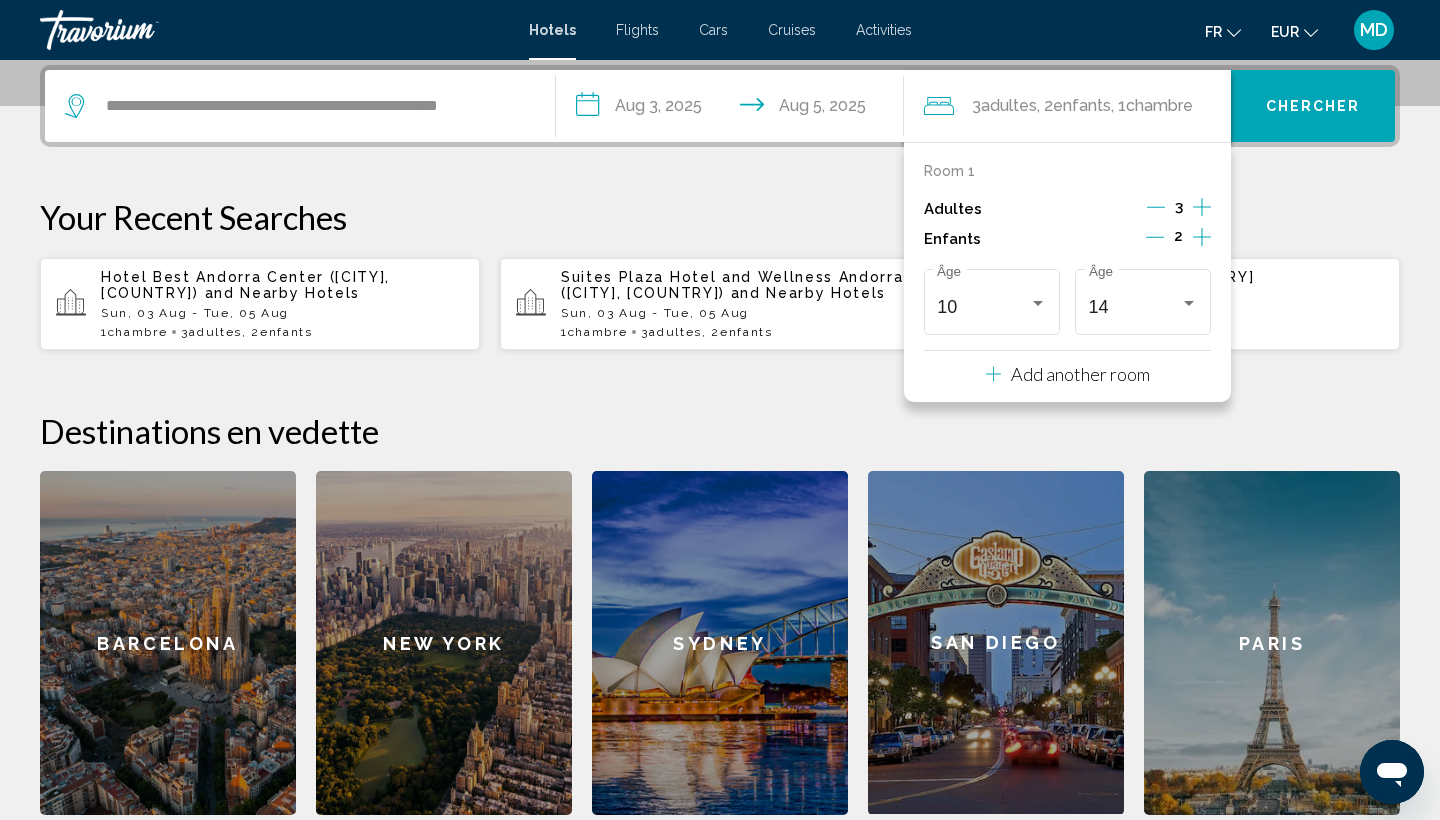 click on "Chercher" at bounding box center (1313, 107) 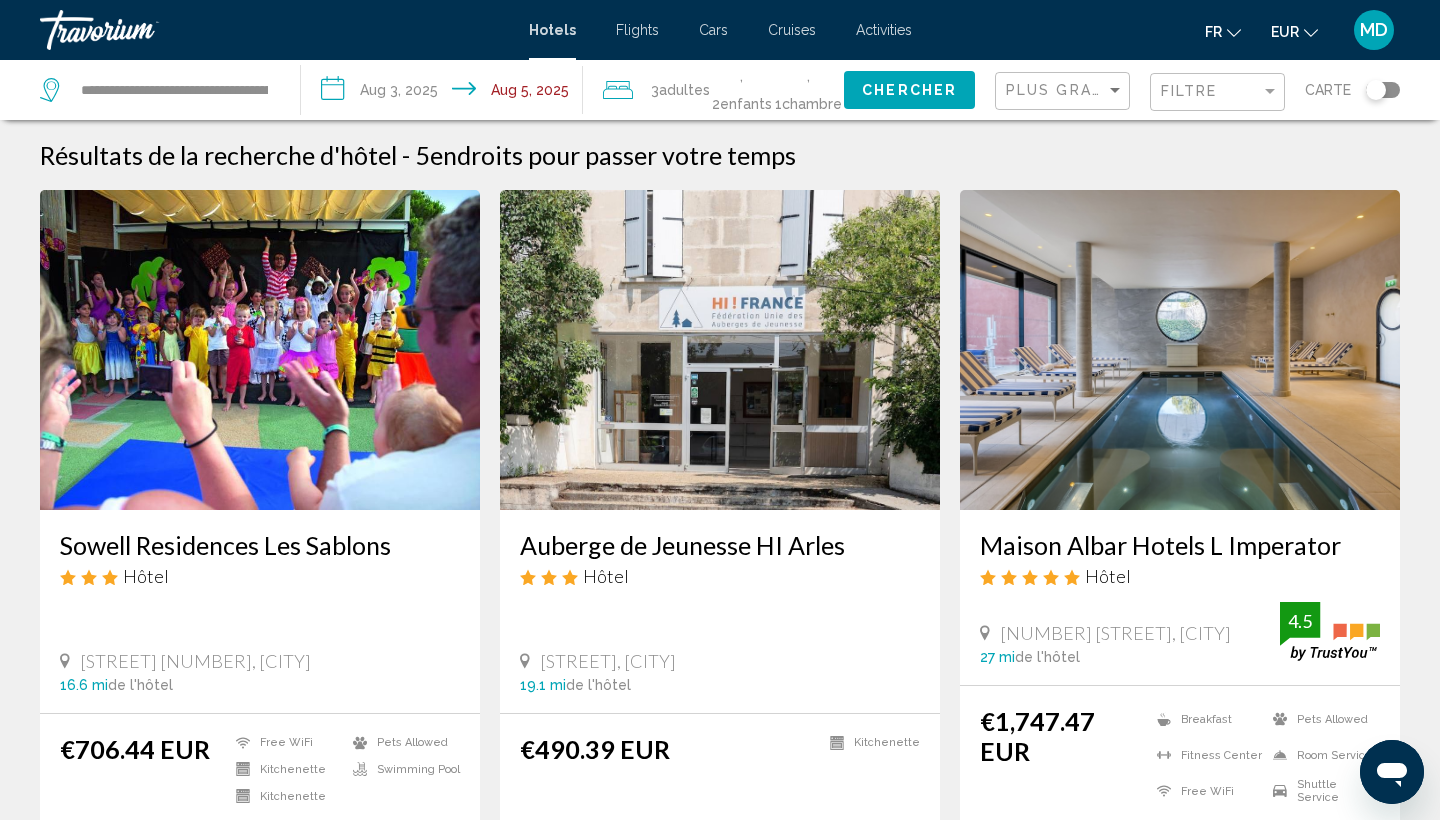 scroll, scrollTop: 0, scrollLeft: 0, axis: both 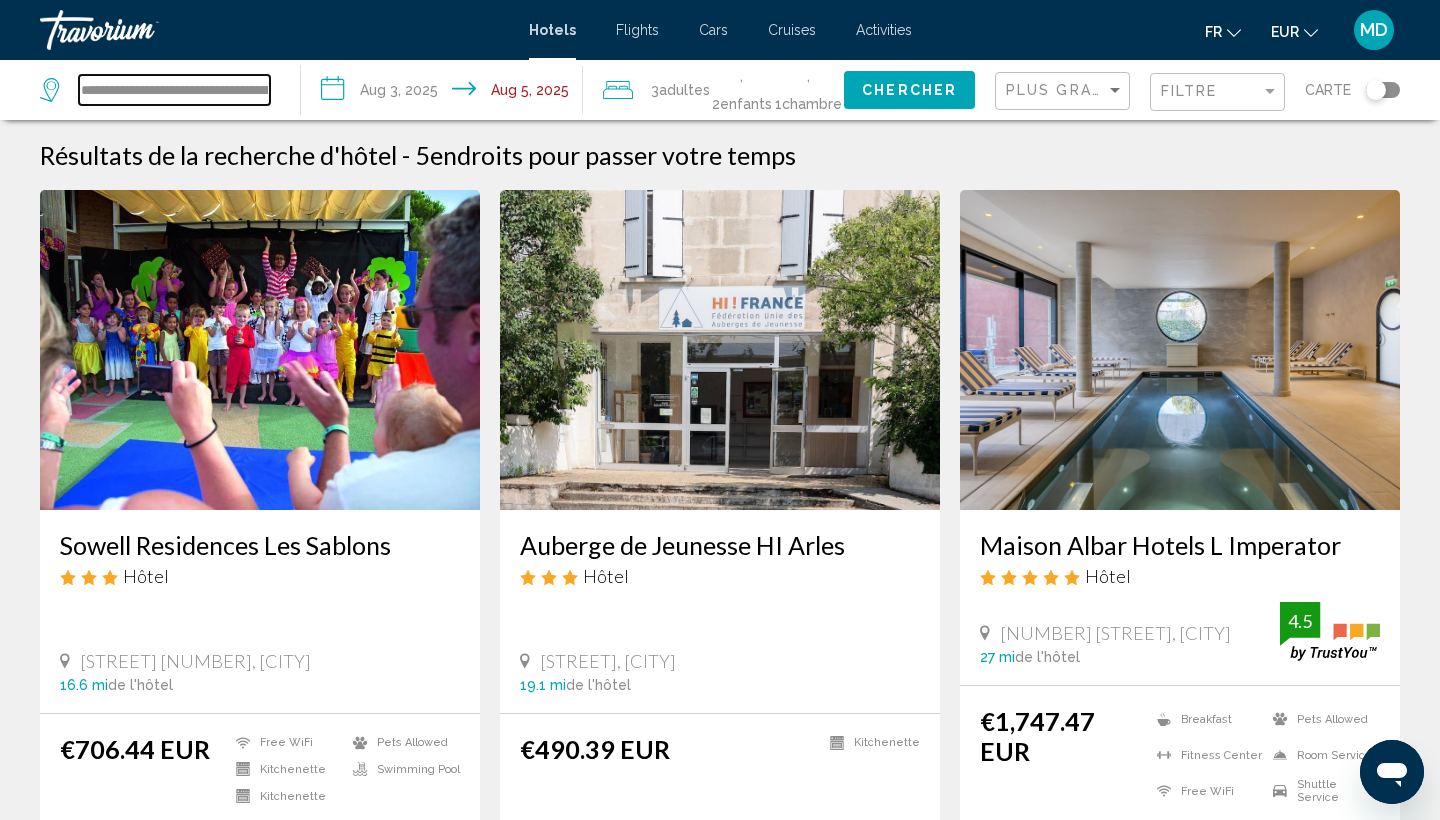 click on "**********" at bounding box center [174, 90] 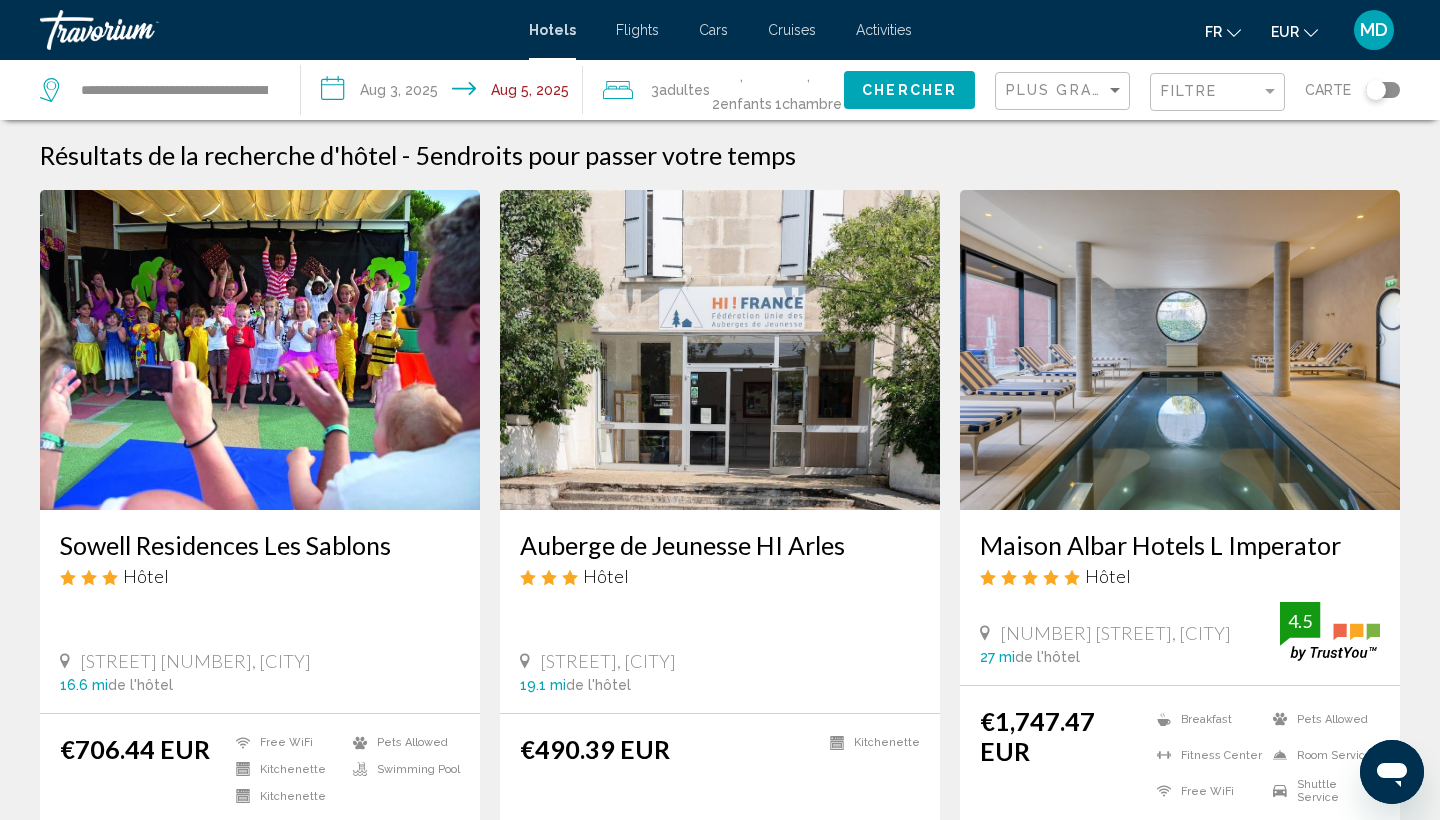 click on "Chercher" 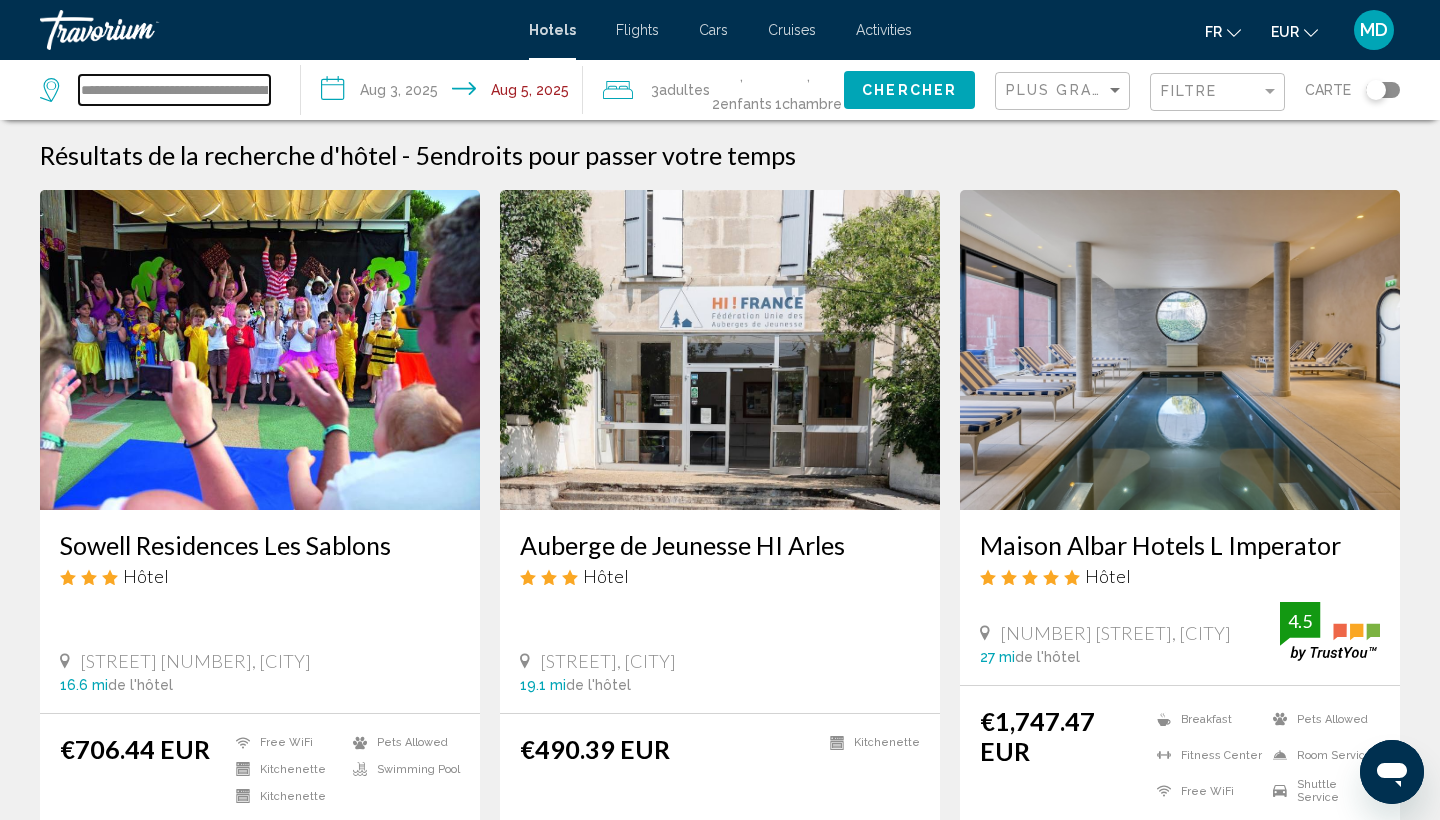 click on "**********" at bounding box center (174, 90) 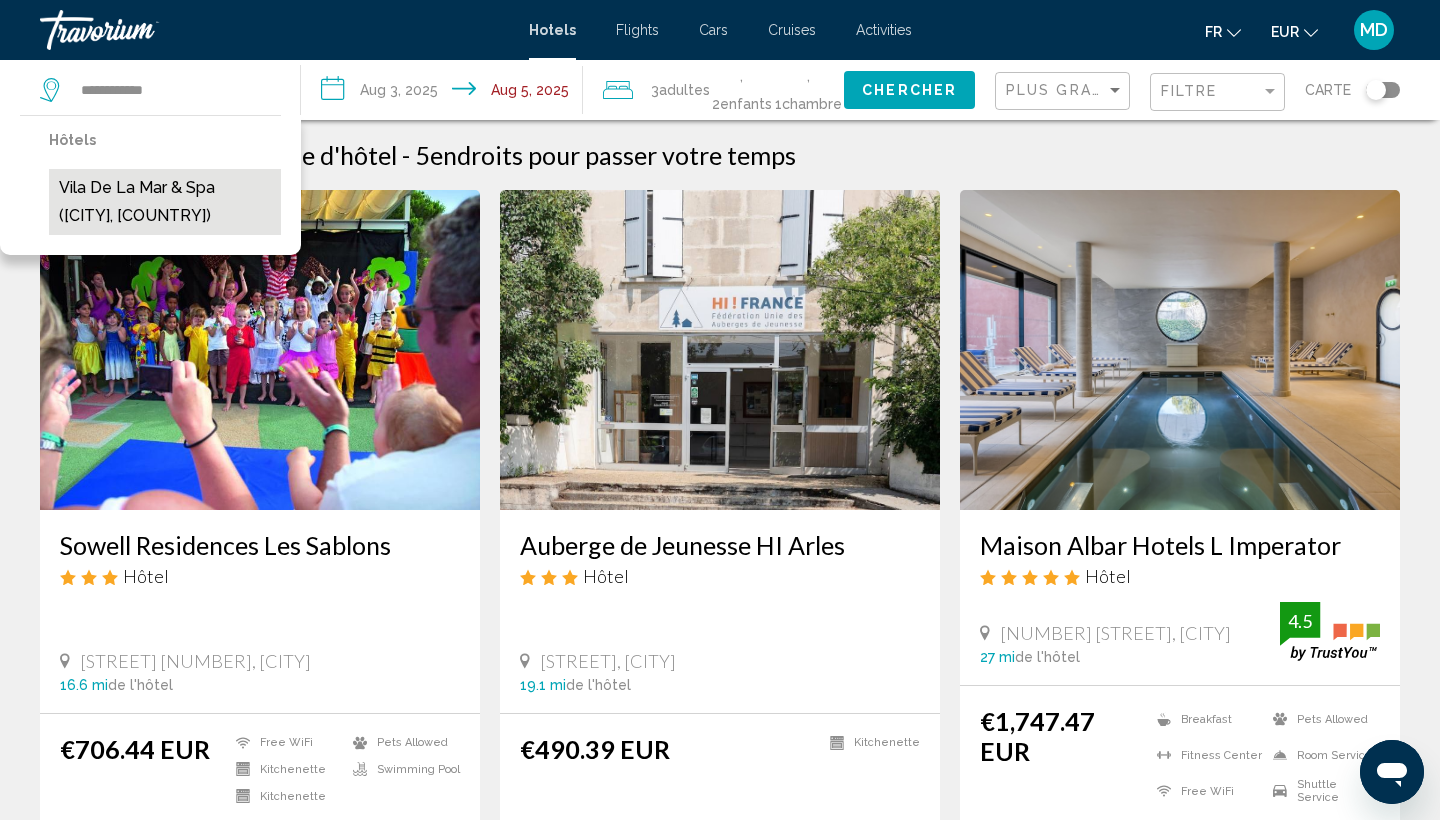 click on "Vila de la Mar & Spa ([CITY], [STATE])" at bounding box center (165, 202) 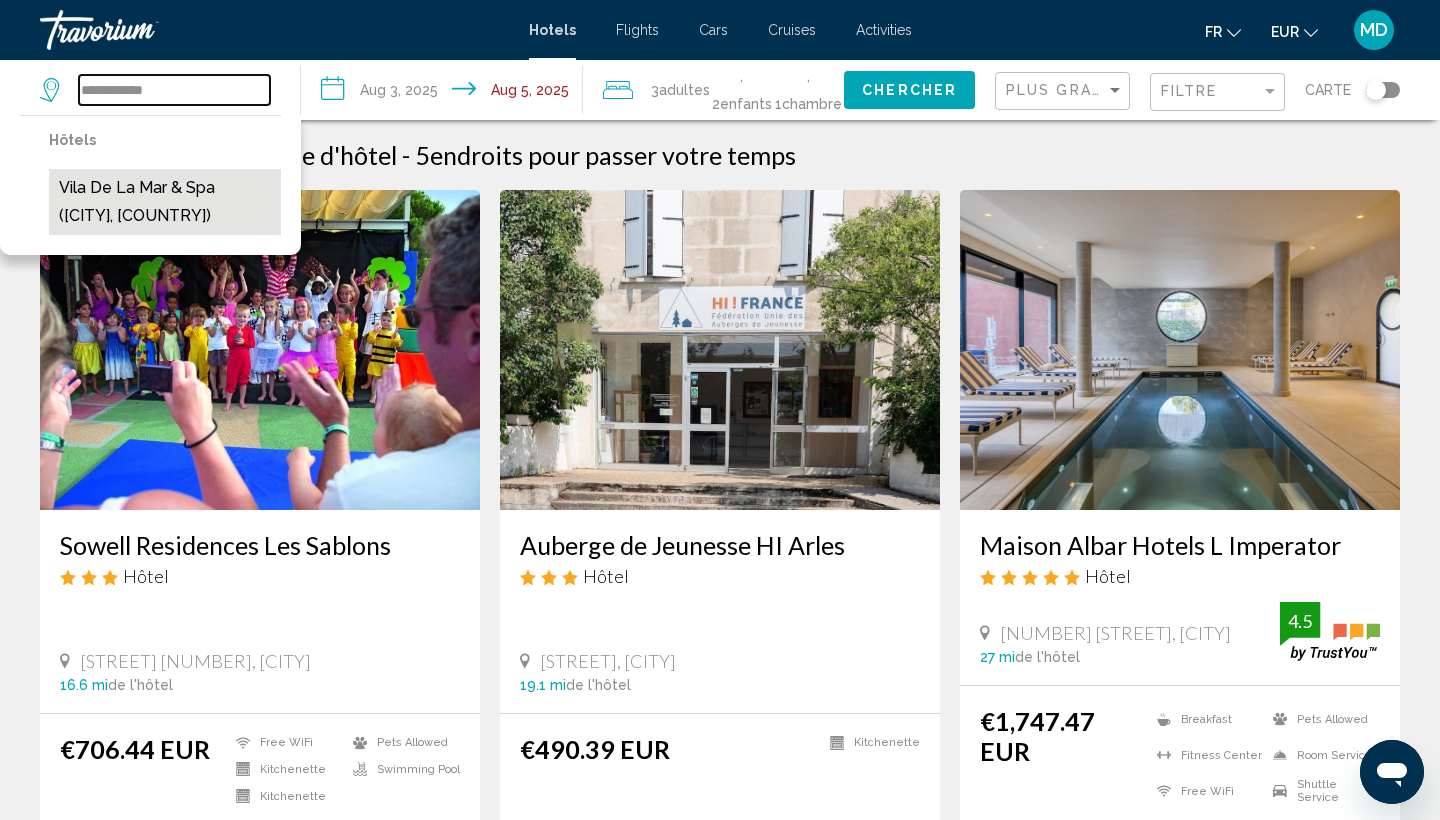 type on "**********" 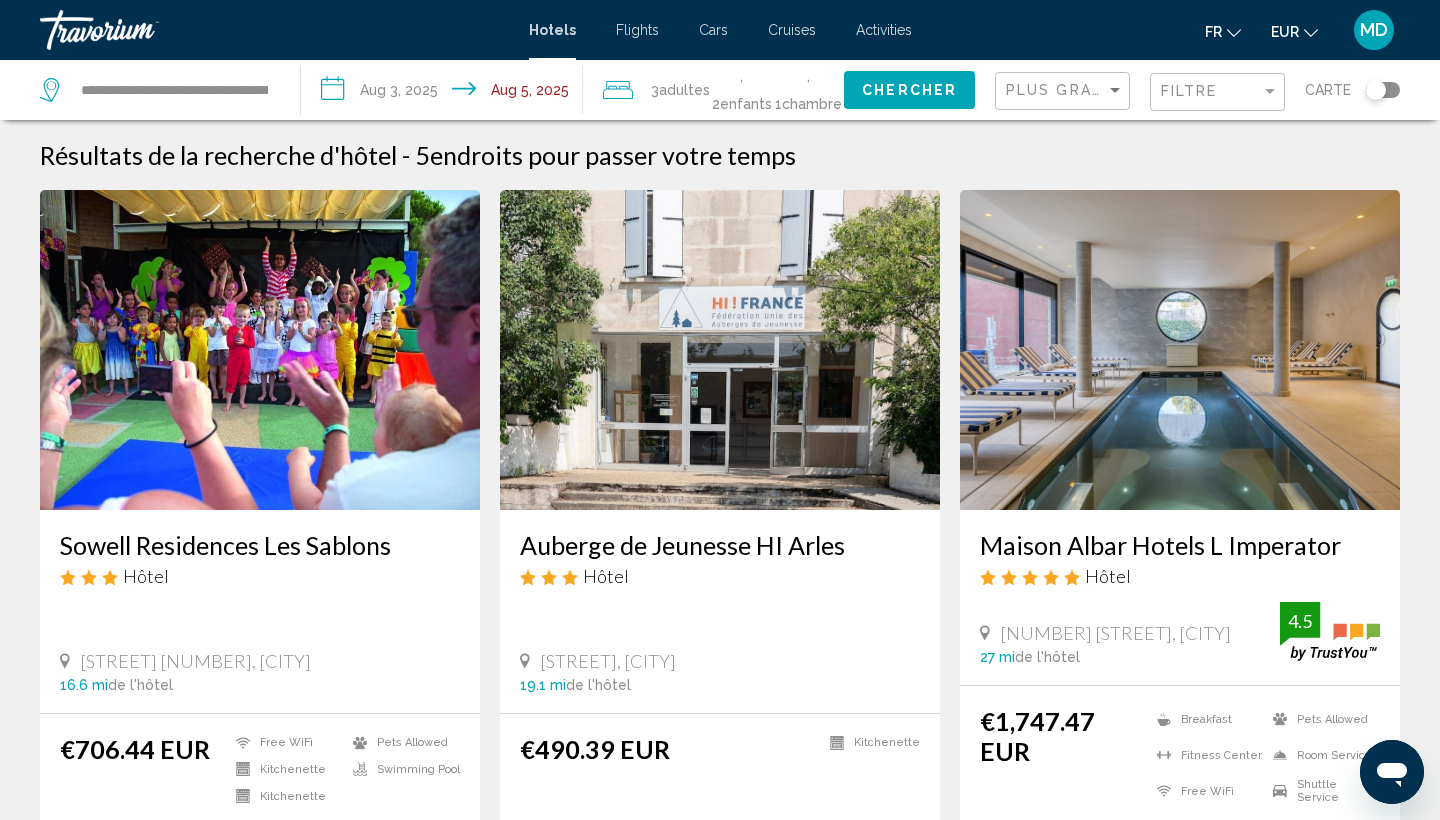 click on "Chercher" 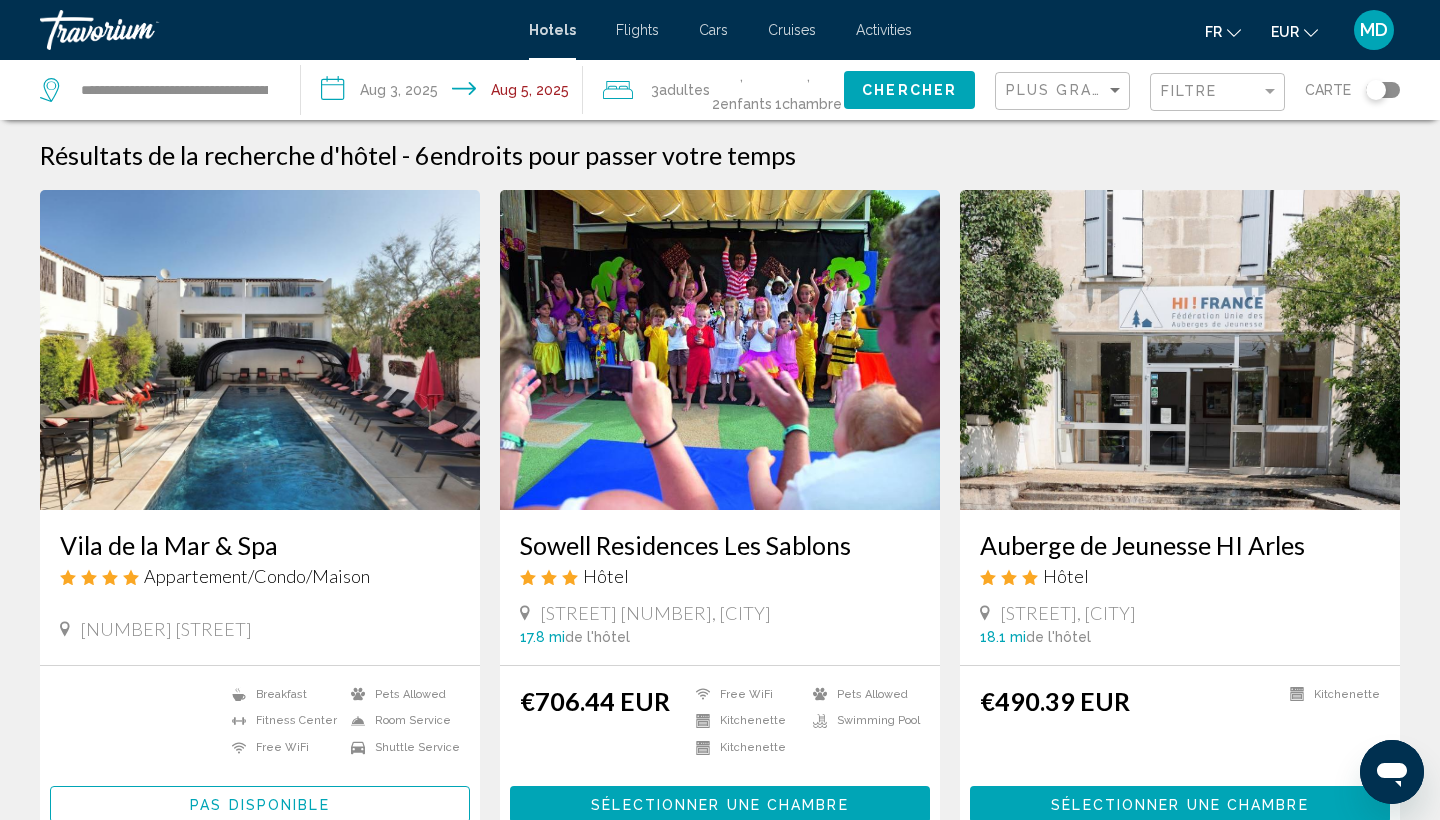 click on "Vila de la Mar & Spa" at bounding box center [260, 545] 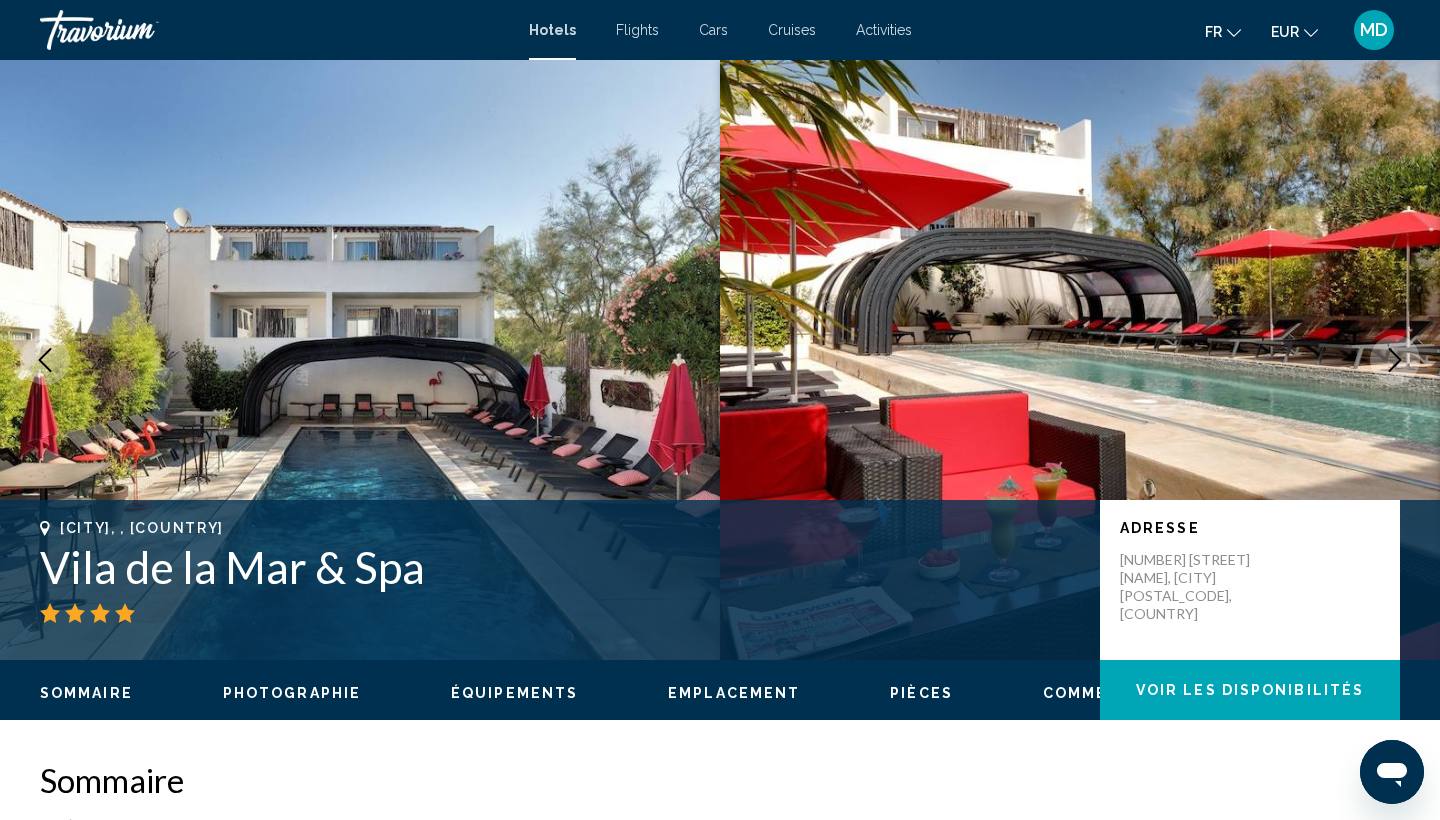 type 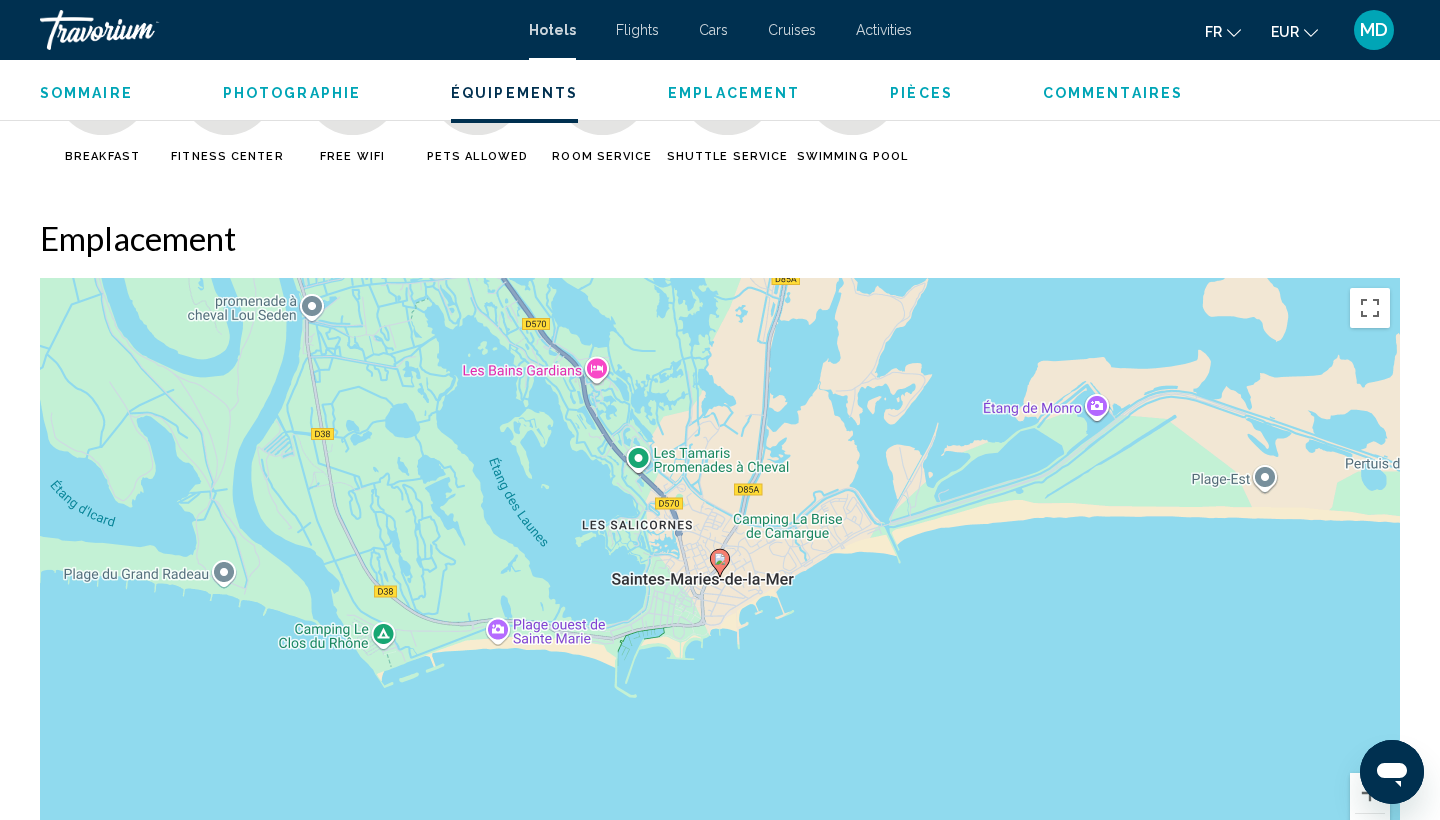 scroll, scrollTop: 1743, scrollLeft: 0, axis: vertical 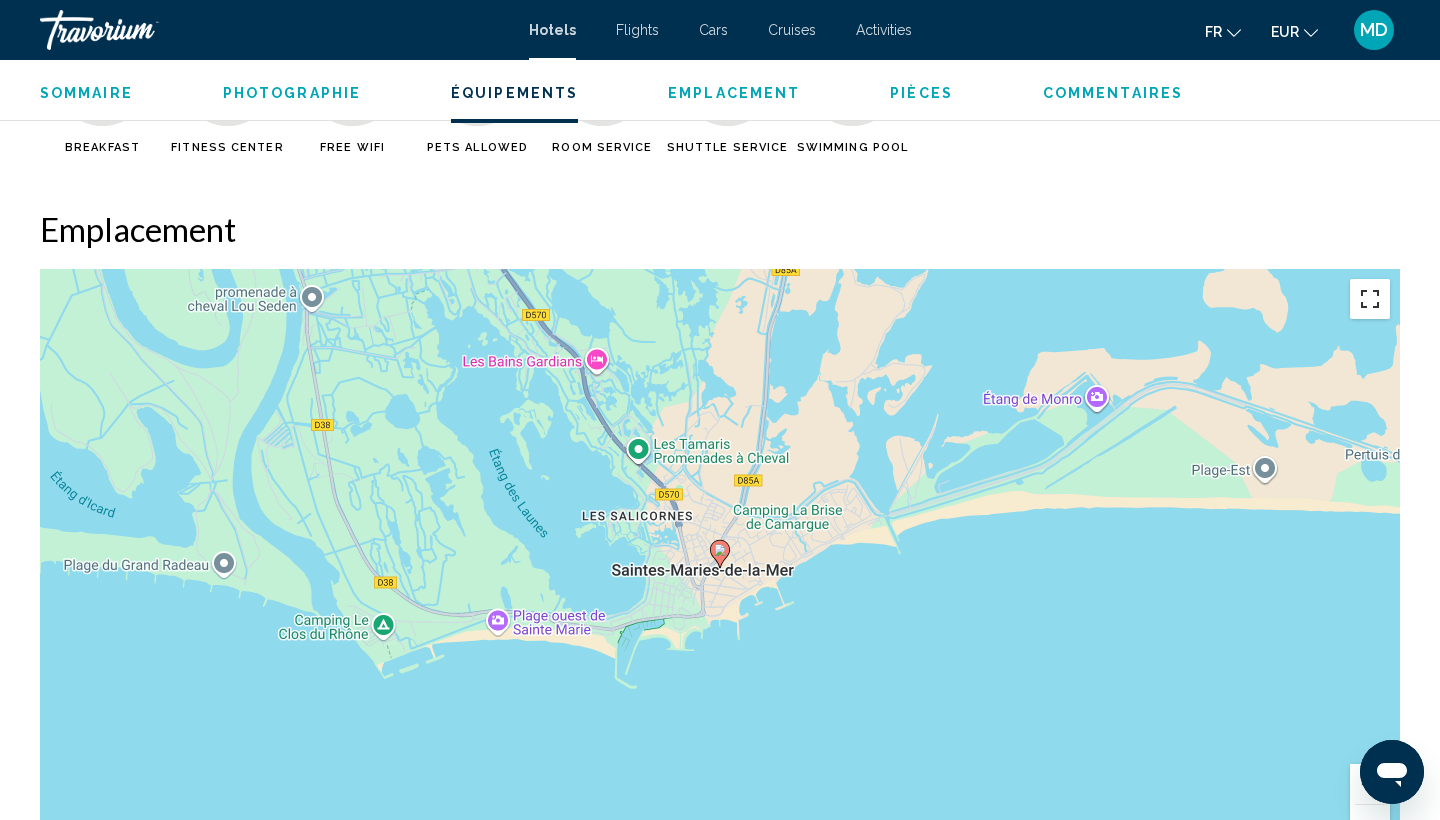 click at bounding box center (1370, 299) 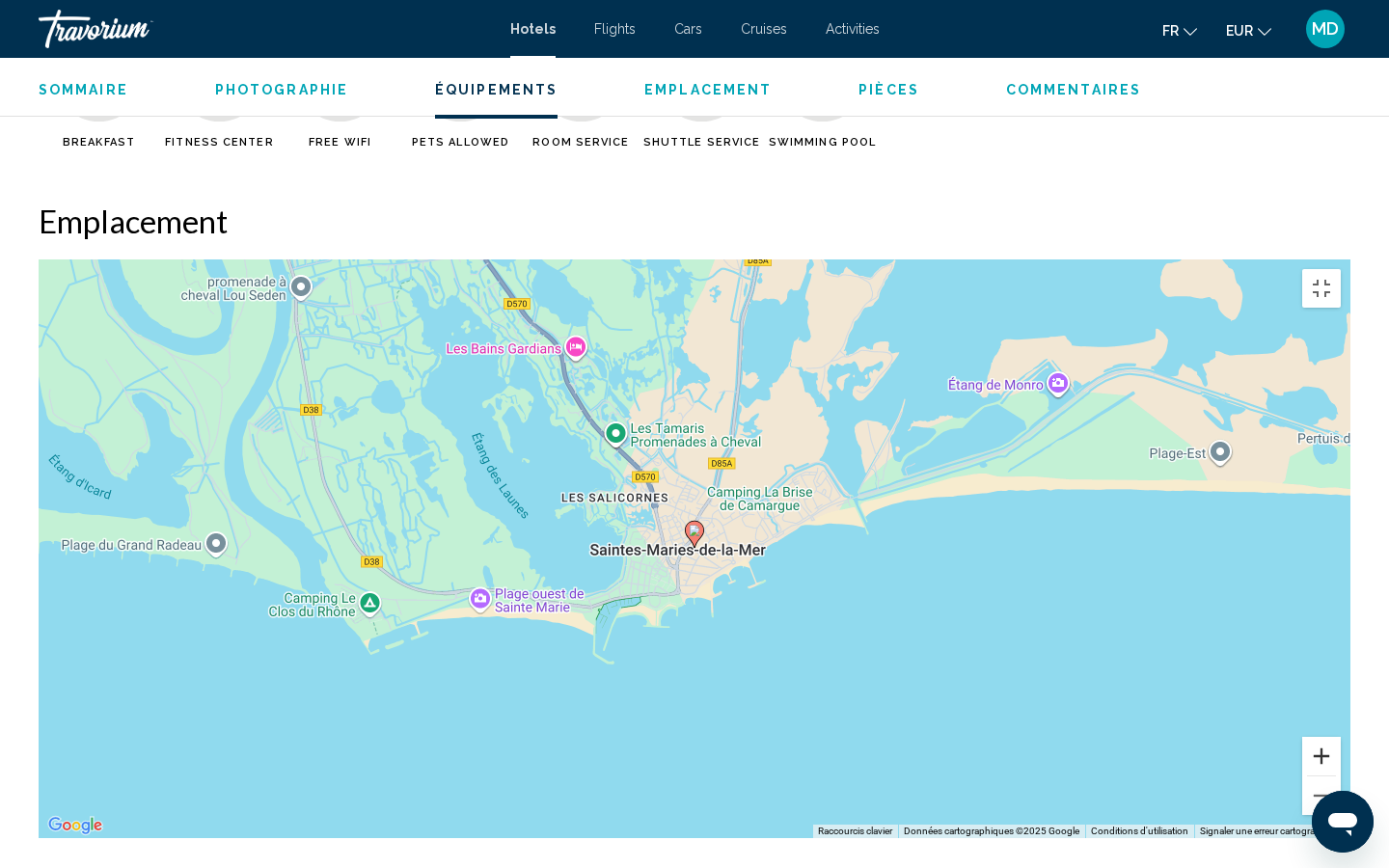 click at bounding box center [1321, 756] 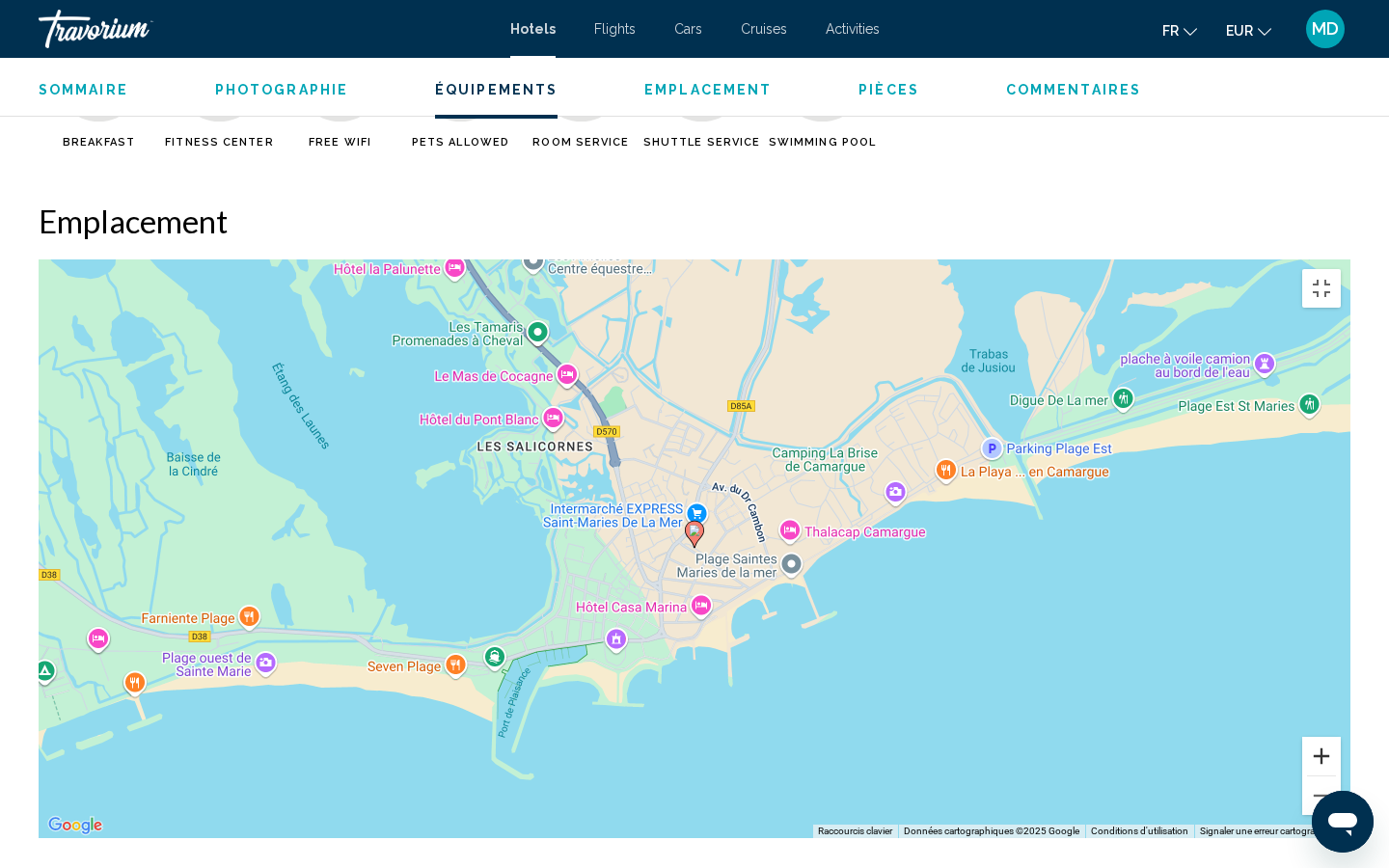click at bounding box center (1321, 756) 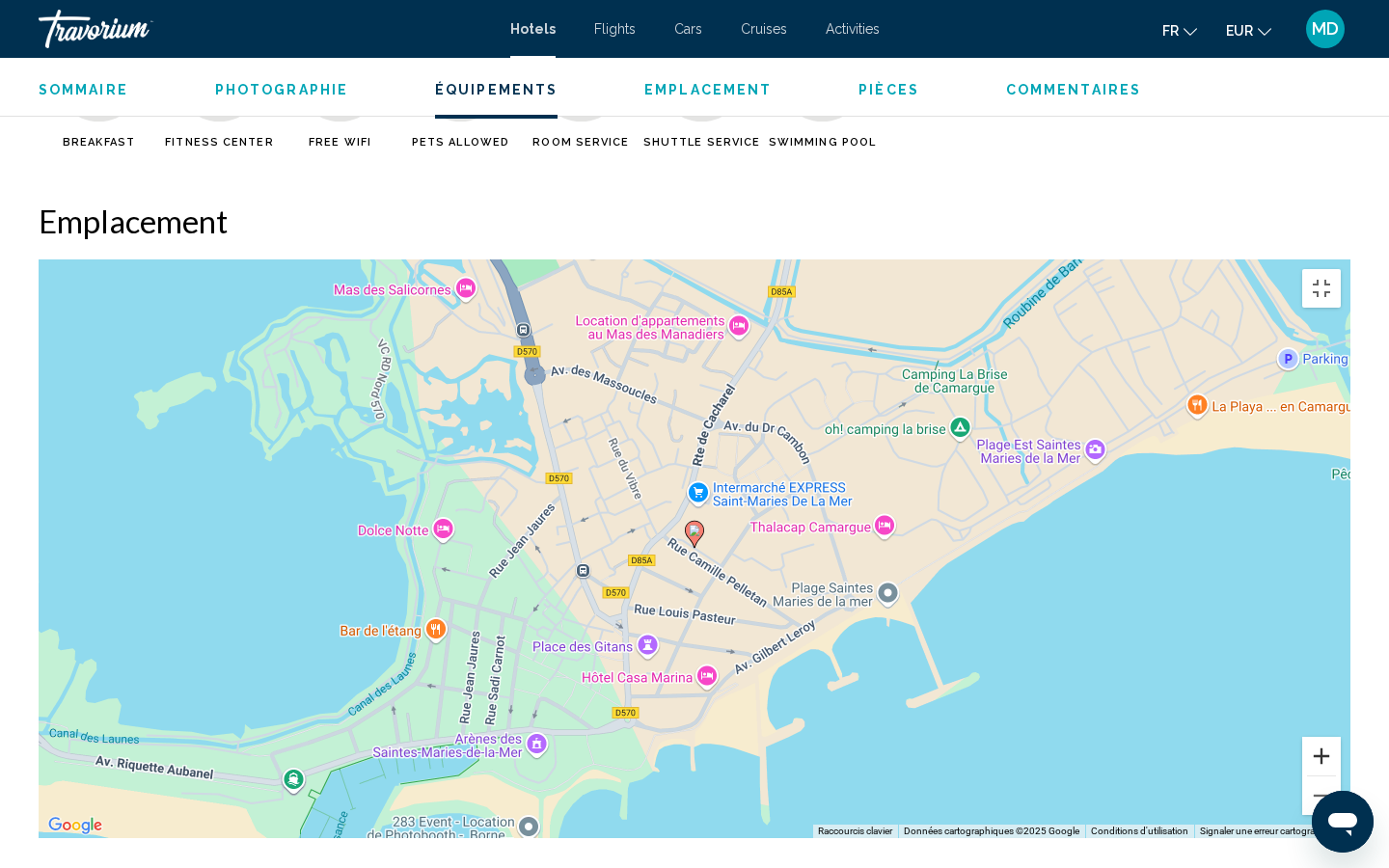 click at bounding box center [1321, 756] 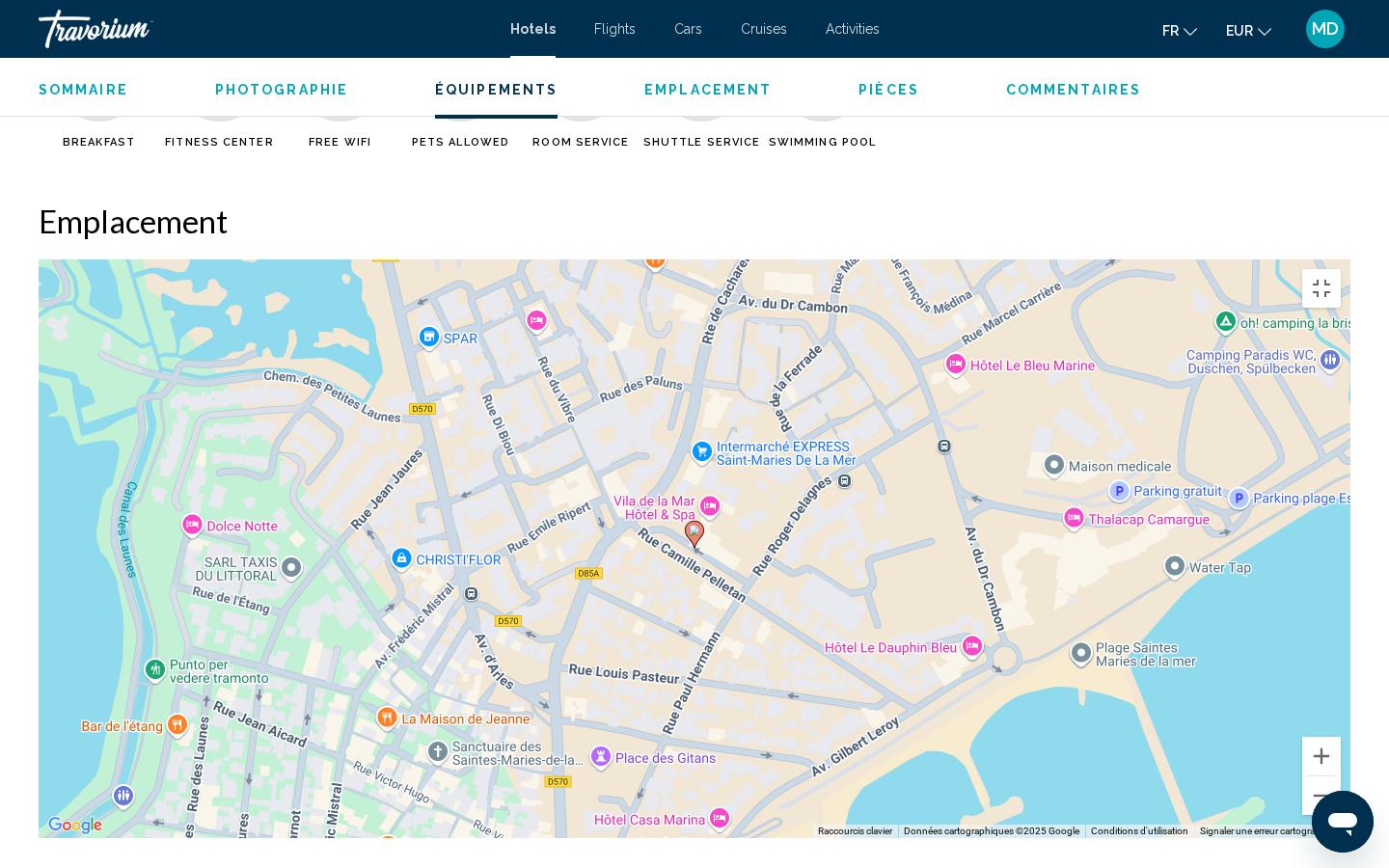 click on "Pour activer le glissement avec le clavier, appuyez sur Alt+Entrée. Une fois ce mode activé, utilisez les touches fléchées pour déplacer le repère. Pour valider le déplacement, appuyez sur Entrée. Pour annuler, appuyez sur Échap." at bounding box center (694, 549) 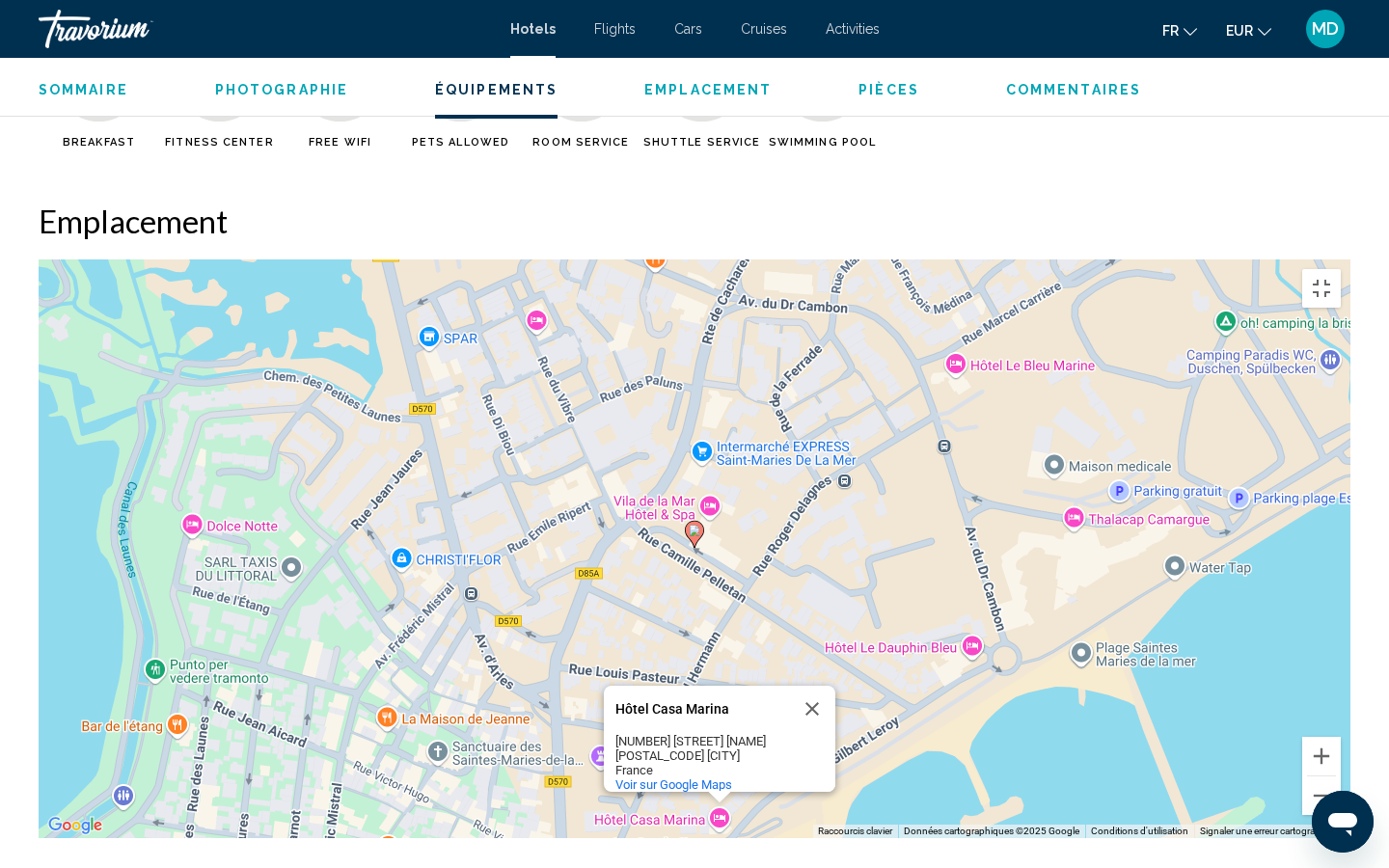 click on "Hôtel Casa Marina" at bounding box center [702, 709] 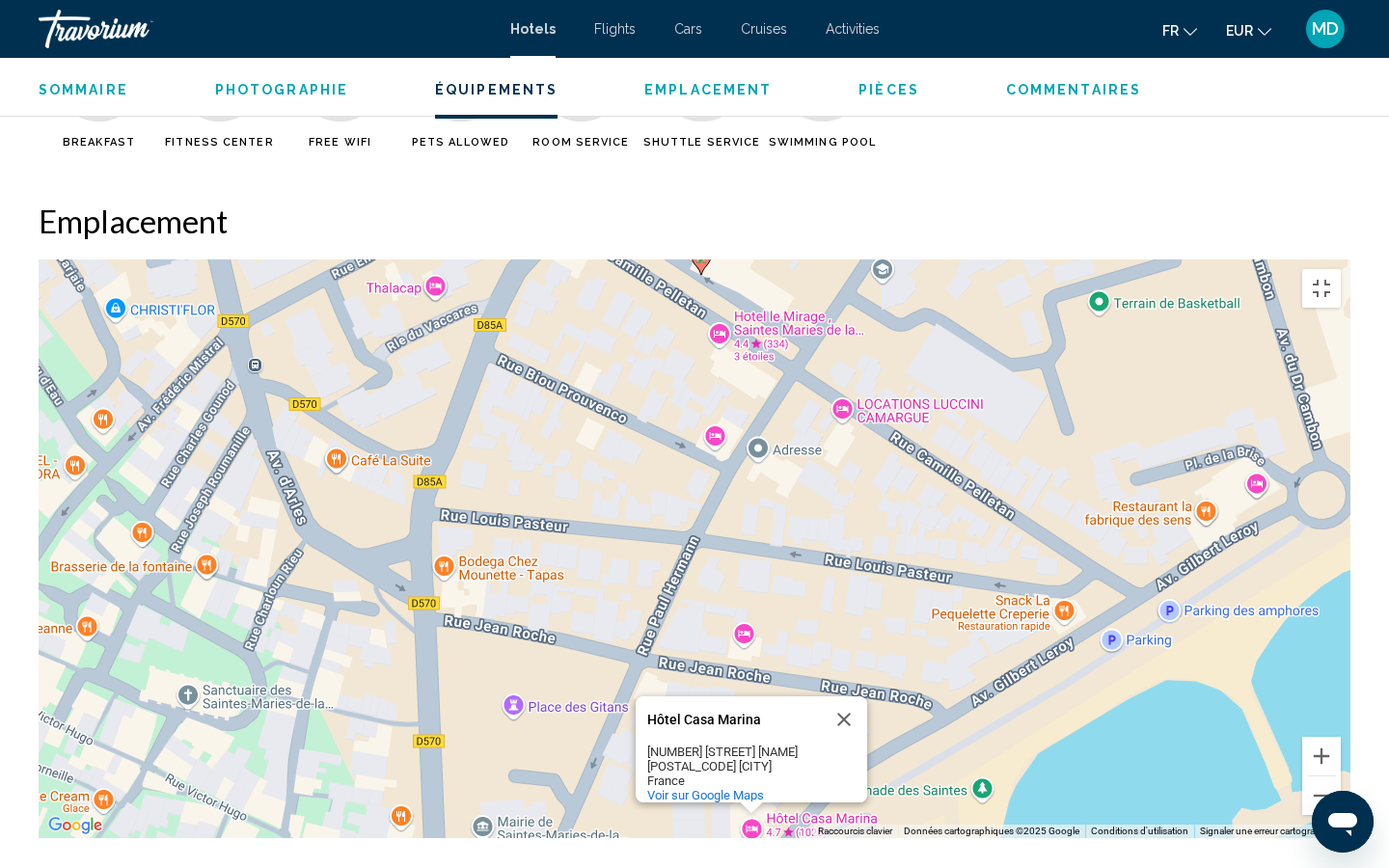 click on "Pour activer le glissement avec le clavier, appuyez sur Alt+Entrée. Une fois ce mode activé, utilisez les touches fléchées pour déplacer le repère. Pour valider le déplacement, appuyez sur Entrée. Pour annuler, appuyez sur Échap.     Hôtel Casa Marina                     Hôtel Casa Marina                 1 Av. Gilbert Leroy 13460 Saintes-Maries-de-la-Mer France             Voir sur Google Maps" at bounding box center [694, 549] 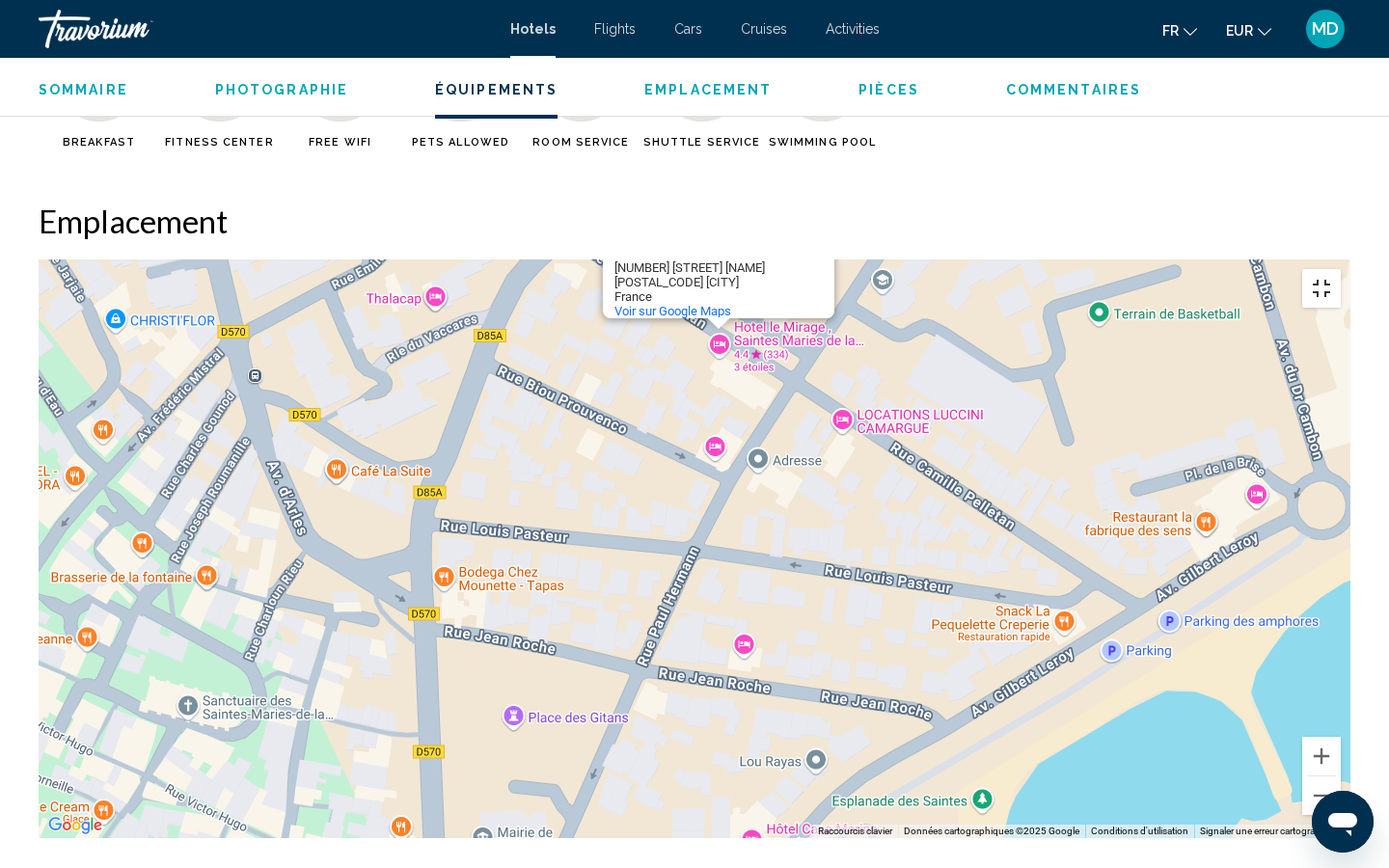 click at bounding box center [1321, 288] 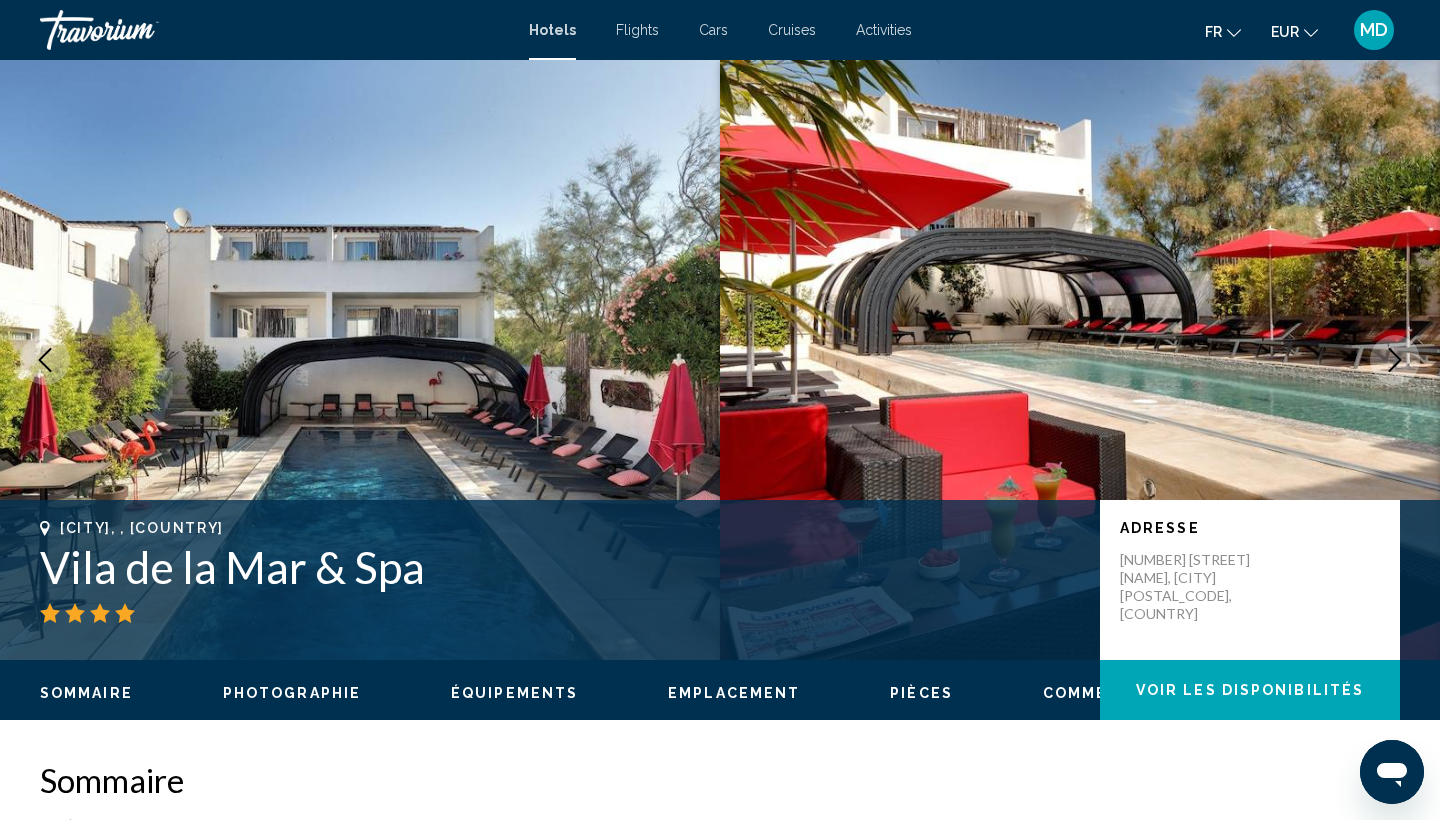 scroll, scrollTop: 0, scrollLeft: 0, axis: both 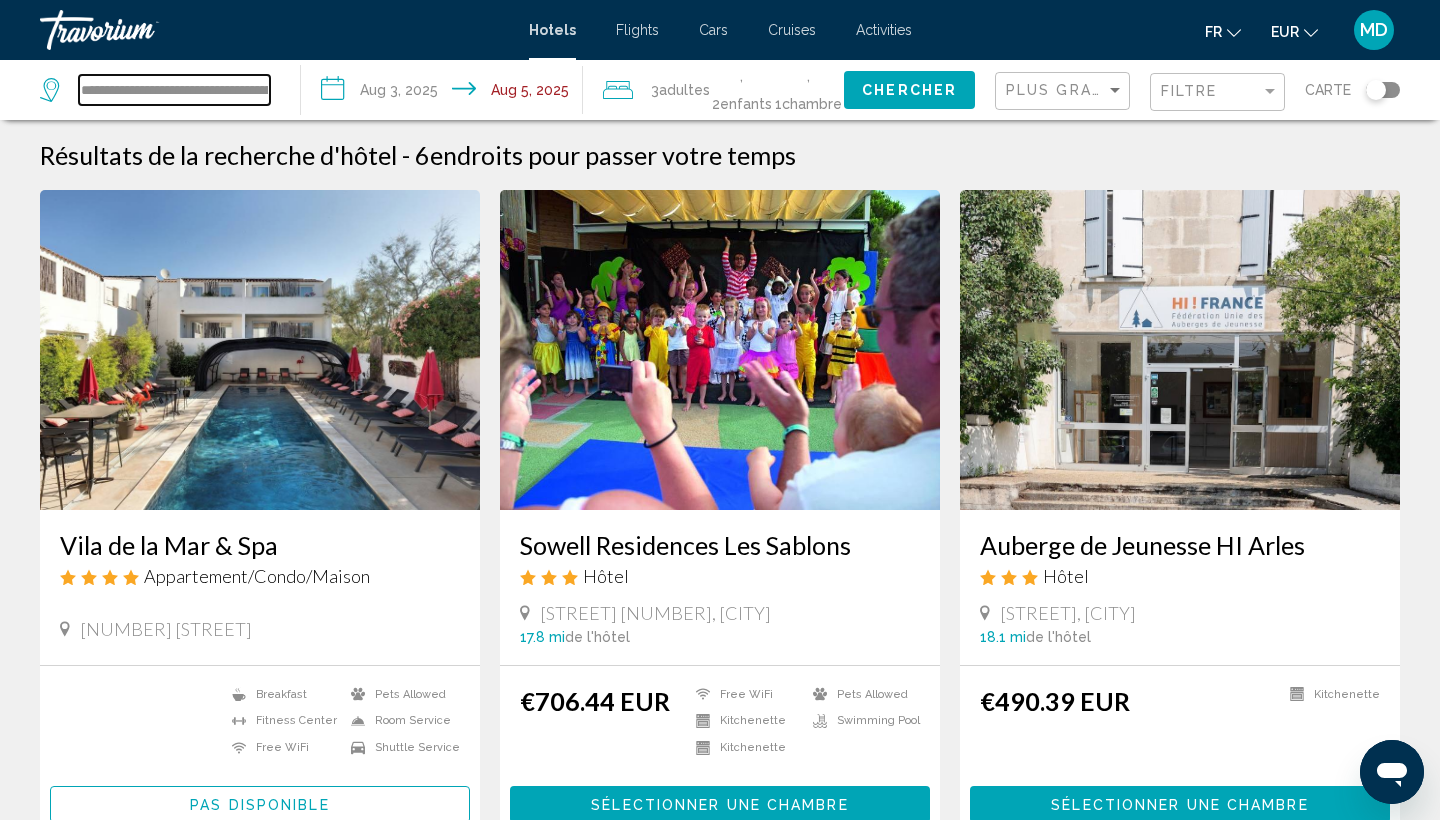 click on "**********" at bounding box center [174, 90] 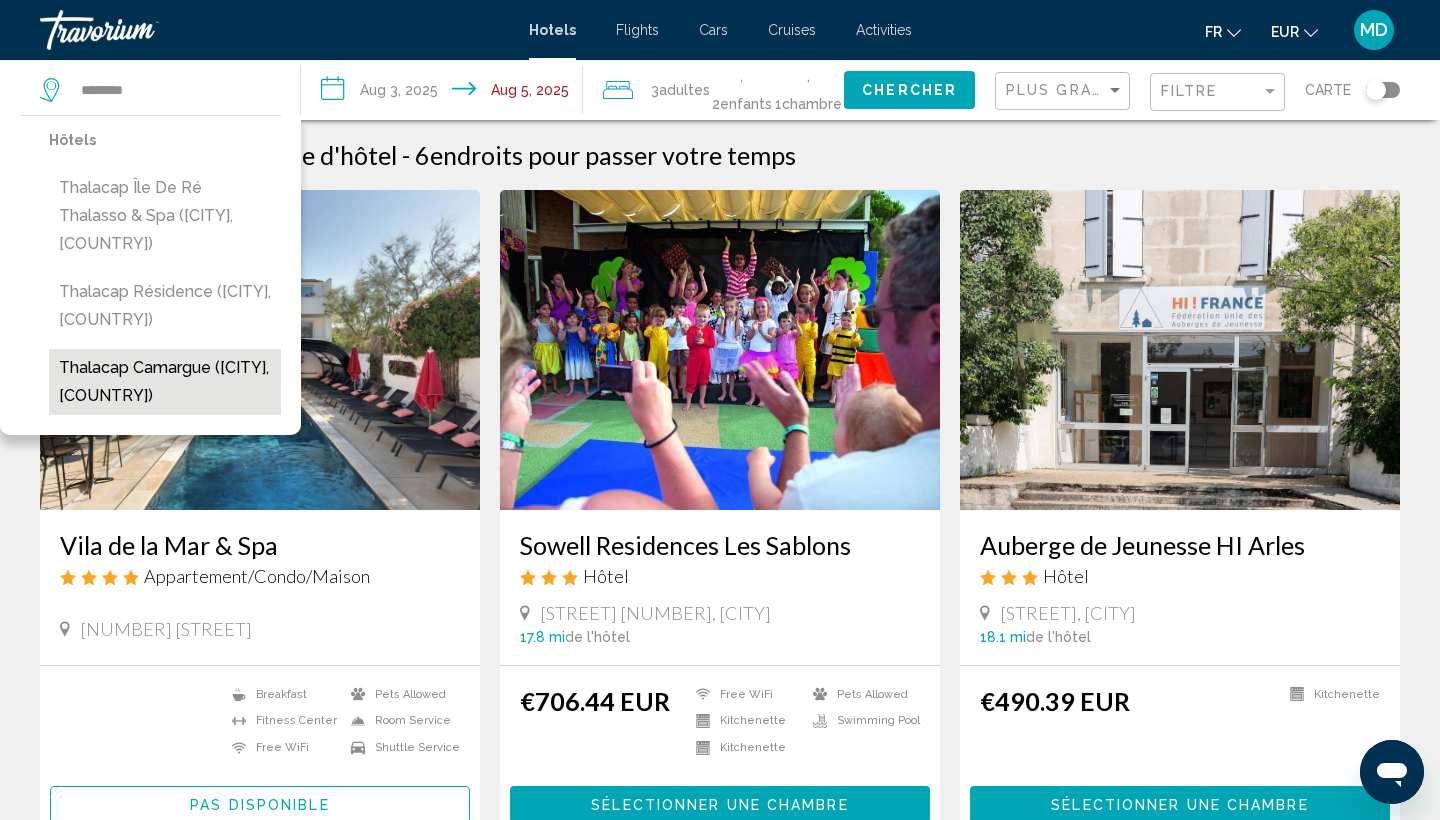click on "Thalacap Camargue ([CITY], [STATE])" at bounding box center [165, 382] 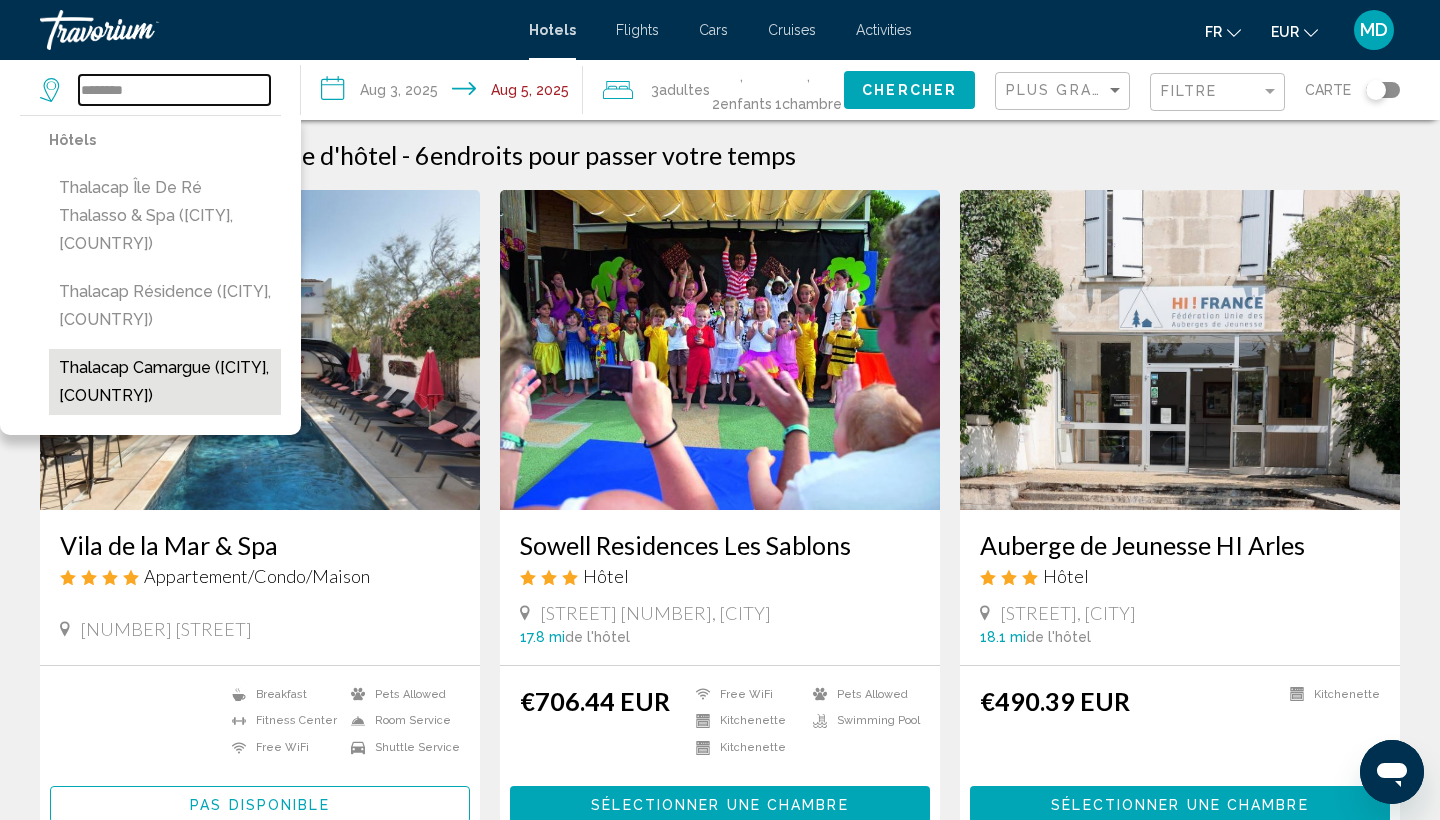 type on "**********" 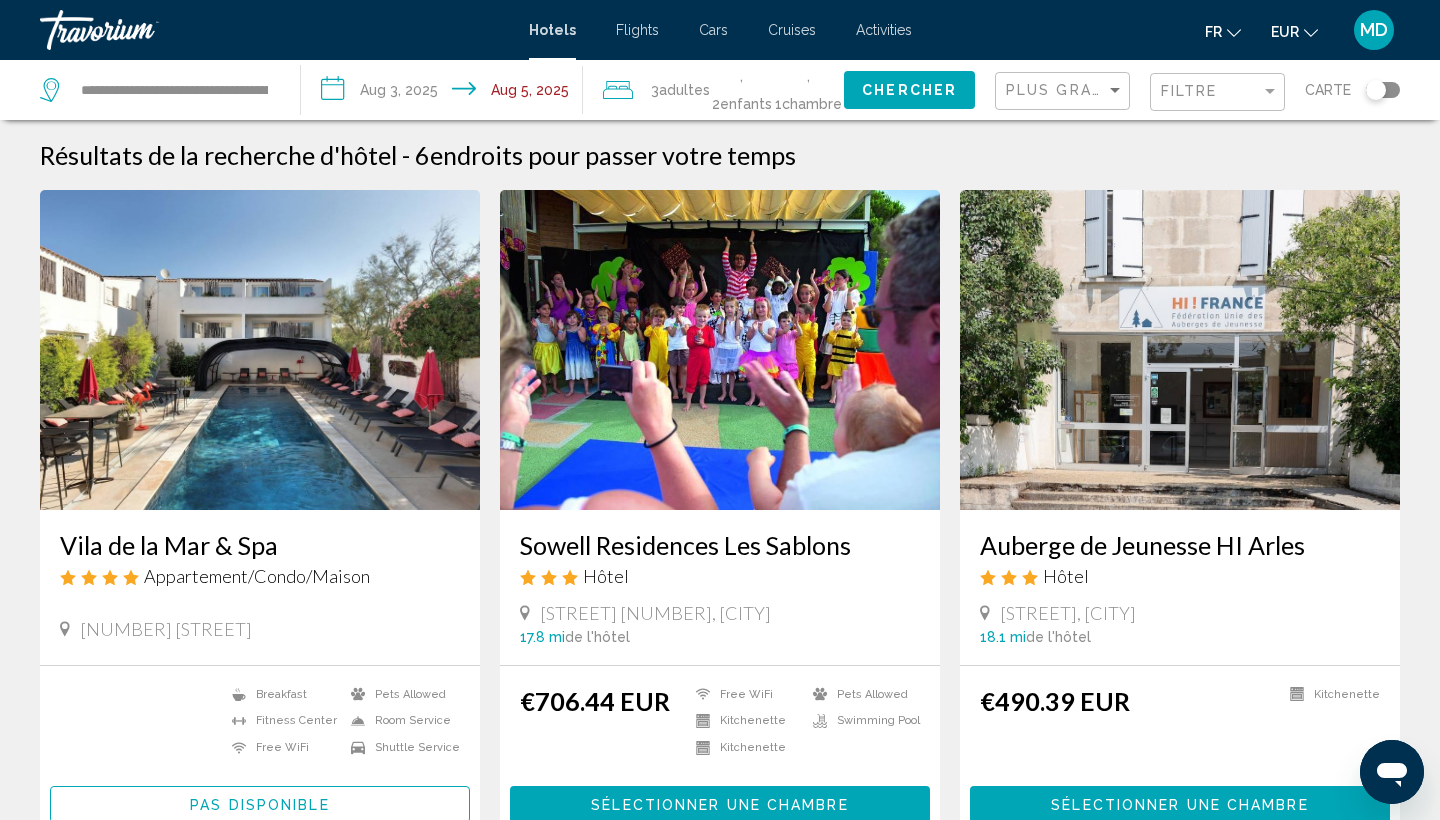 click on "Chercher" 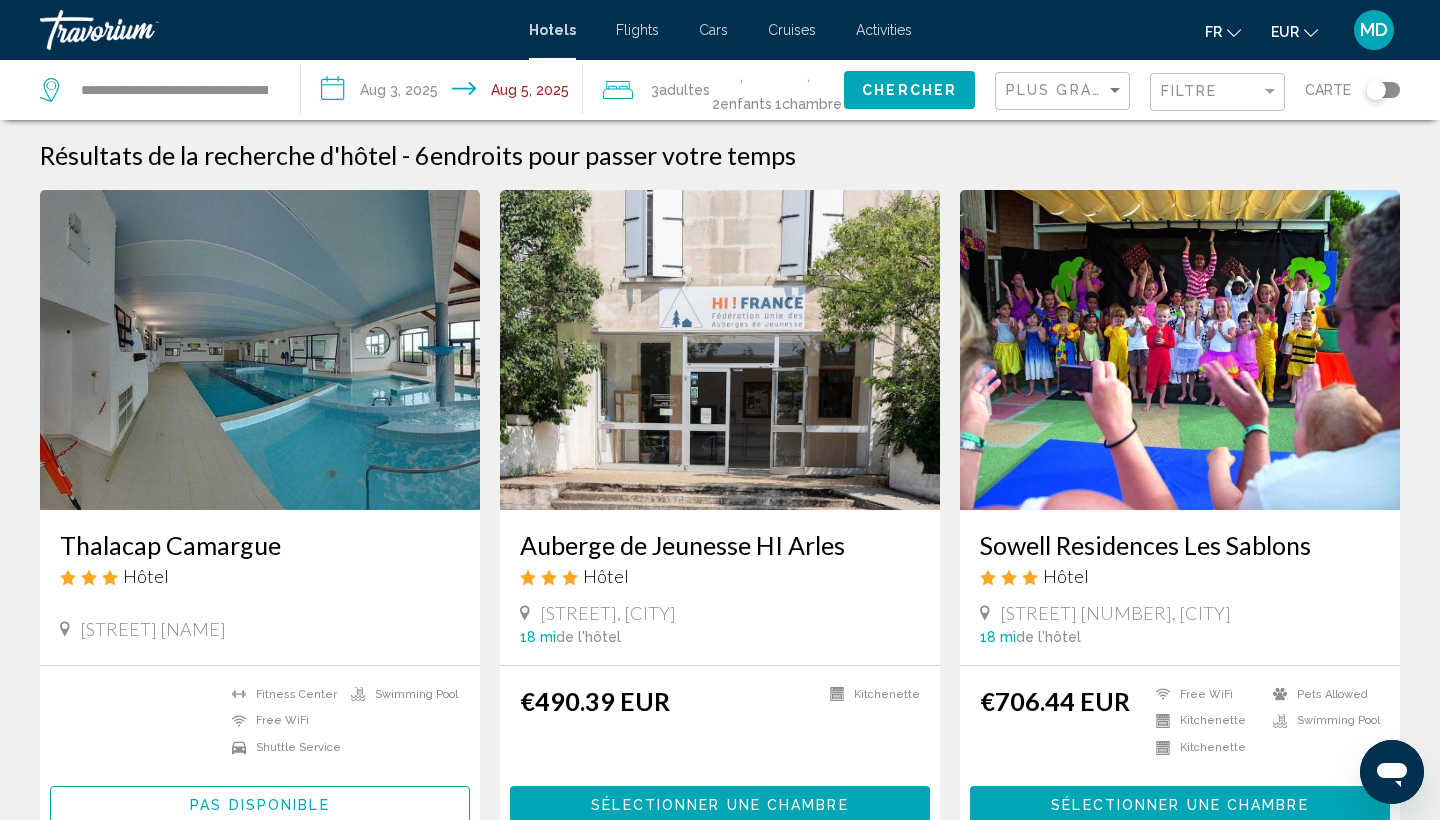 click on "Résultats de la recherche d'hôtel  -   6  endroits pour passer votre temps  Thalacap Camargue
Hôtel
Avenue Du Dr Cambon 0 mi  de l'hôtel
Fitness Center
Free WiFi
Shuttle Service
Swimming Pool  Pas disponible  Auberge de Jeunesse HI Arles
Hôtel
Avenue Du Maréchal Foch, Arles 18 mi  de l'hôtel €490.39 EUR
Kitchenette  Sélectionner une chambre  Sowell Residences Les Sablons
Hôtel
18 mi  Hôtel" at bounding box center (720, 902) 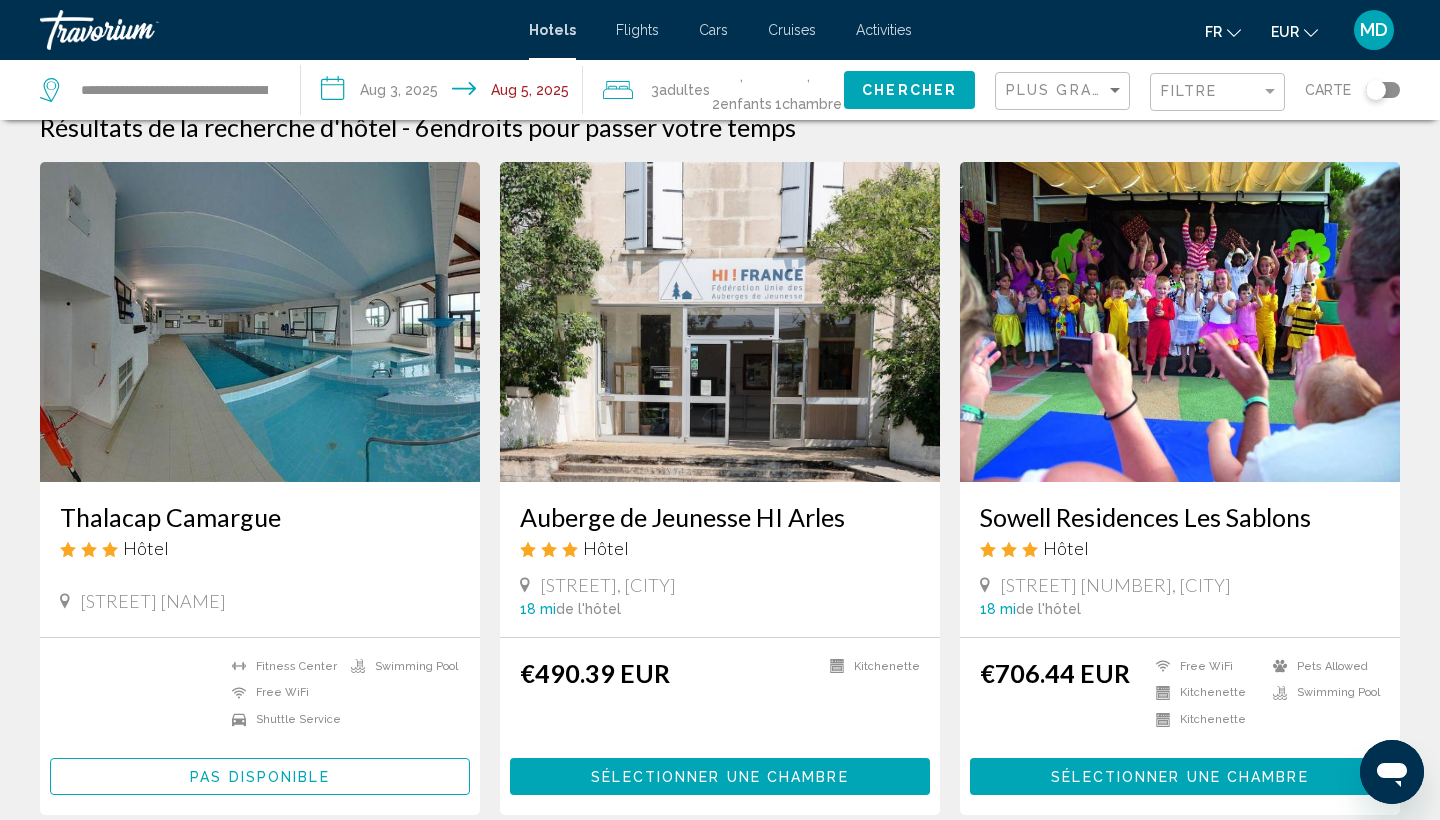 scroll, scrollTop: 22, scrollLeft: 0, axis: vertical 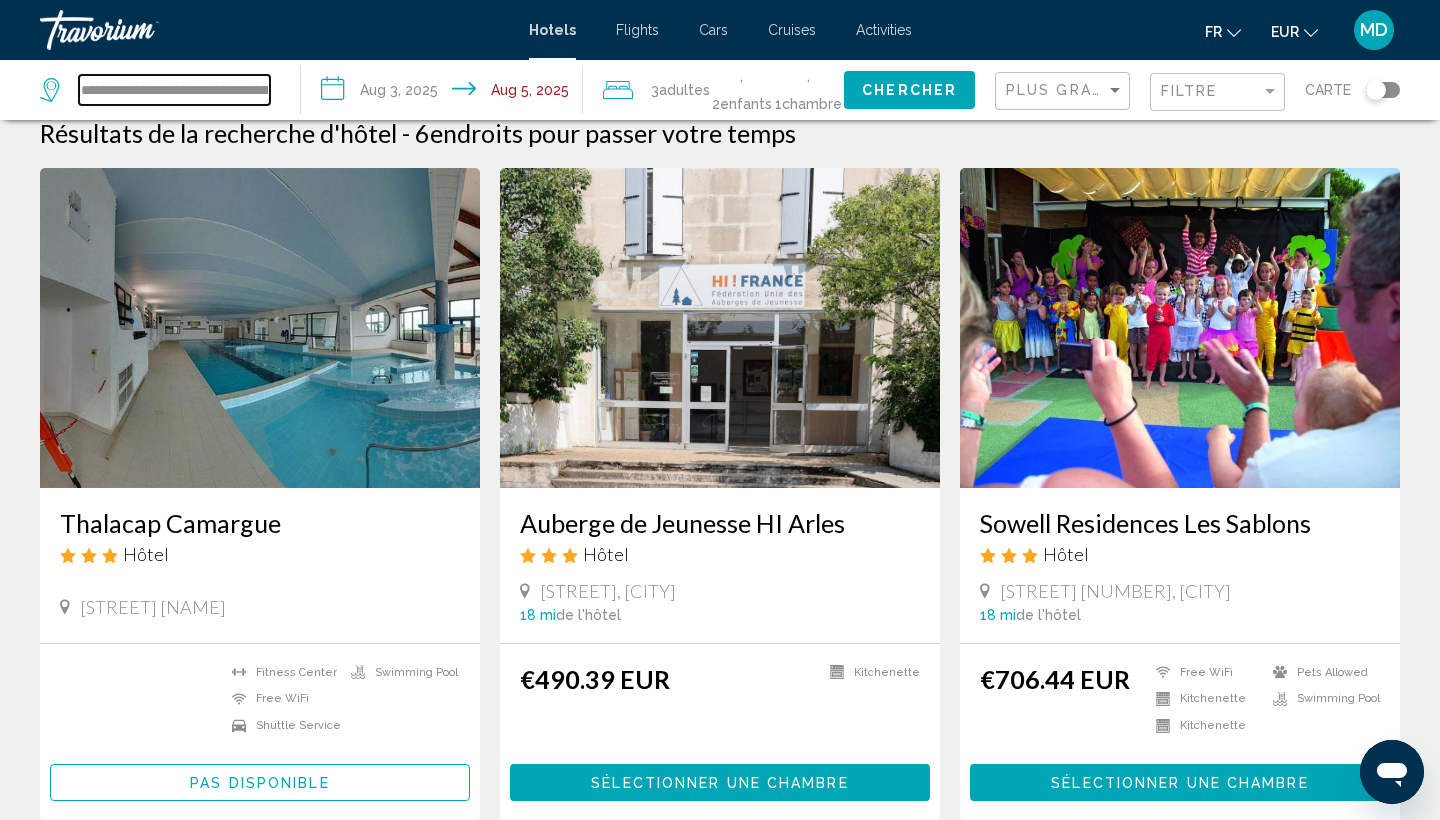 click on "**********" at bounding box center (174, 90) 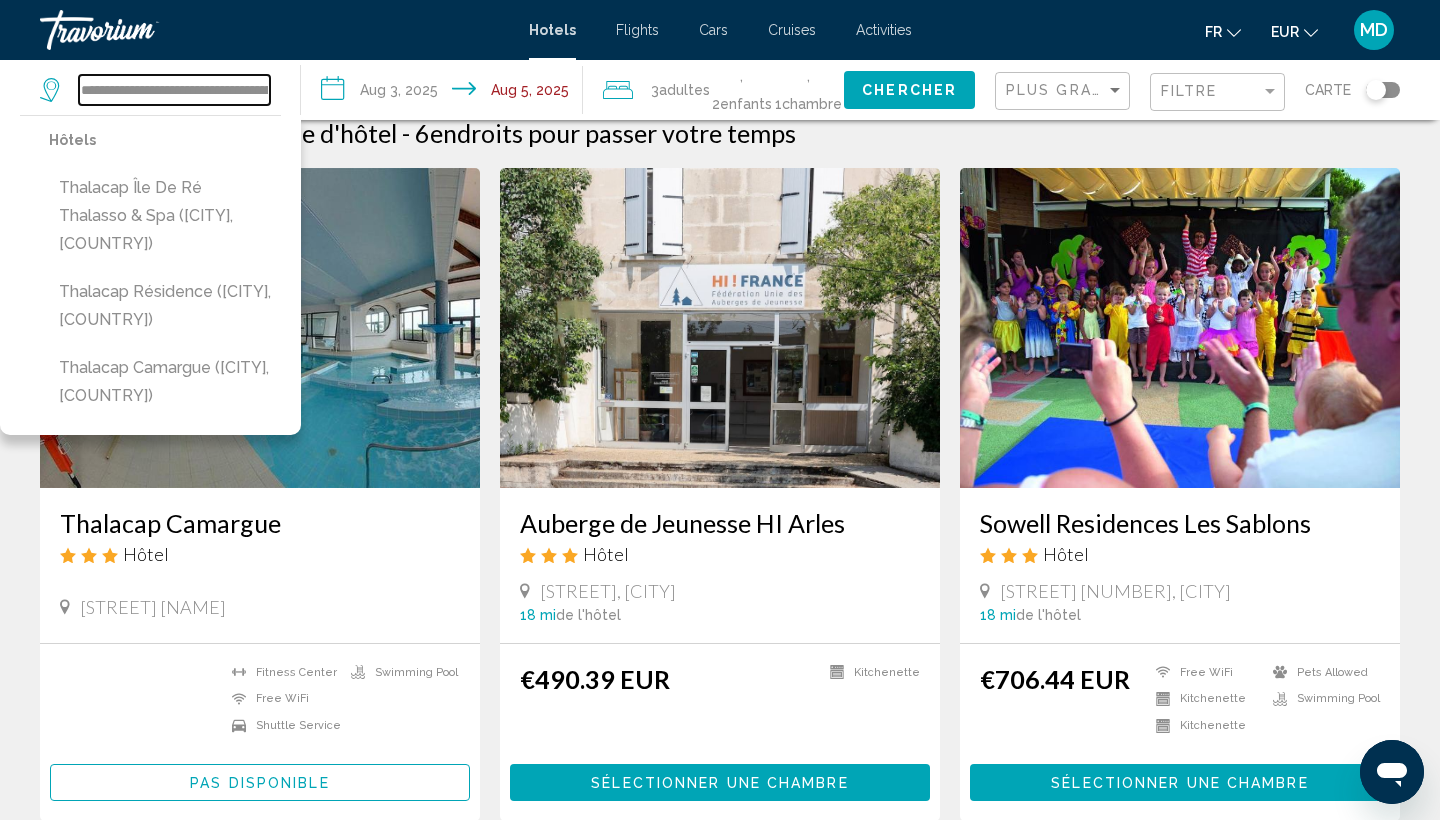 drag, startPoint x: 82, startPoint y: 88, endPoint x: 302, endPoint y: 106, distance: 220.73514 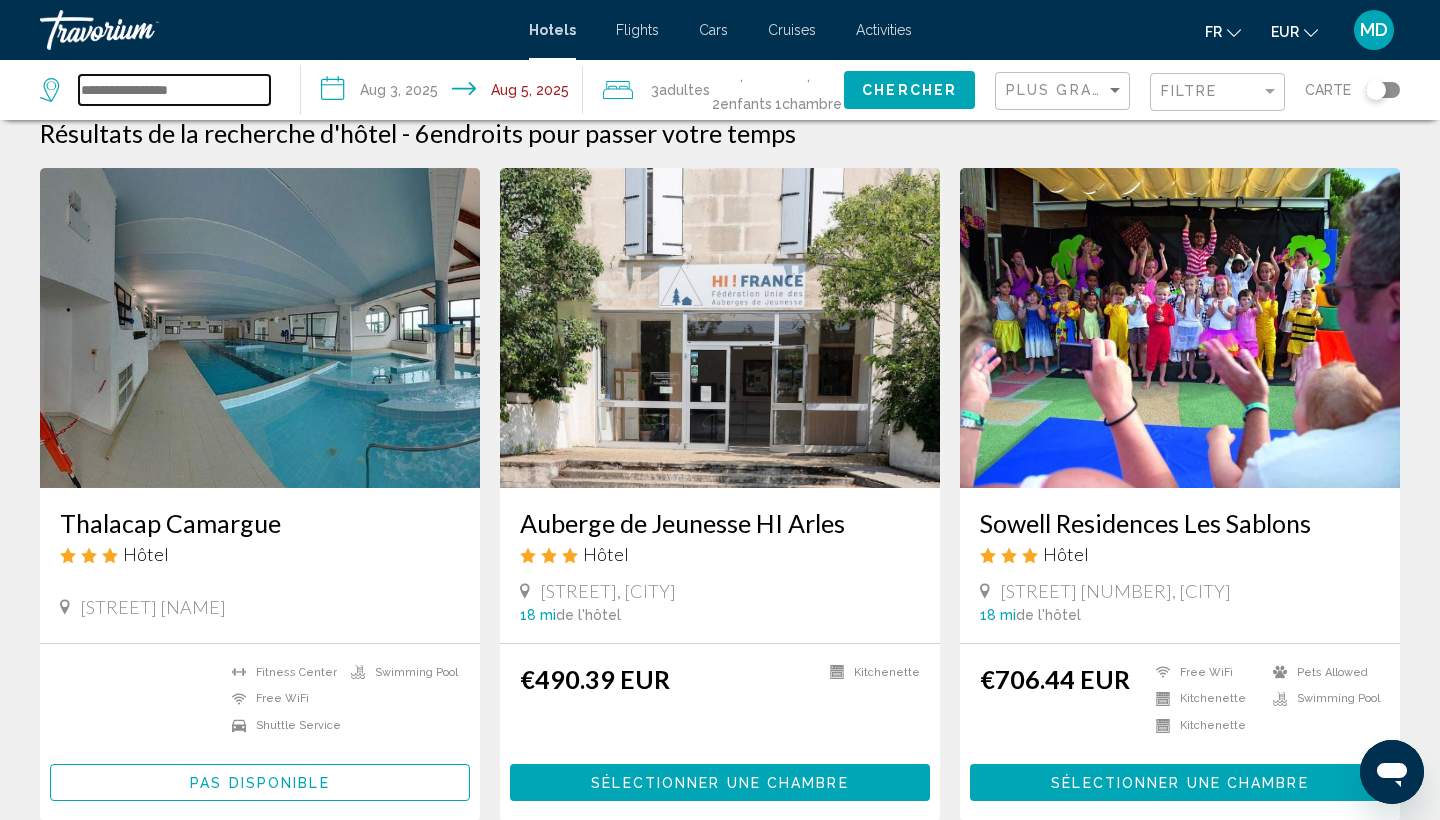 click at bounding box center [174, 90] 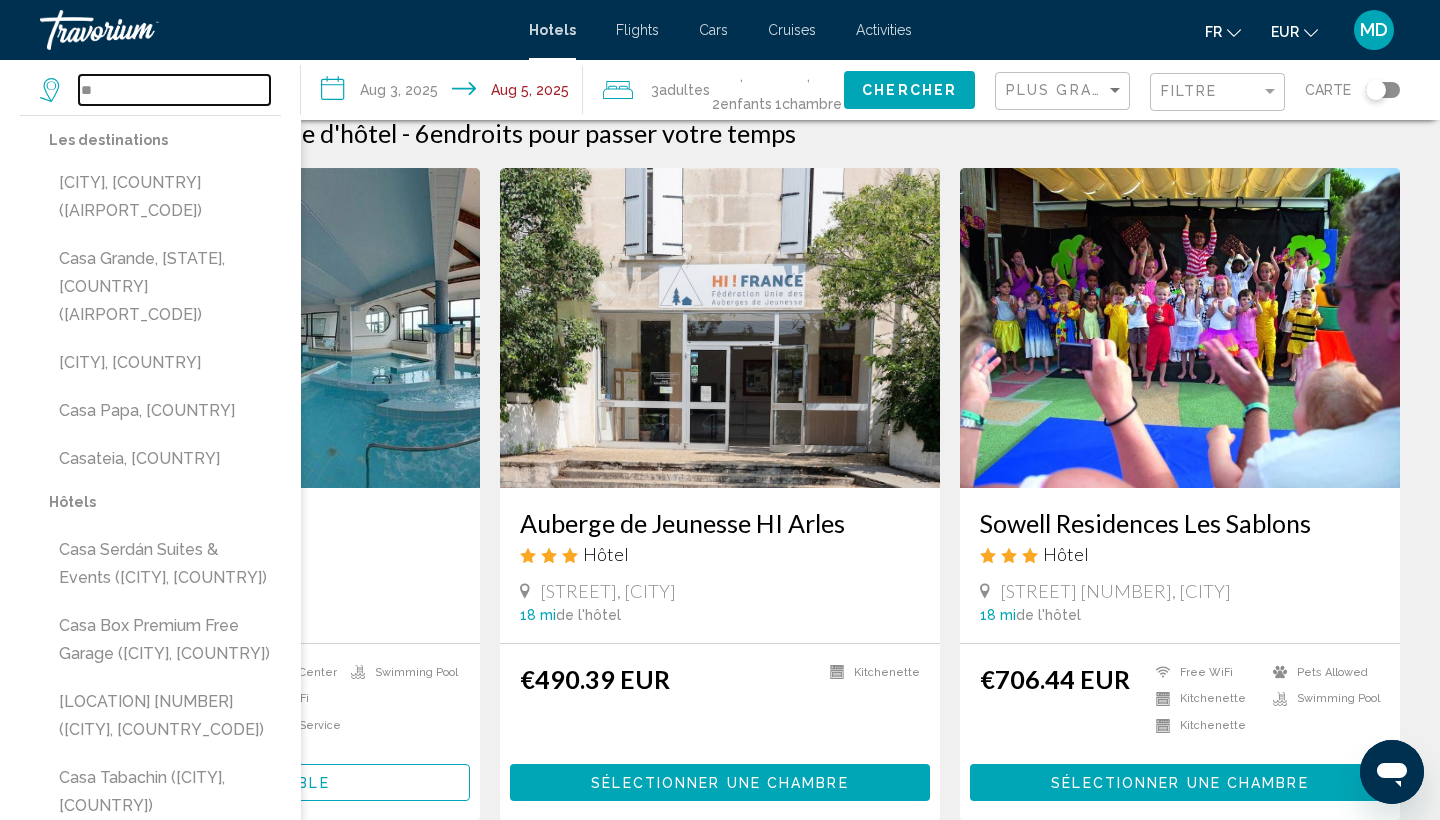 type on "*" 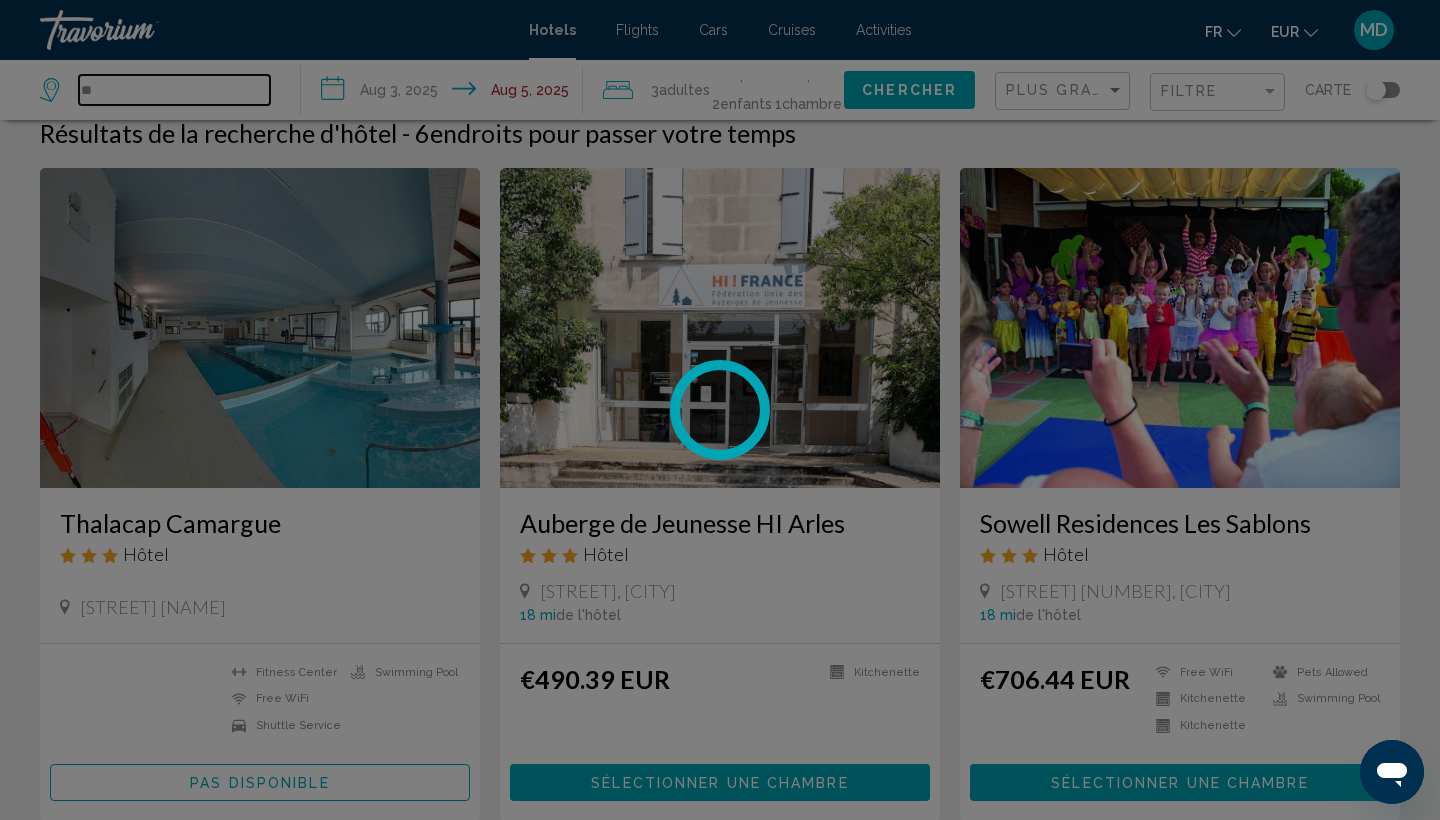 type on "*" 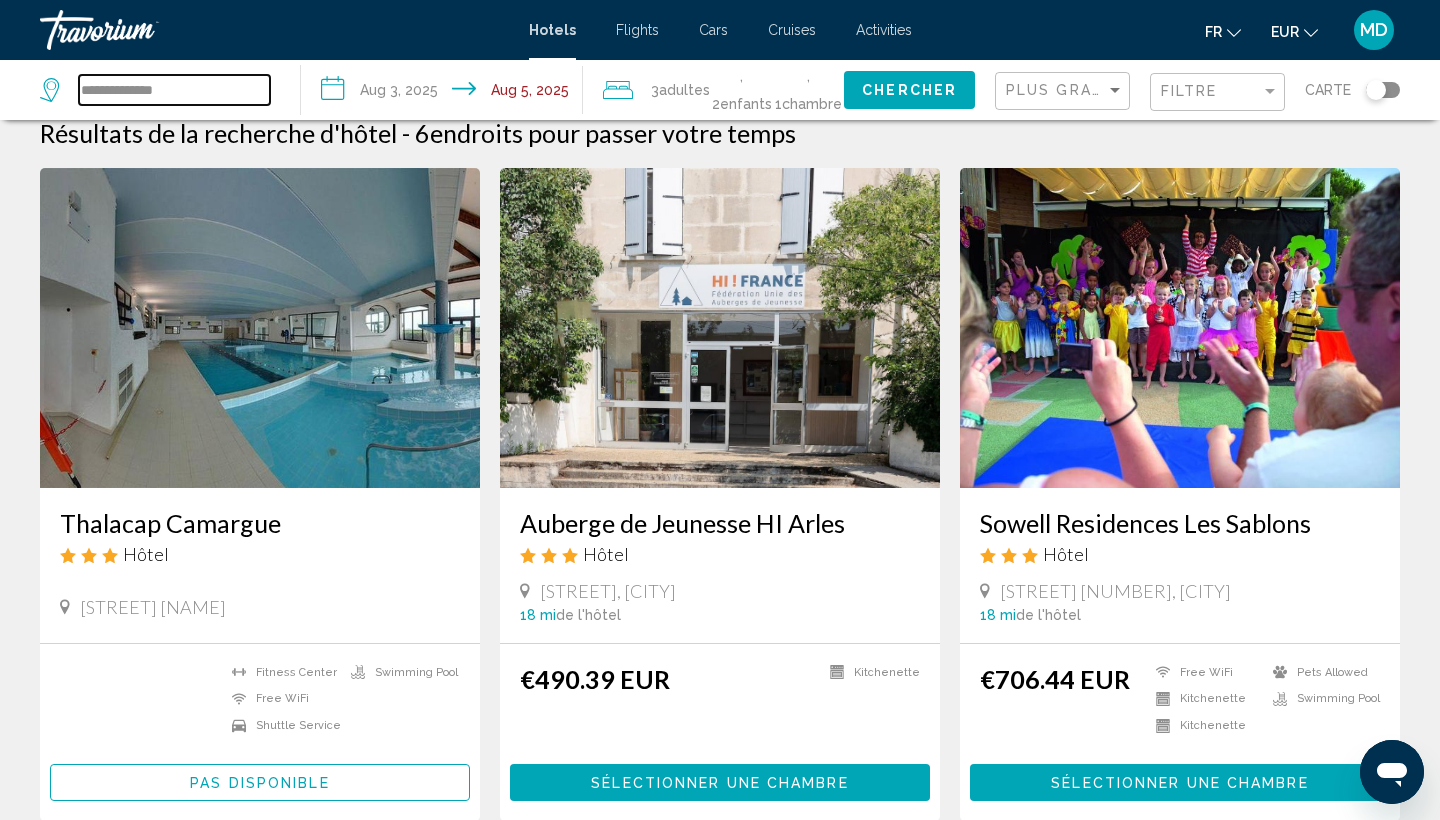 drag, startPoint x: 234, startPoint y: 93, endPoint x: 104, endPoint y: 80, distance: 130.64838 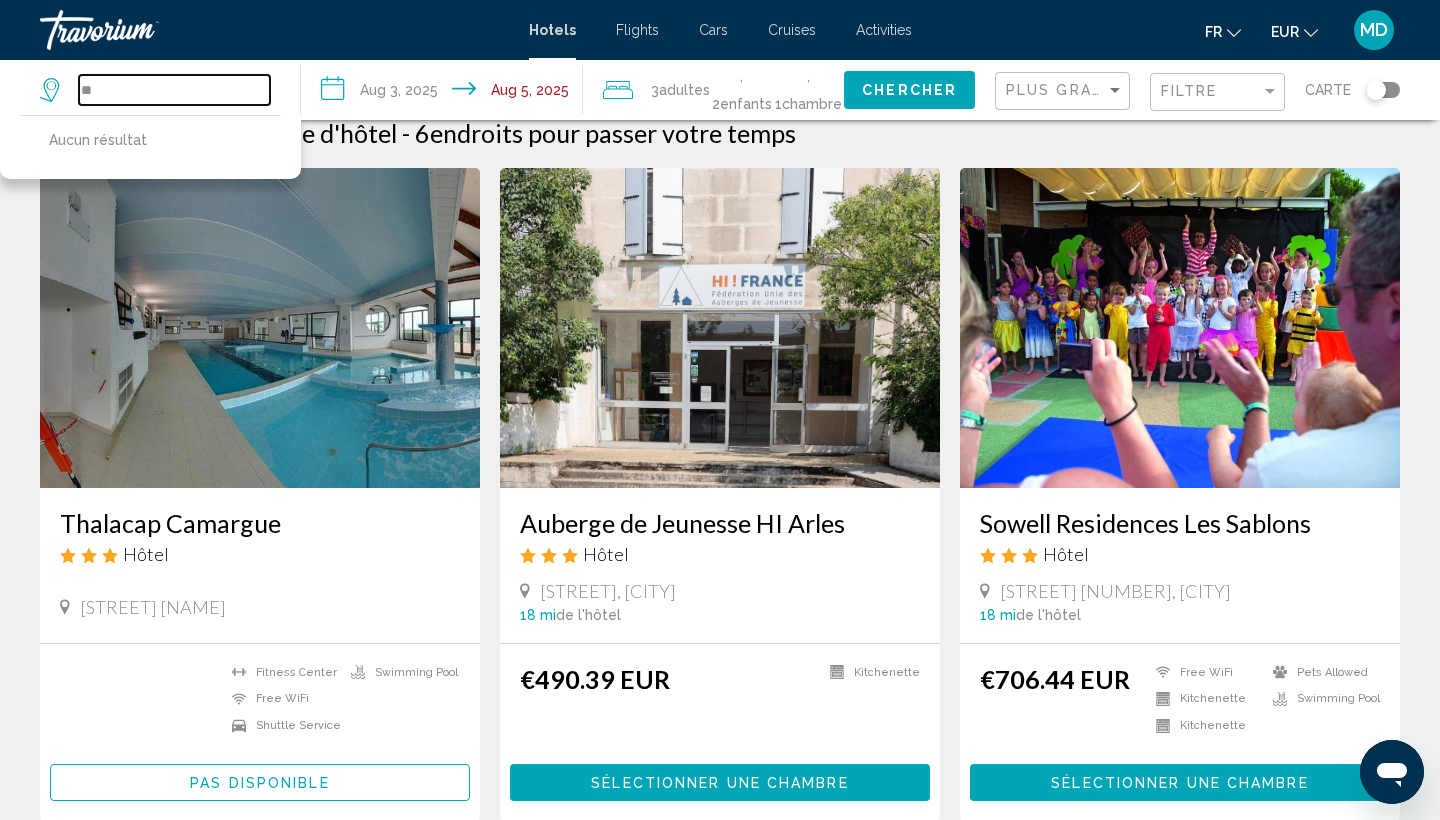 type on "*" 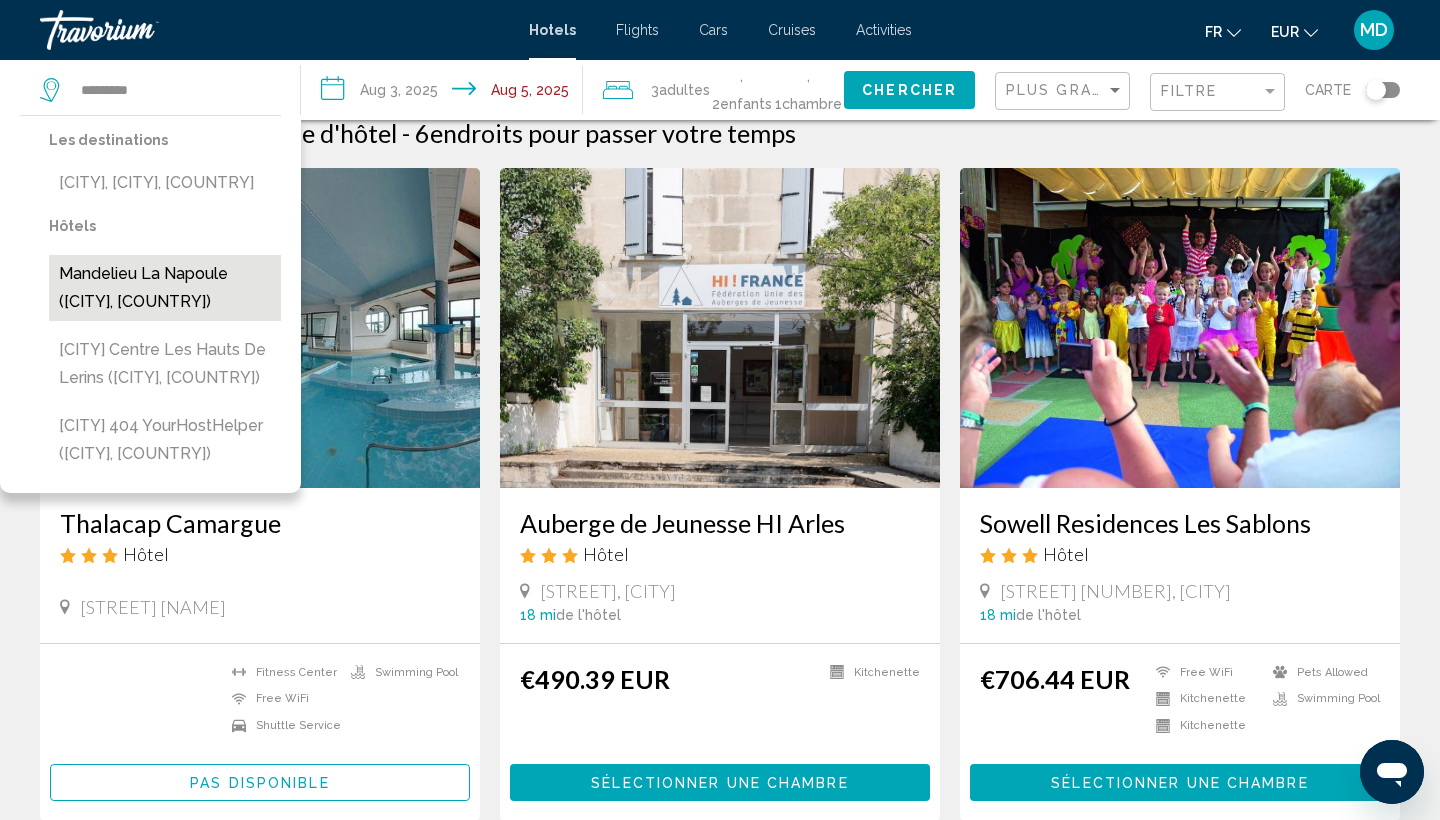 click on "Mandelieu la Napoule (Mandelieu-La-Napoule, FR)" at bounding box center [165, 288] 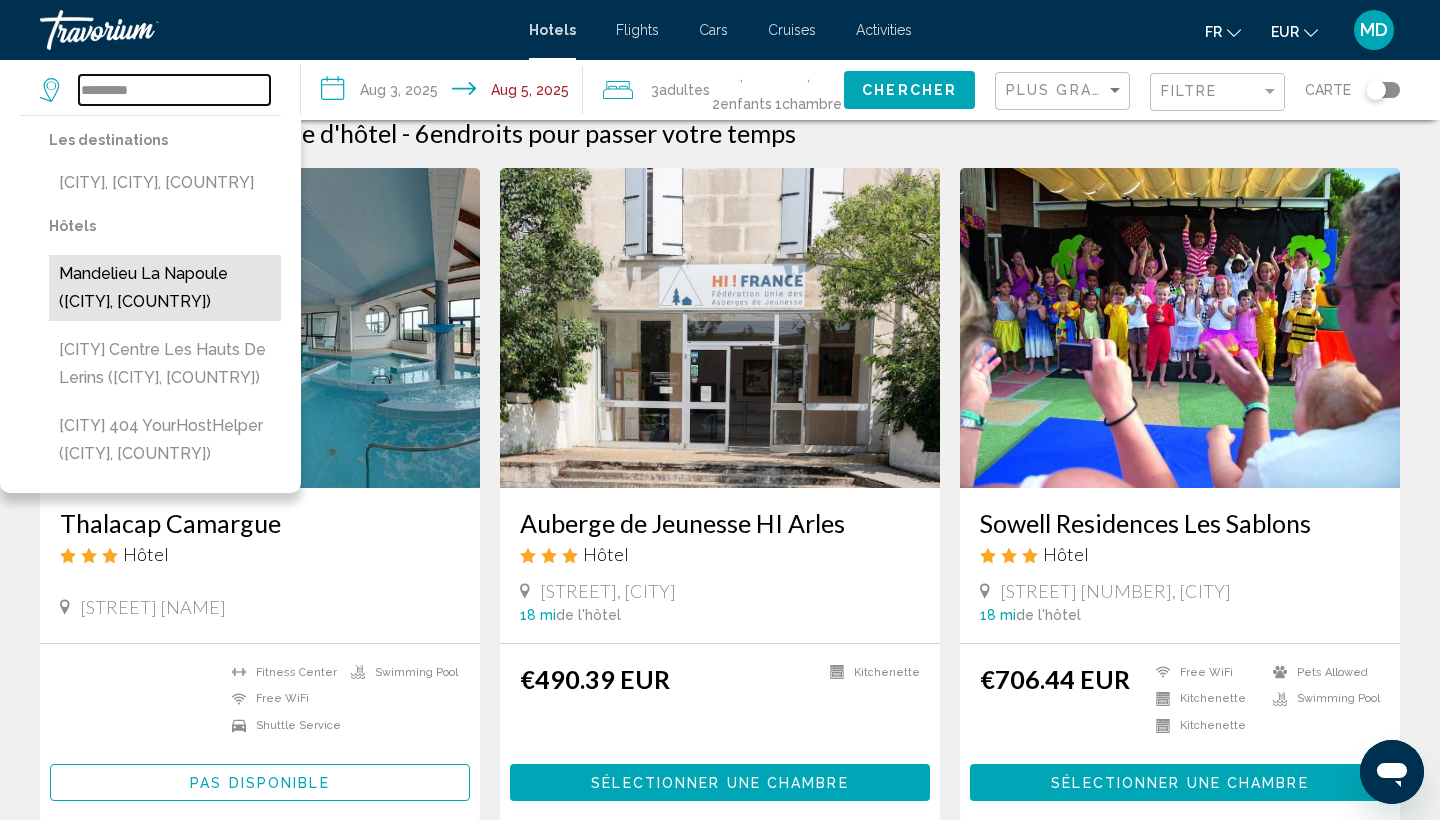 type on "**********" 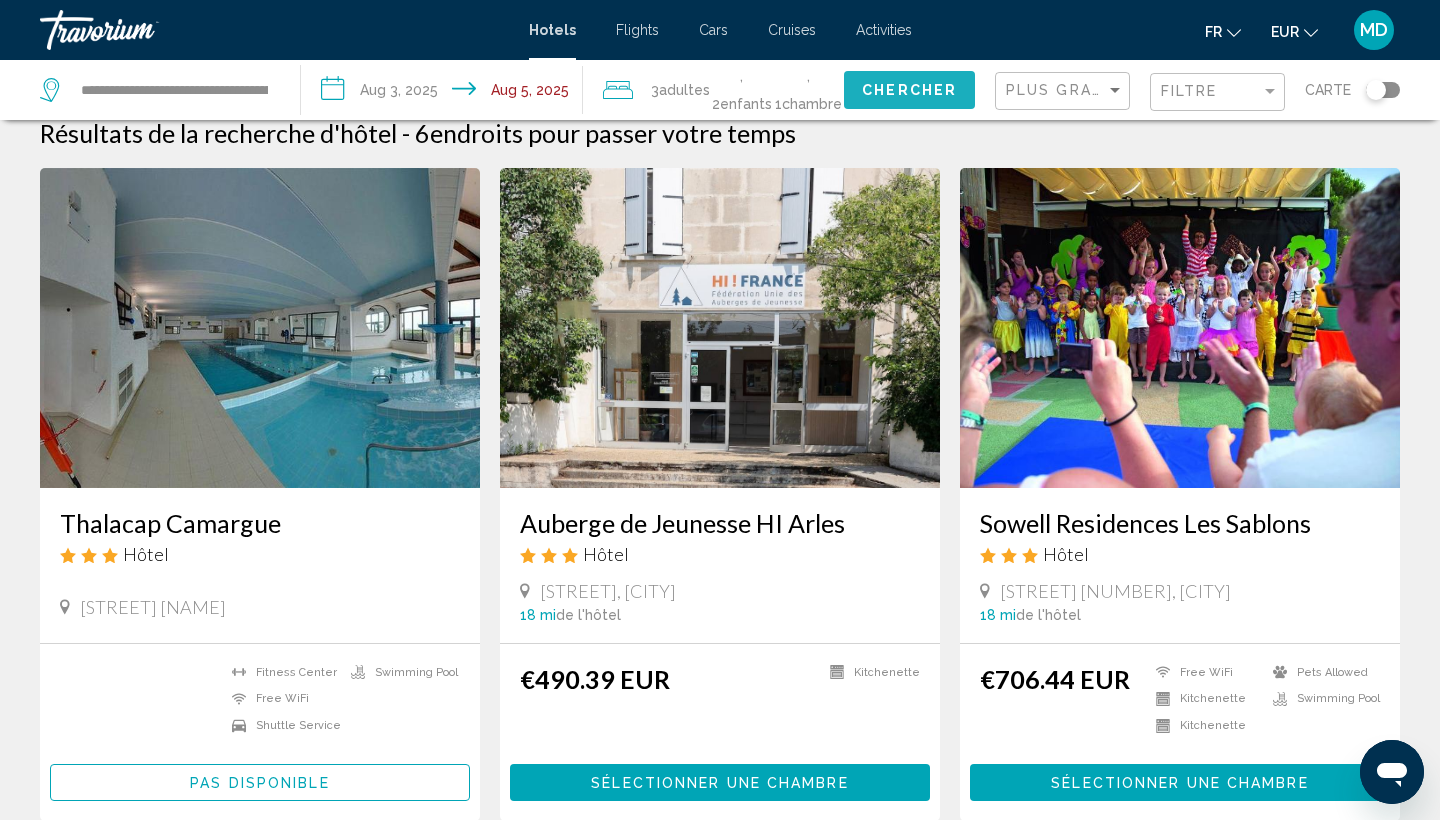 click on "Chercher" 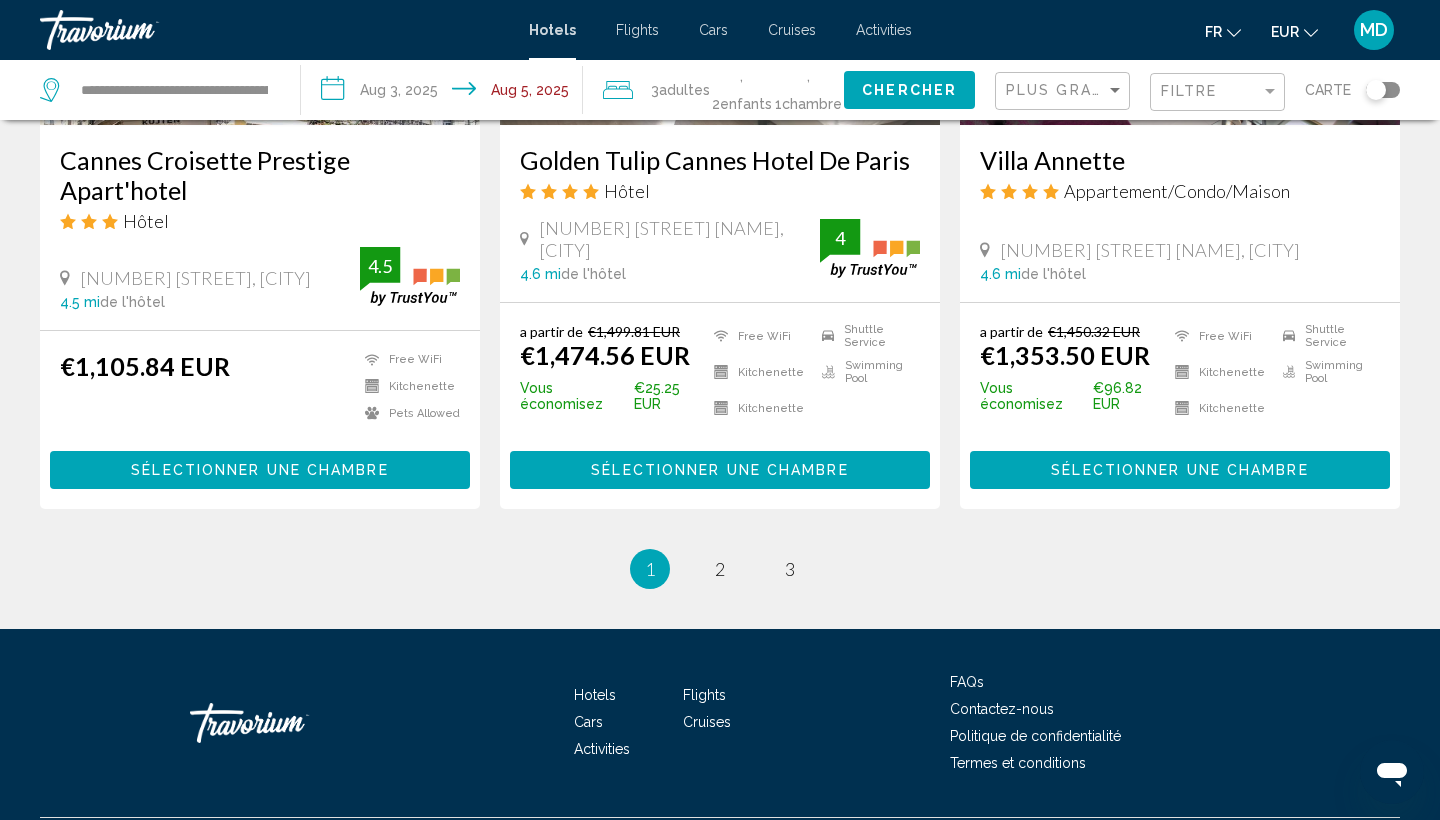 scroll, scrollTop: 2650, scrollLeft: 0, axis: vertical 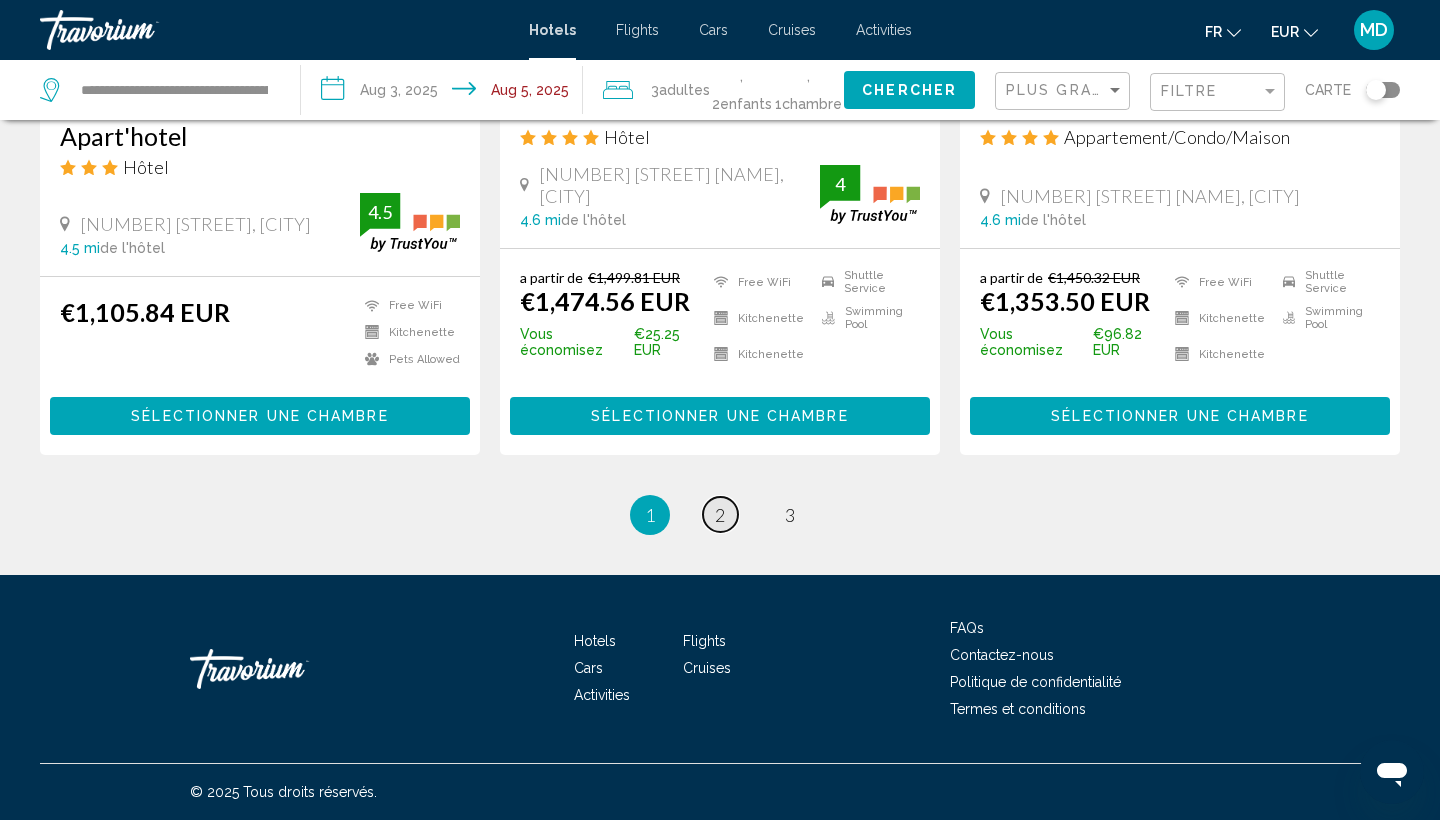 click on "2" at bounding box center (720, 515) 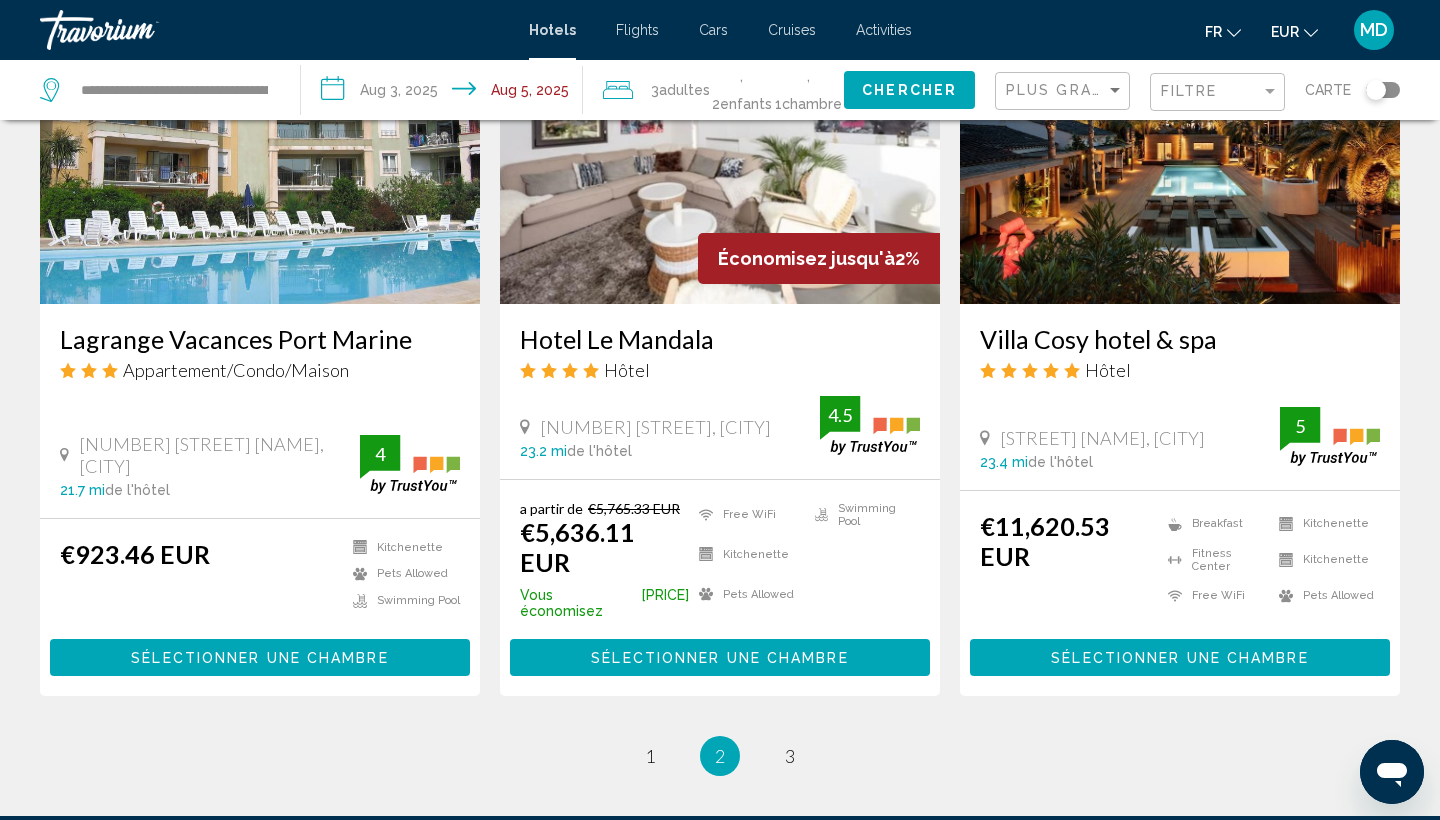scroll, scrollTop: 2574, scrollLeft: 0, axis: vertical 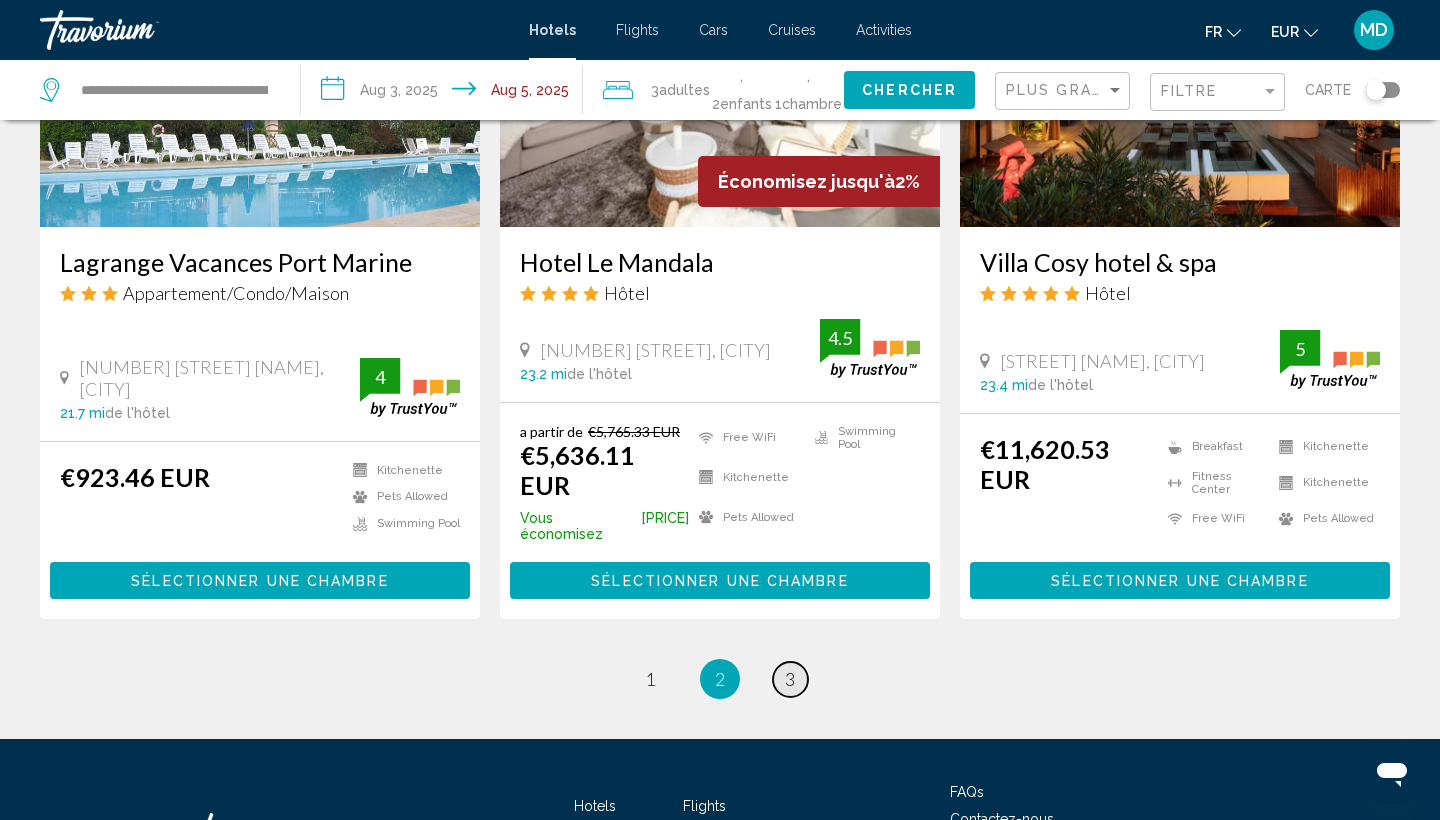 click on "page  3" at bounding box center (790, 679) 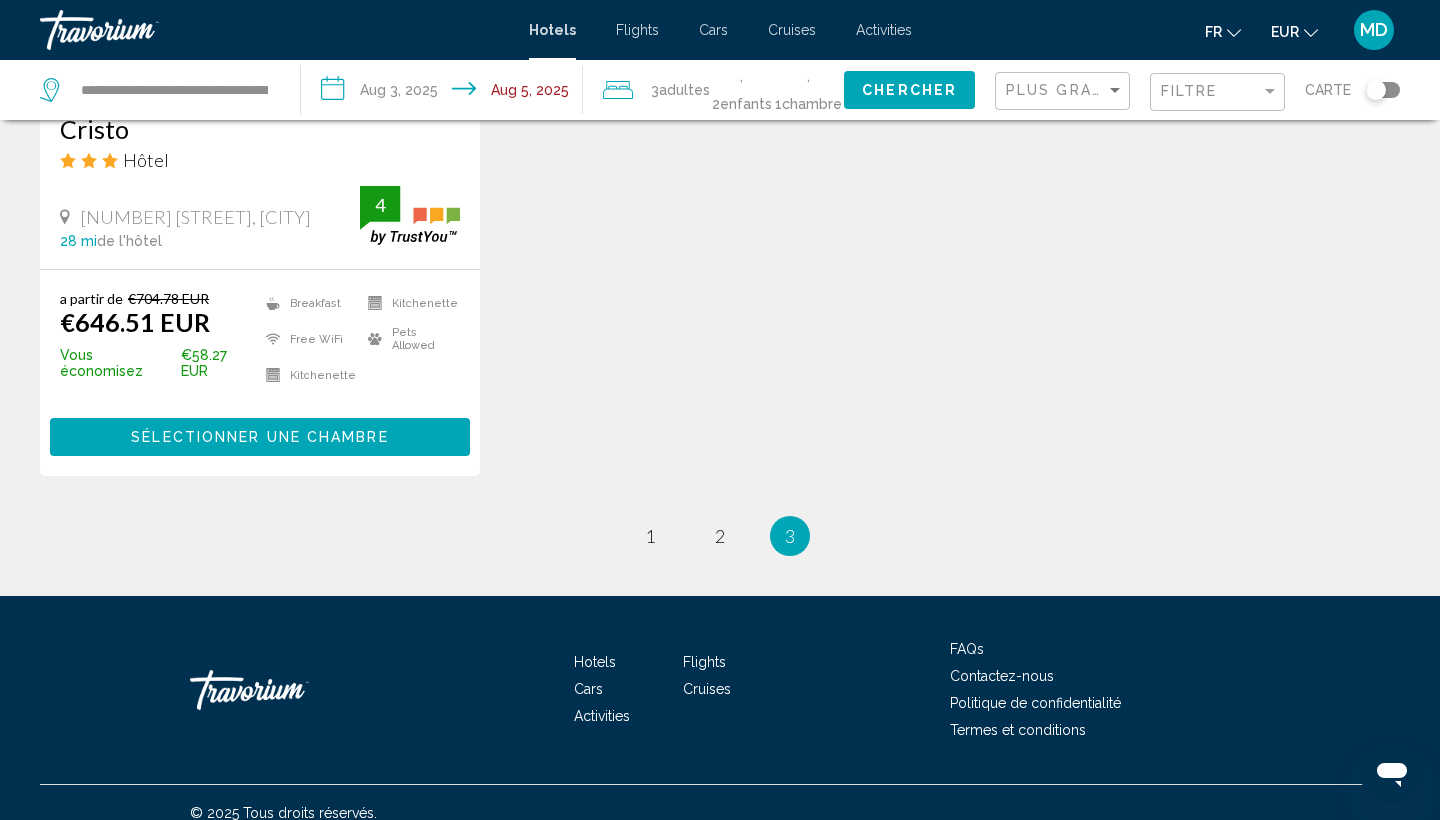 scroll, scrollTop: 1185, scrollLeft: 0, axis: vertical 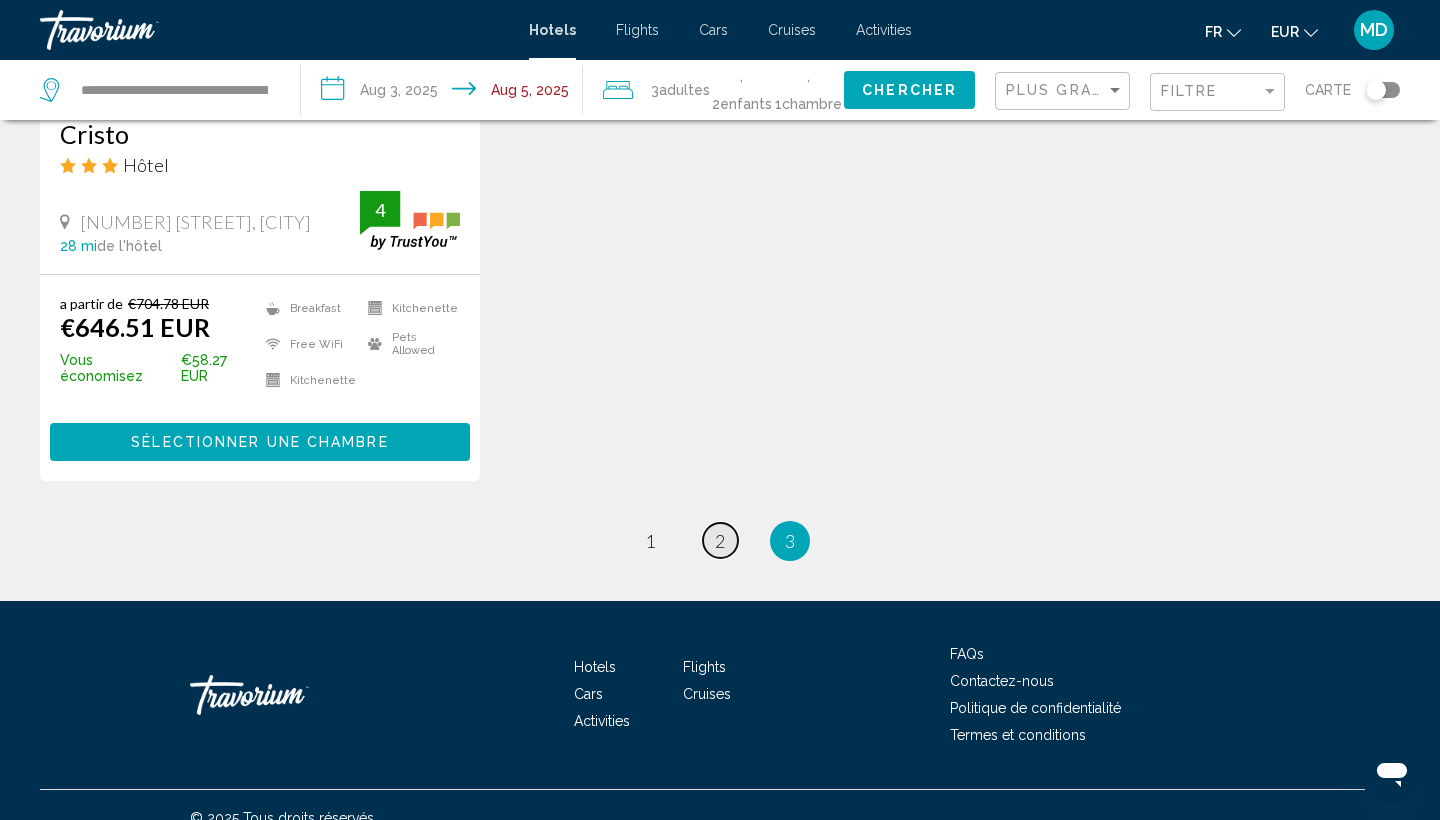 click on "2" at bounding box center [720, 541] 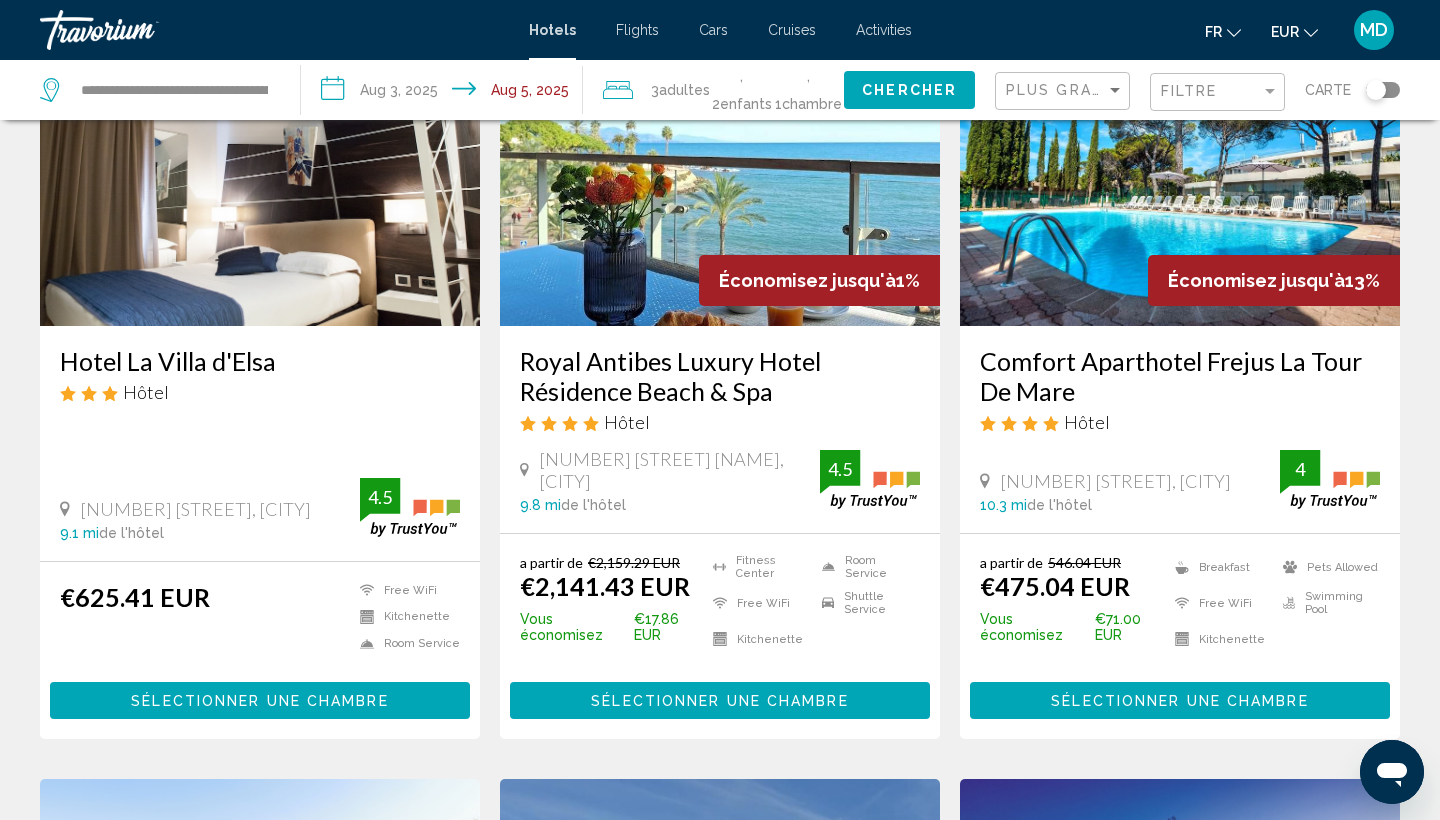 scroll, scrollTop: 0, scrollLeft: 0, axis: both 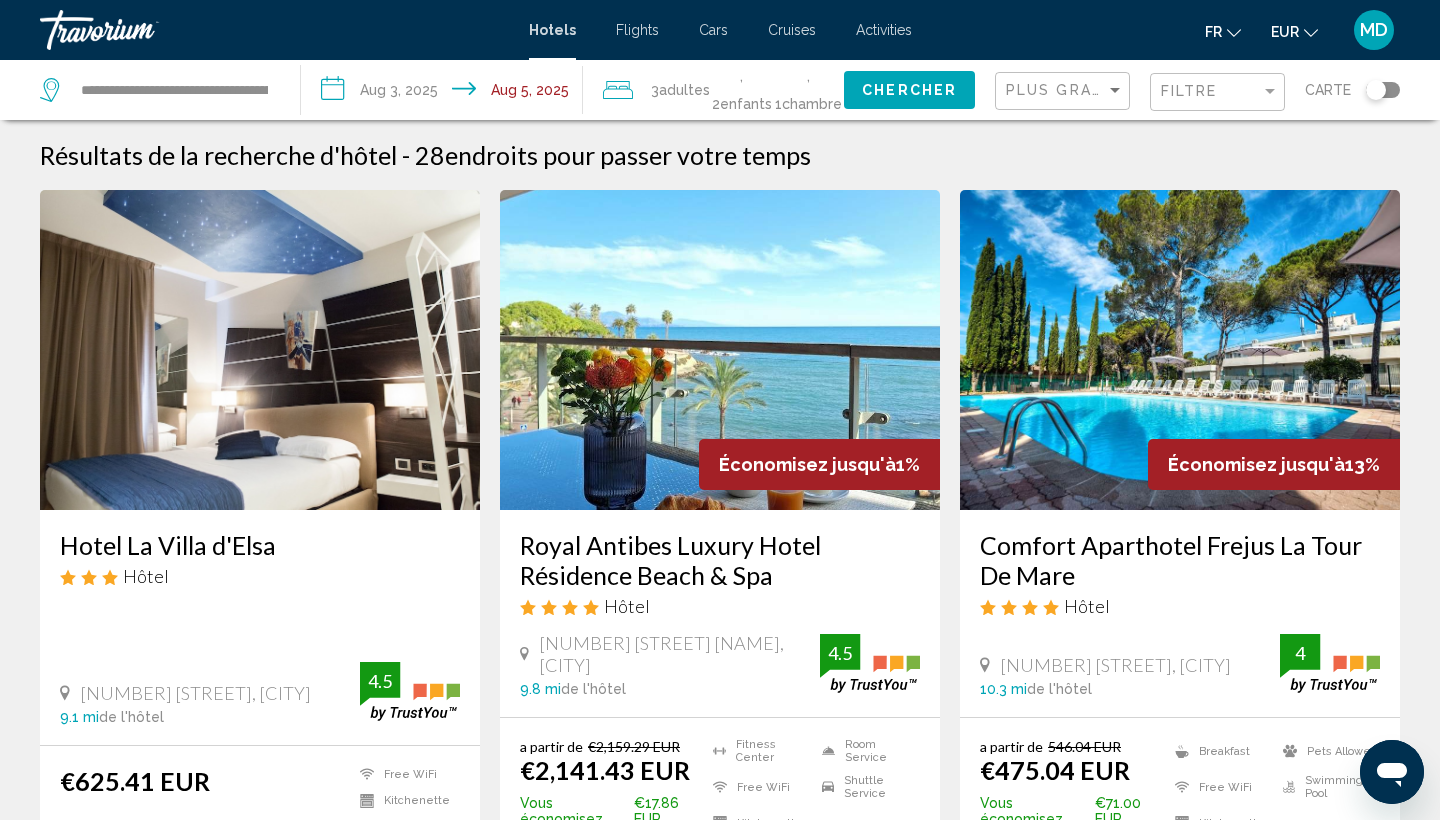 click on "Comfort Aparthotel Frejus La Tour De Mare" at bounding box center (1180, 560) 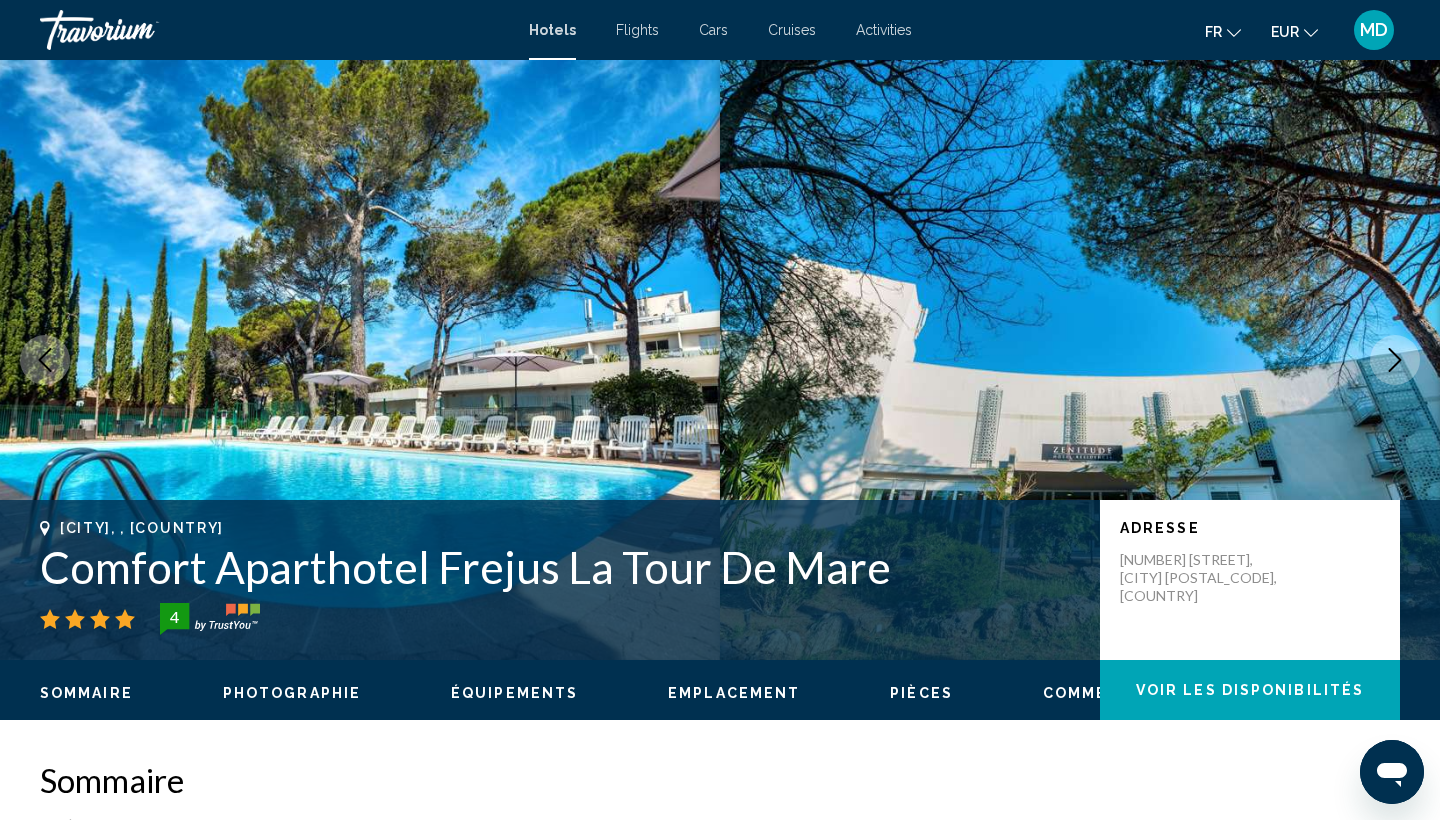 type 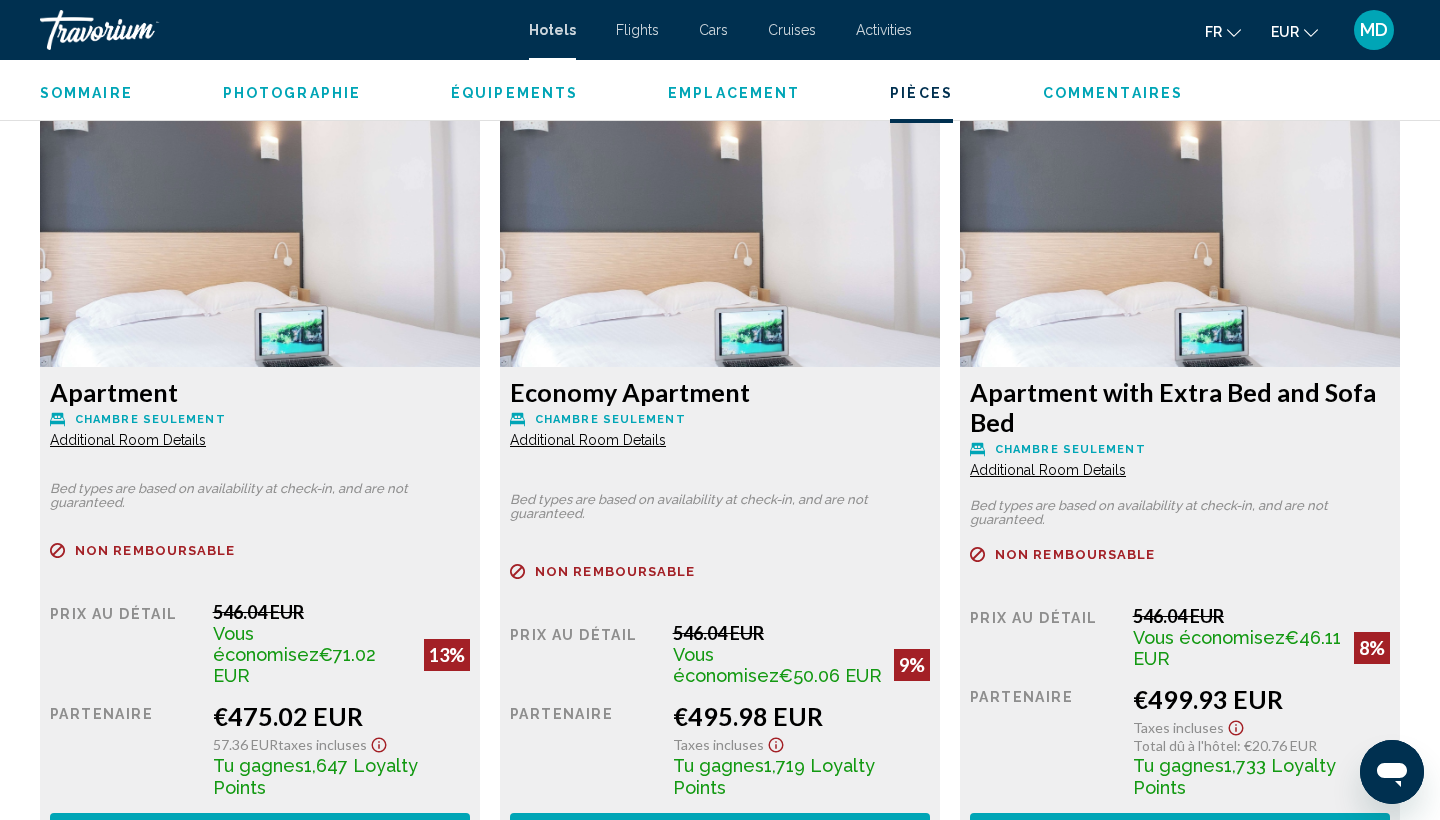 scroll, scrollTop: 2657, scrollLeft: 0, axis: vertical 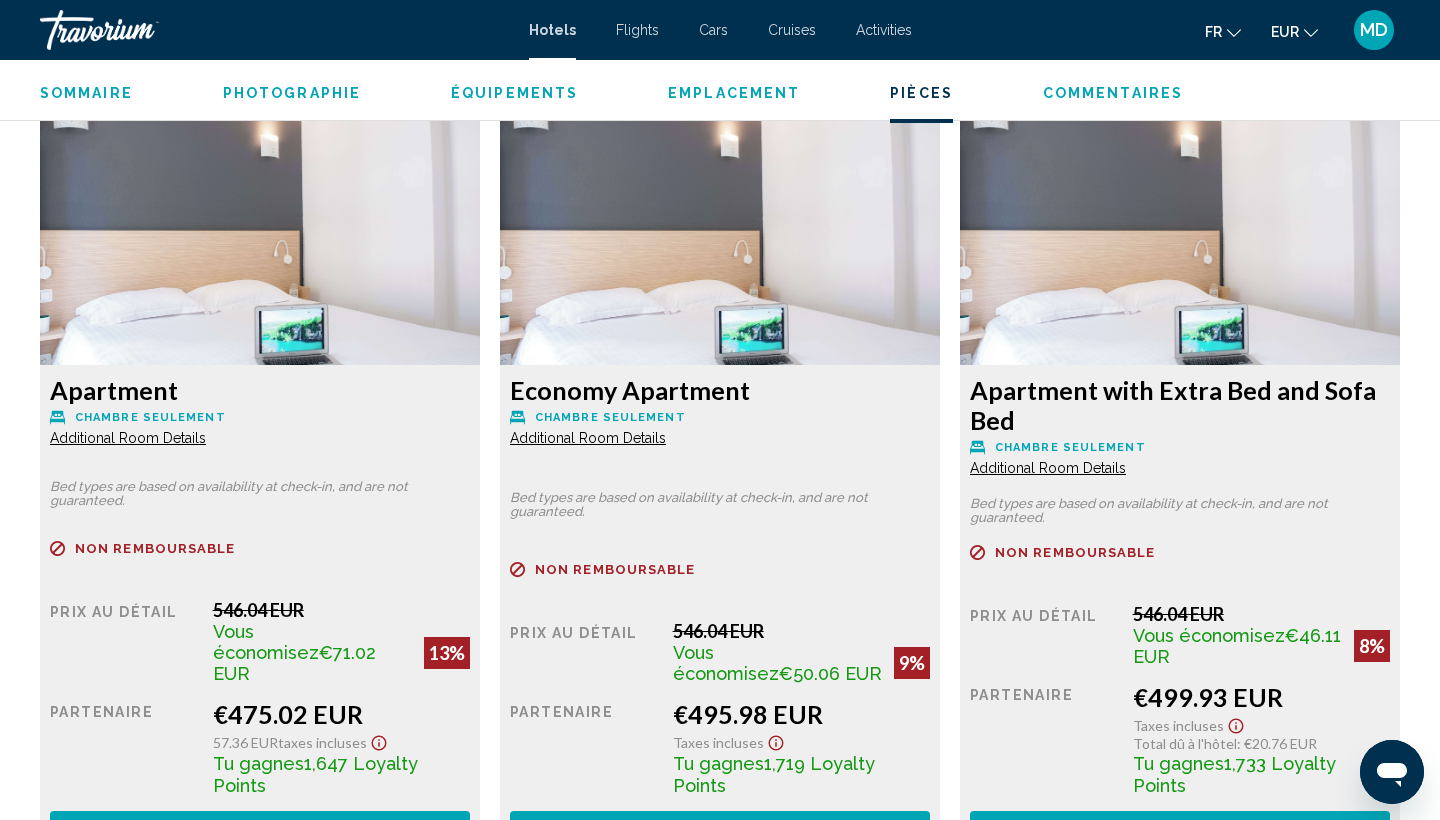 click on "Vous économisez  €71.02 EUR" at bounding box center (313, 652) 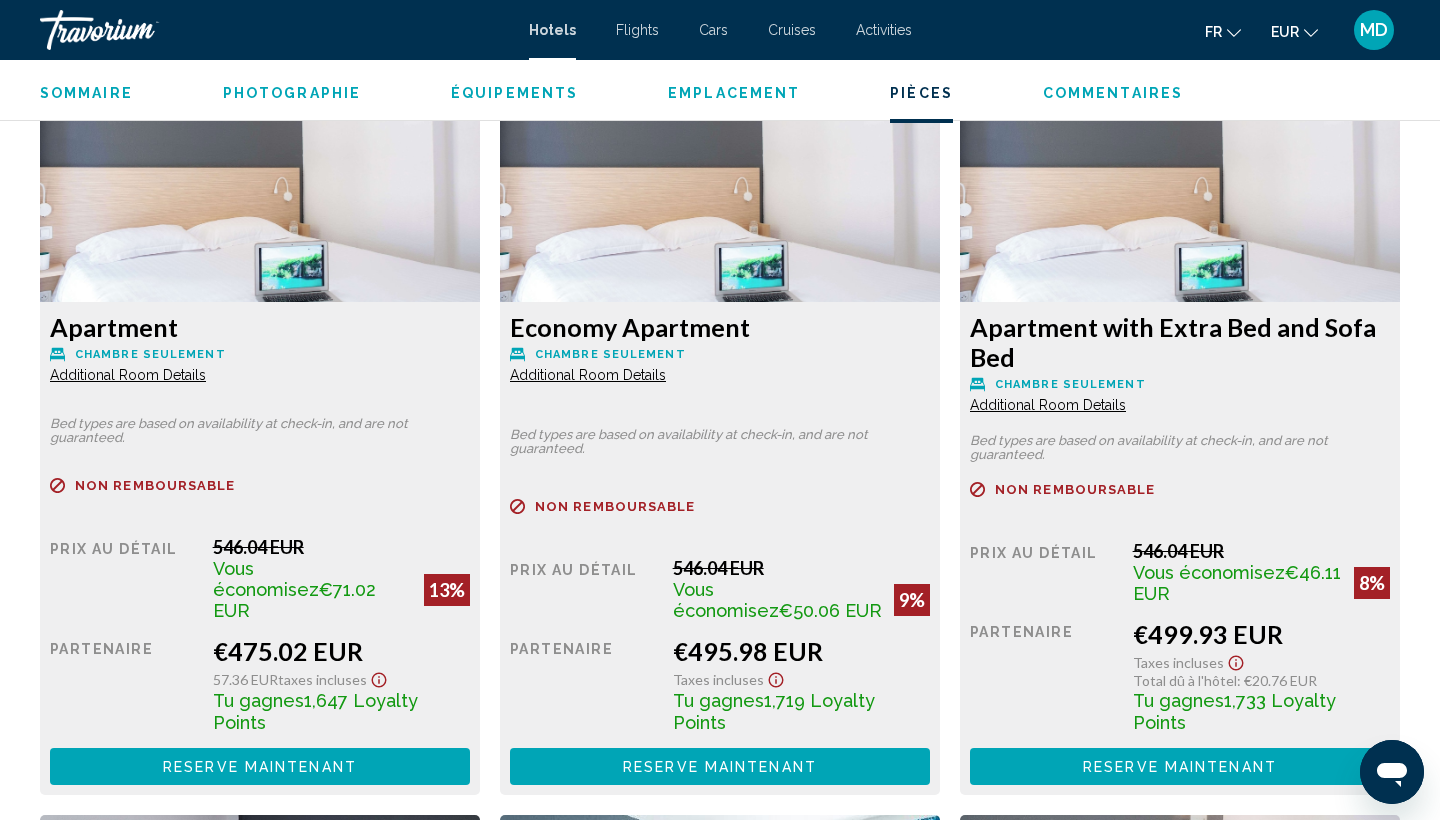 scroll, scrollTop: 2726, scrollLeft: 0, axis: vertical 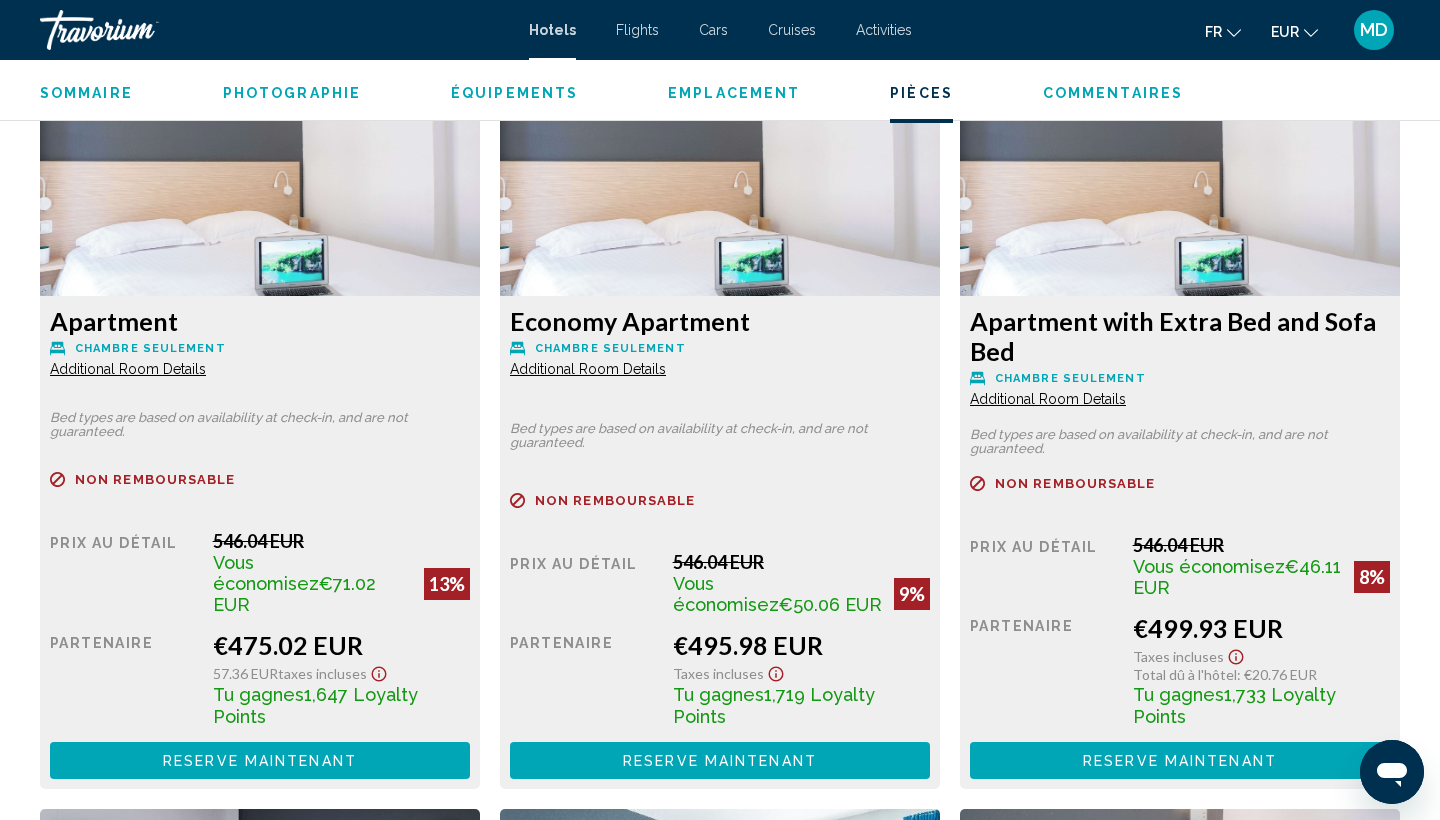 click on "Reserve maintenant" at bounding box center [260, 761] 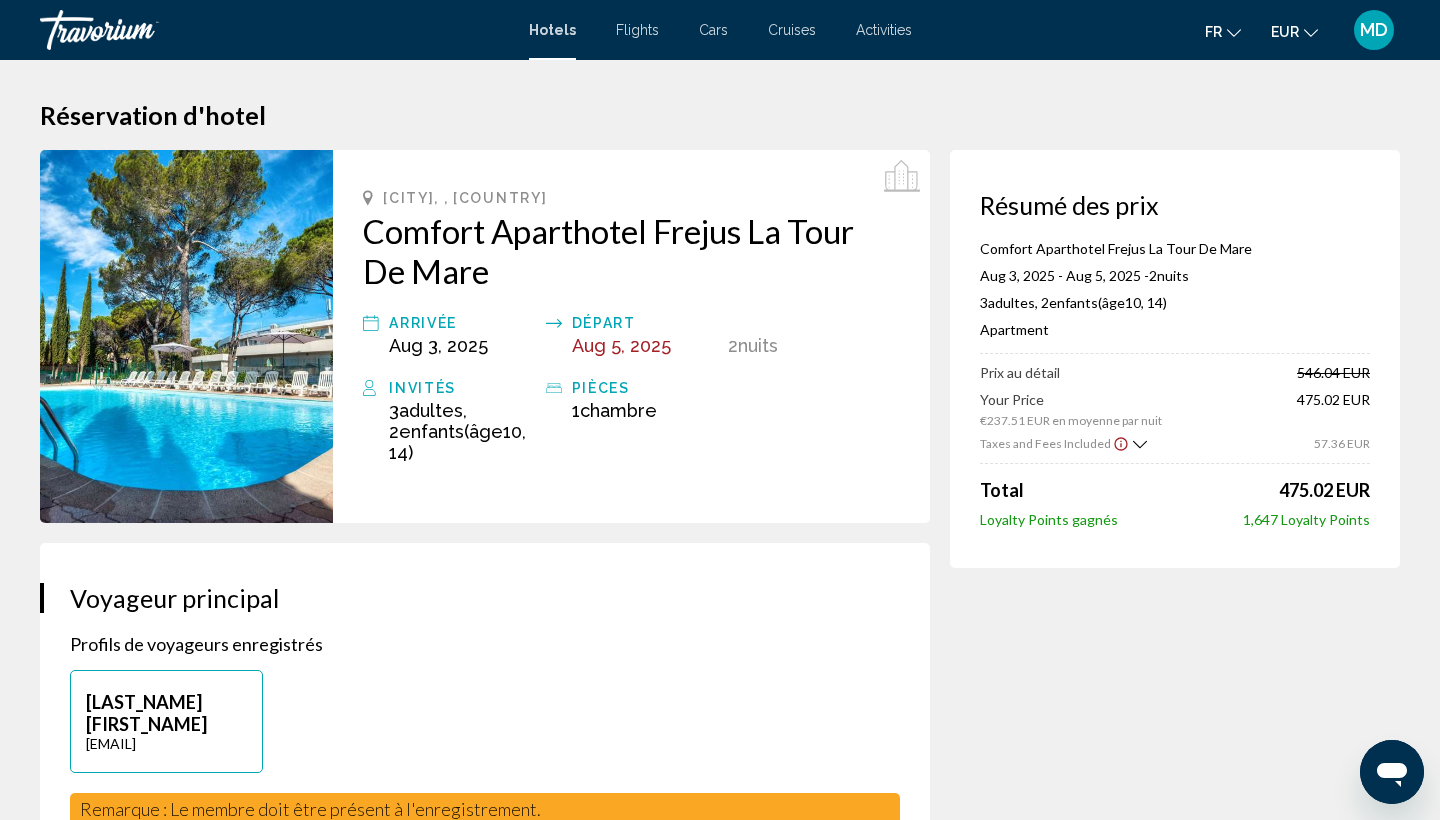 scroll, scrollTop: -14, scrollLeft: 0, axis: vertical 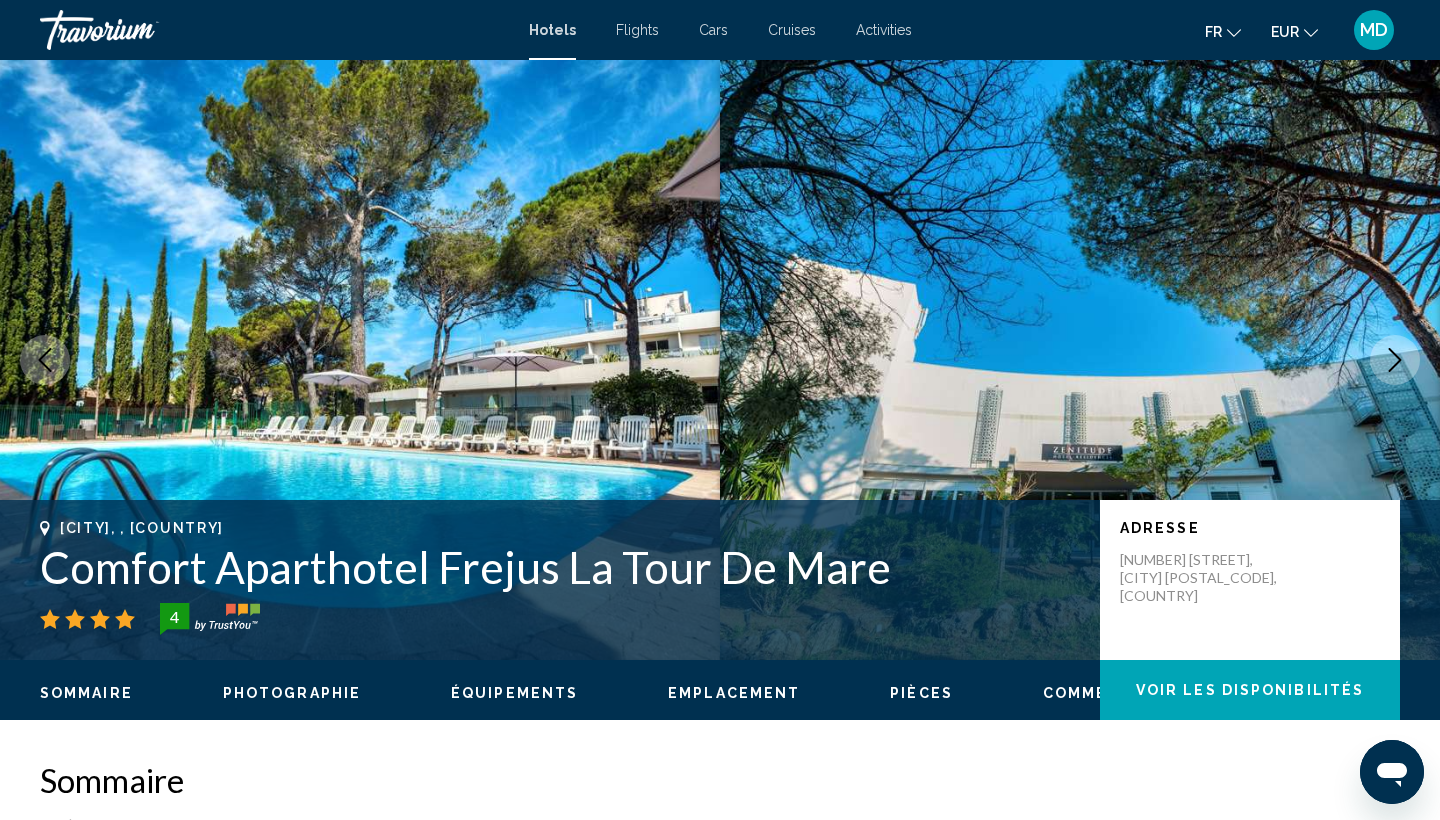 type 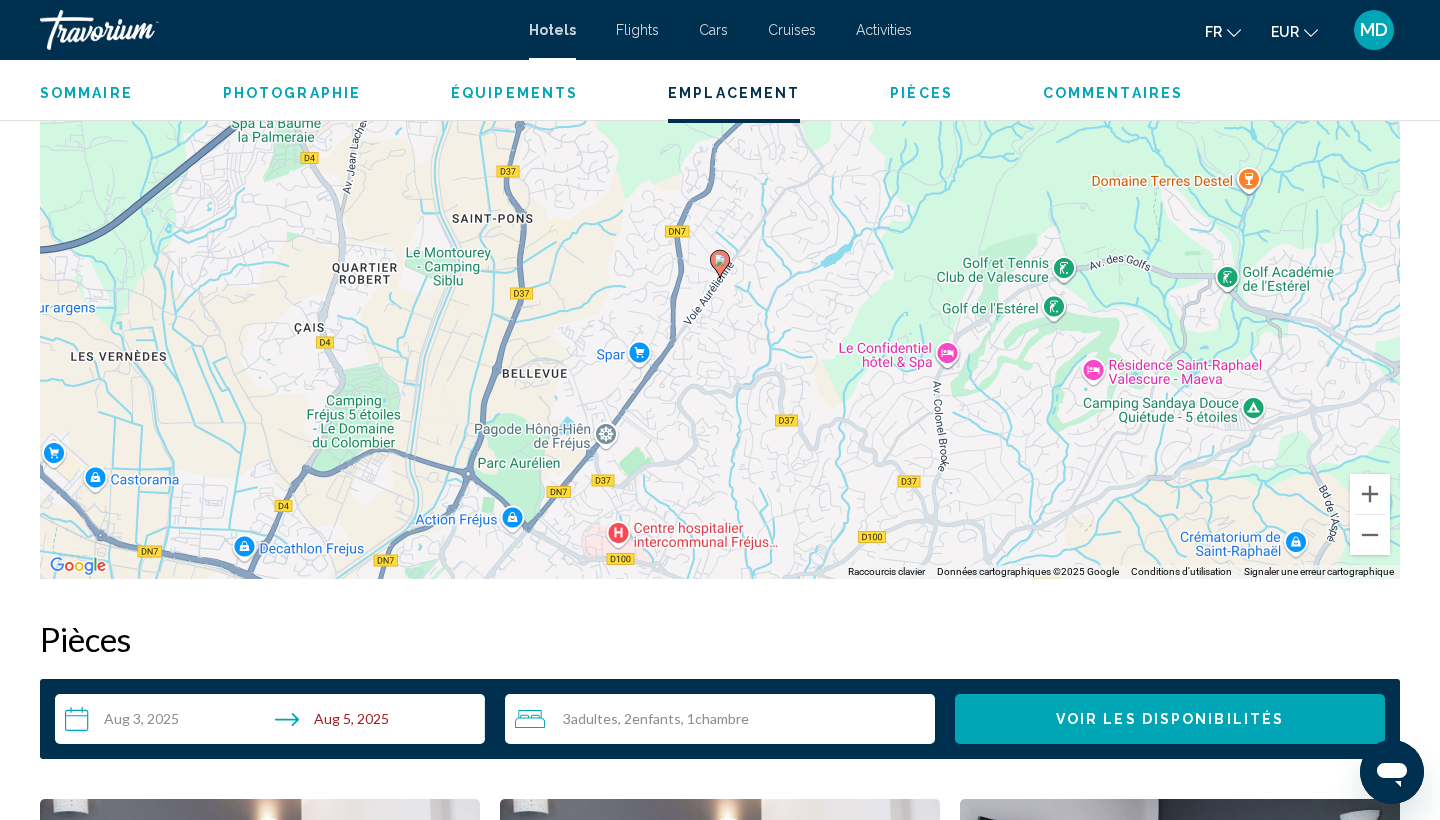 scroll, scrollTop: 1974, scrollLeft: 0, axis: vertical 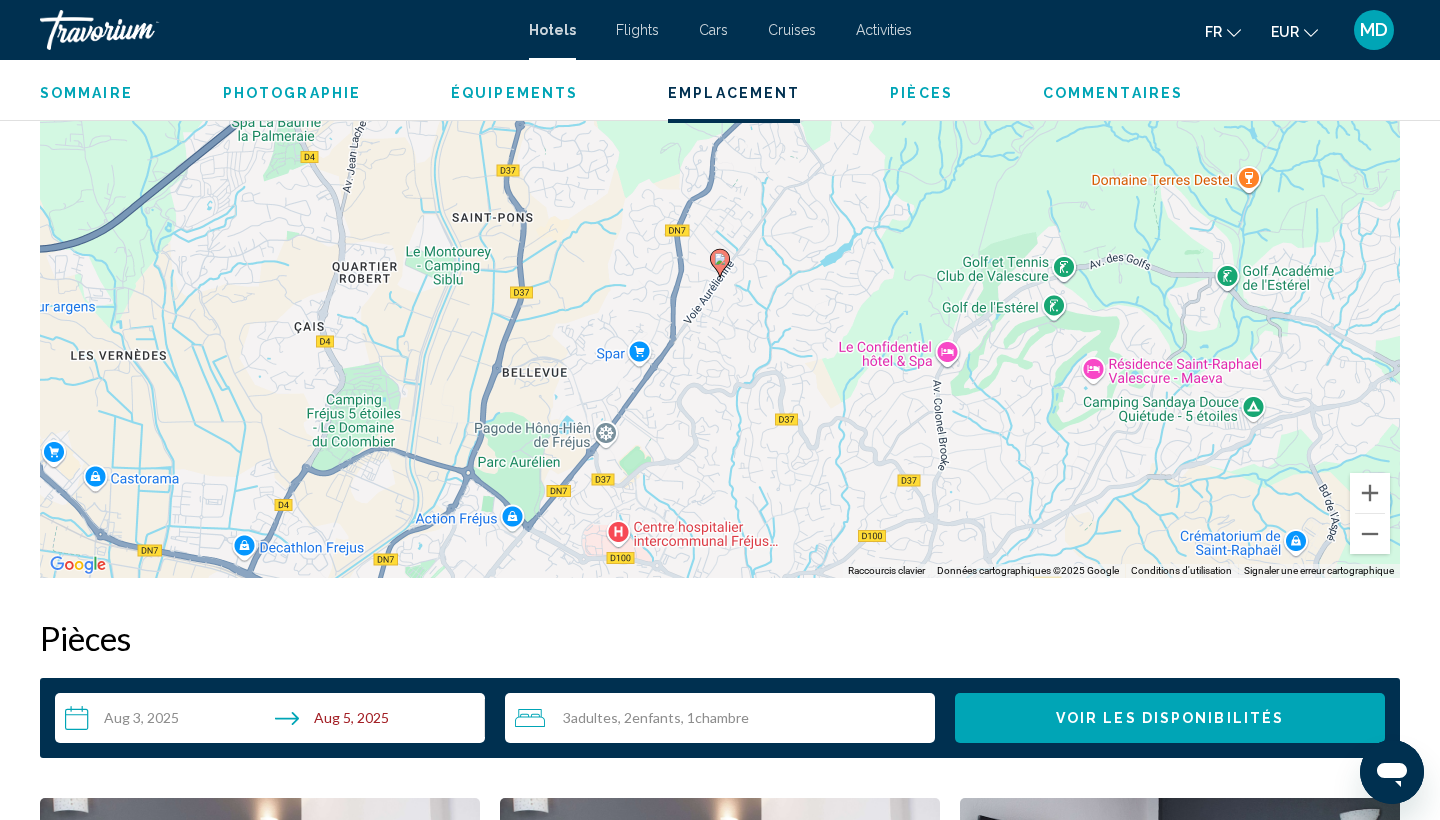 click on "Pièces" at bounding box center [921, 93] 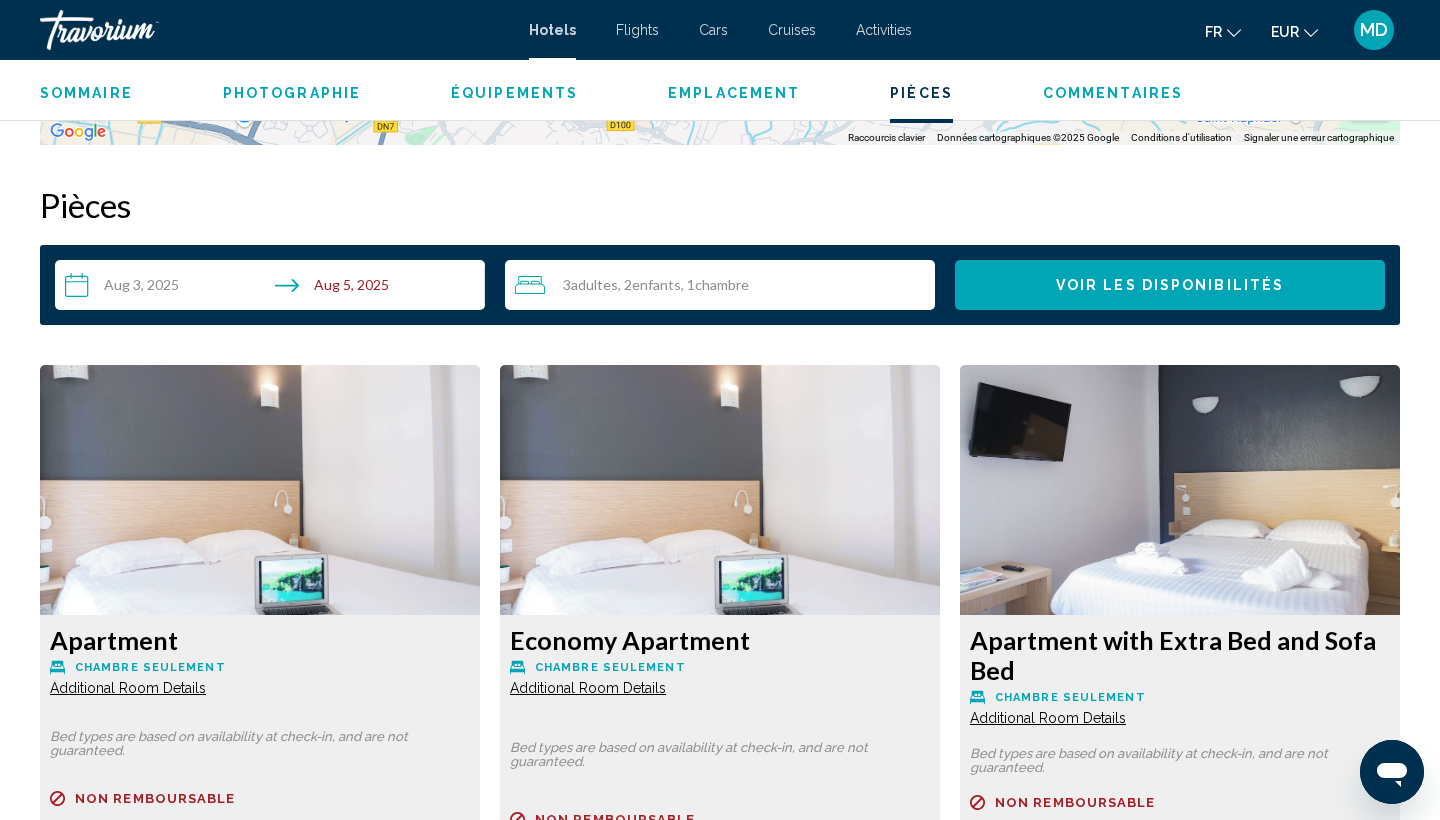 scroll, scrollTop: 2472, scrollLeft: 0, axis: vertical 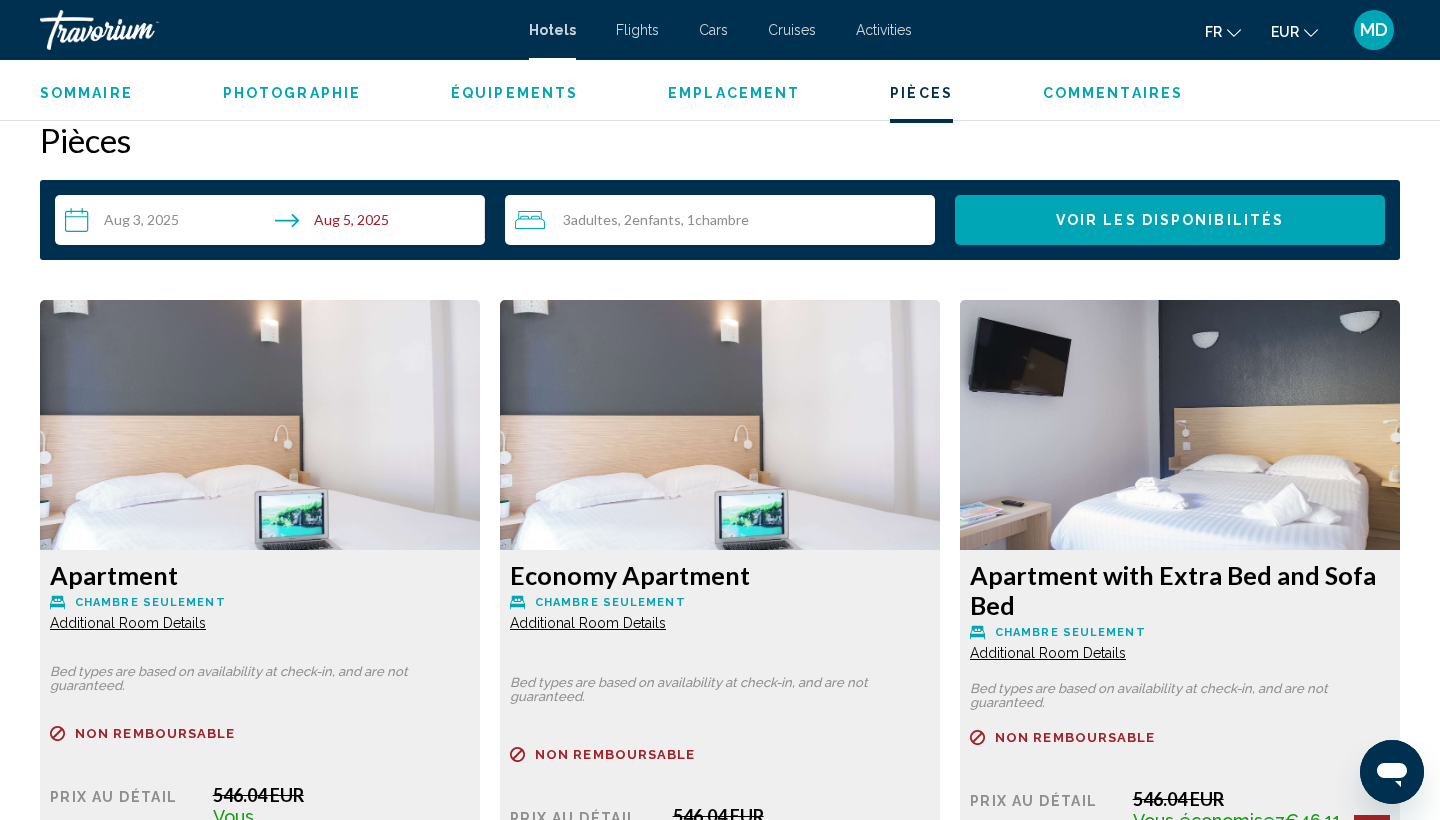 click on "Additional Room Details" at bounding box center [128, 623] 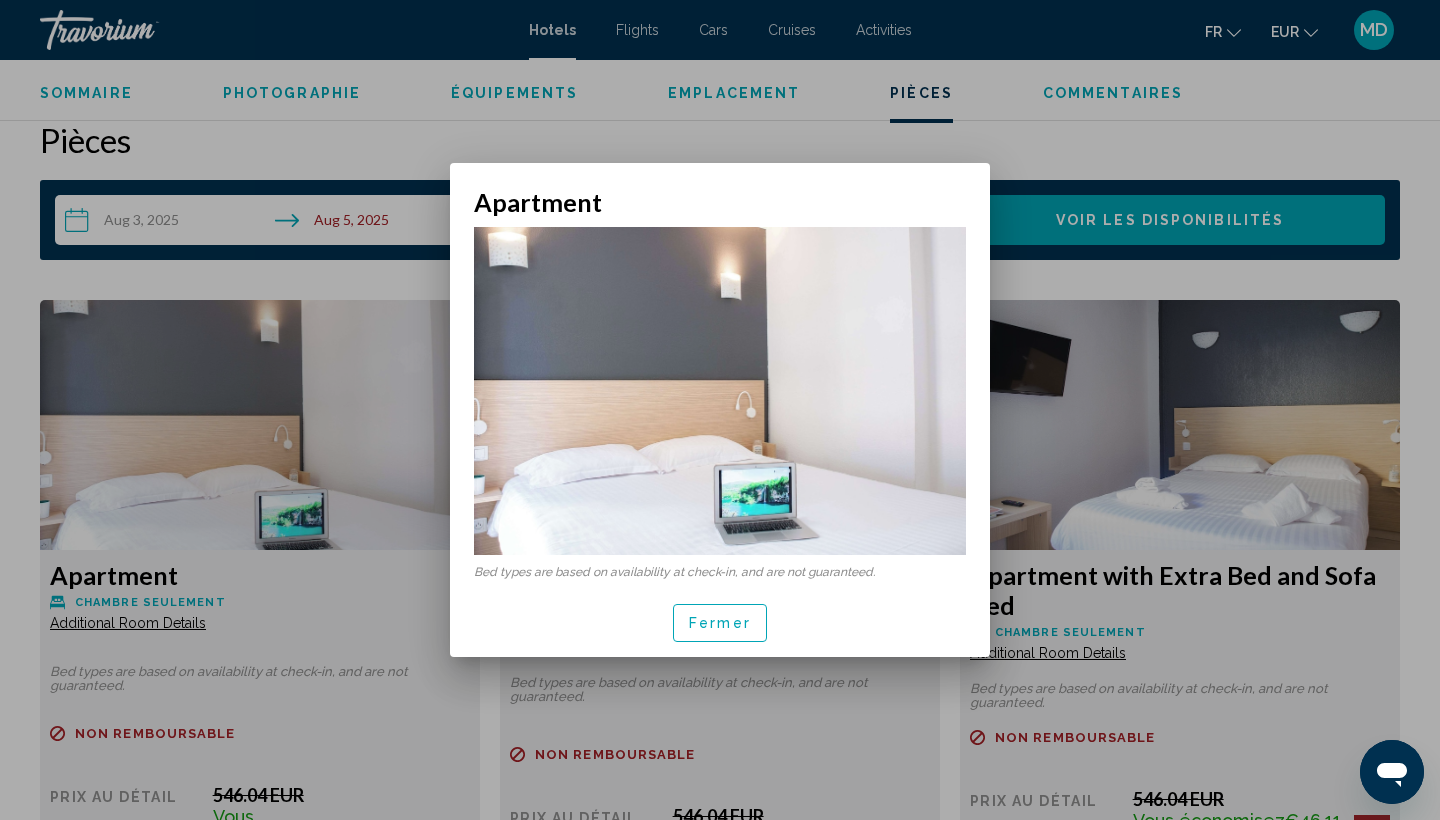 scroll, scrollTop: 0, scrollLeft: 0, axis: both 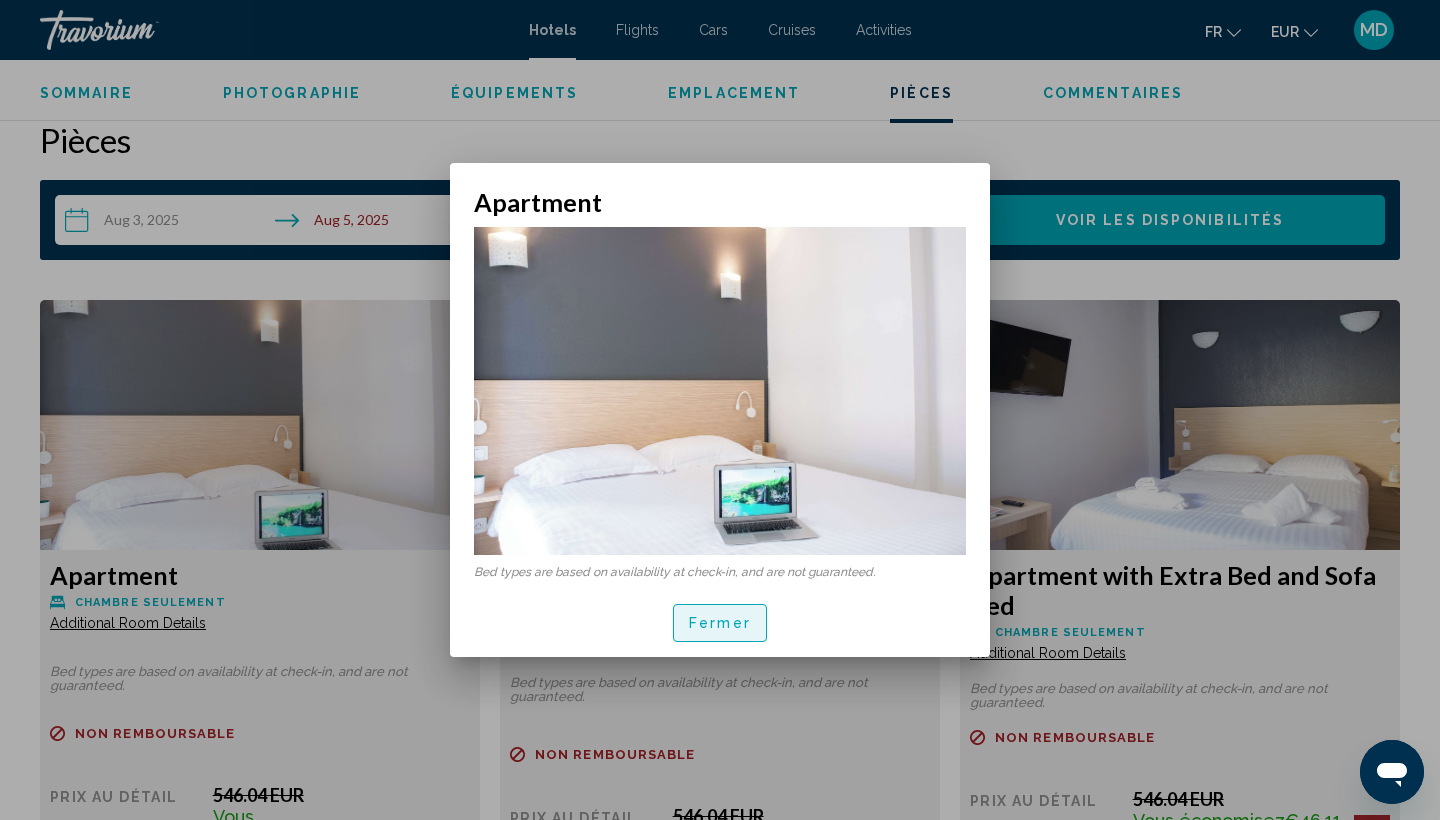 click on "Fermer" at bounding box center [720, 624] 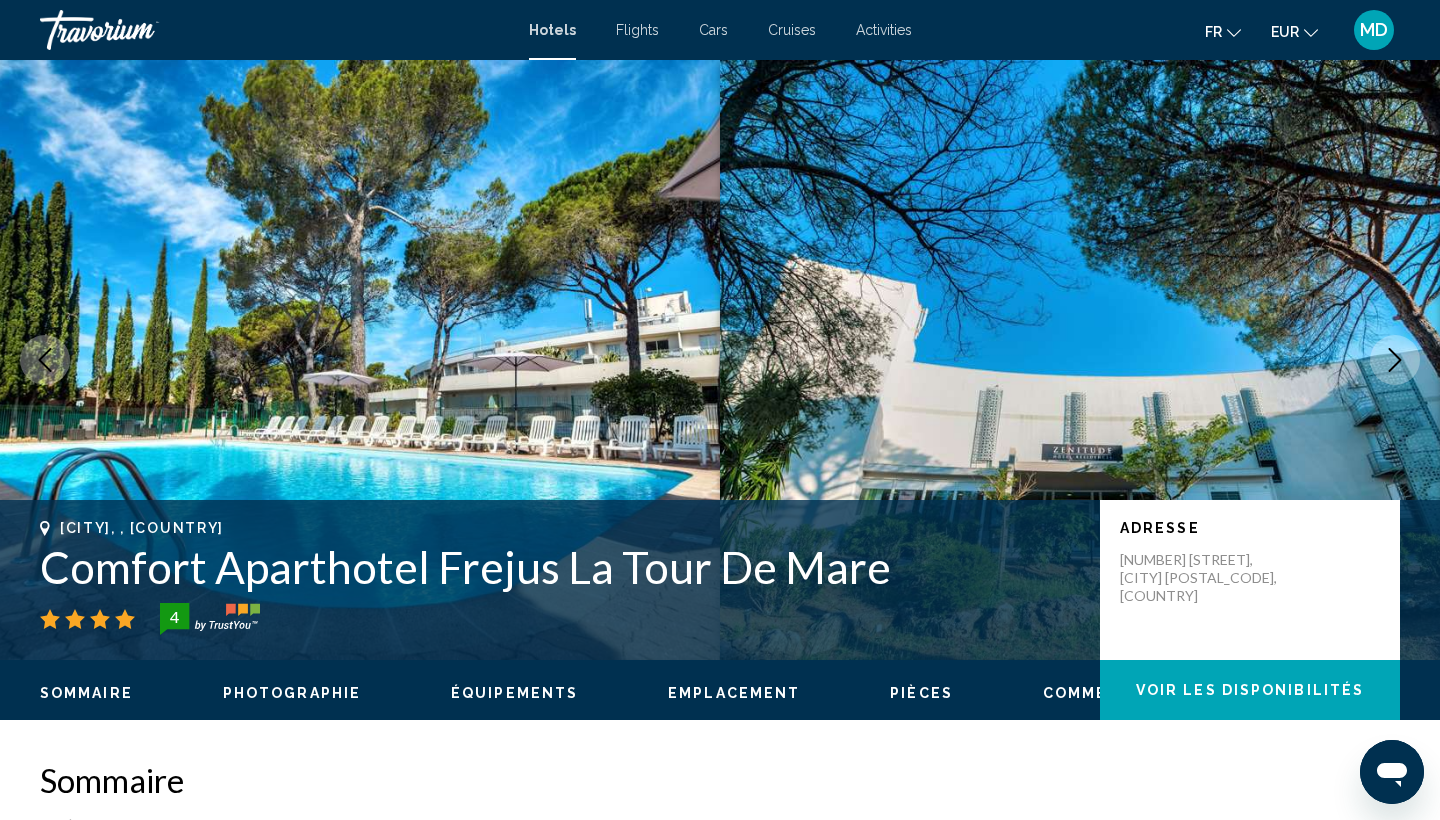 scroll, scrollTop: 0, scrollLeft: 0, axis: both 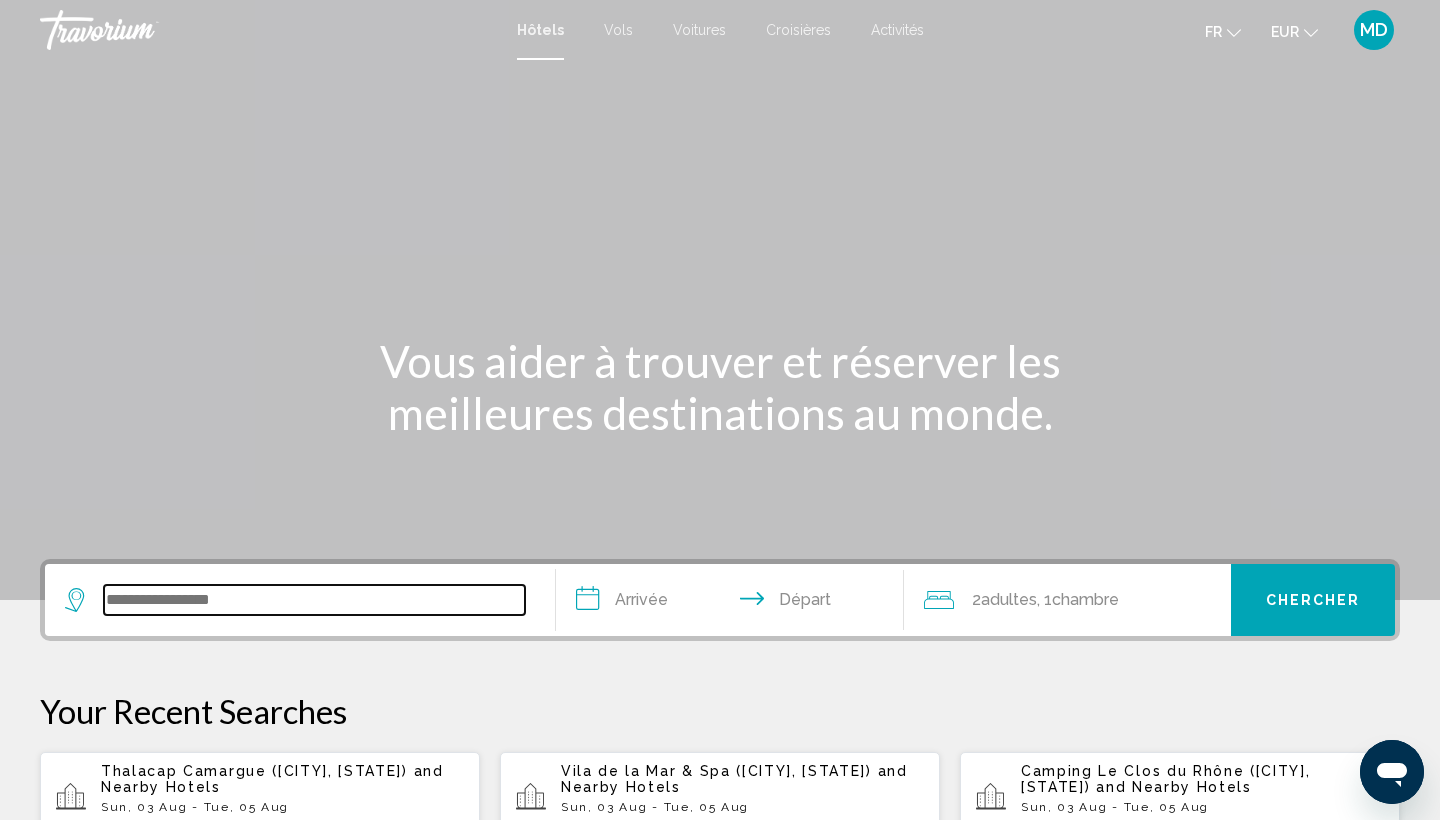 click at bounding box center [314, 600] 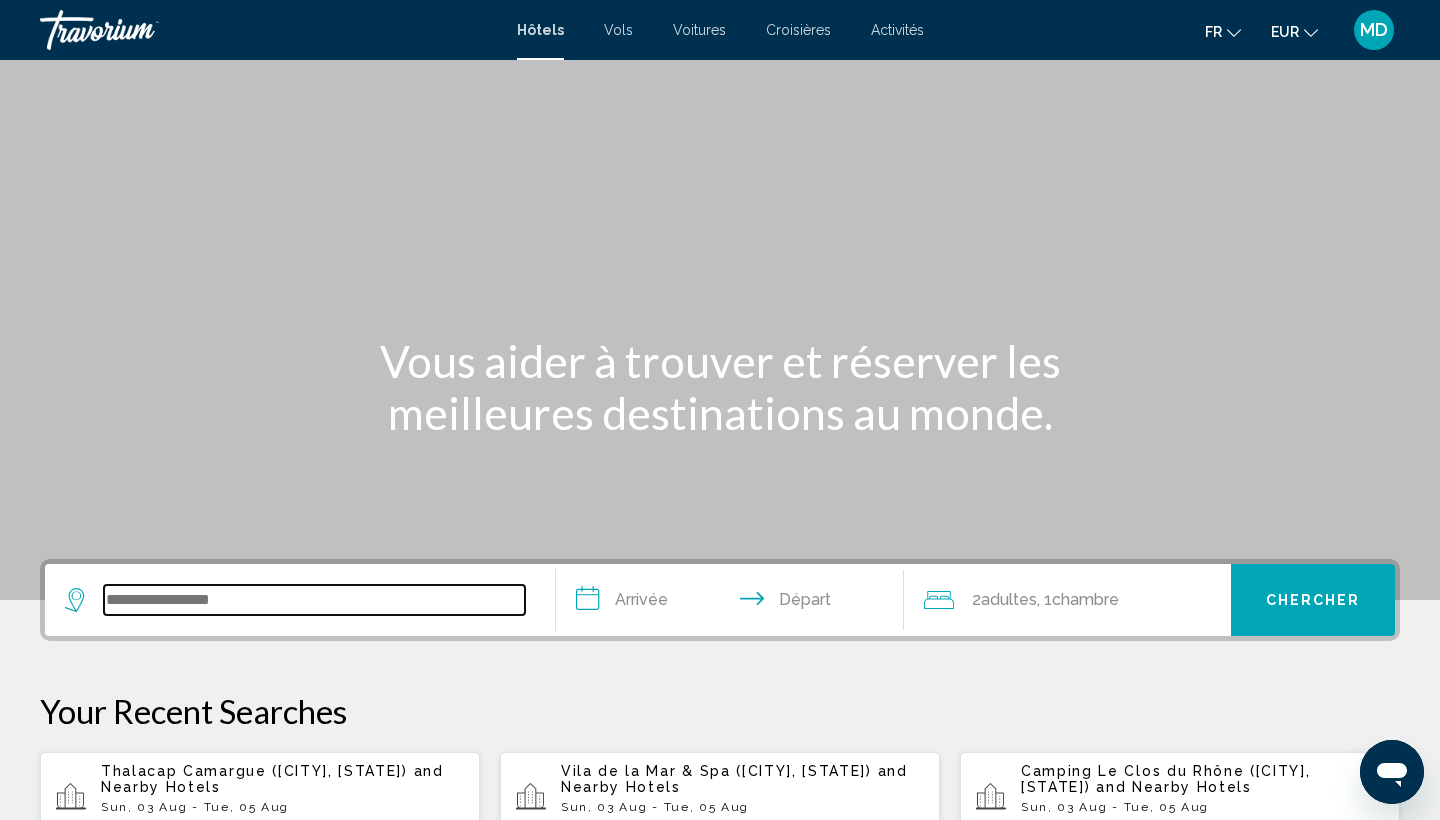scroll, scrollTop: 494, scrollLeft: 0, axis: vertical 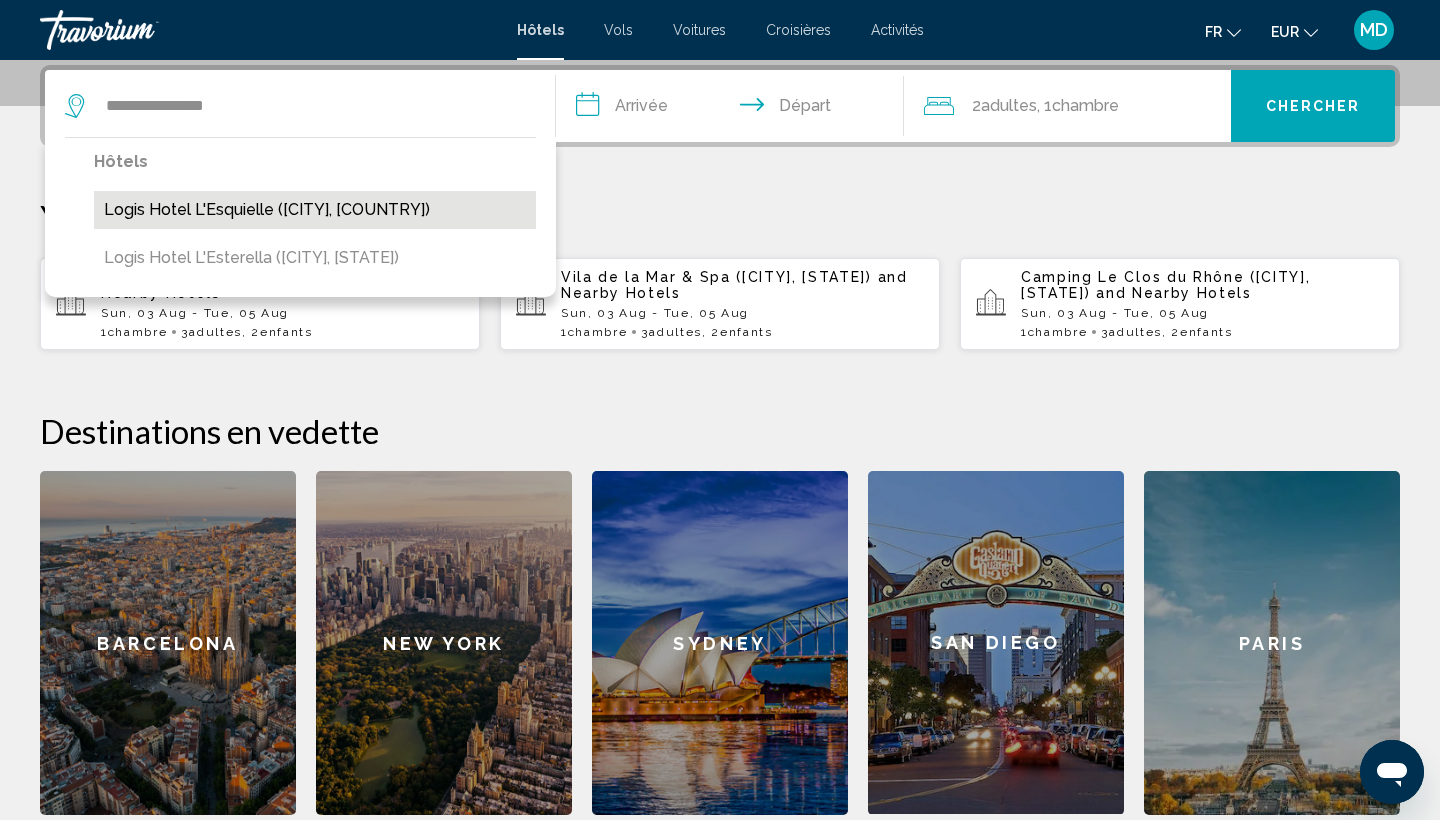 click on "Logis Hotel l'Esquielle ([CITY], [COUNTRY])" at bounding box center (315, 210) 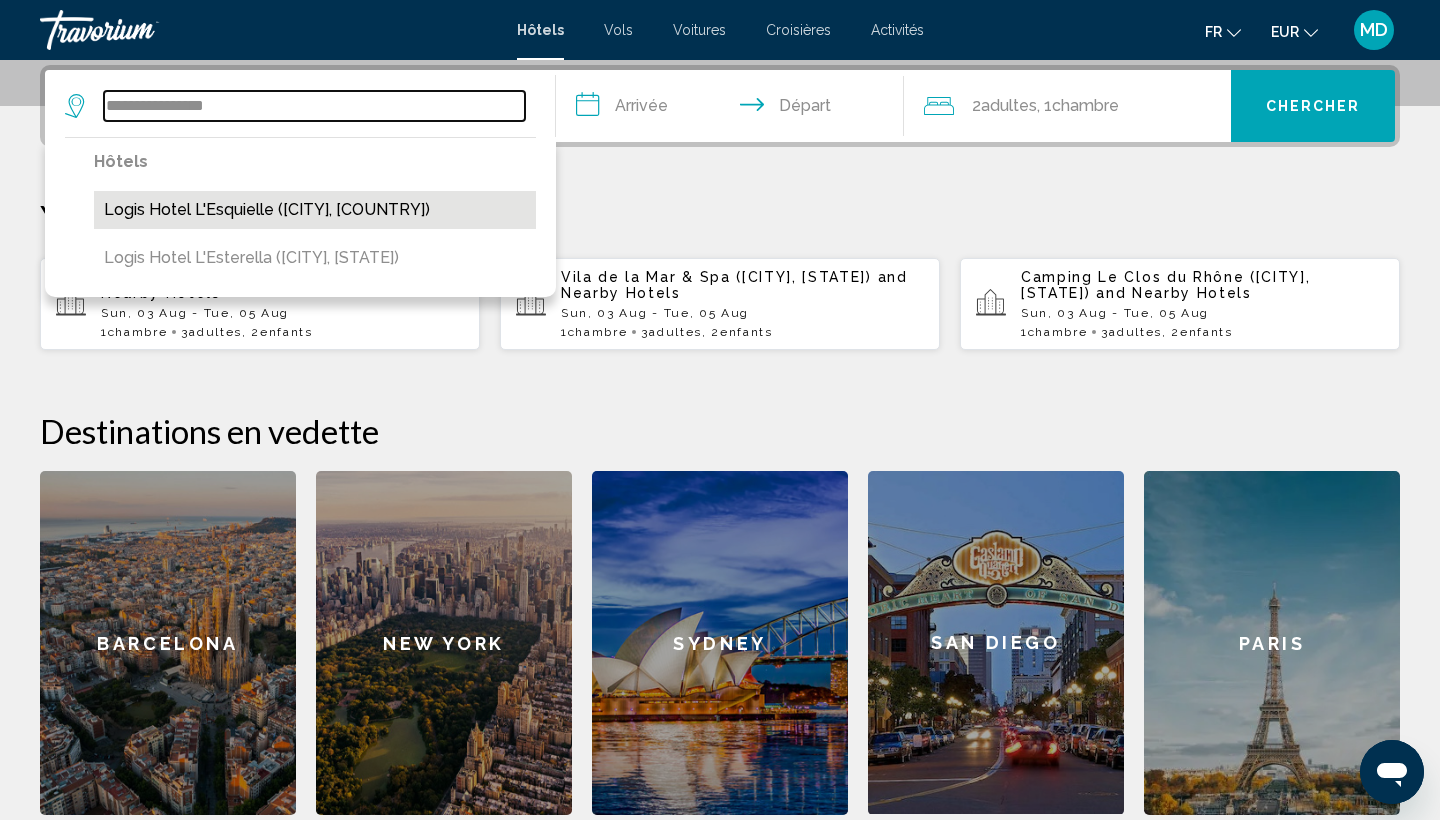 type on "**********" 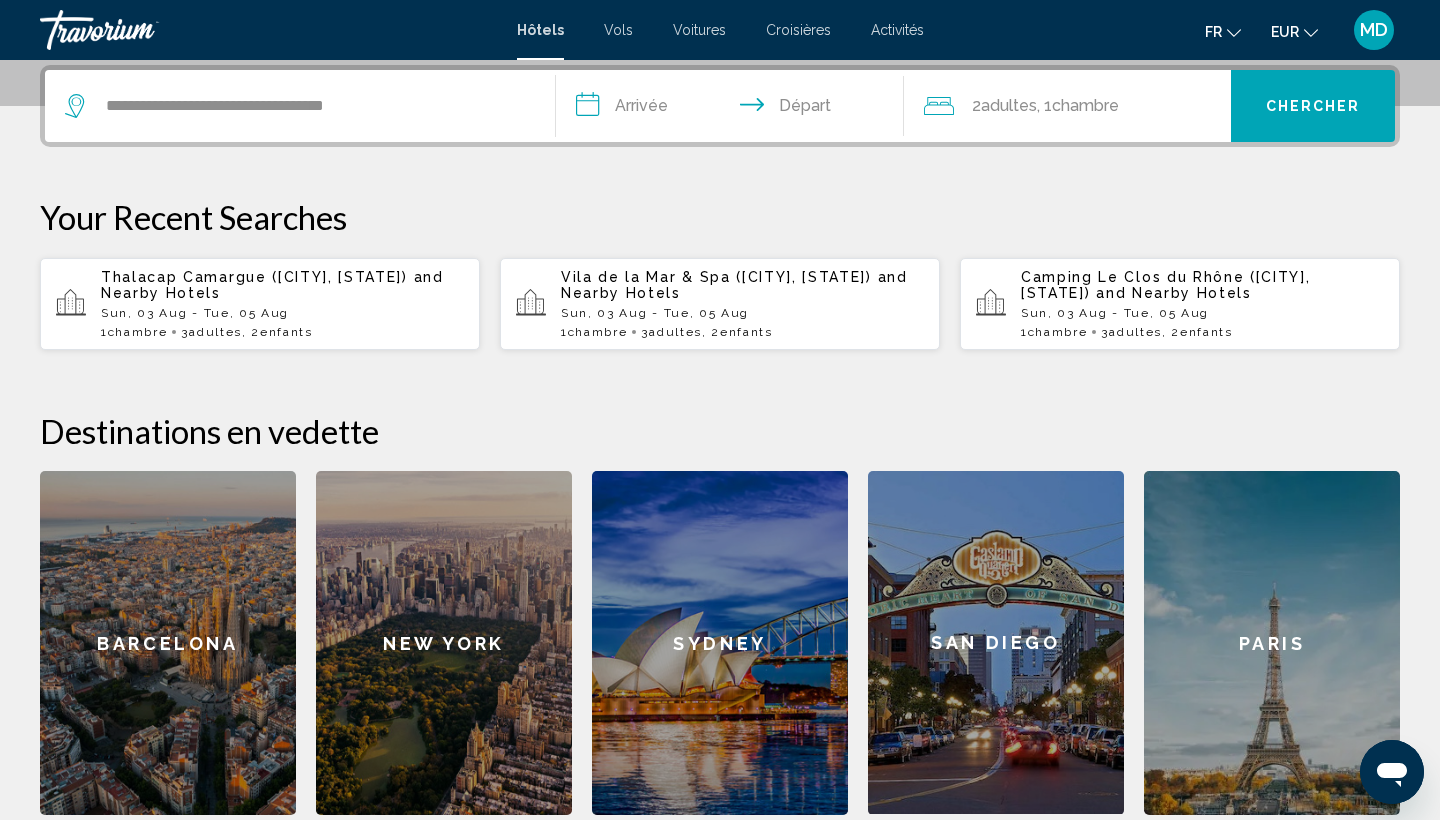 click on "**********" at bounding box center [734, 109] 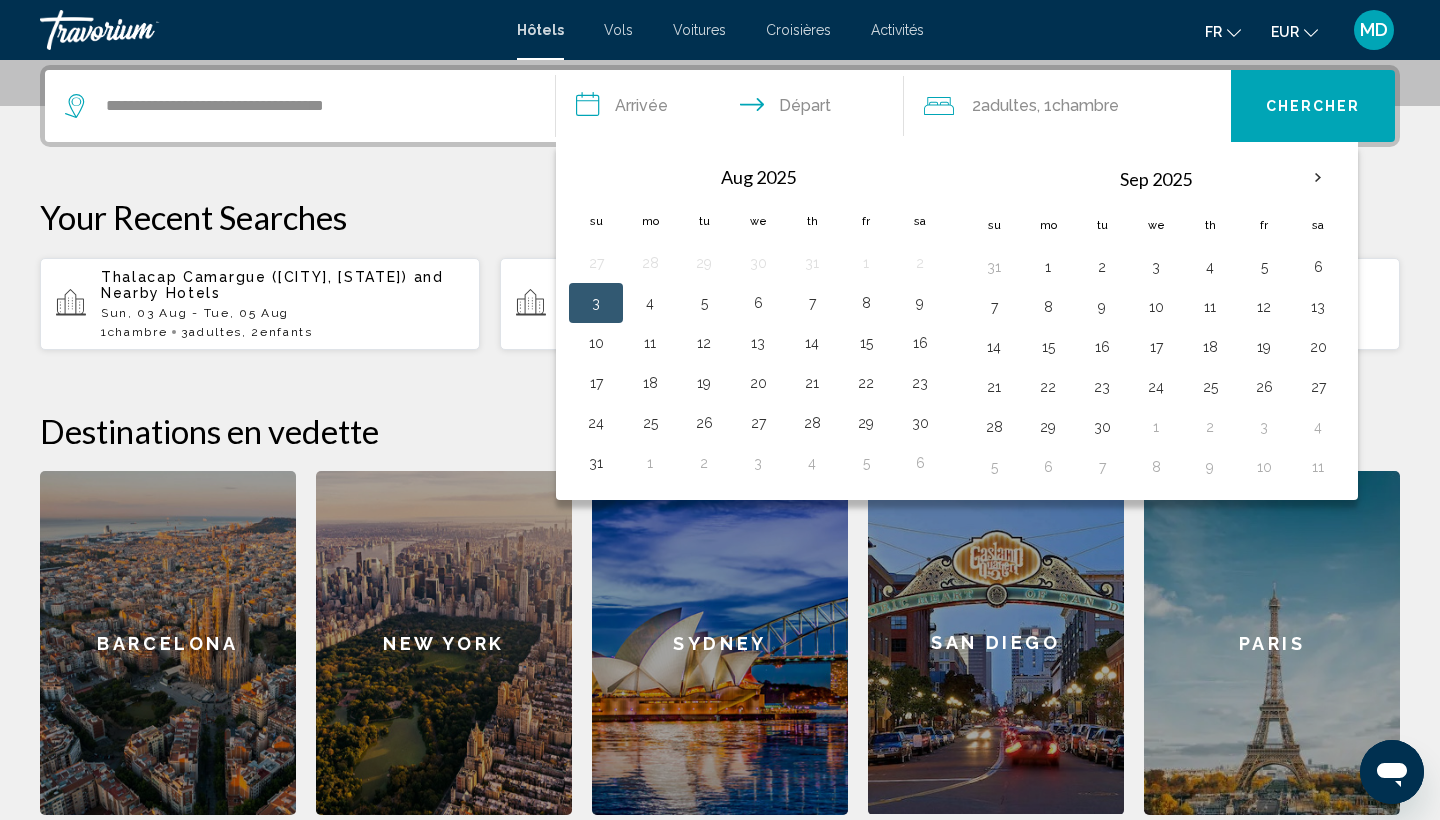 click on "3" at bounding box center [596, 303] 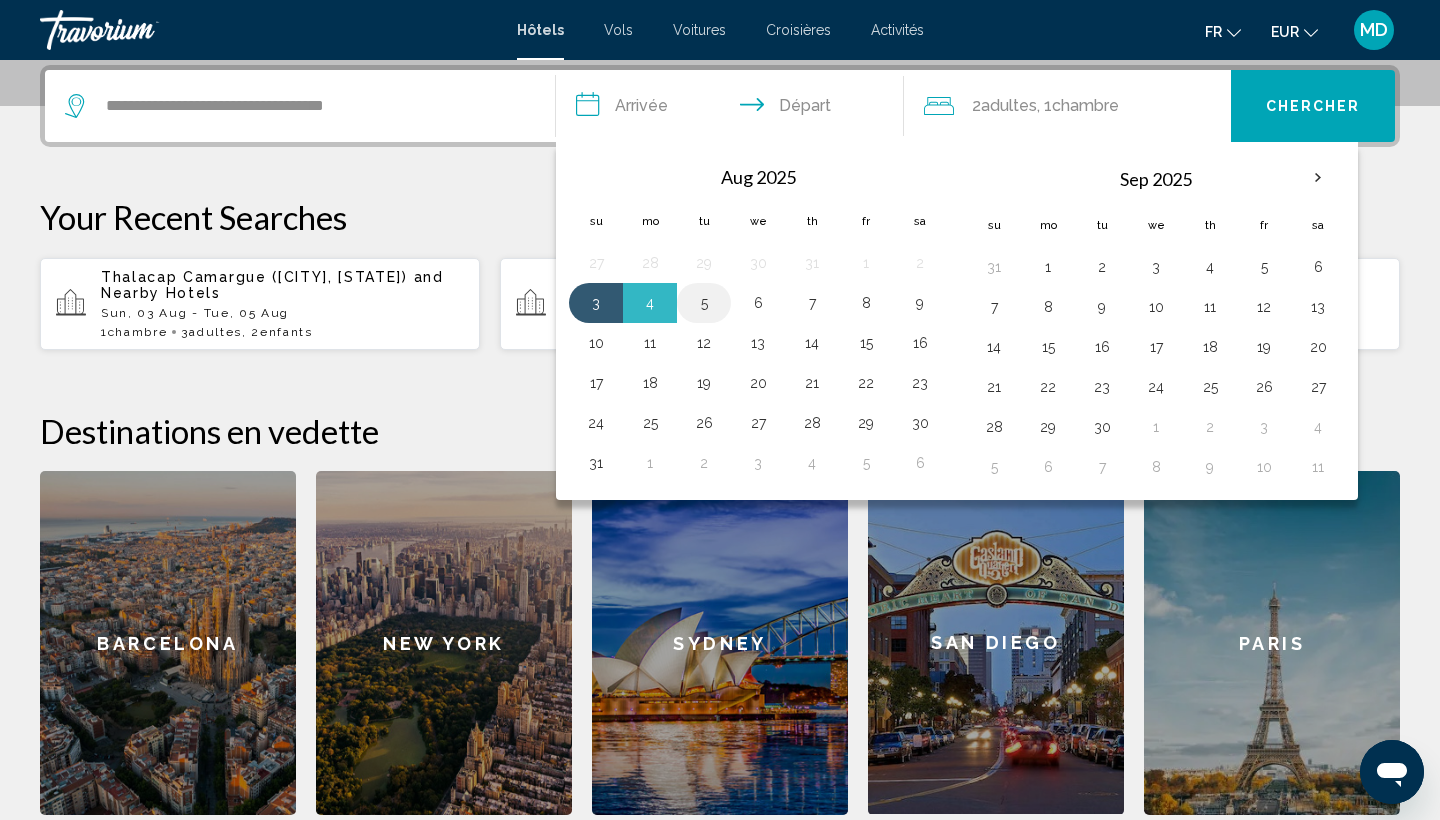 click on "5" at bounding box center (704, 303) 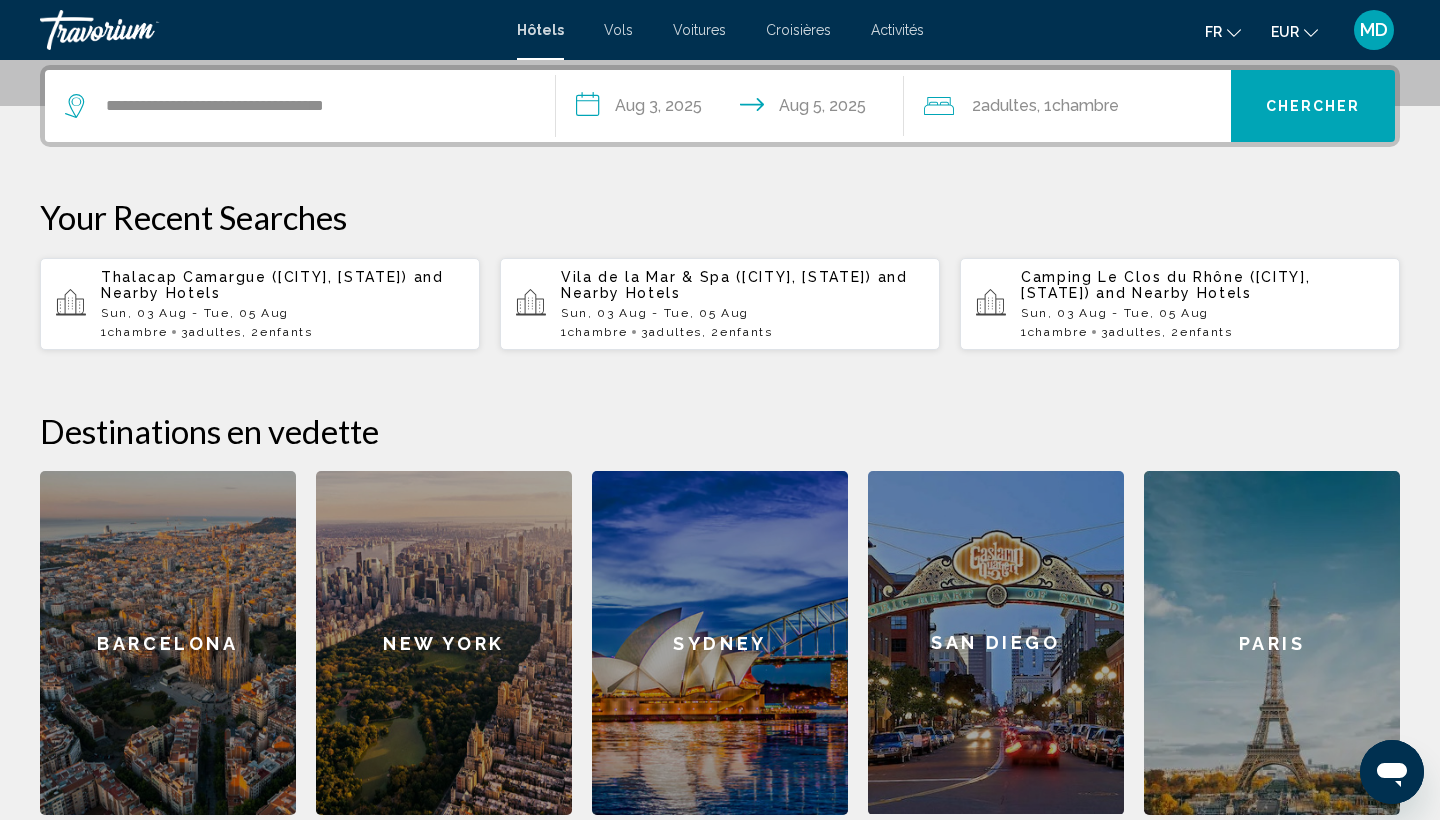 click on "**********" at bounding box center [734, 109] 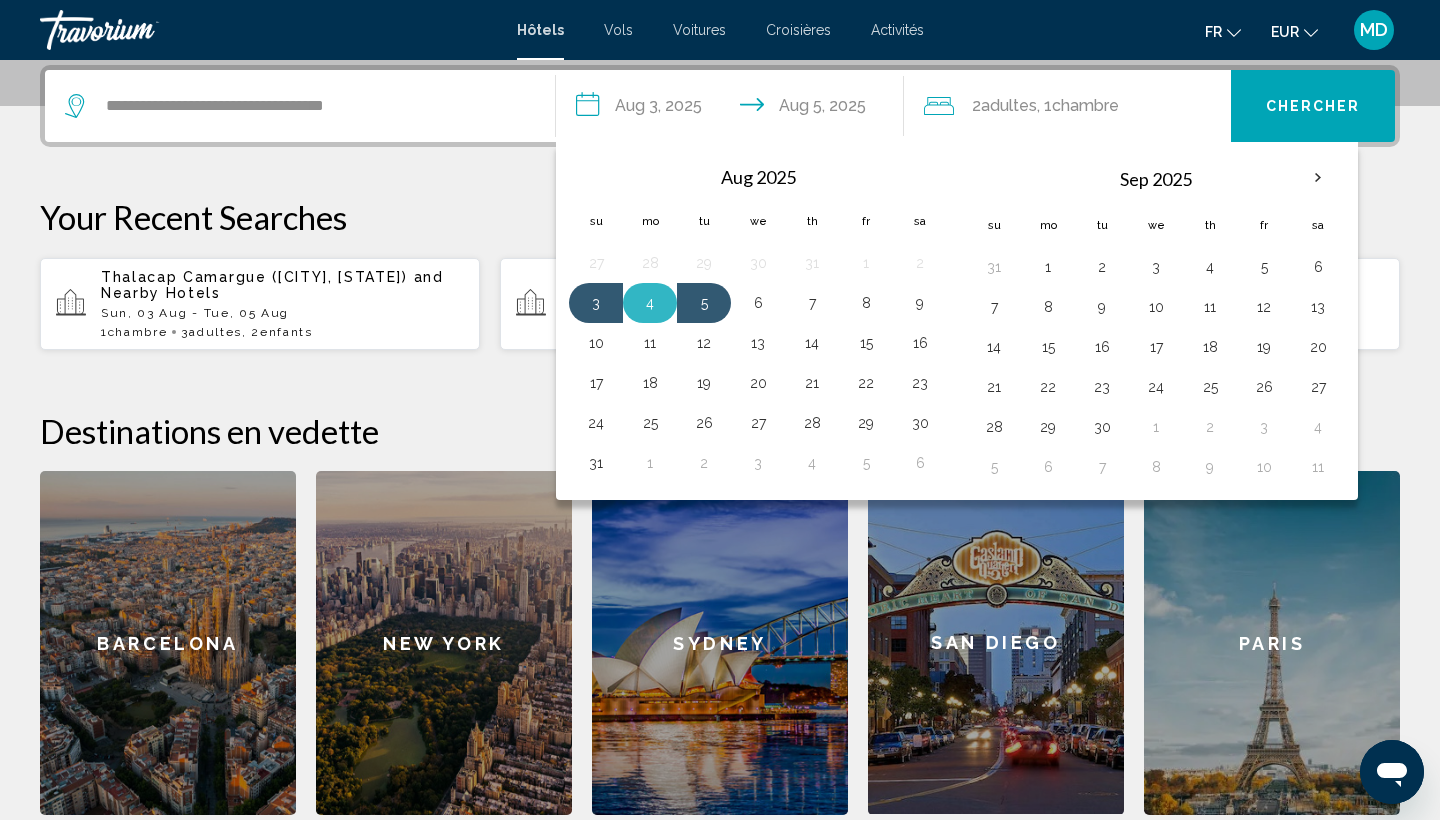click on "4" at bounding box center [650, 303] 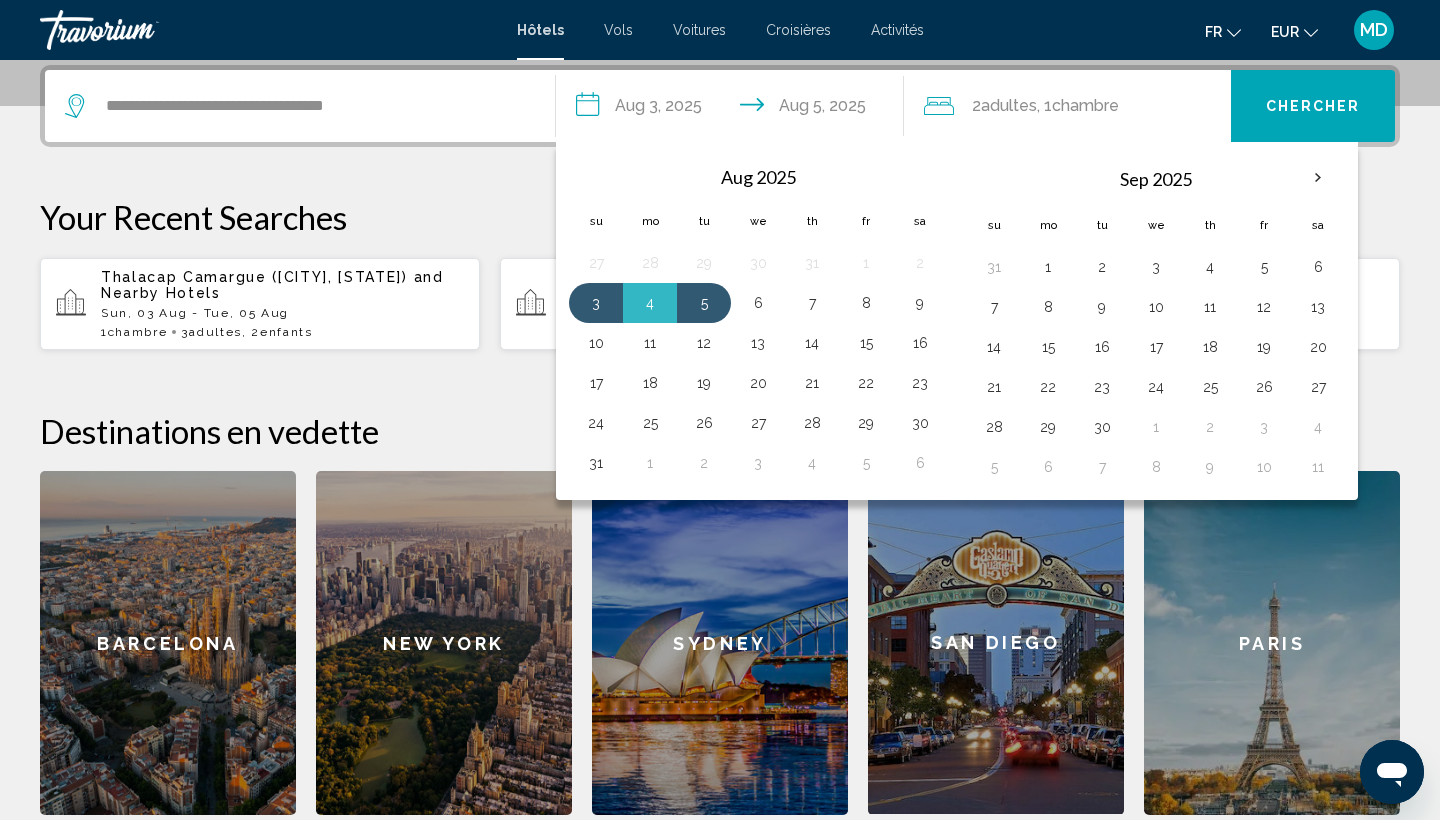 click on "Mo" at bounding box center [650, 221] 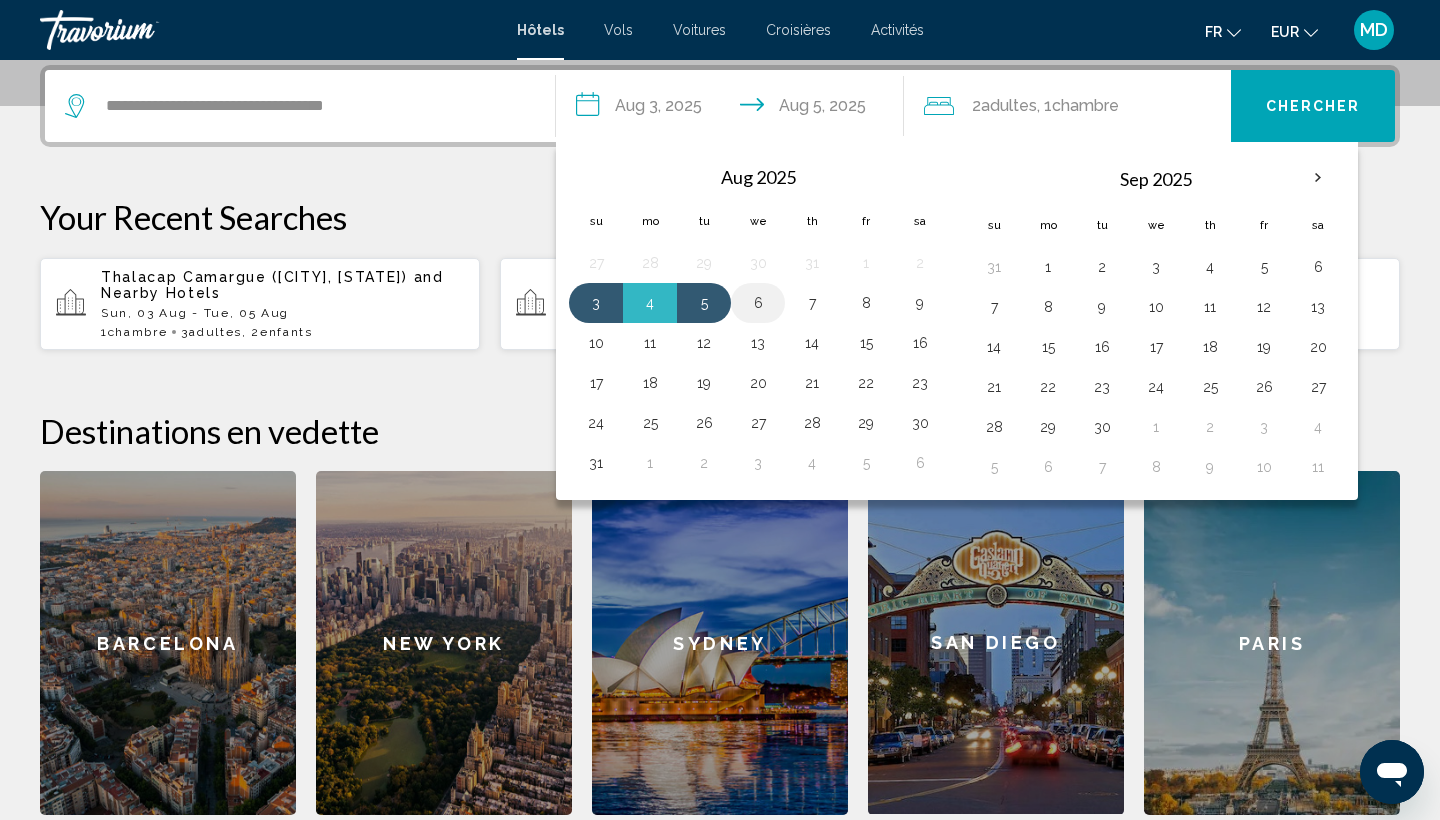 click on "6" at bounding box center (758, 303) 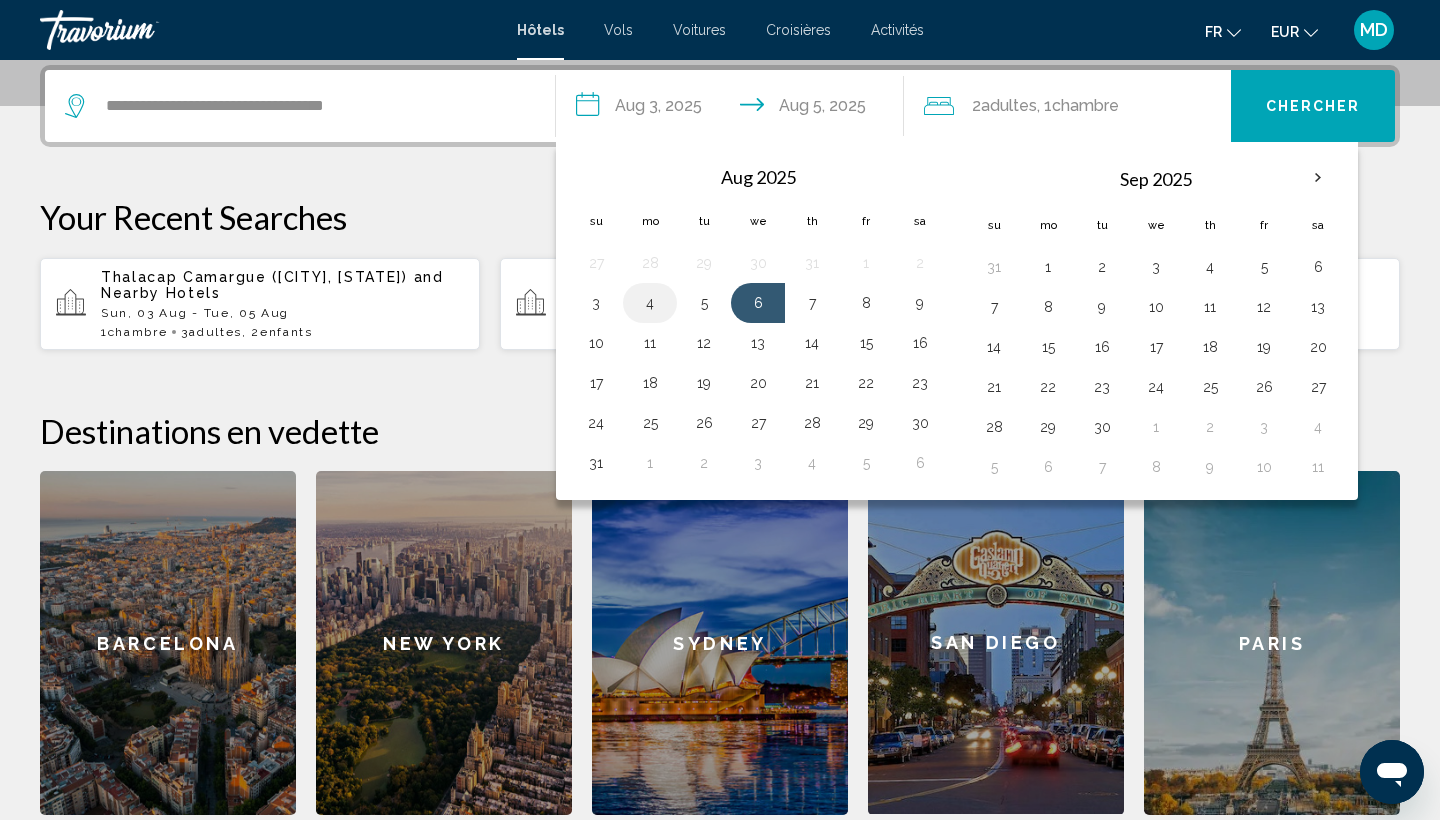click on "4" at bounding box center [650, 303] 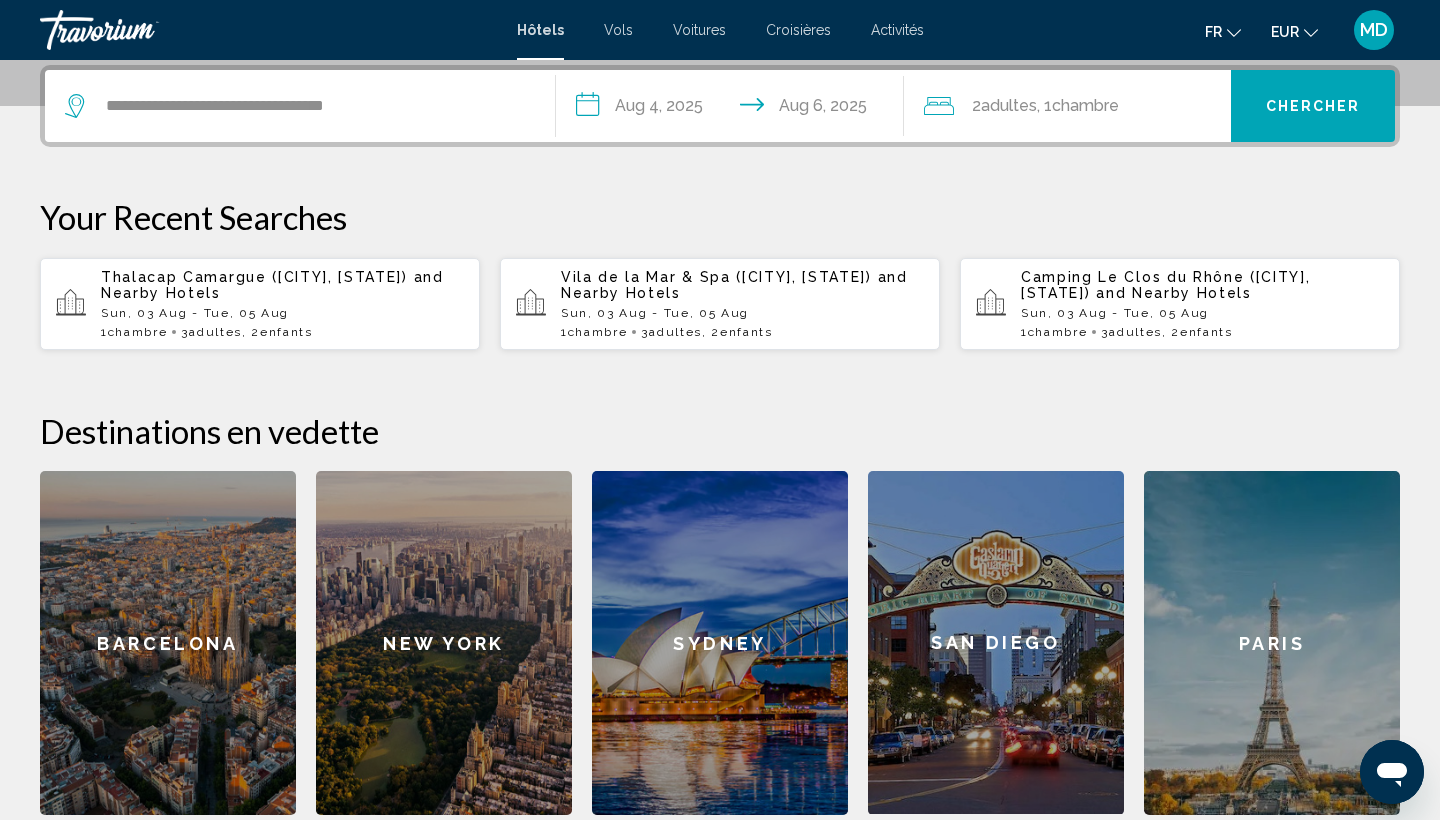 click on "**********" at bounding box center [734, 109] 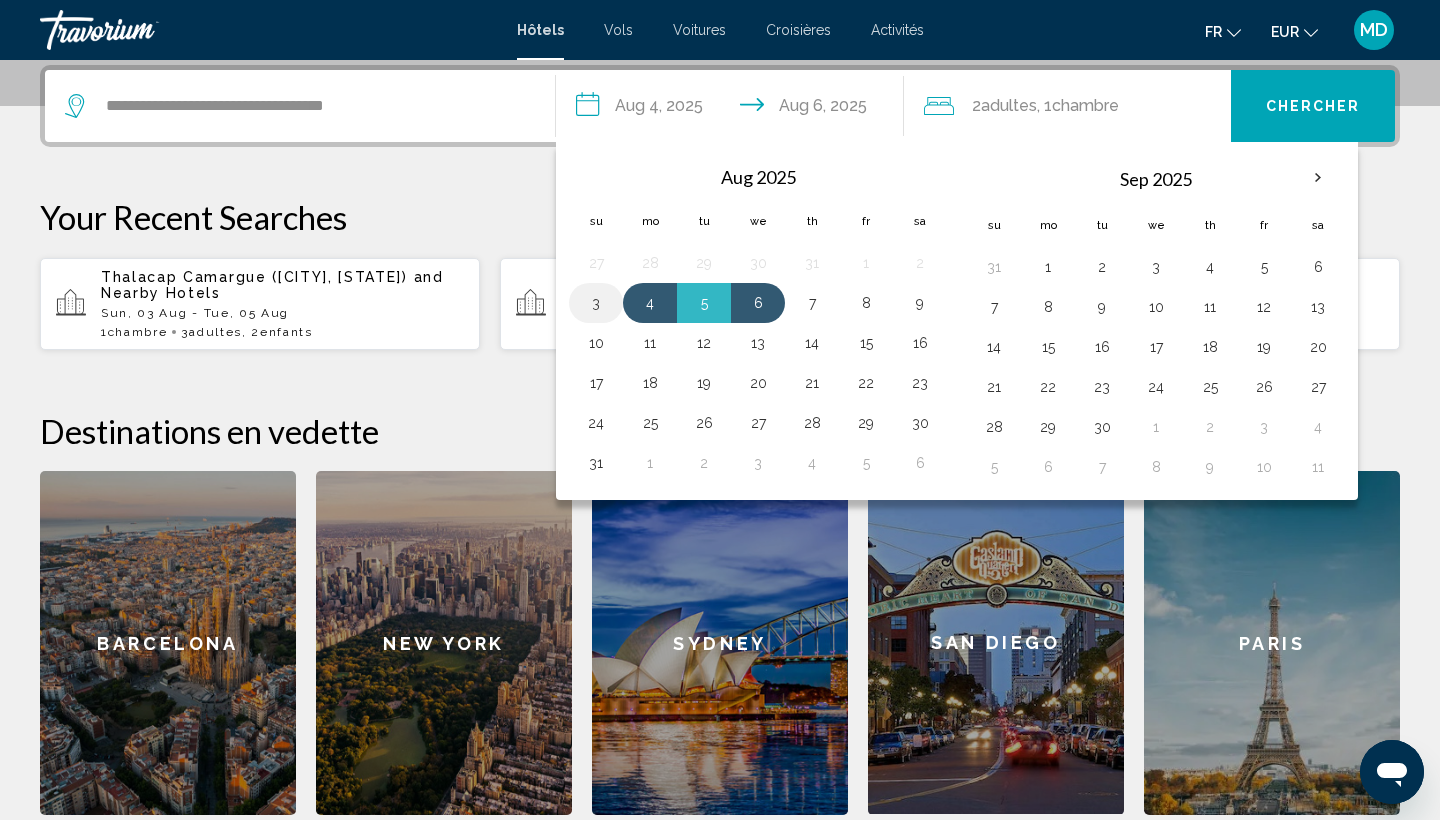 click on "3" at bounding box center [596, 303] 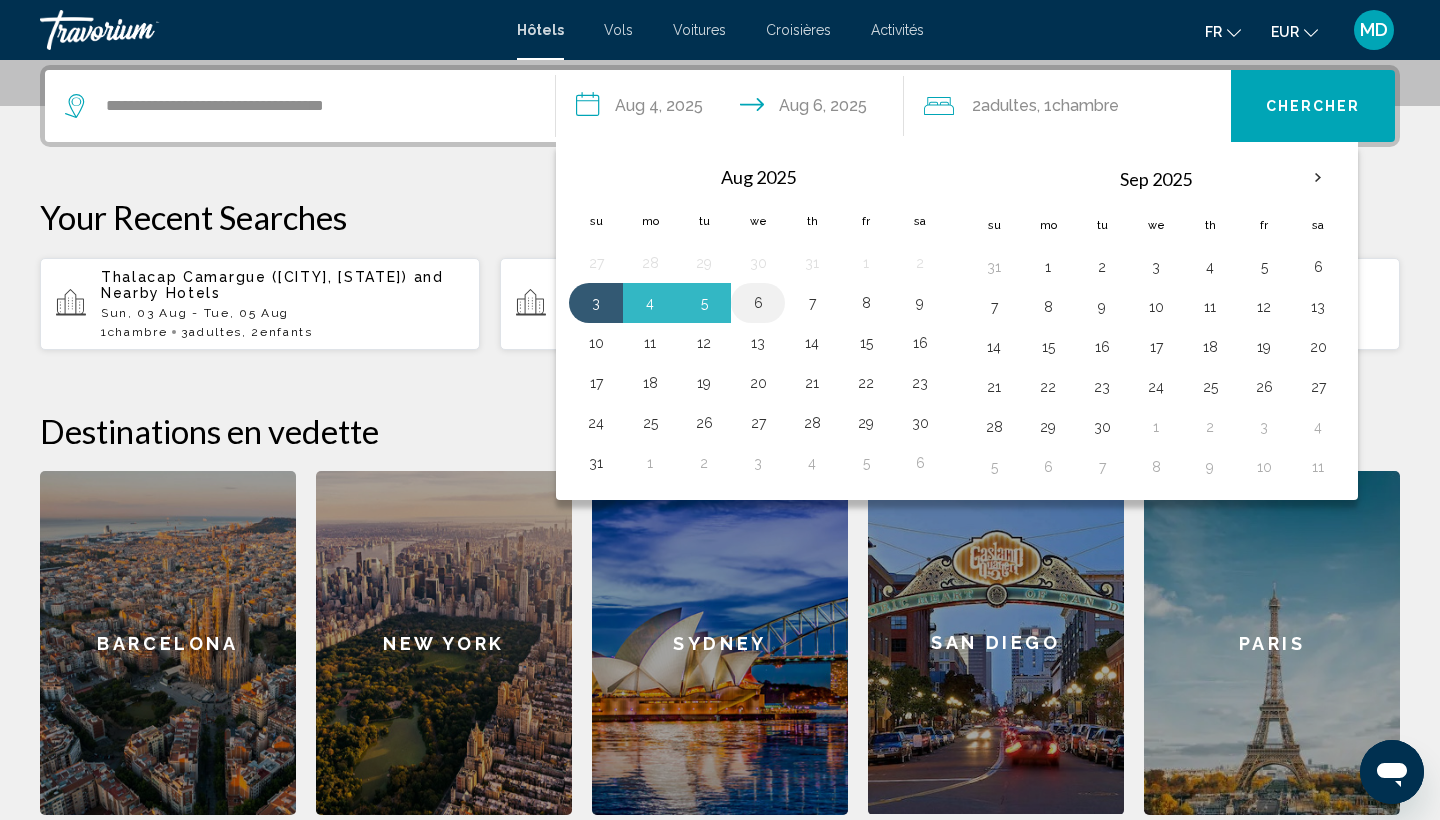 click on "6" at bounding box center (758, 303) 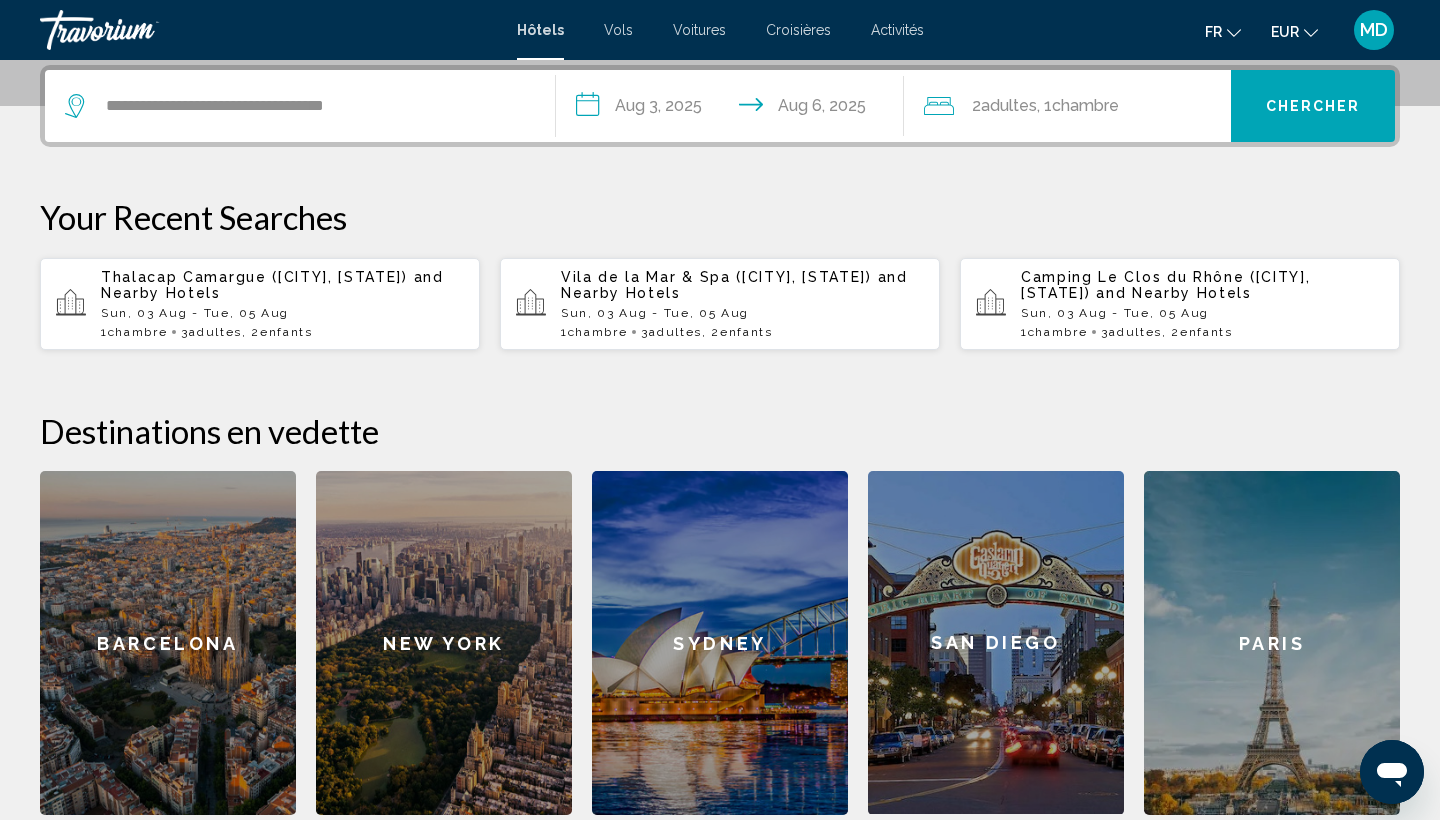 click on "Adultes" 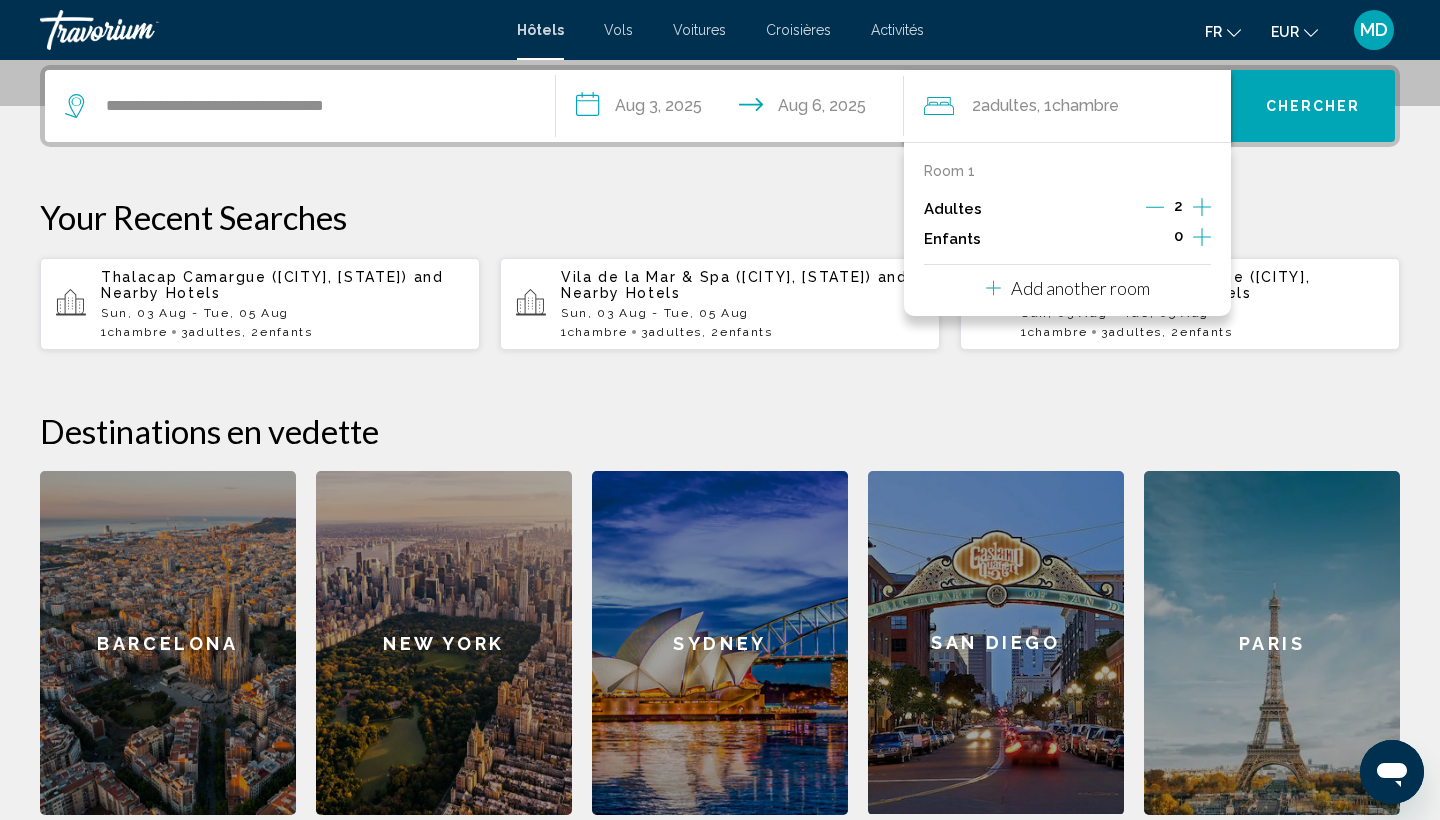 click 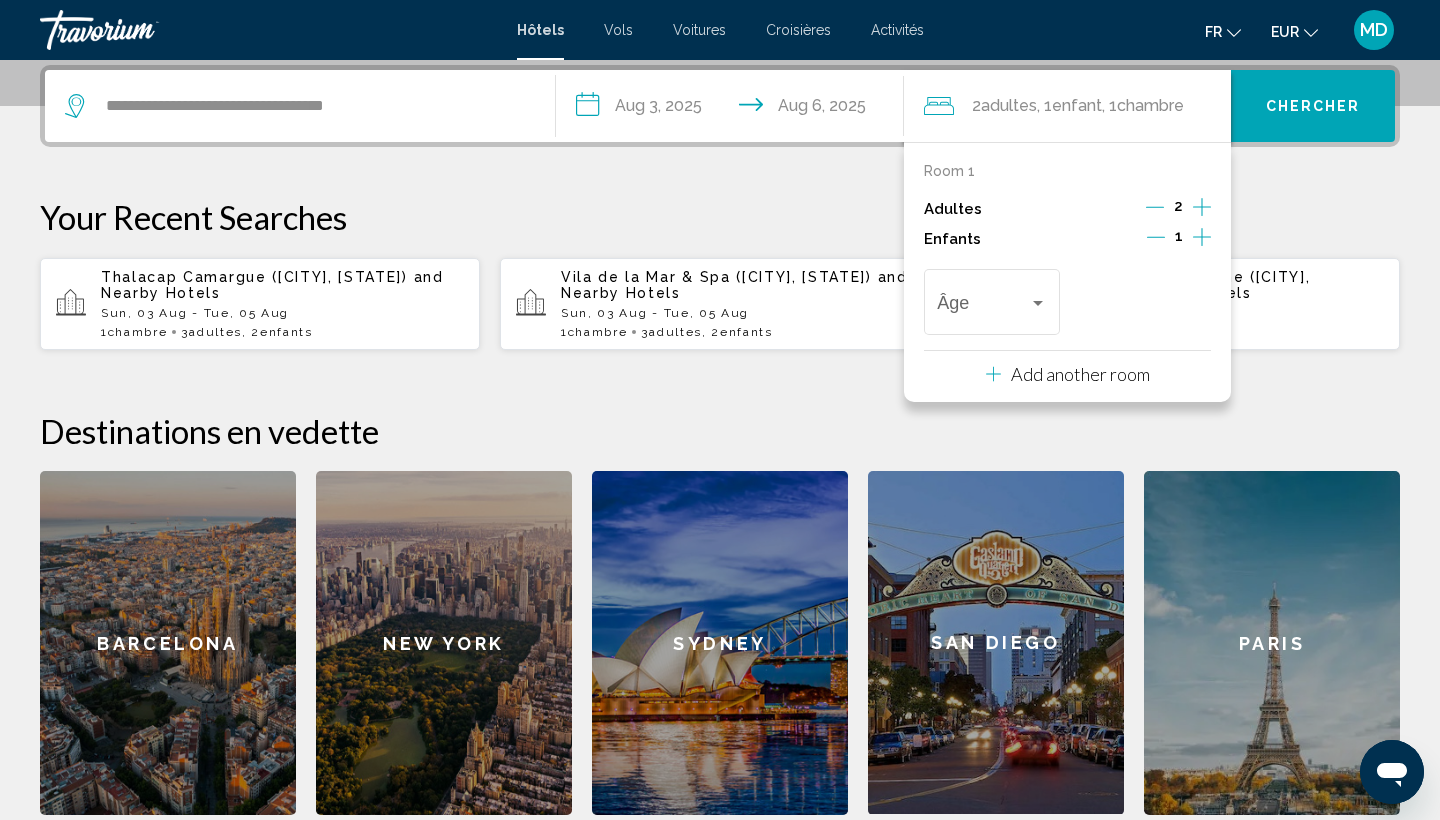 click 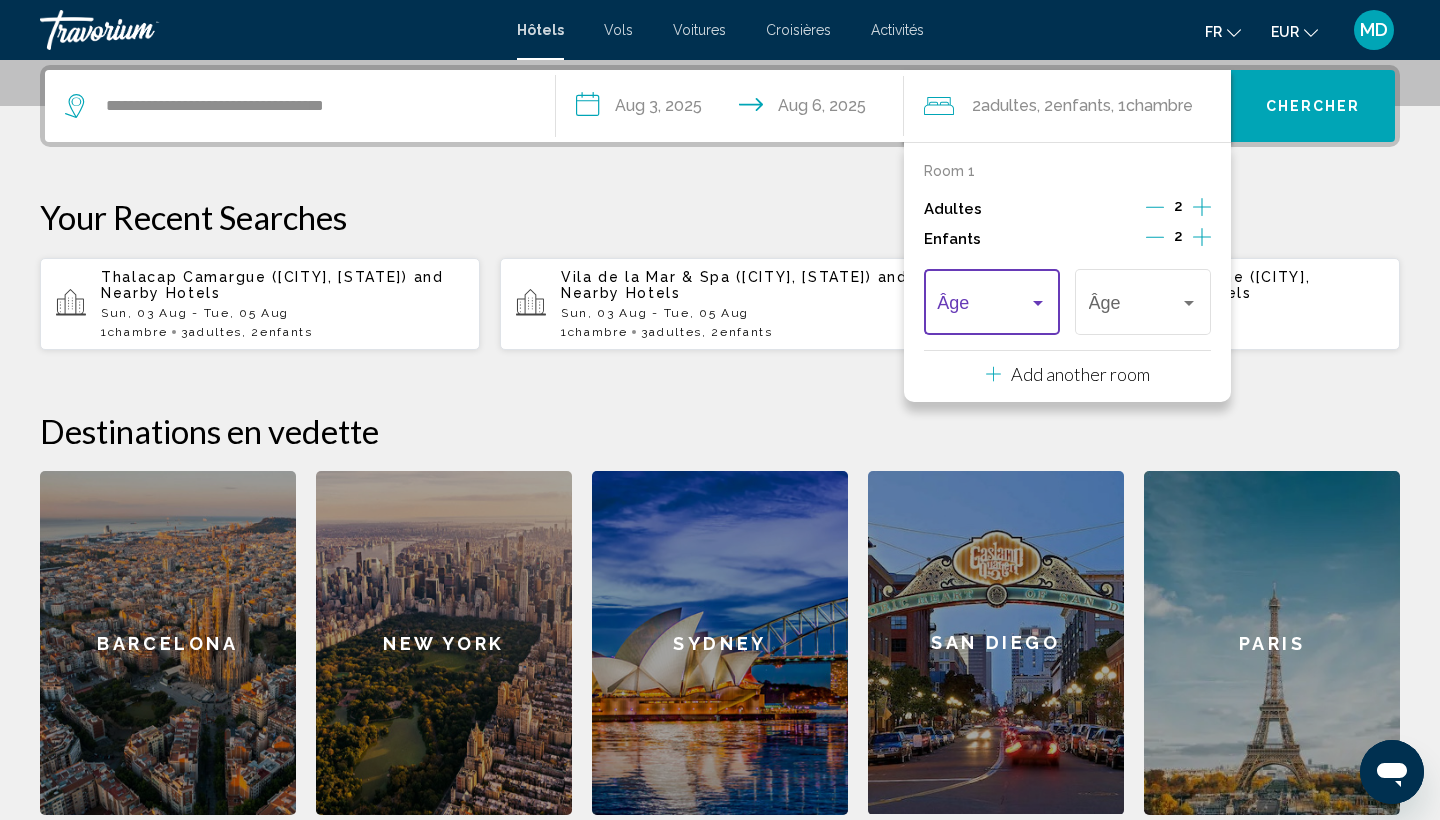 click at bounding box center [982, 307] 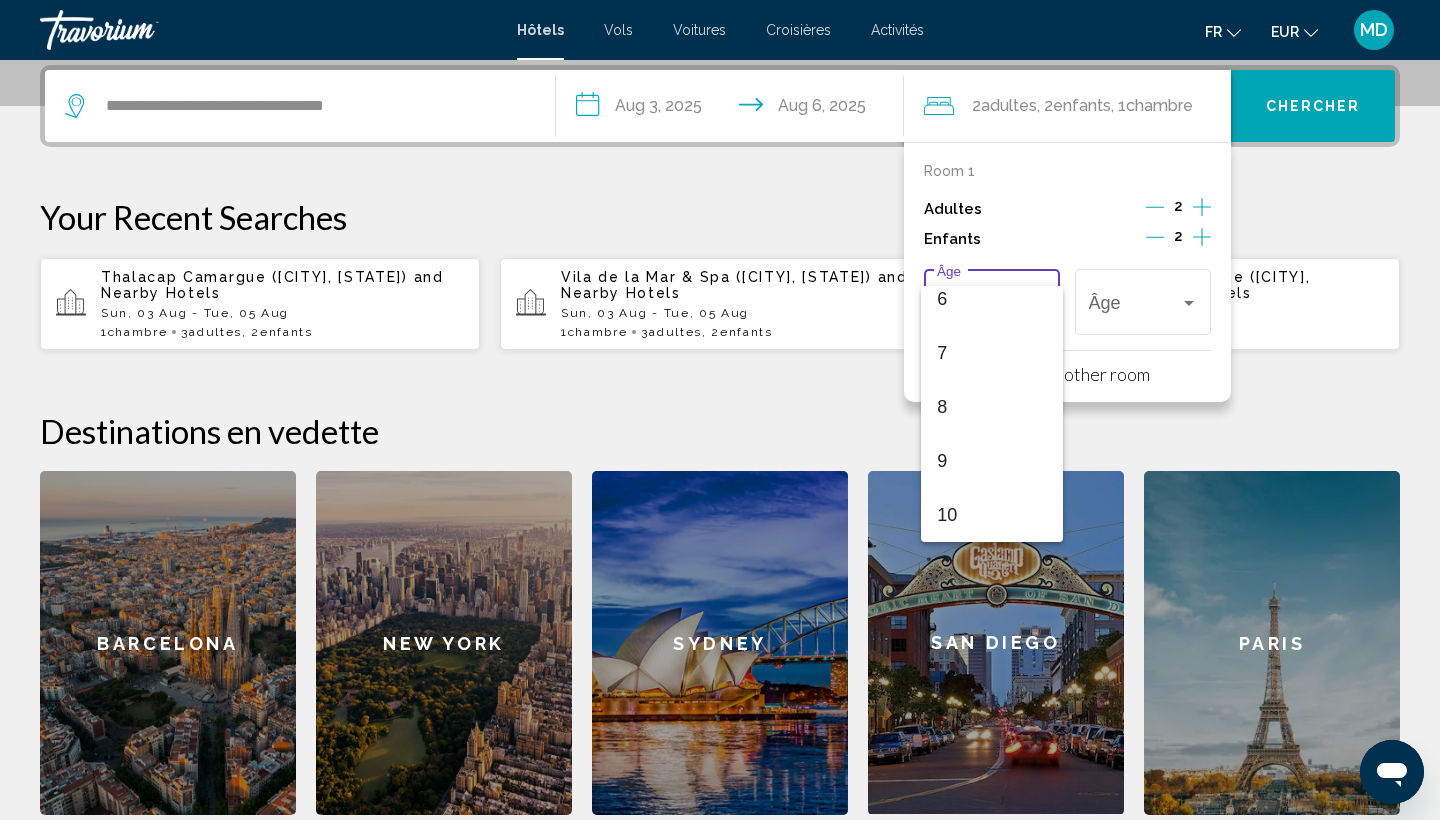 scroll, scrollTop: 392, scrollLeft: 0, axis: vertical 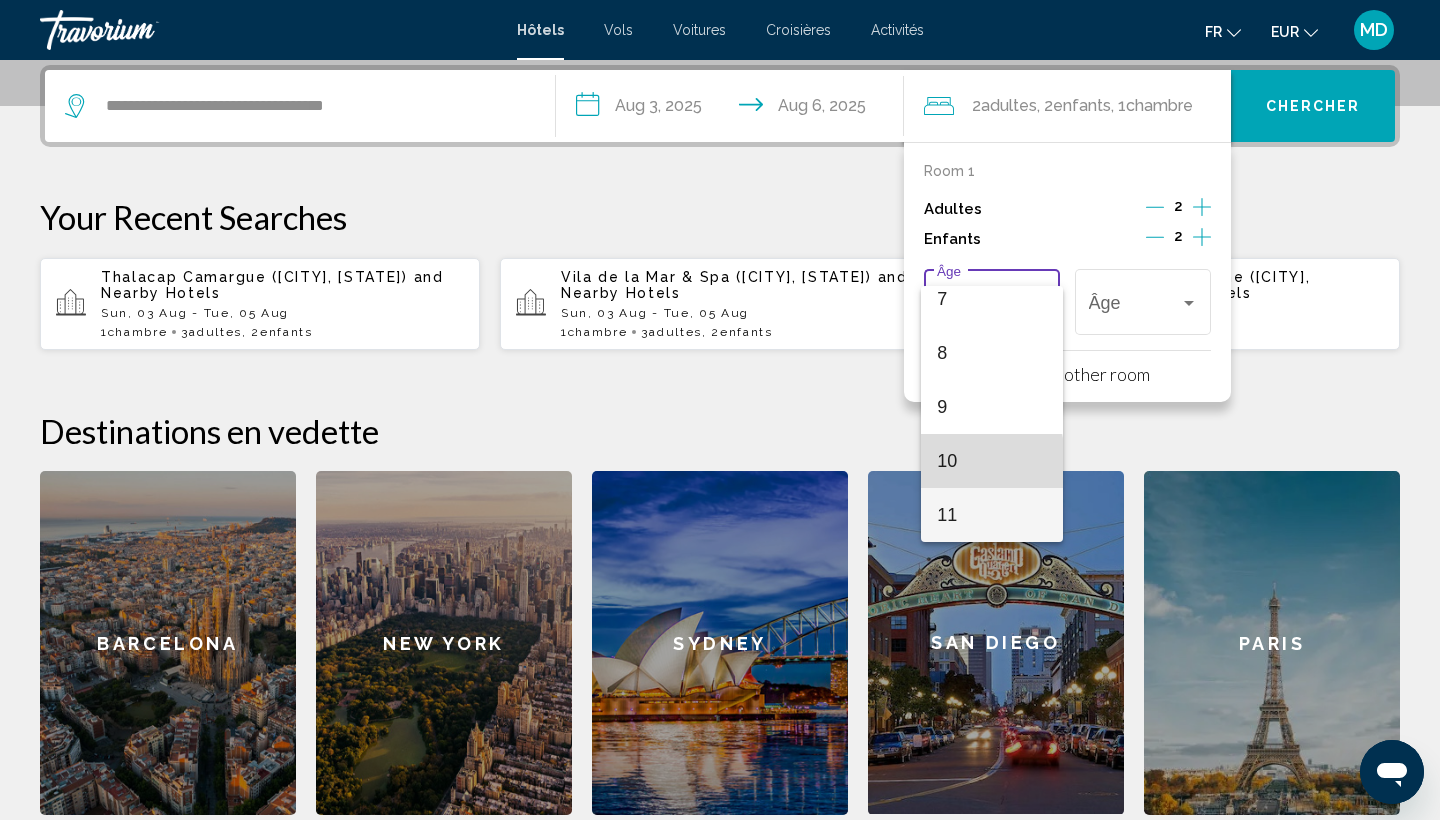 click on "10" at bounding box center (991, 461) 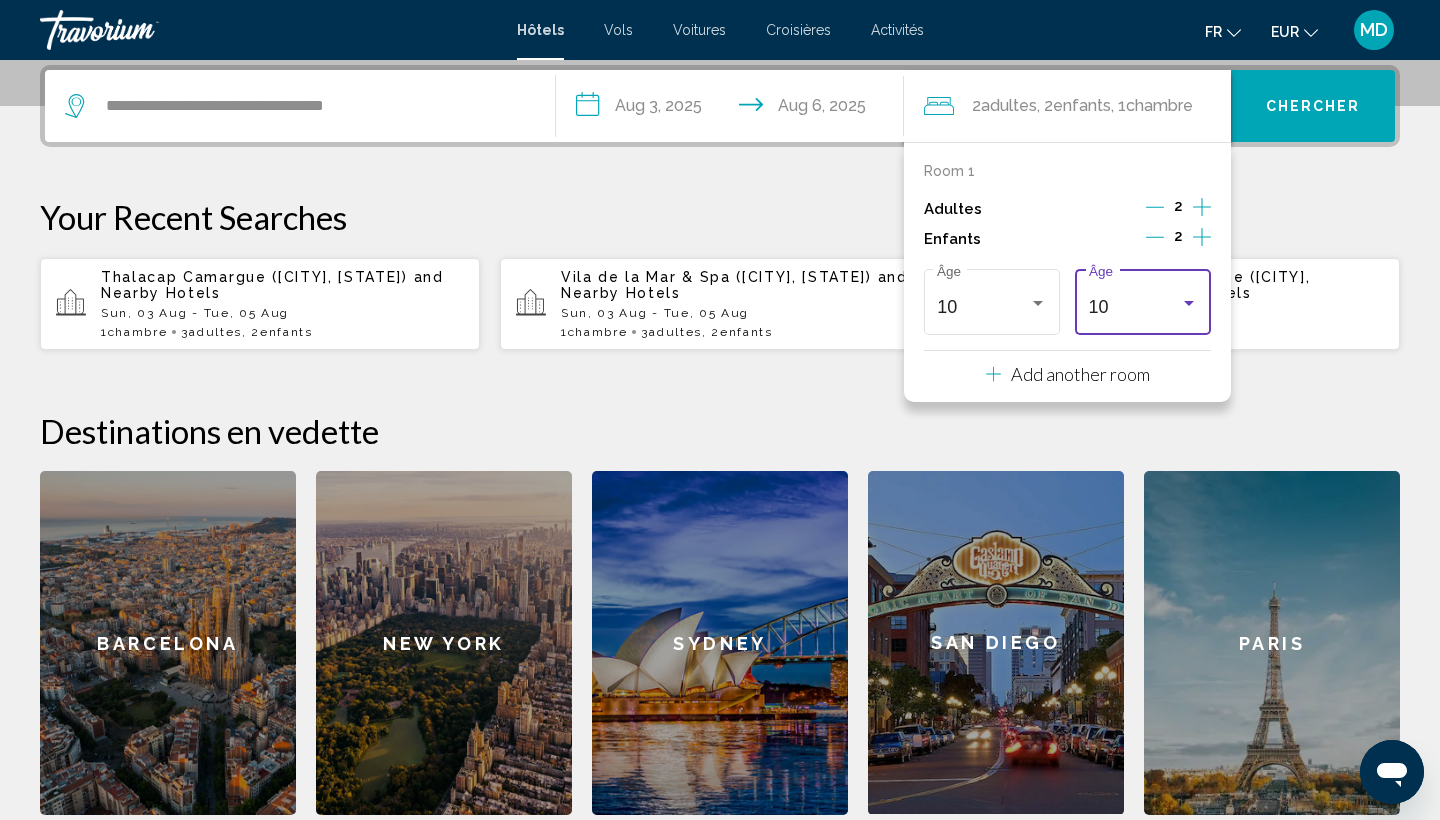 click on "10" at bounding box center (1134, 307) 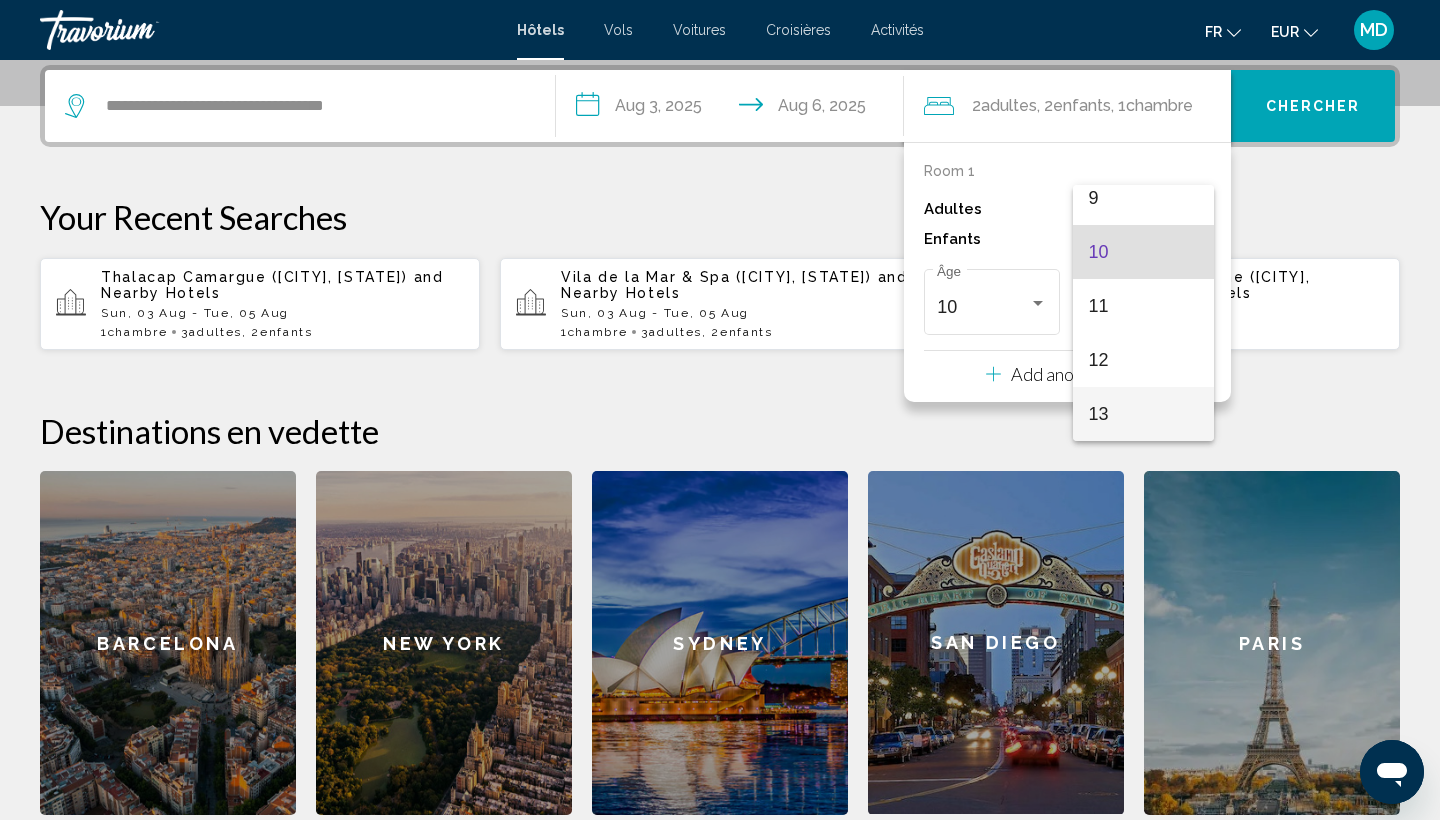 scroll, scrollTop: 554, scrollLeft: 0, axis: vertical 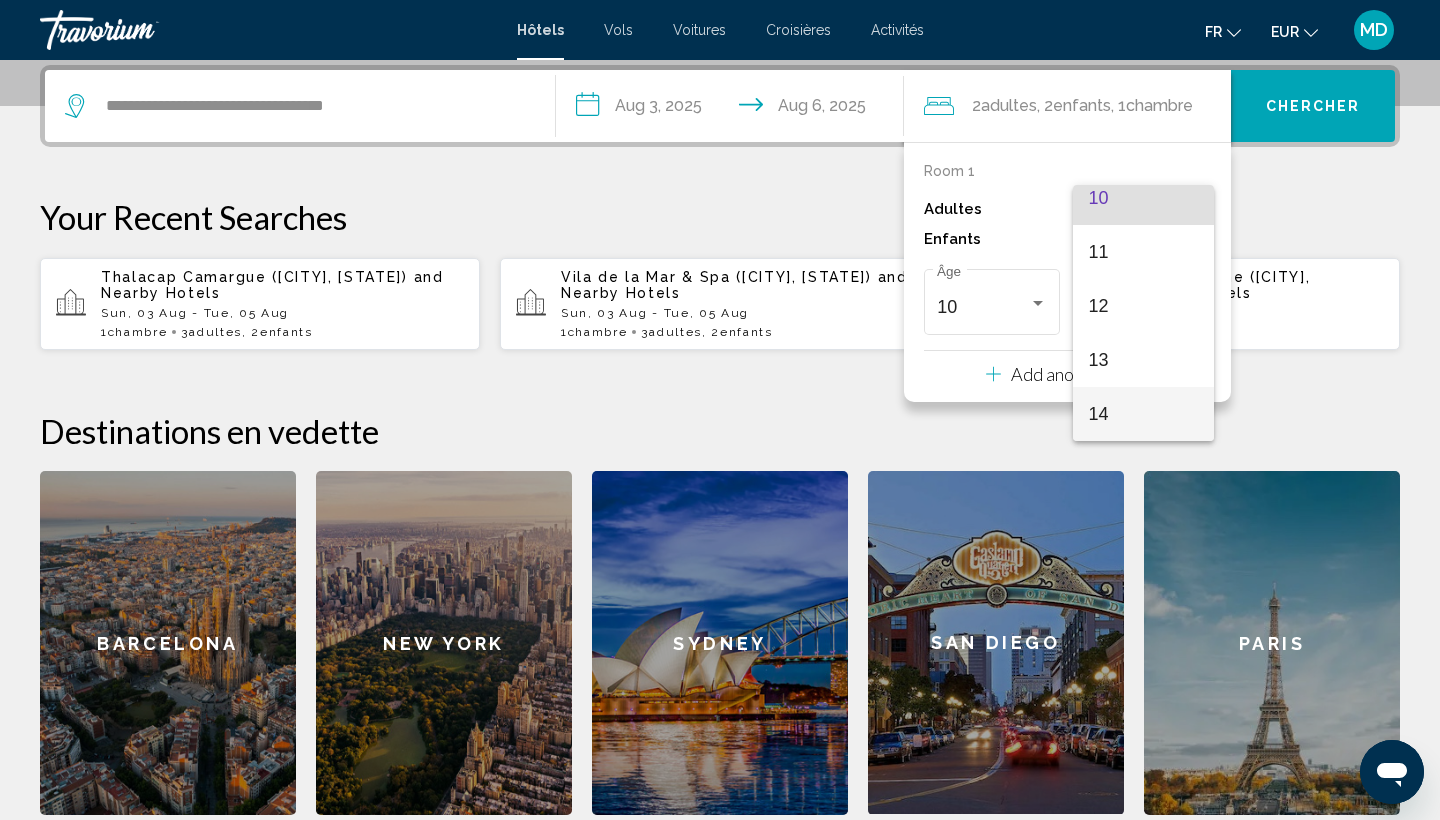 click on "14" at bounding box center [1143, 414] 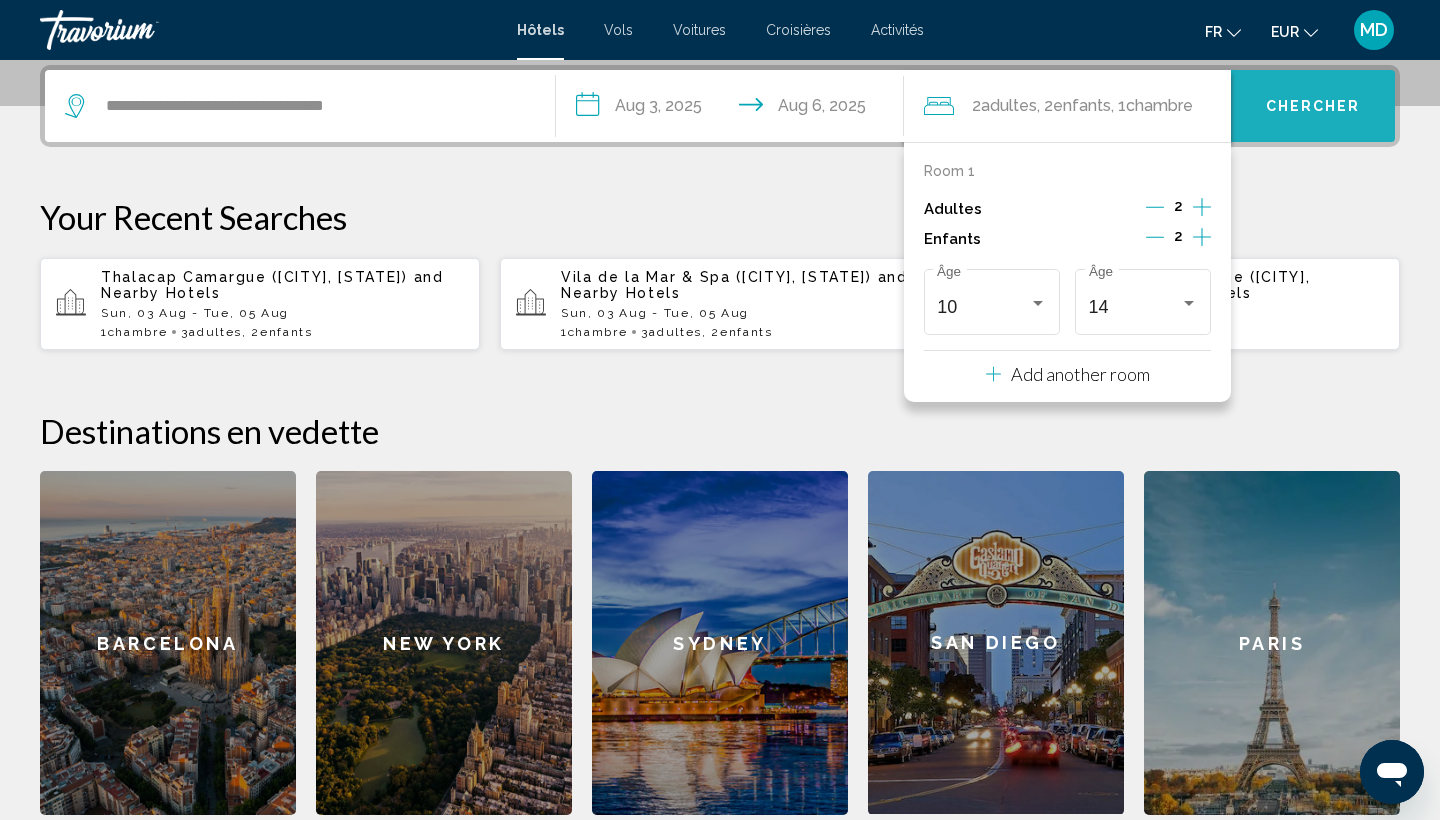 click on "Chercher" at bounding box center [1313, 107] 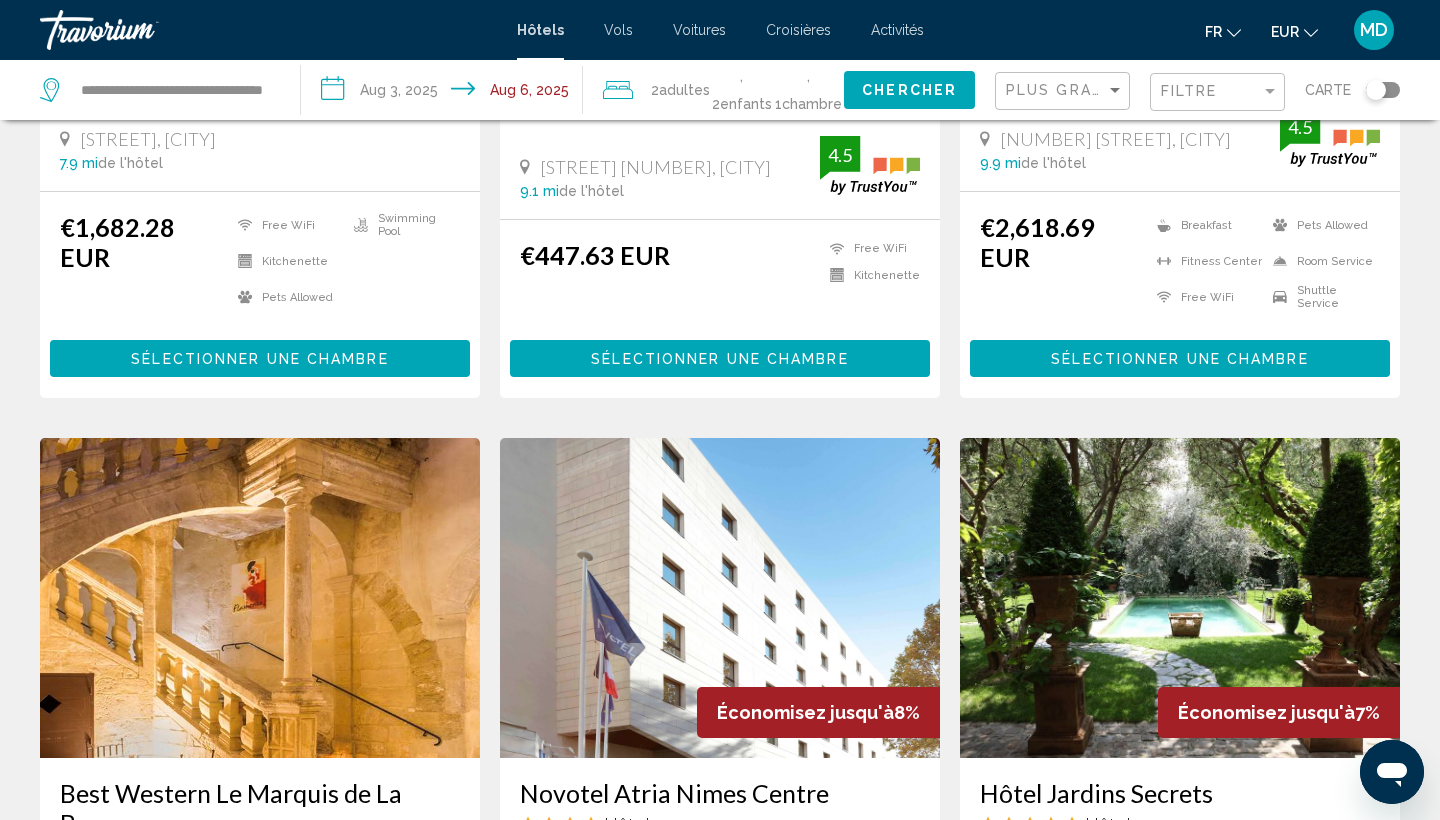 scroll, scrollTop: 0, scrollLeft: 0, axis: both 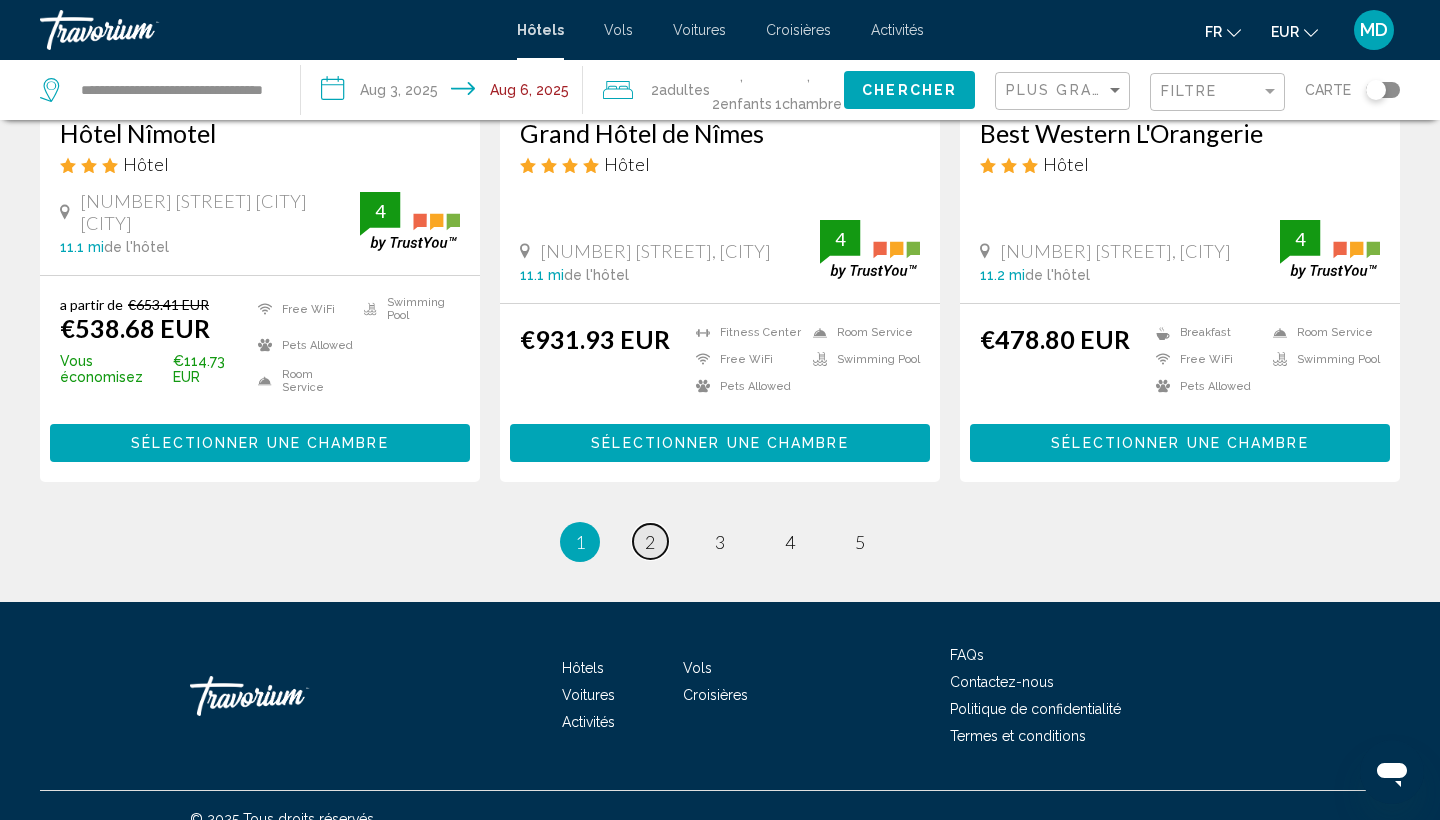 click on "2" at bounding box center [650, 542] 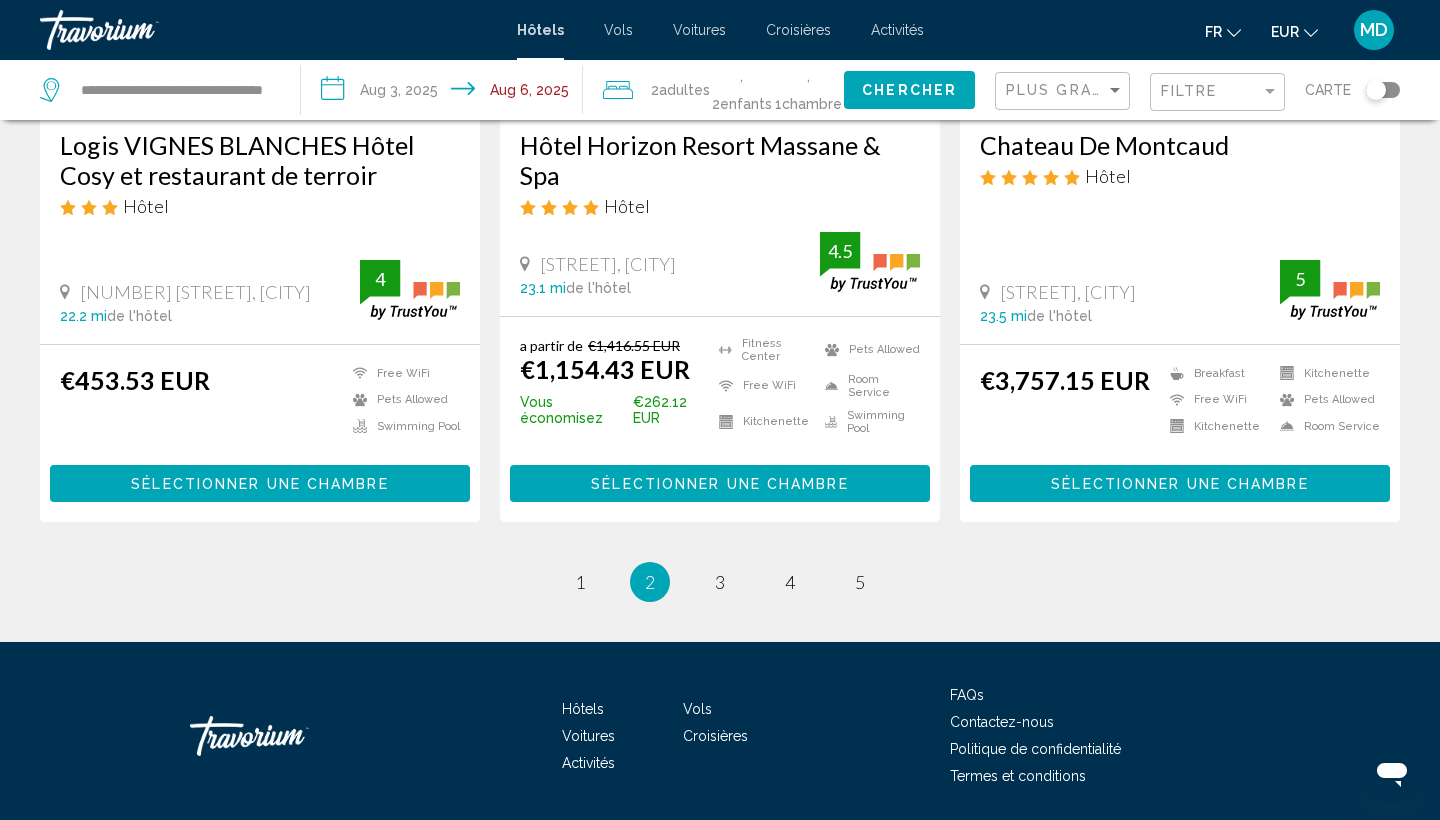 scroll, scrollTop: 2660, scrollLeft: 0, axis: vertical 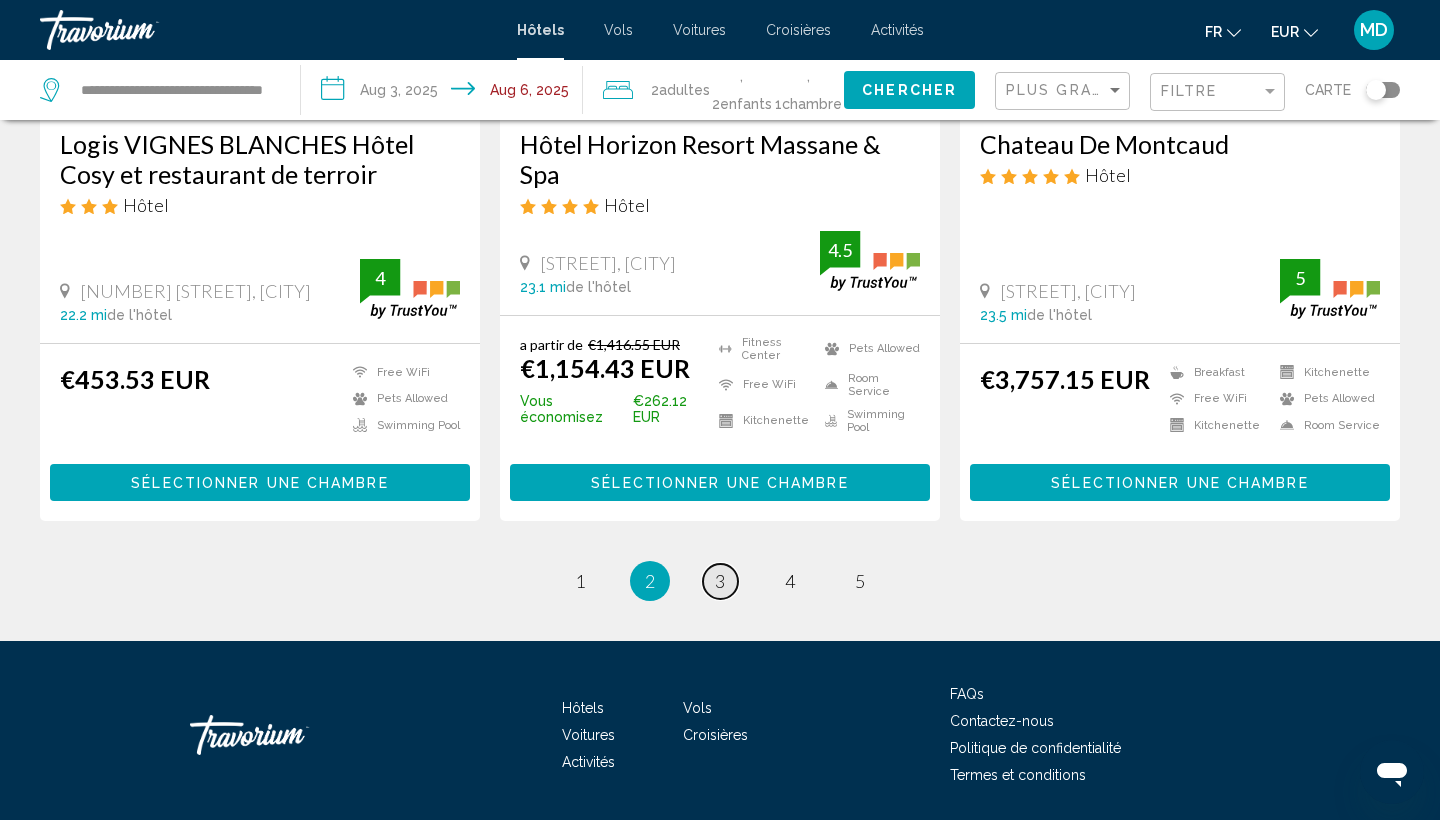 click on "3" at bounding box center (720, 581) 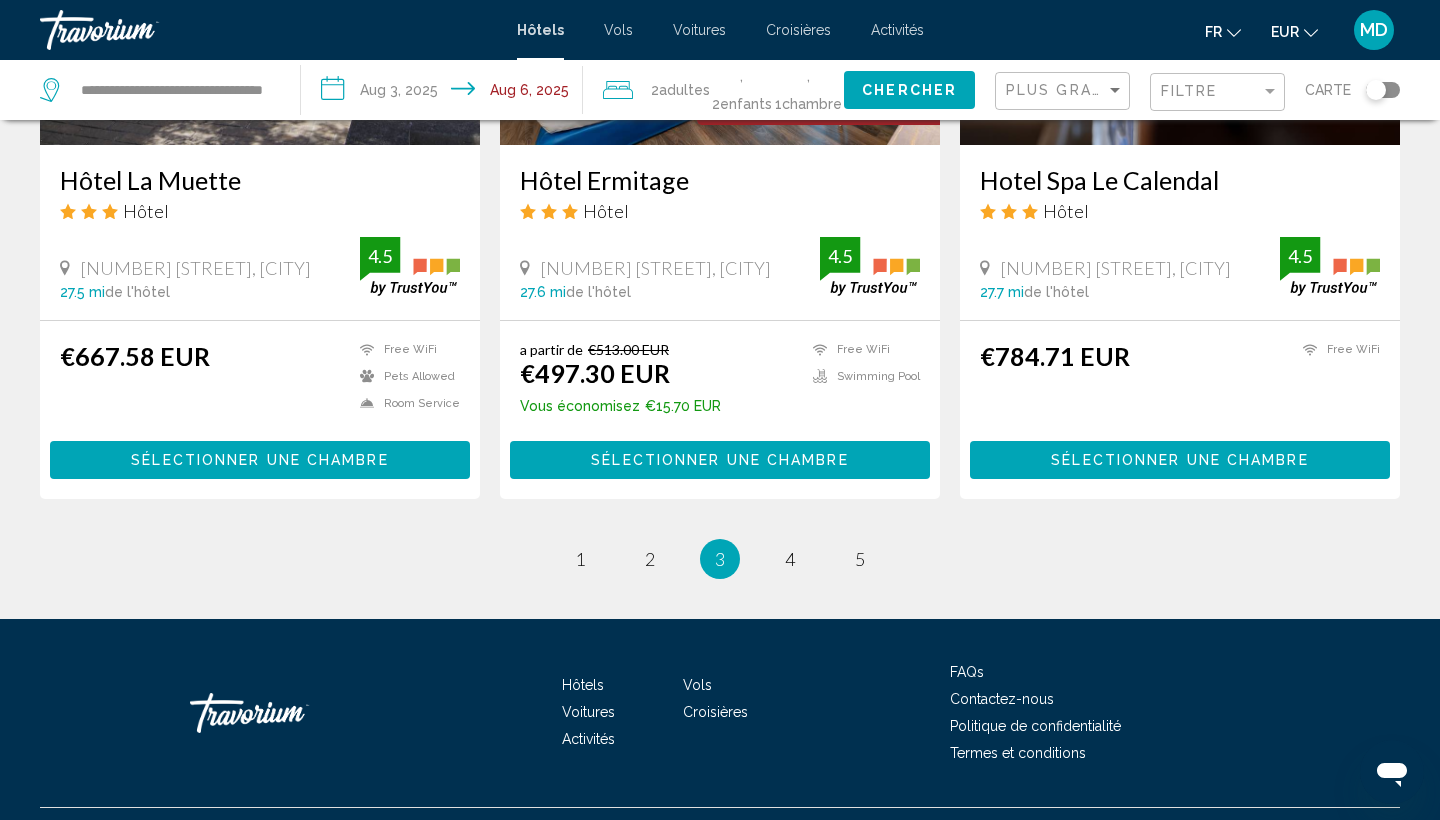 scroll, scrollTop: 2612, scrollLeft: 0, axis: vertical 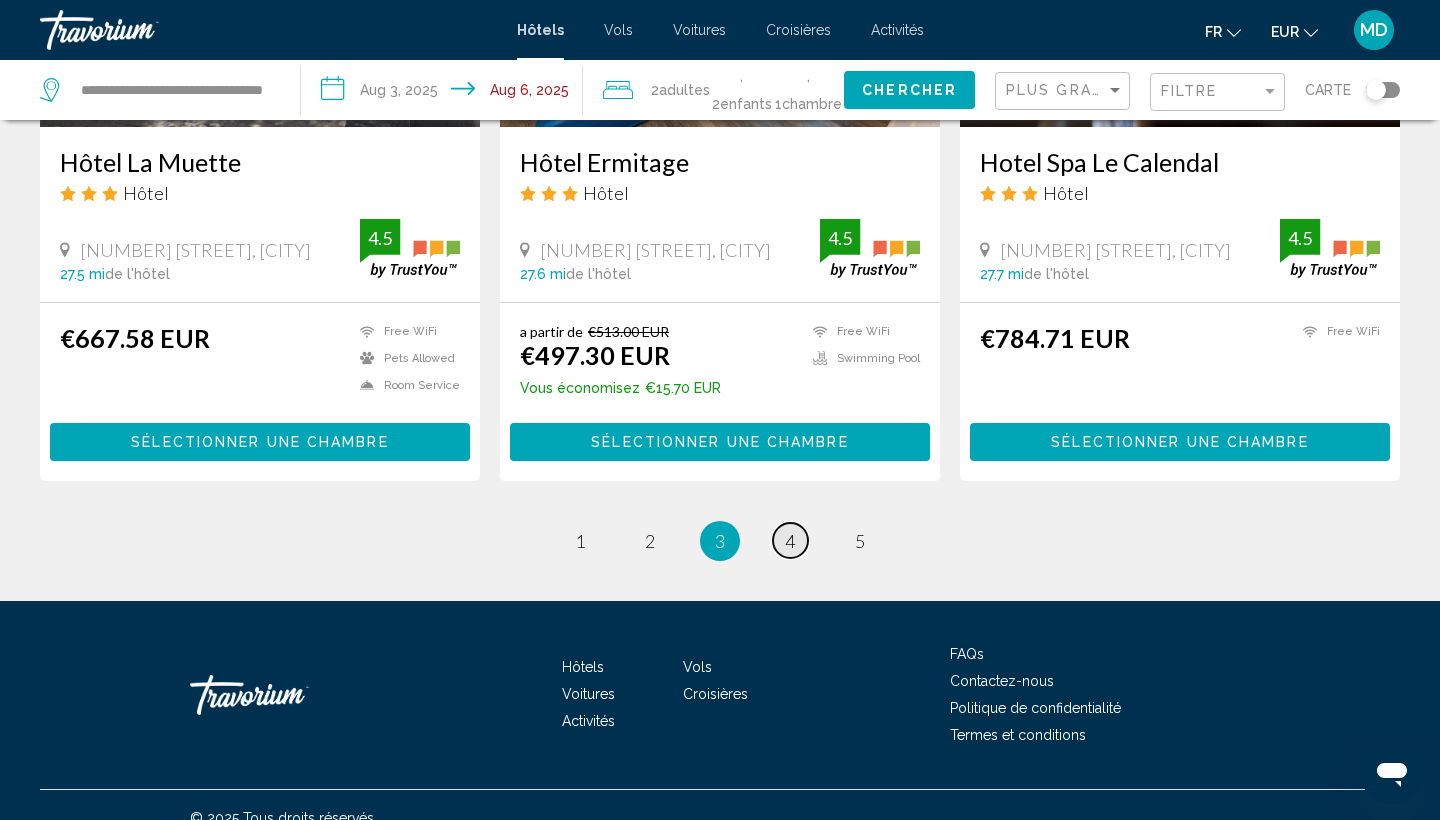 click on "4" at bounding box center (790, 541) 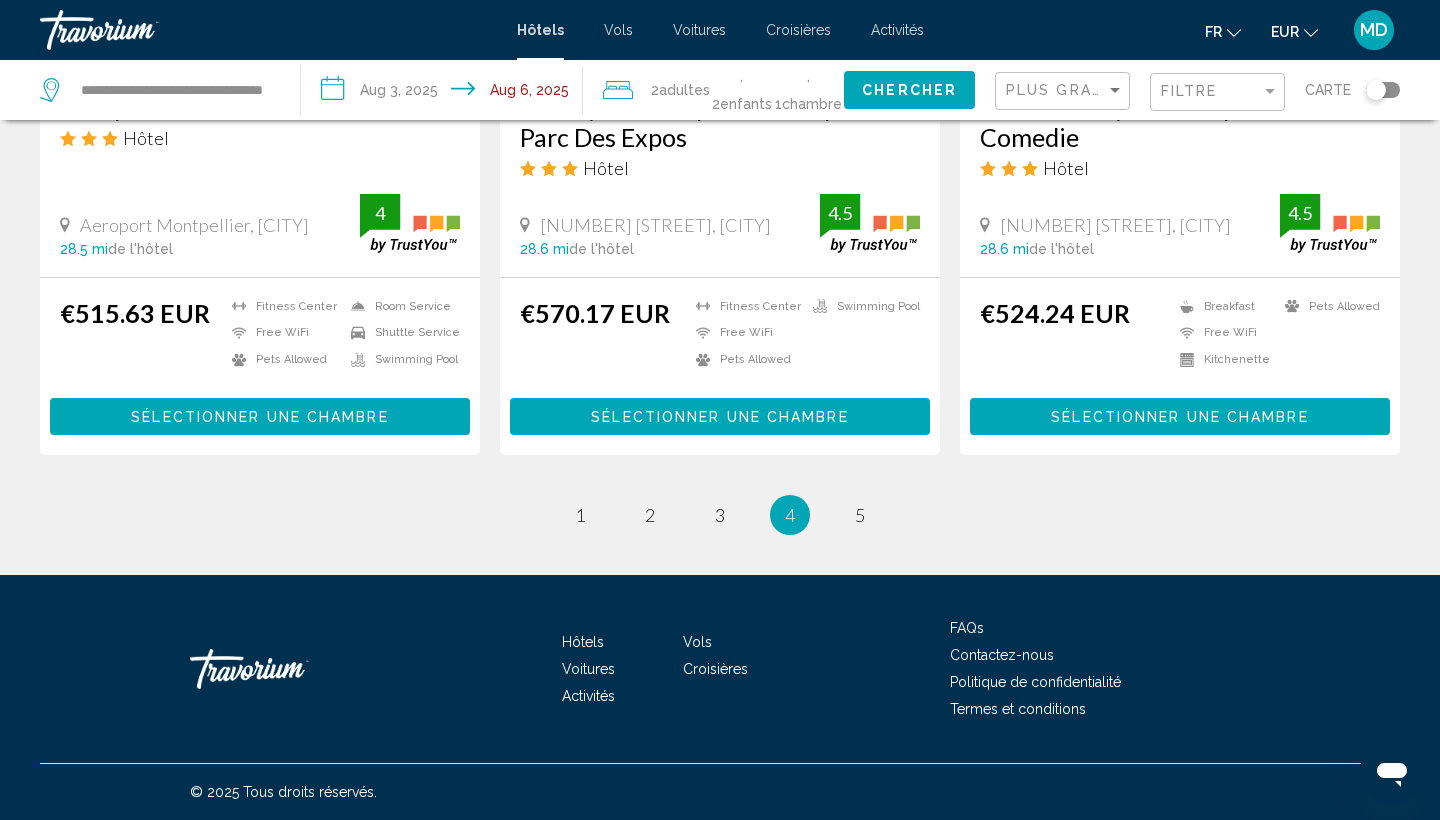 scroll, scrollTop: 2671, scrollLeft: 0, axis: vertical 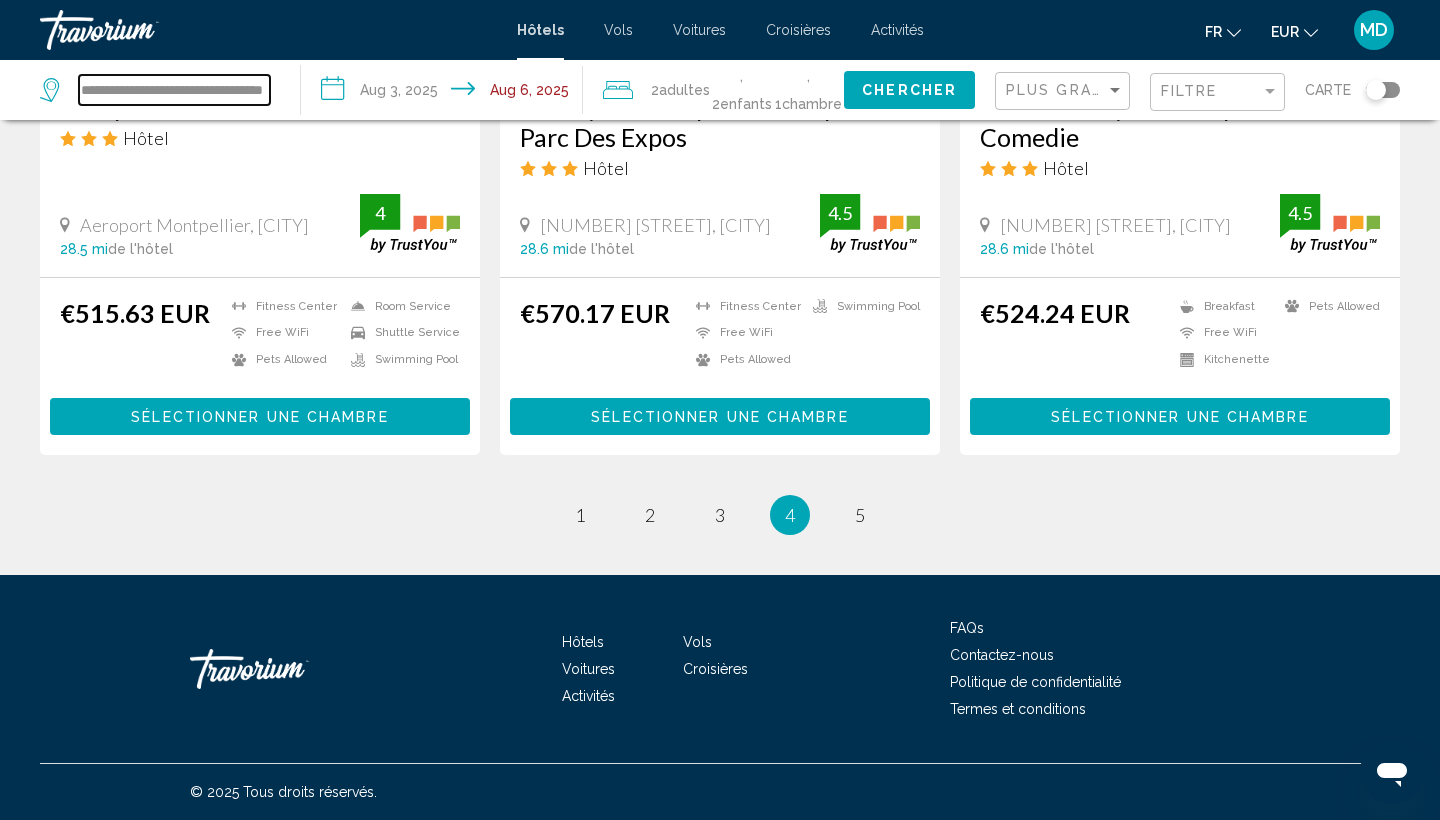 click on "**********" at bounding box center (174, 90) 